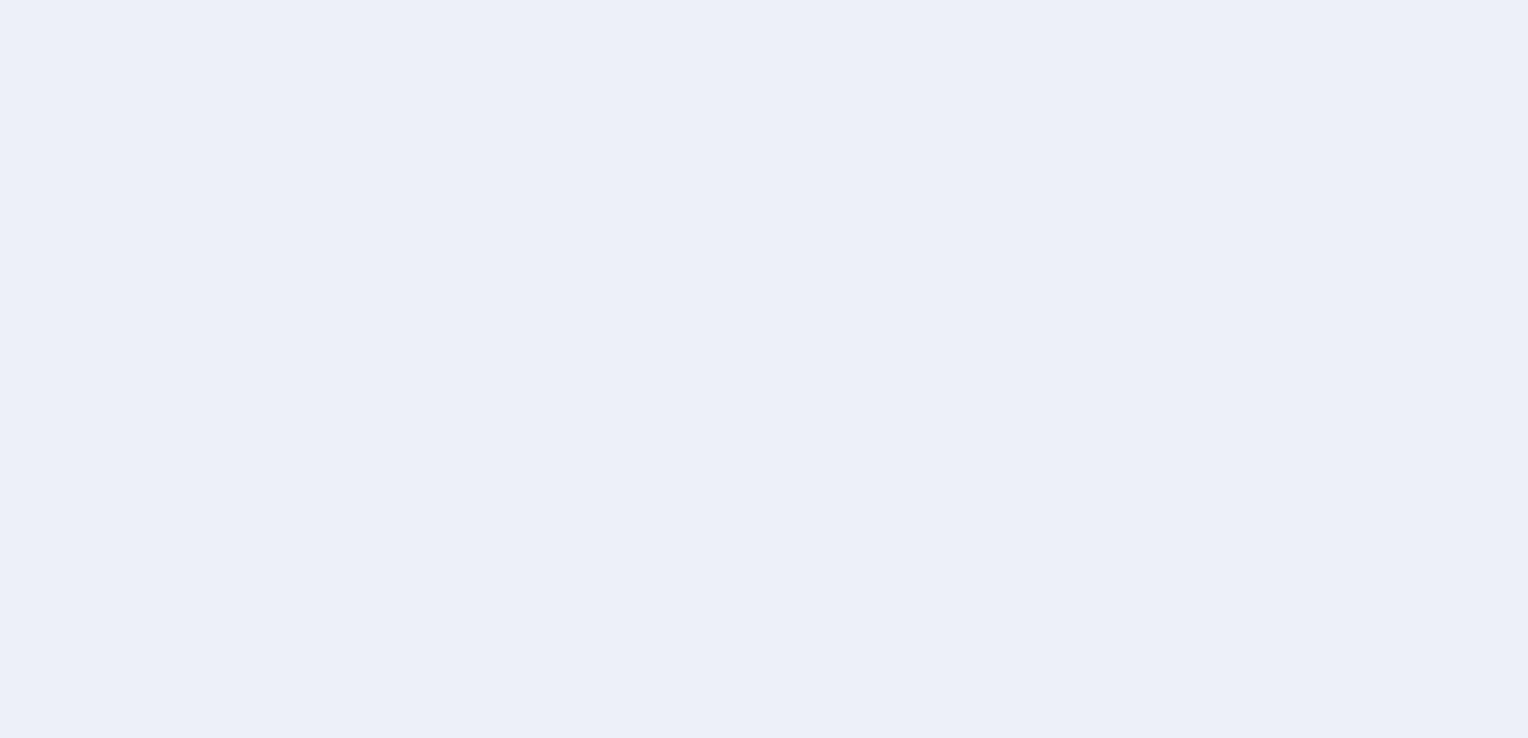 scroll, scrollTop: 0, scrollLeft: 0, axis: both 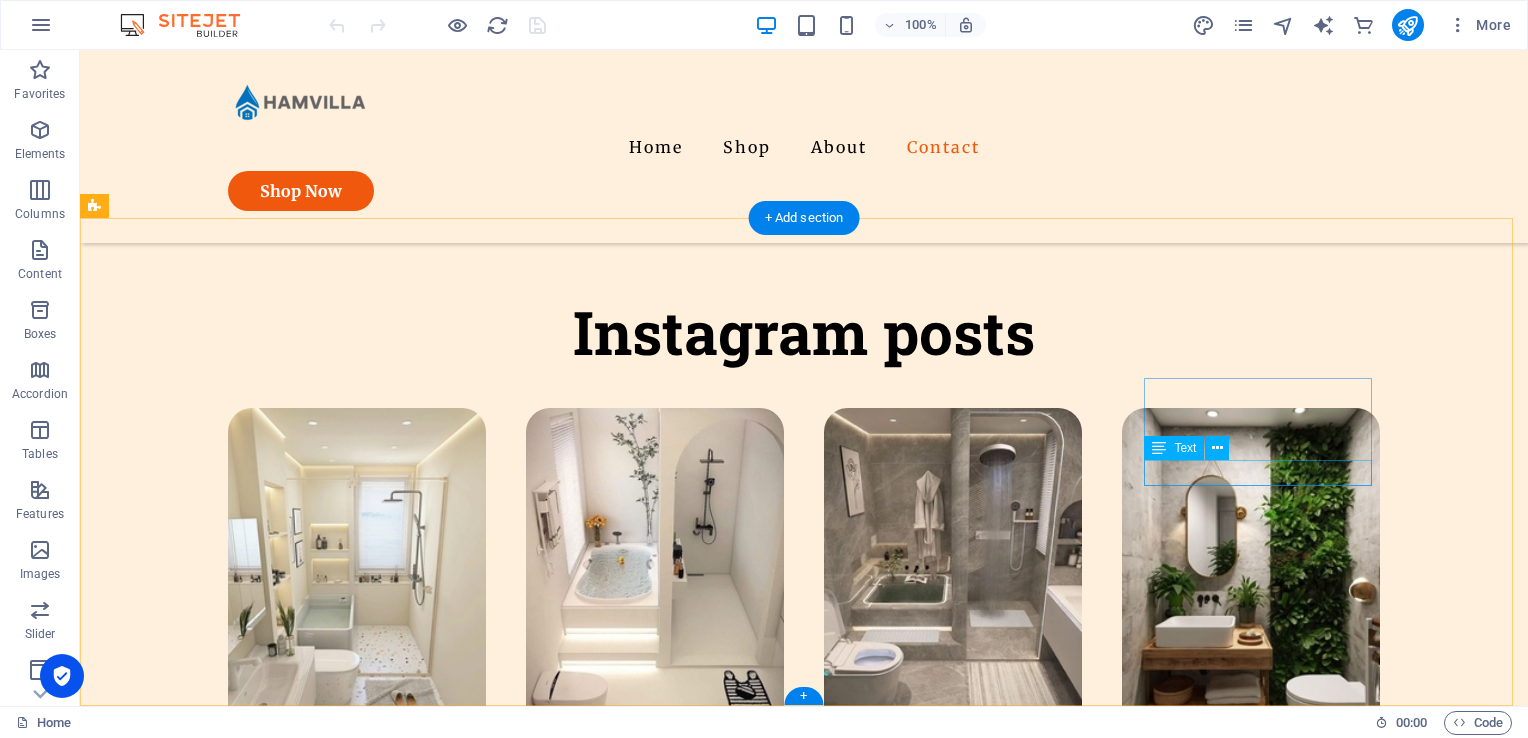 click on "[EMAIL_ADDRESS][DOMAIN_NAME]" at bounding box center (218, 1823) 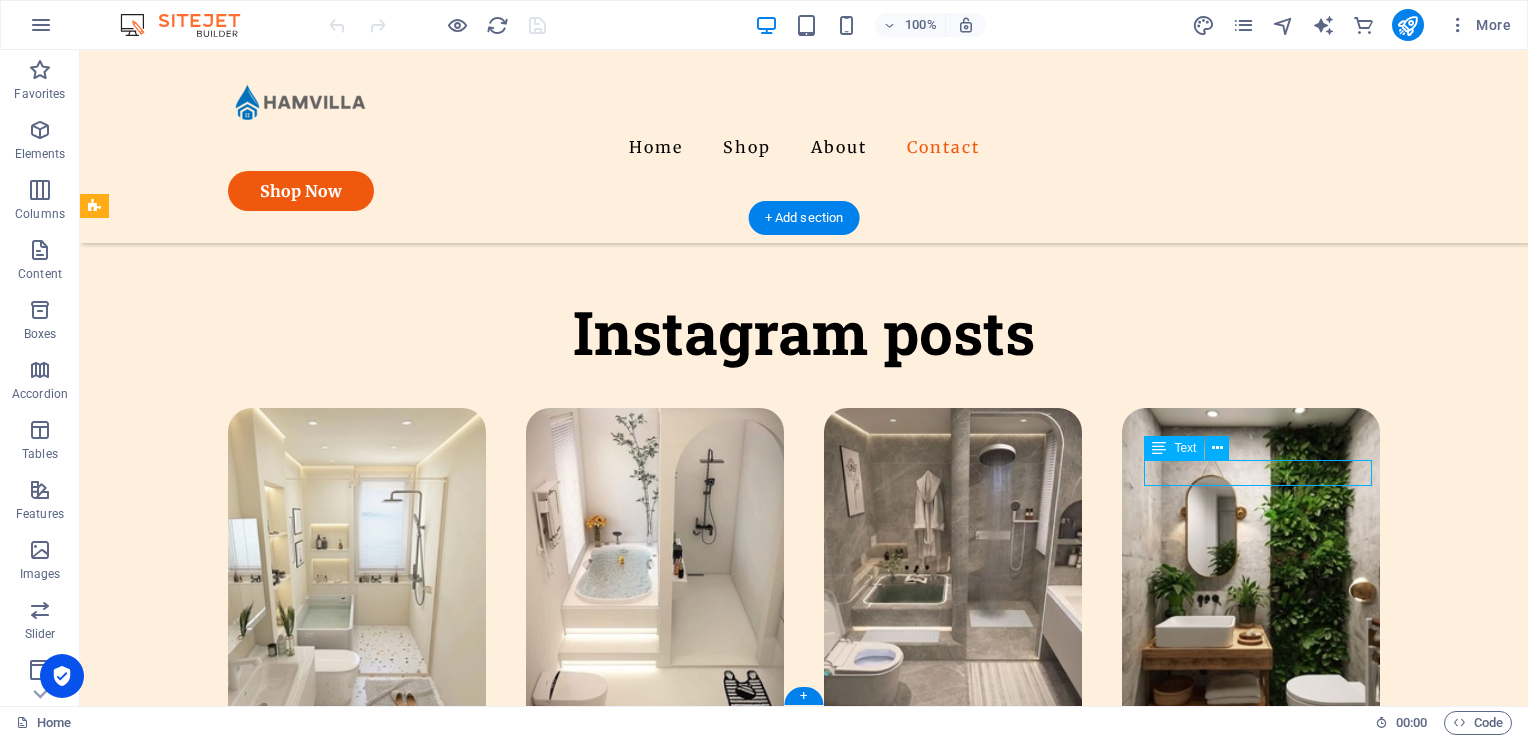 click on "[EMAIL_ADDRESS][DOMAIN_NAME]" at bounding box center [218, 1823] 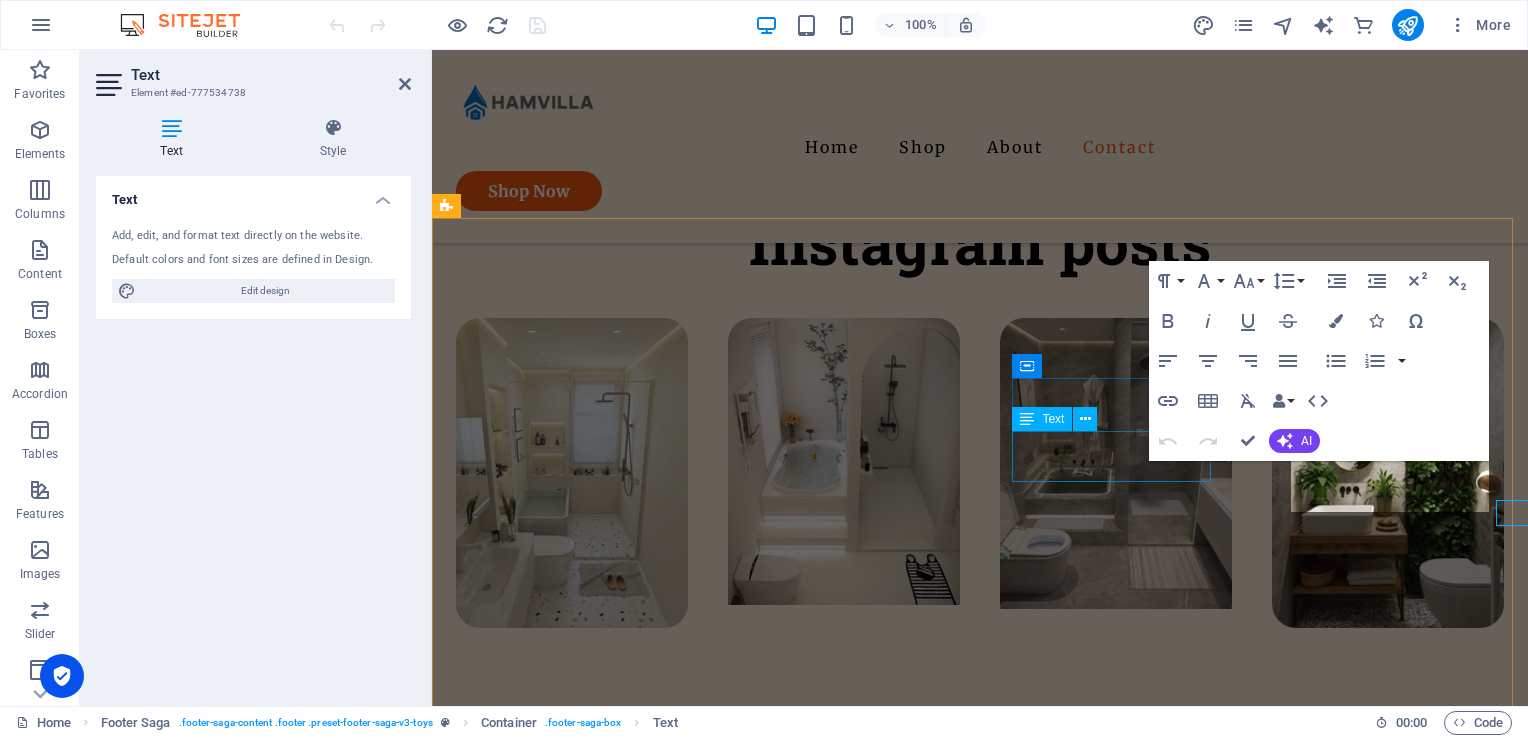 scroll, scrollTop: 4273, scrollLeft: 0, axis: vertical 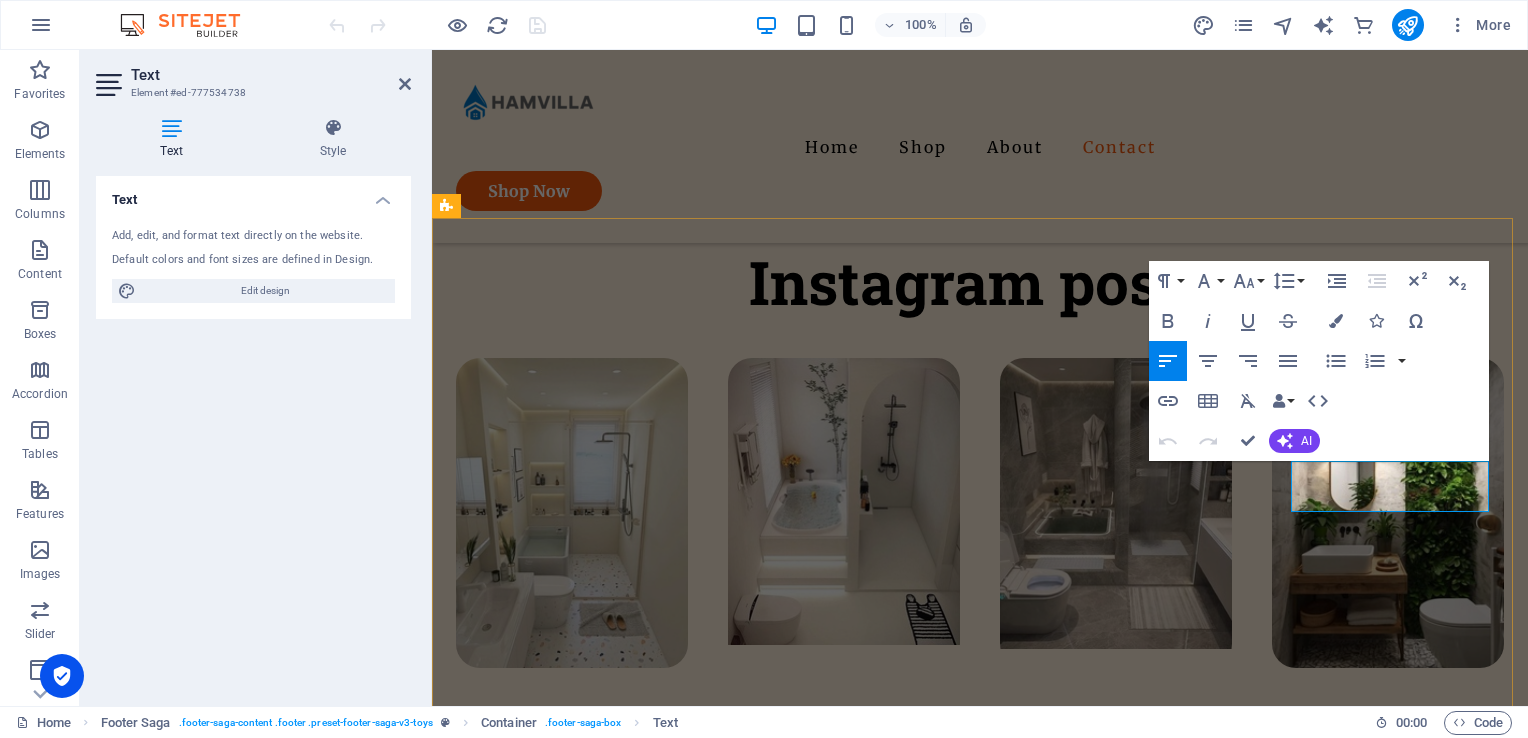 click on "[EMAIL_ADDRESS][DOMAIN_NAME]" at bounding box center (529, 1739) 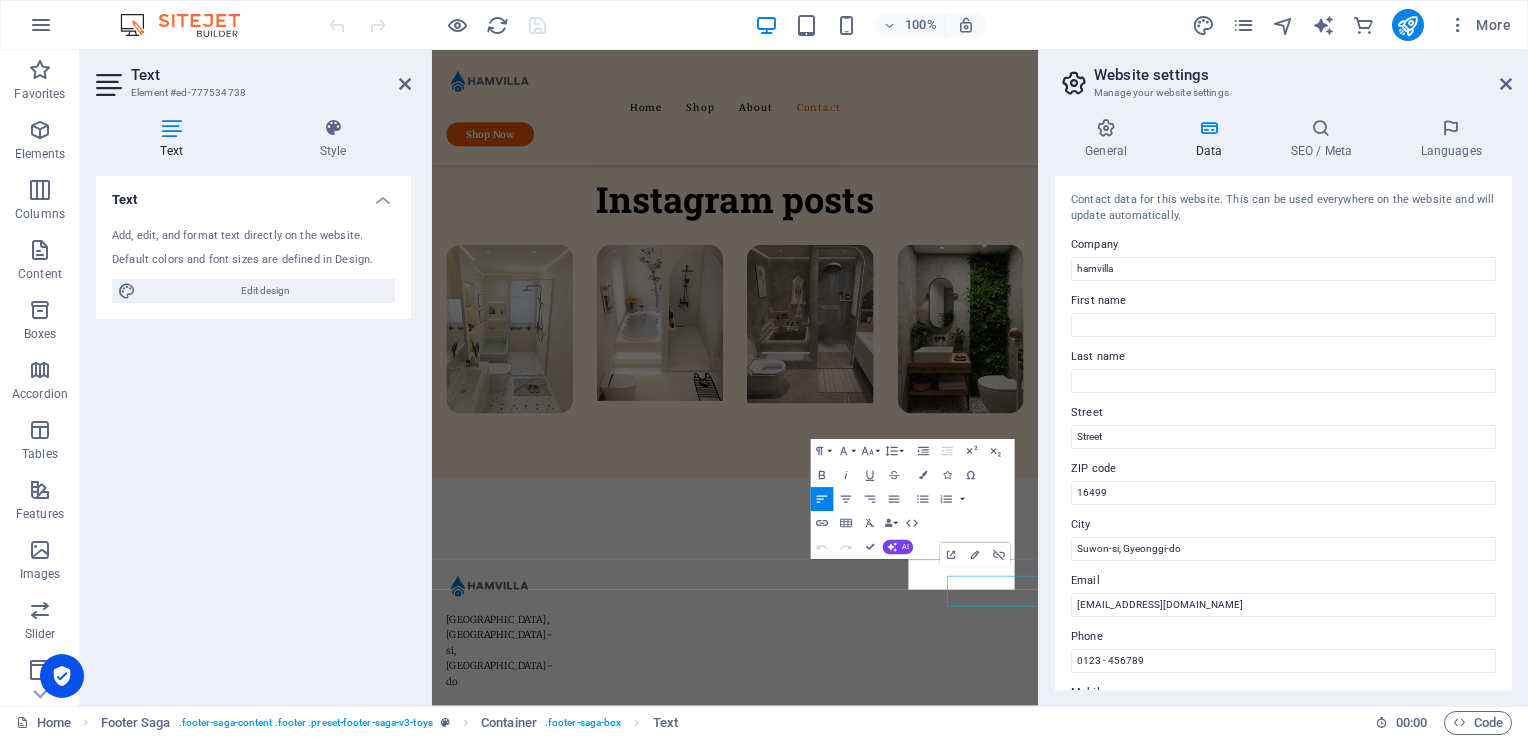 scroll, scrollTop: 3807, scrollLeft: 0, axis: vertical 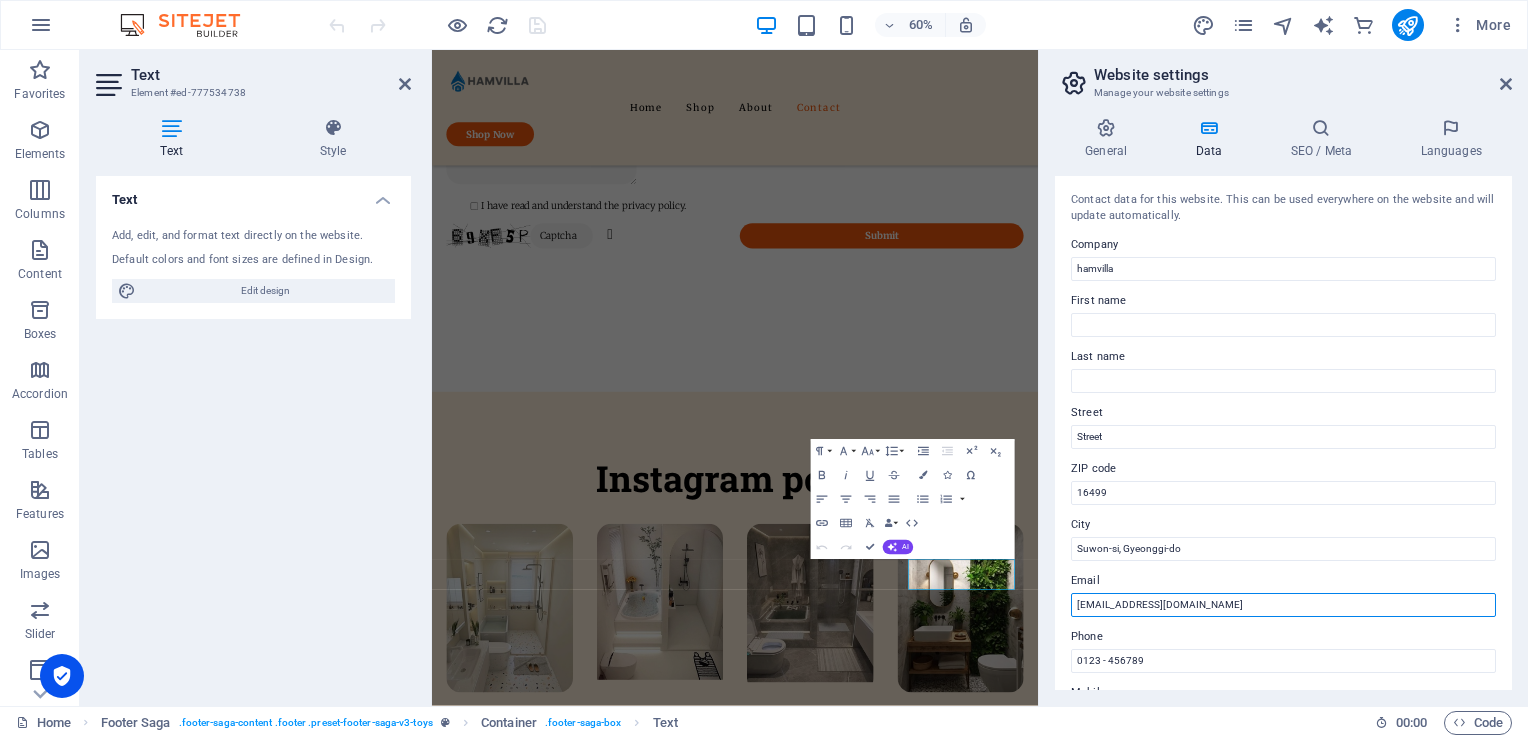 drag, startPoint x: 1219, startPoint y: 614, endPoint x: 1065, endPoint y: 628, distance: 154.63506 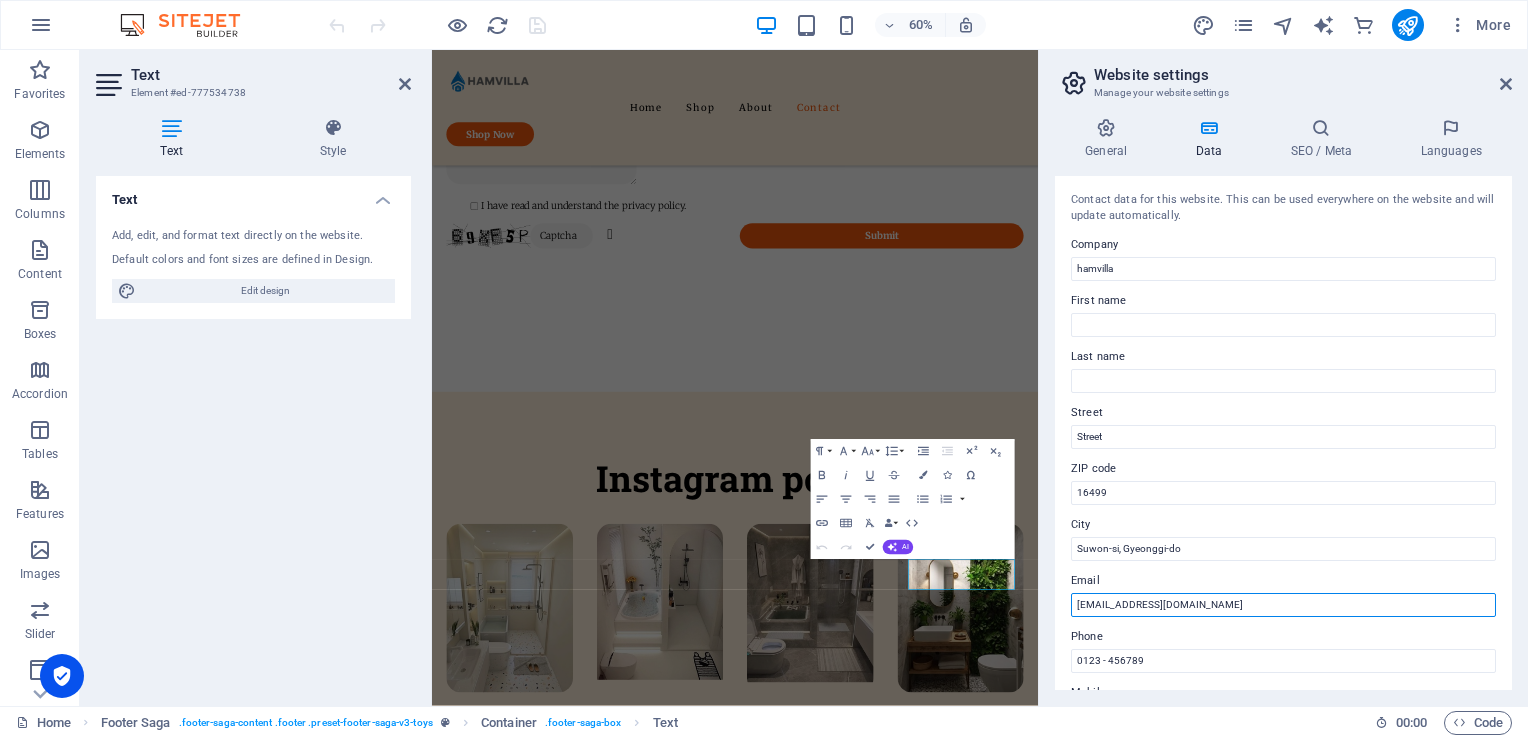 paste on "martbidet@hamvilla.kr" 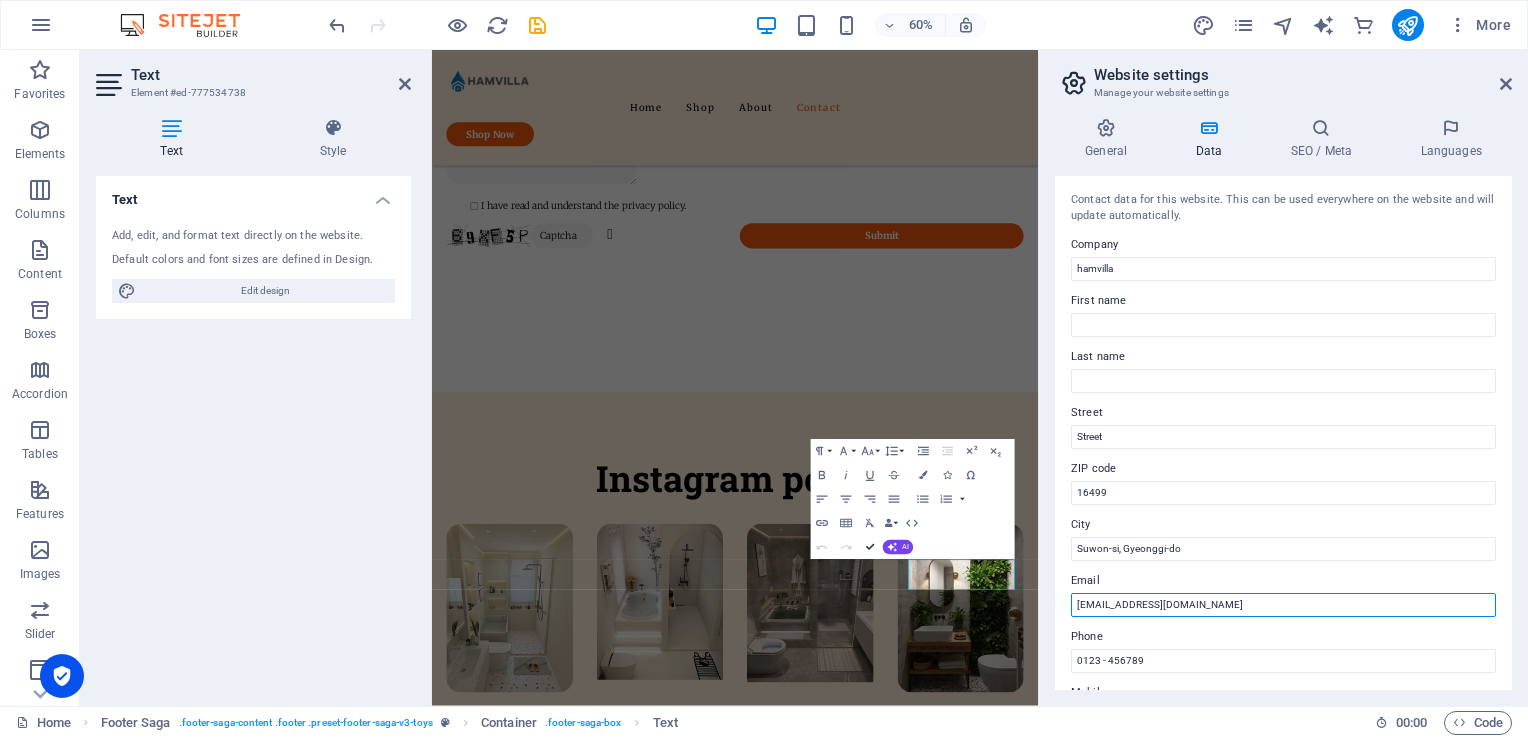 scroll, scrollTop: 4210, scrollLeft: 0, axis: vertical 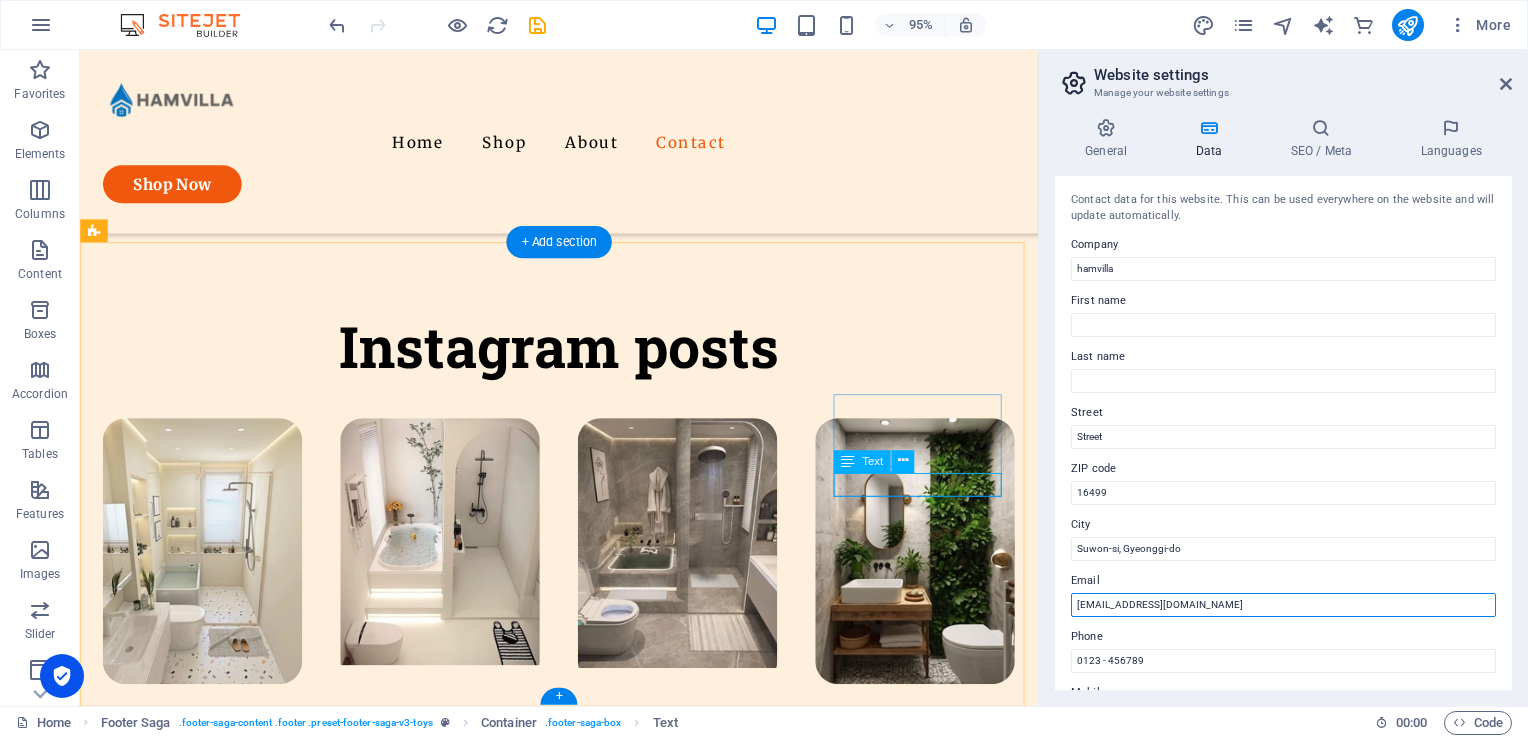 type on "[EMAIL_ADDRESS][DOMAIN_NAME]" 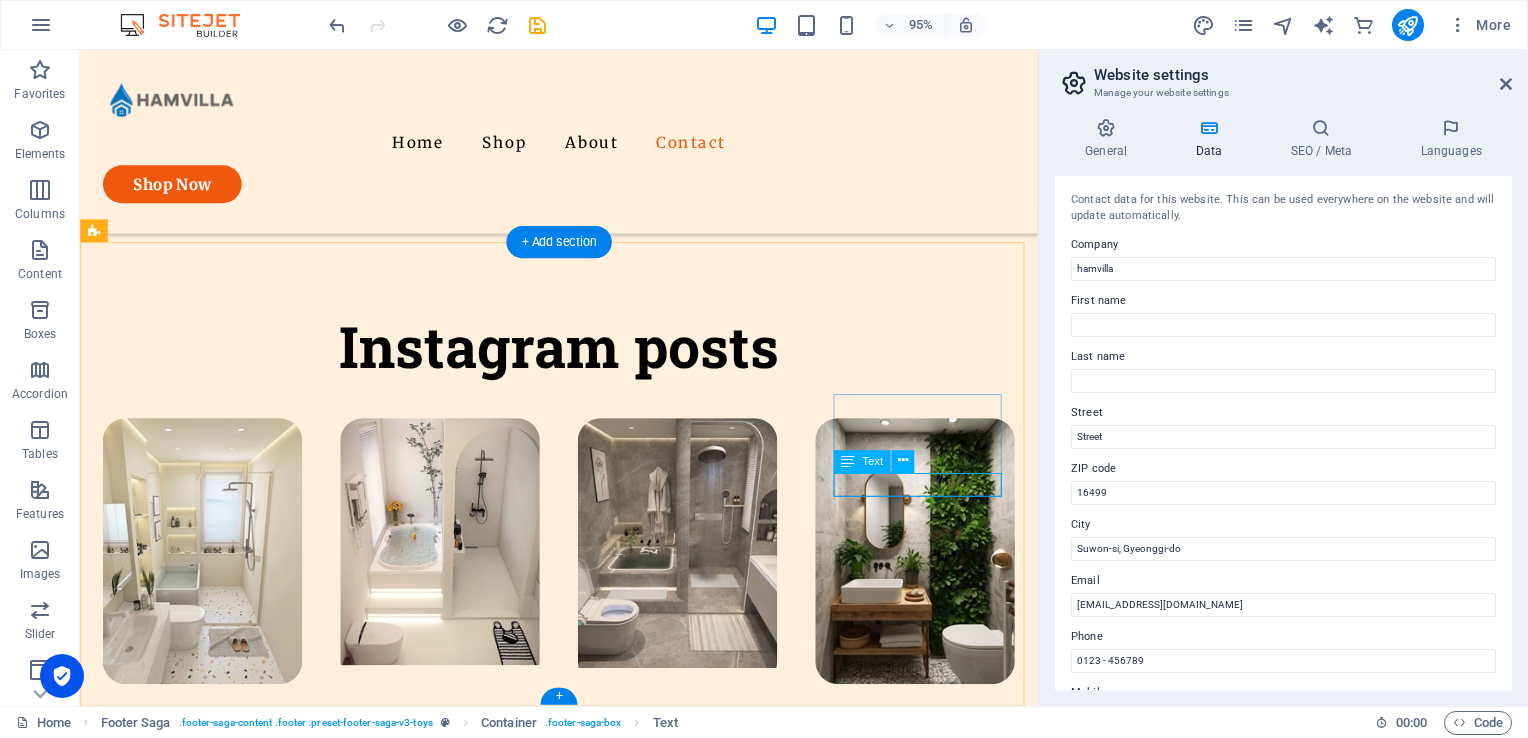 click on "[EMAIL_ADDRESS][DOMAIN_NAME]" at bounding box center (194, 1840) 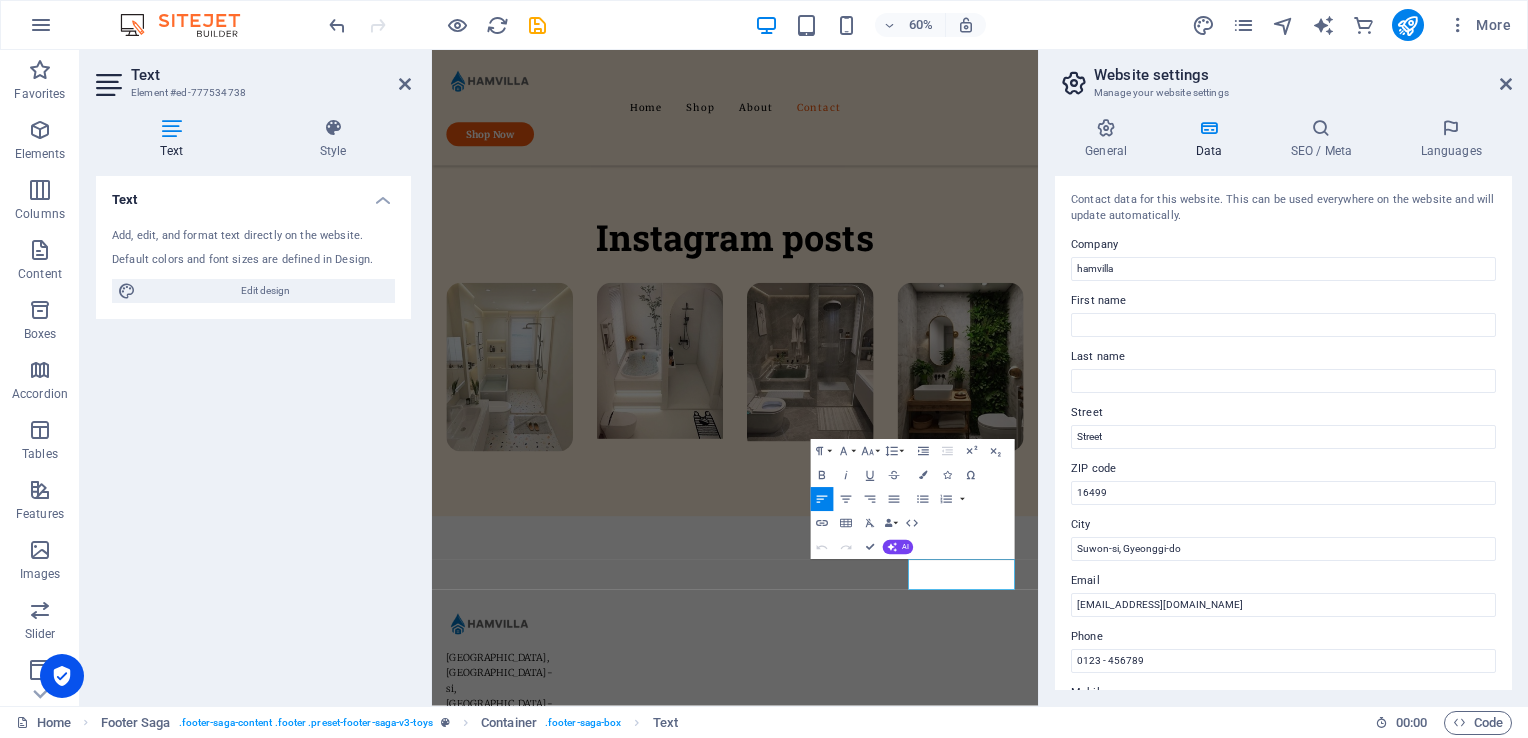 scroll, scrollTop: 3807, scrollLeft: 0, axis: vertical 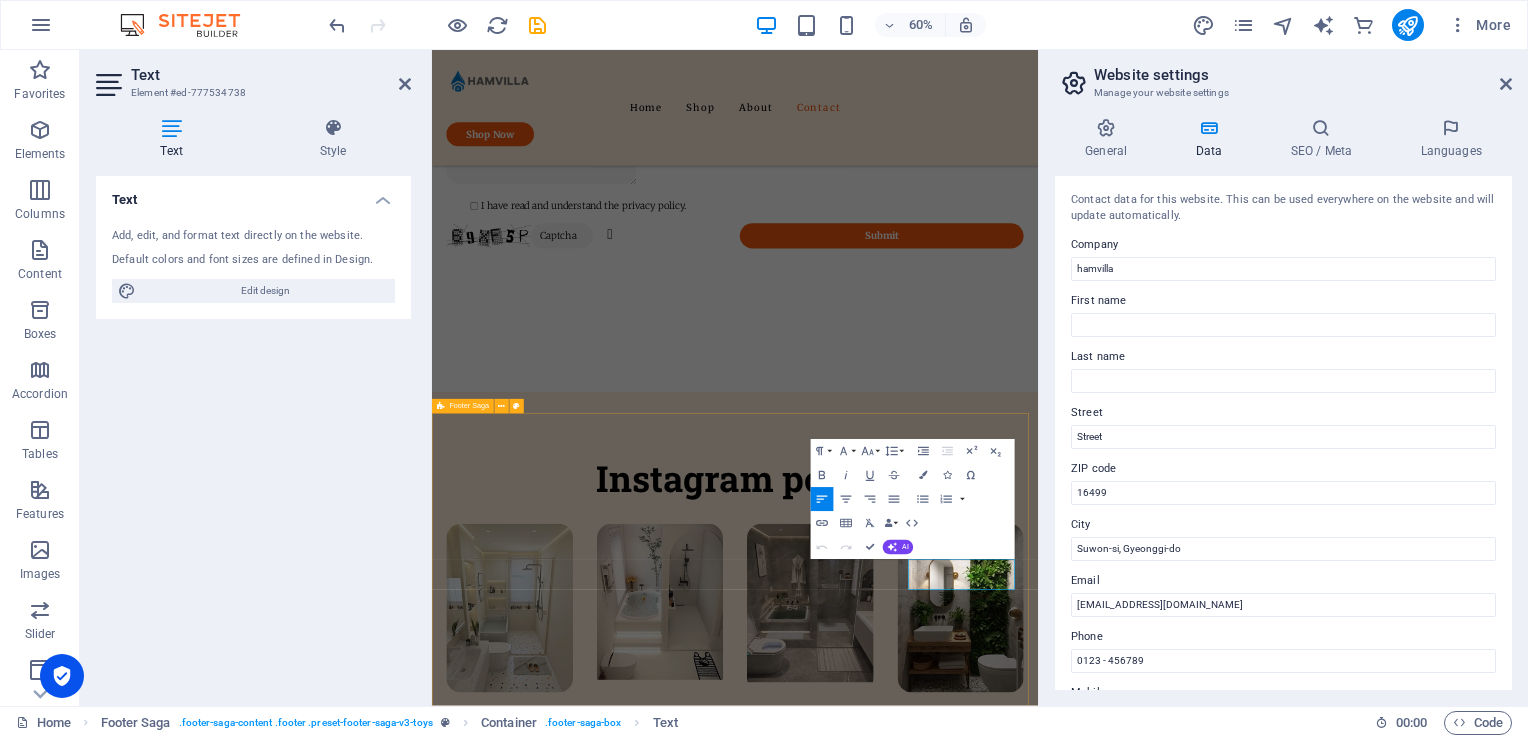 click on "[GEOGRAPHIC_DATA], [GEOGRAPHIC_DATA]-si, Gyeonggi-do Quick Links Shop About Contact Details Legal Notice Privacy Policy Contact     [EMAIL_ADDRESS][DOMAIN_NAME]   hamvilla .  All rights reserved." at bounding box center [937, 1807] 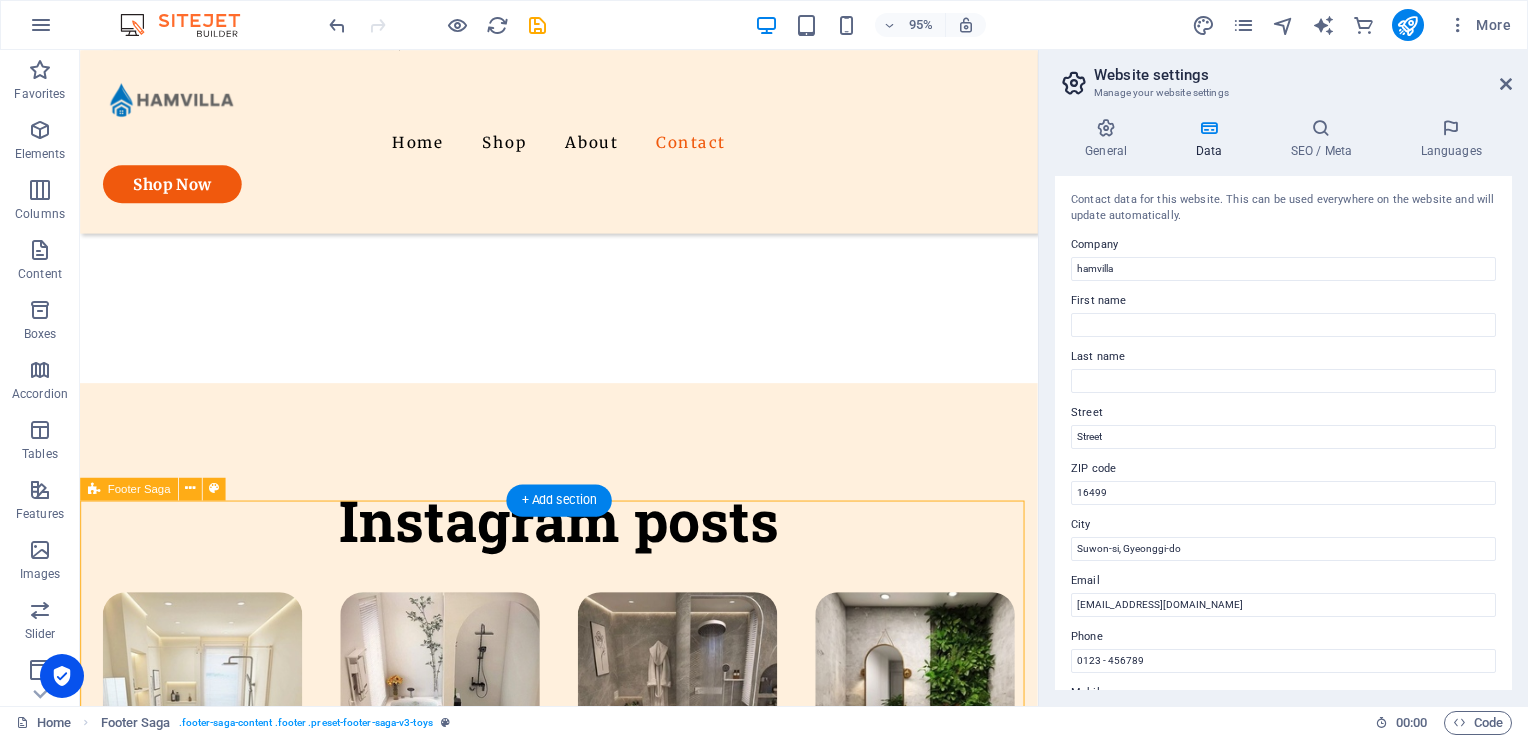 scroll, scrollTop: 4210, scrollLeft: 0, axis: vertical 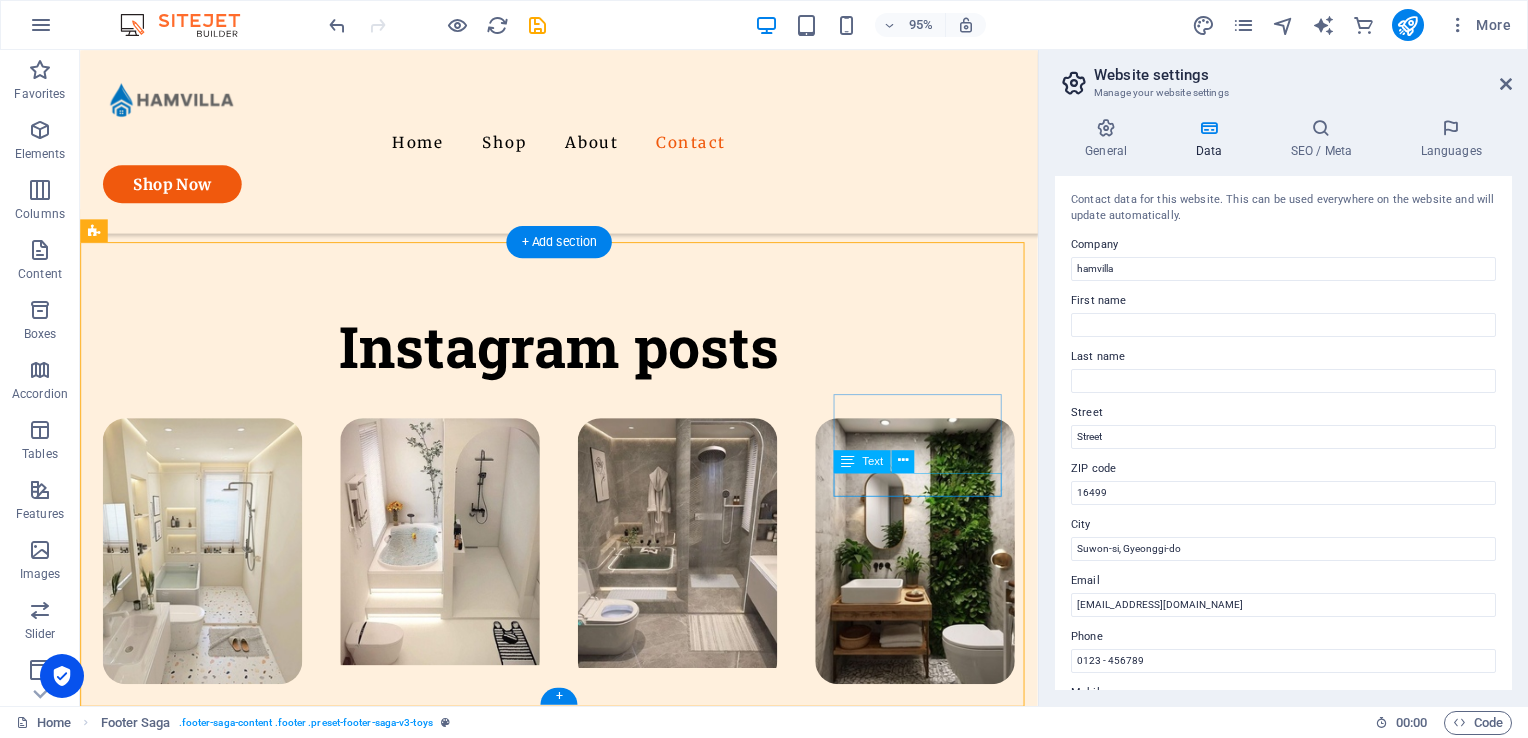 click on "[EMAIL_ADDRESS][DOMAIN_NAME]" at bounding box center [194, 1840] 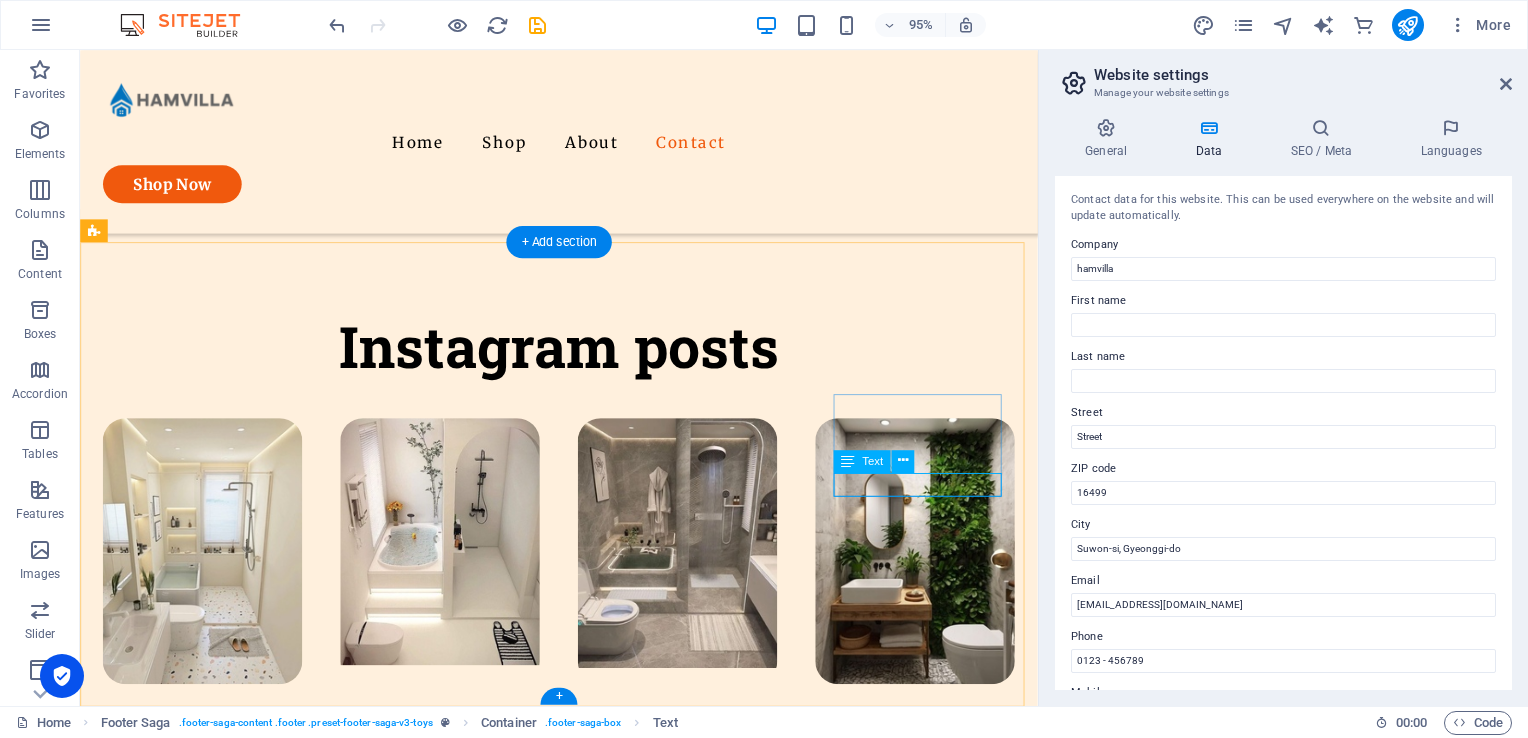 click on "[EMAIL_ADDRESS][DOMAIN_NAME]" at bounding box center (194, 1840) 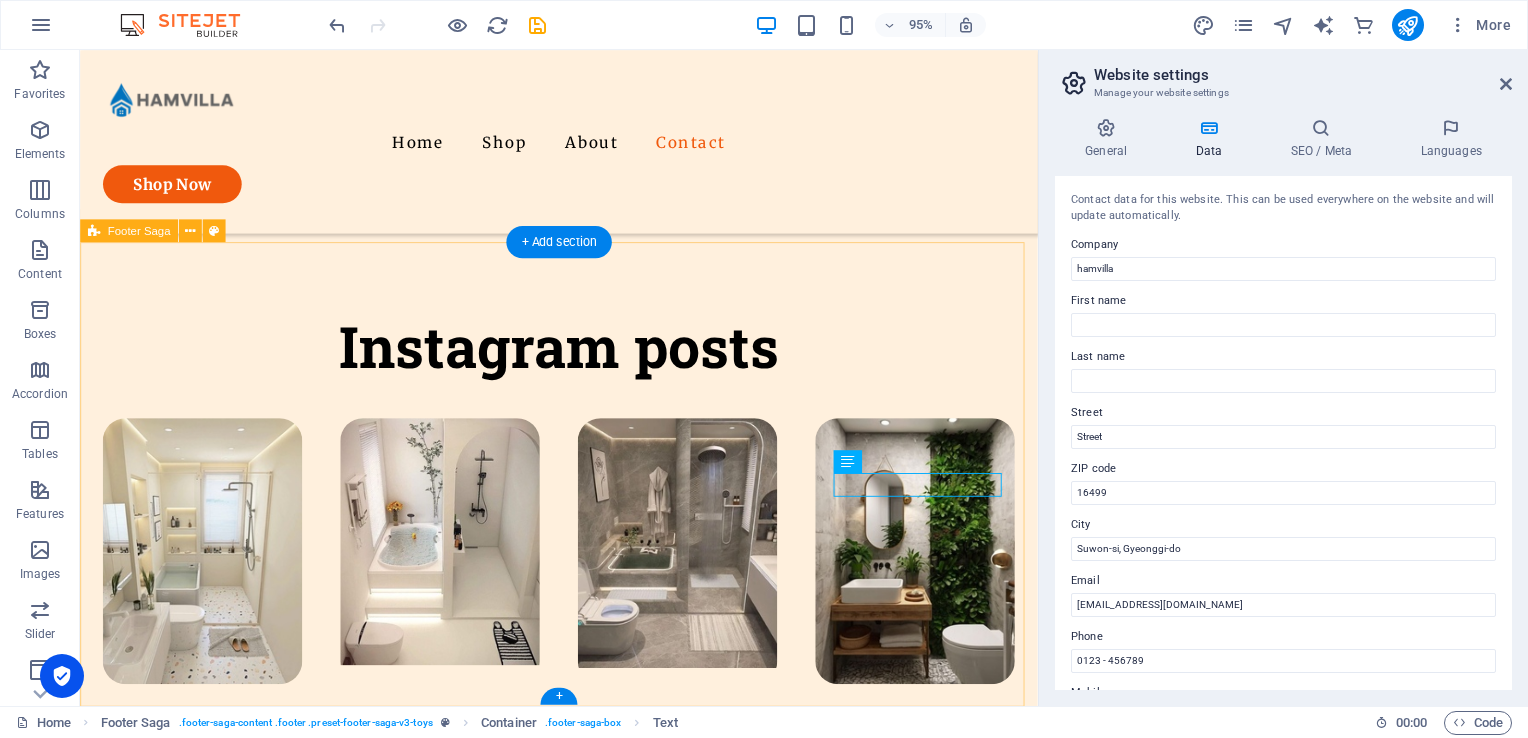drag, startPoint x: 872, startPoint y: 492, endPoint x: 847, endPoint y: 491, distance: 25.019993 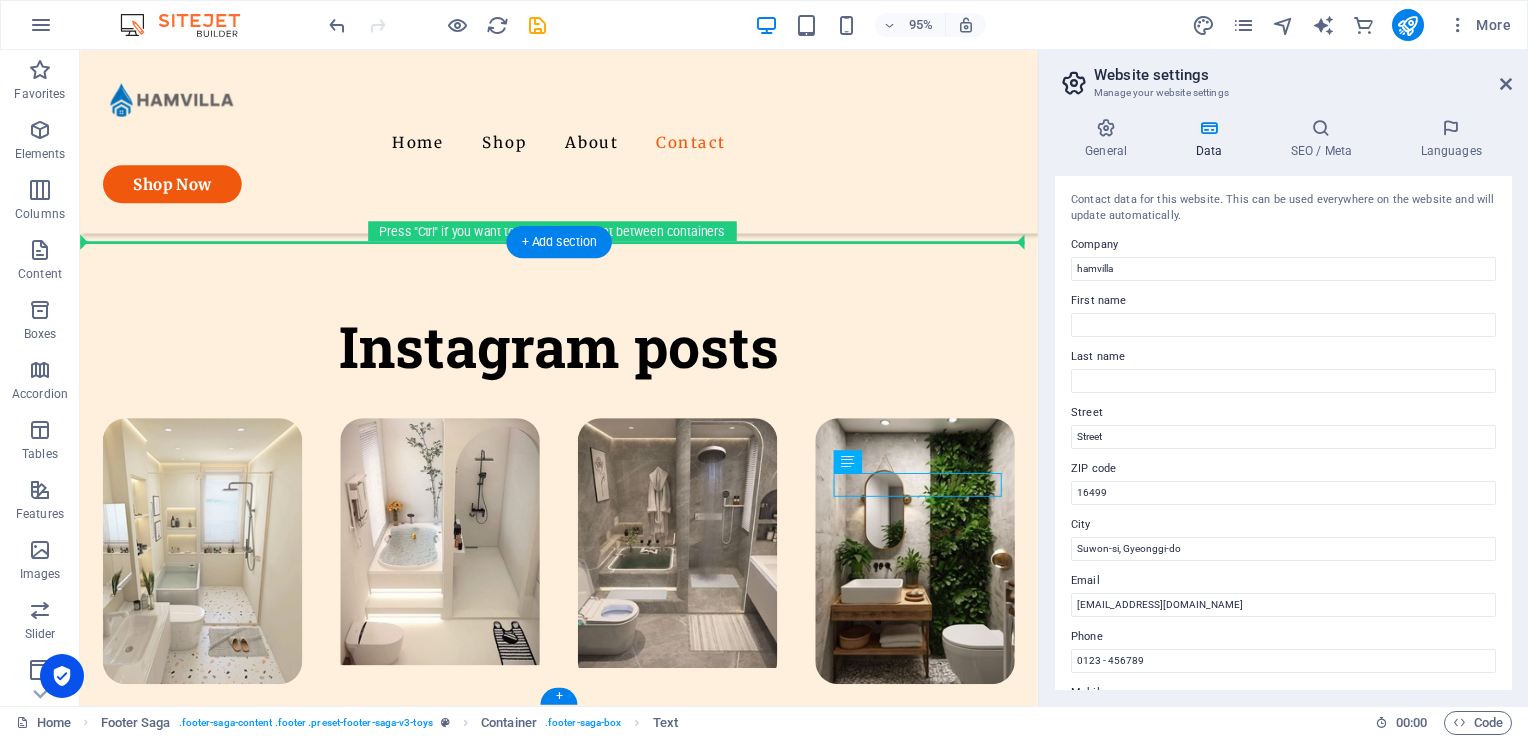 drag, startPoint x: 919, startPoint y: 516, endPoint x: 856, endPoint y: 488, distance: 68.942 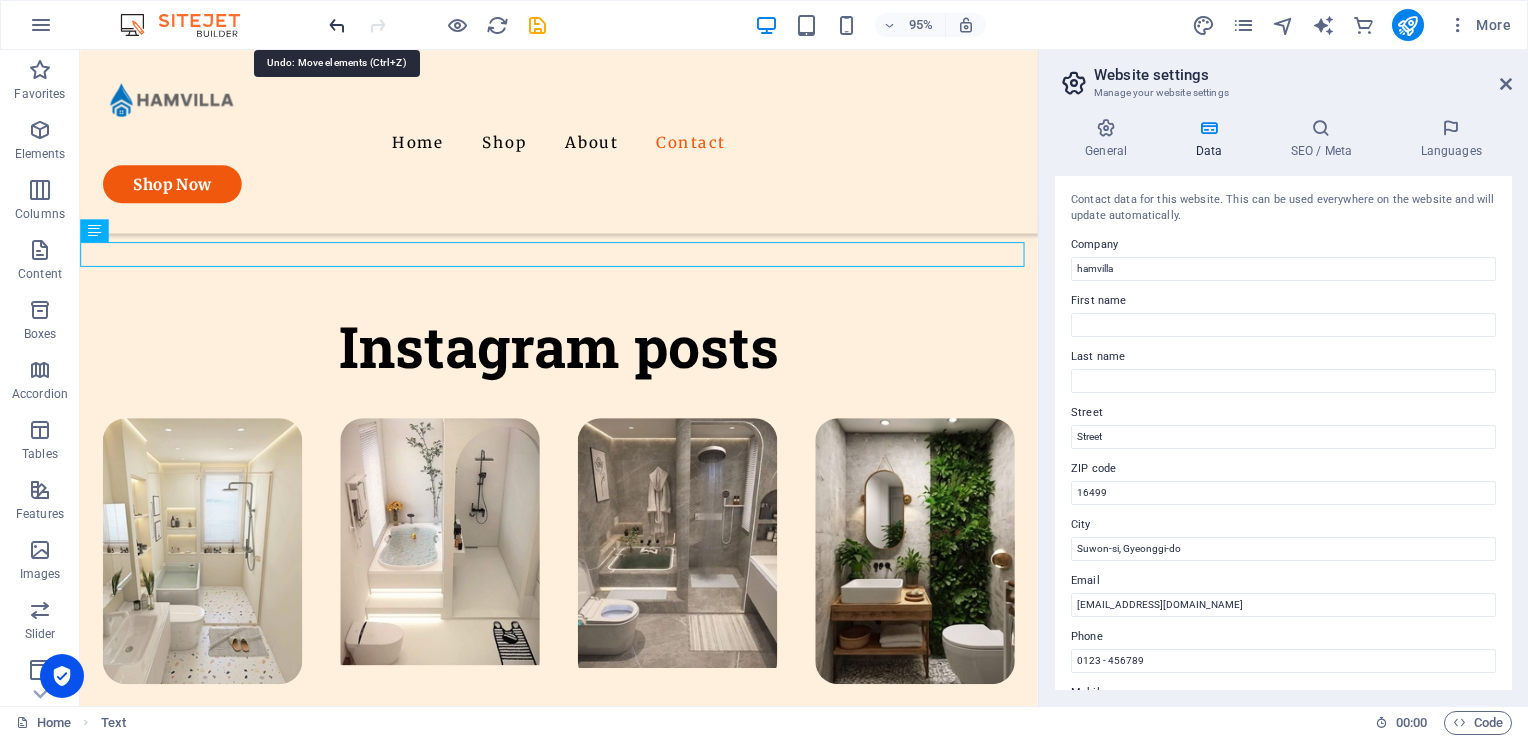 click at bounding box center [337, 25] 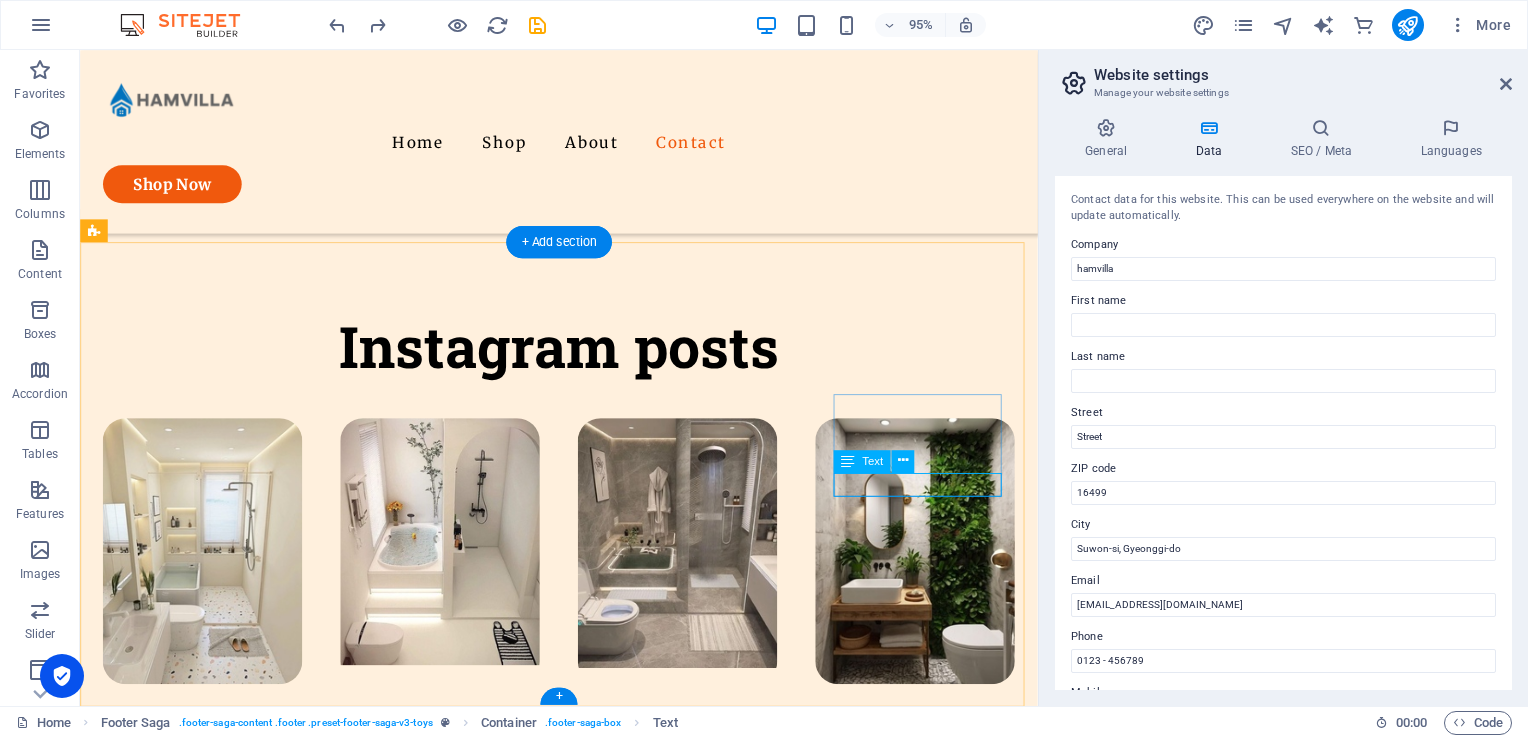 click on "[EMAIL_ADDRESS][DOMAIN_NAME]" at bounding box center [194, 1840] 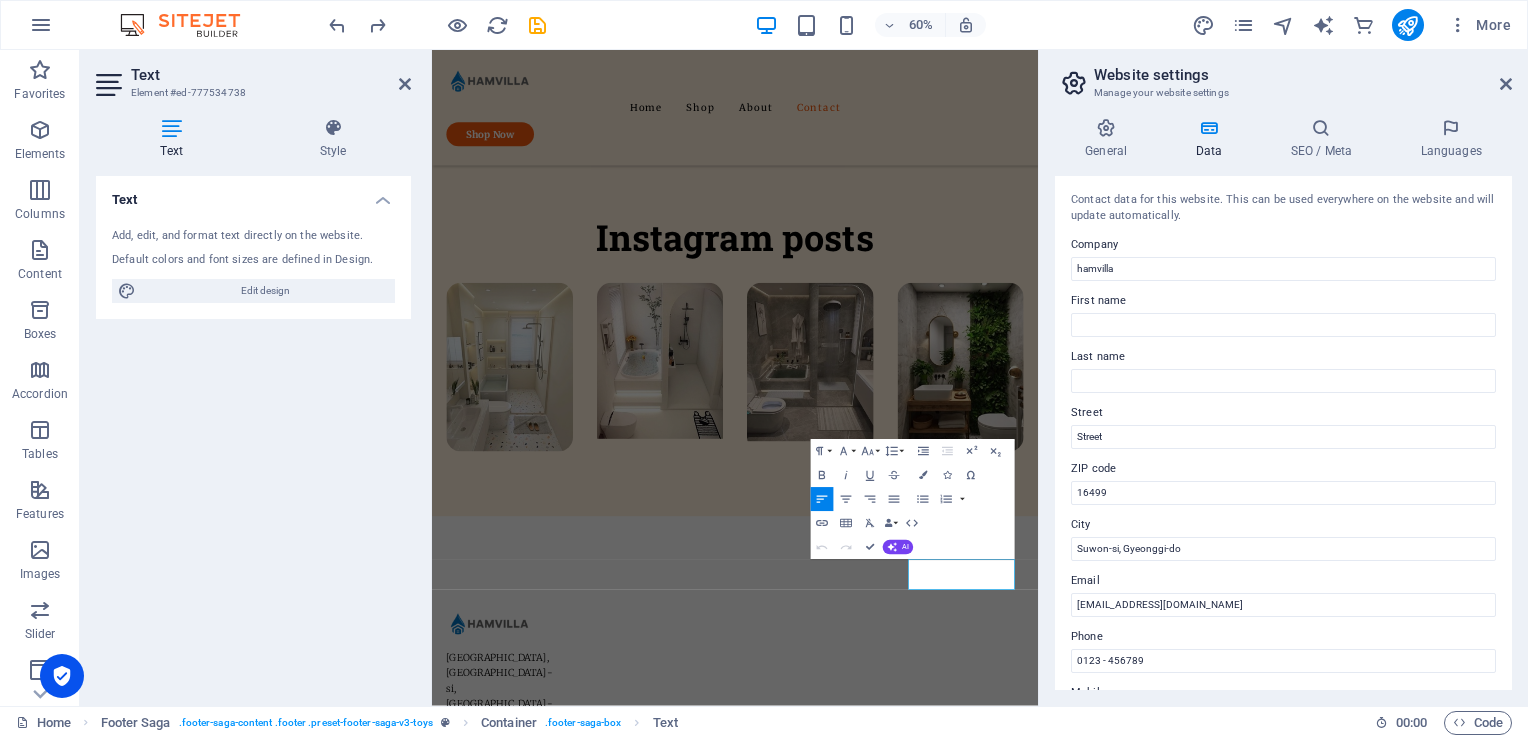 scroll, scrollTop: 3807, scrollLeft: 0, axis: vertical 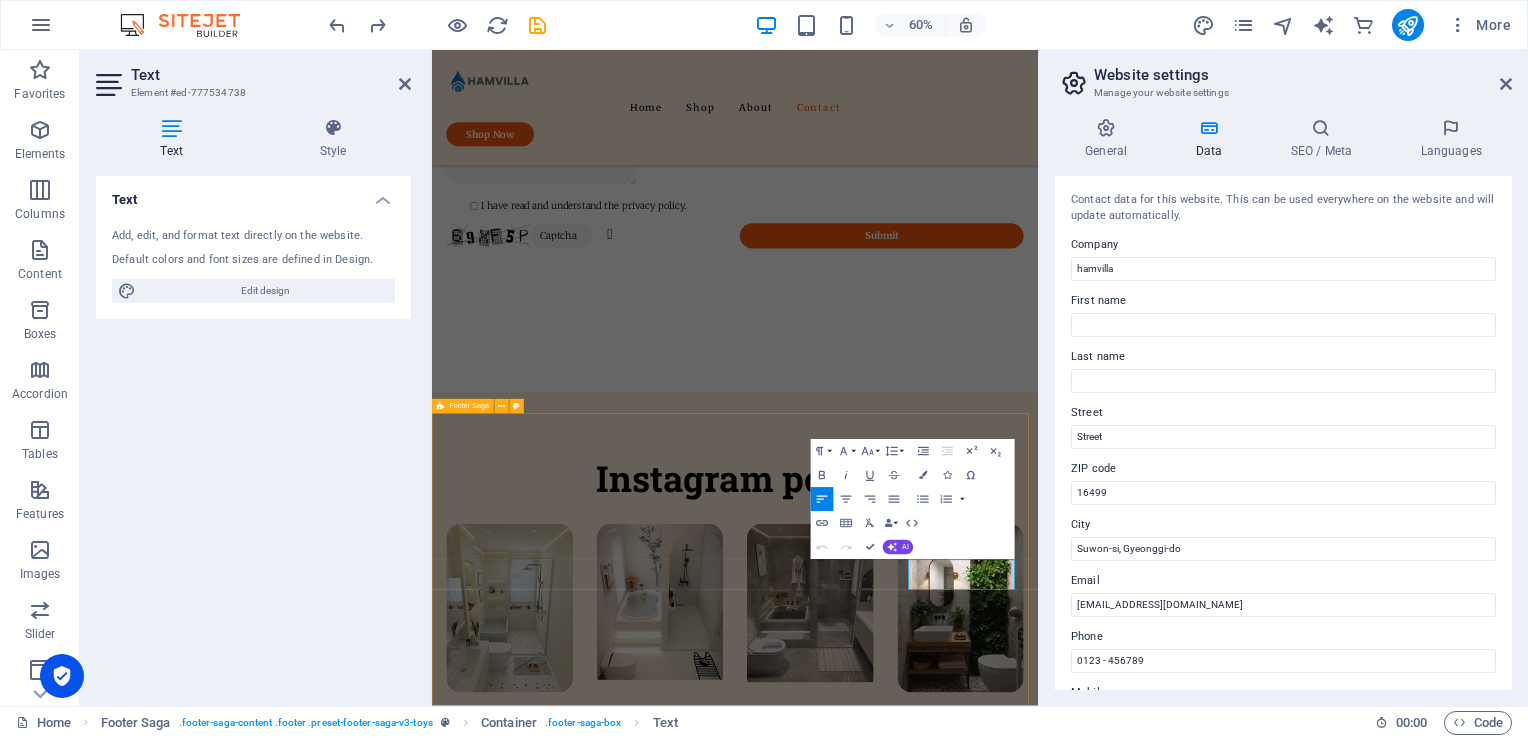 drag, startPoint x: 1256, startPoint y: 939, endPoint x: 1214, endPoint y: 912, distance: 49.92995 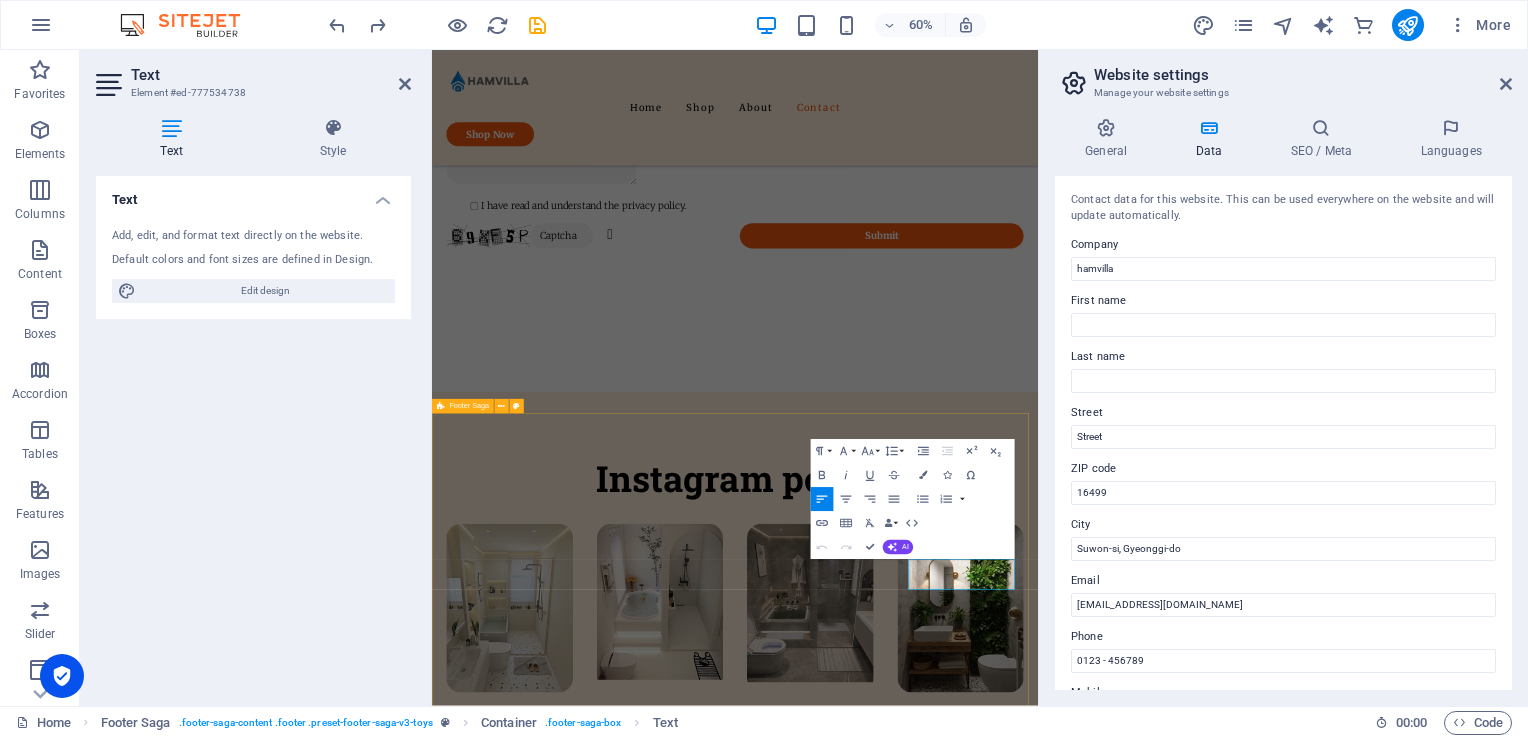 click on "[GEOGRAPHIC_DATA], [GEOGRAPHIC_DATA]-si, Gyeonggi-do Quick Links Shop About Contact Details Legal Notice Privacy Policy Contact     [EMAIL_ADDRESS][DOMAIN_NAME]   hamvilla .  All rights reserved." at bounding box center (937, 1807) 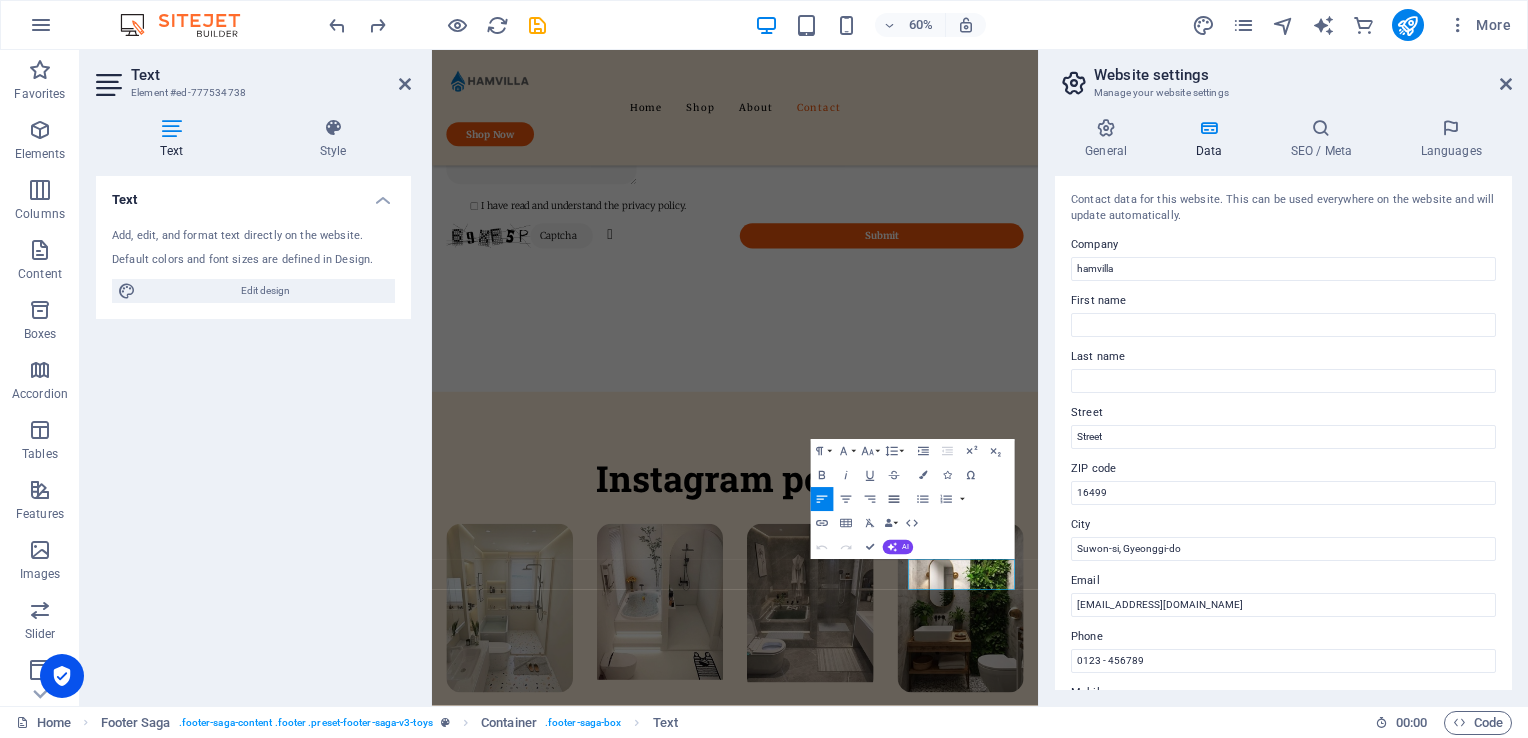 click 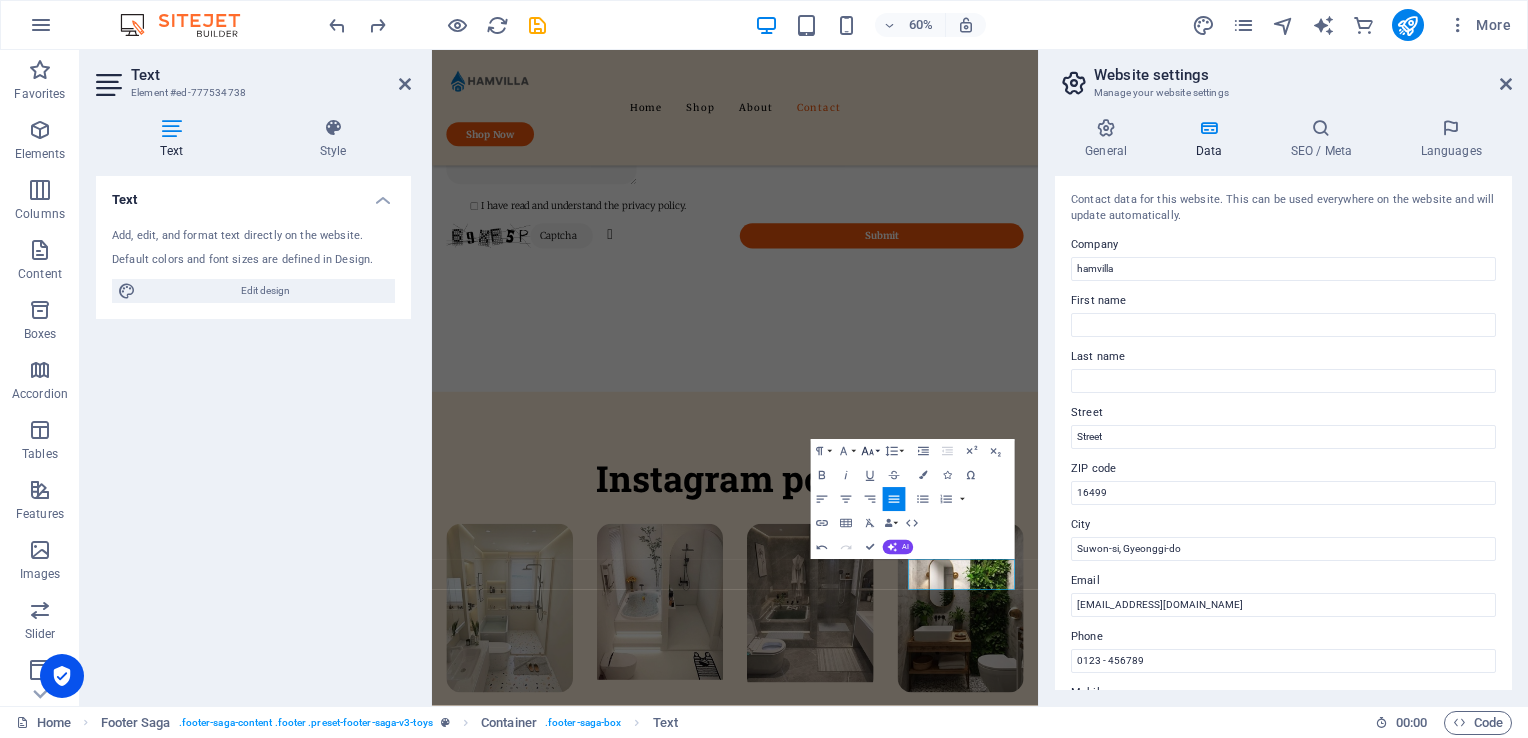 click 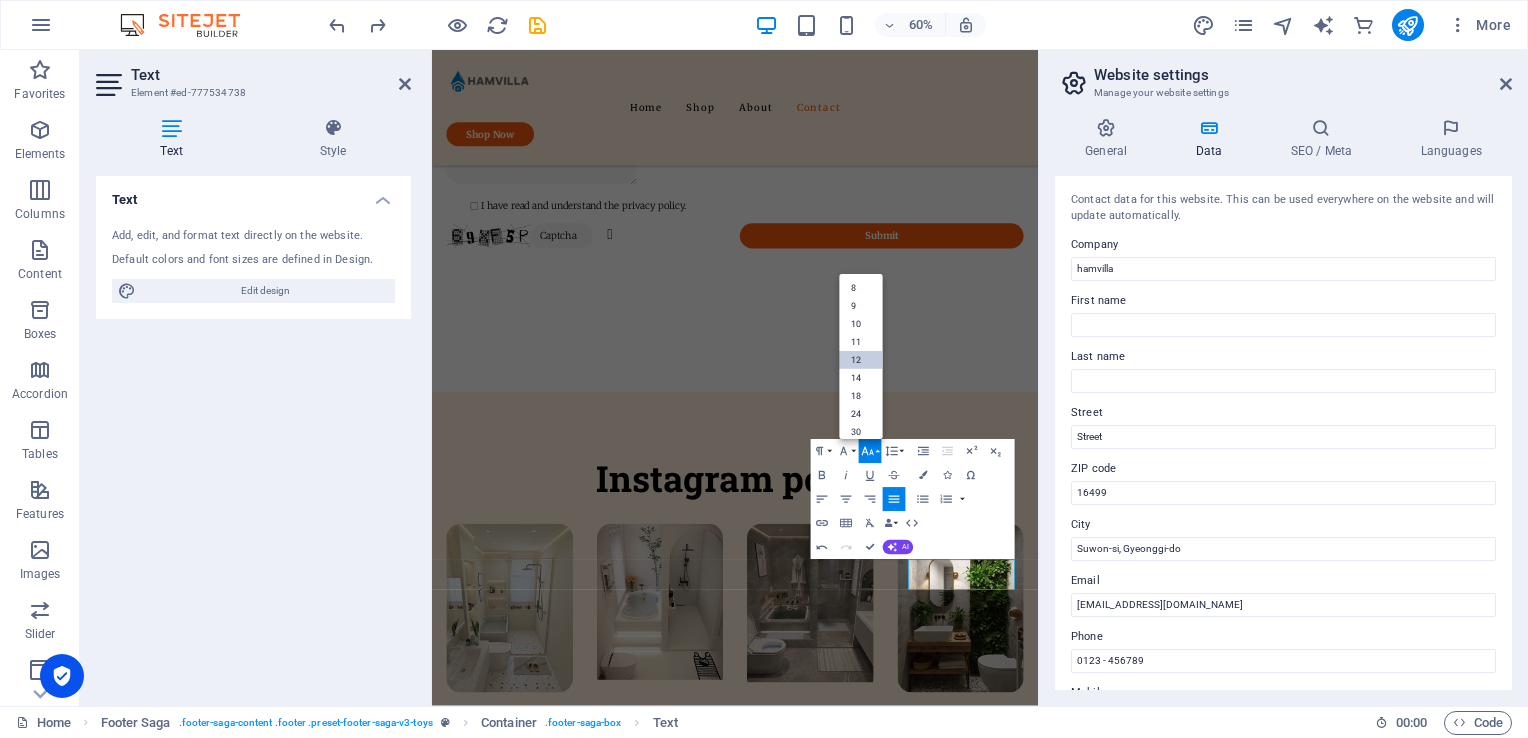 click on "12" at bounding box center [861, 360] 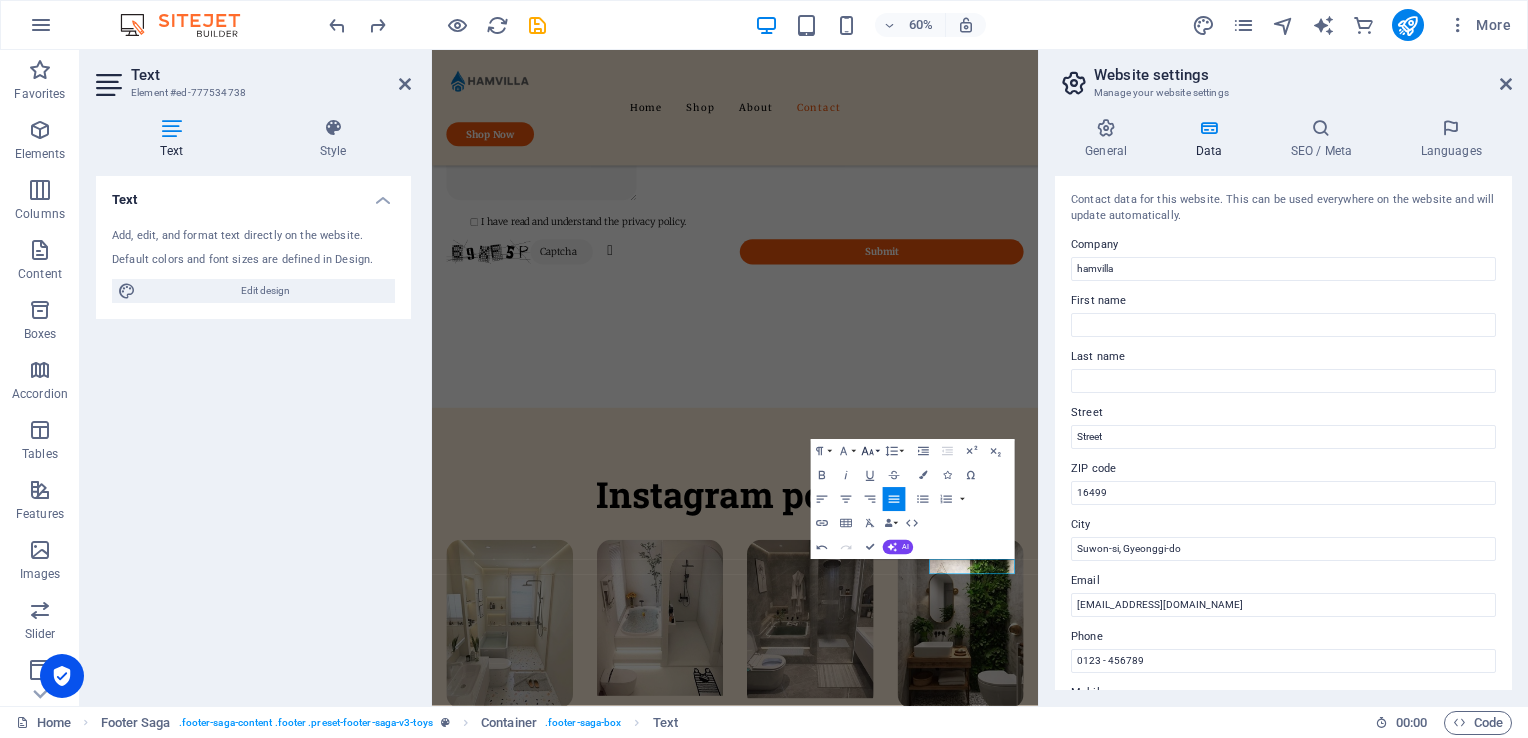 click 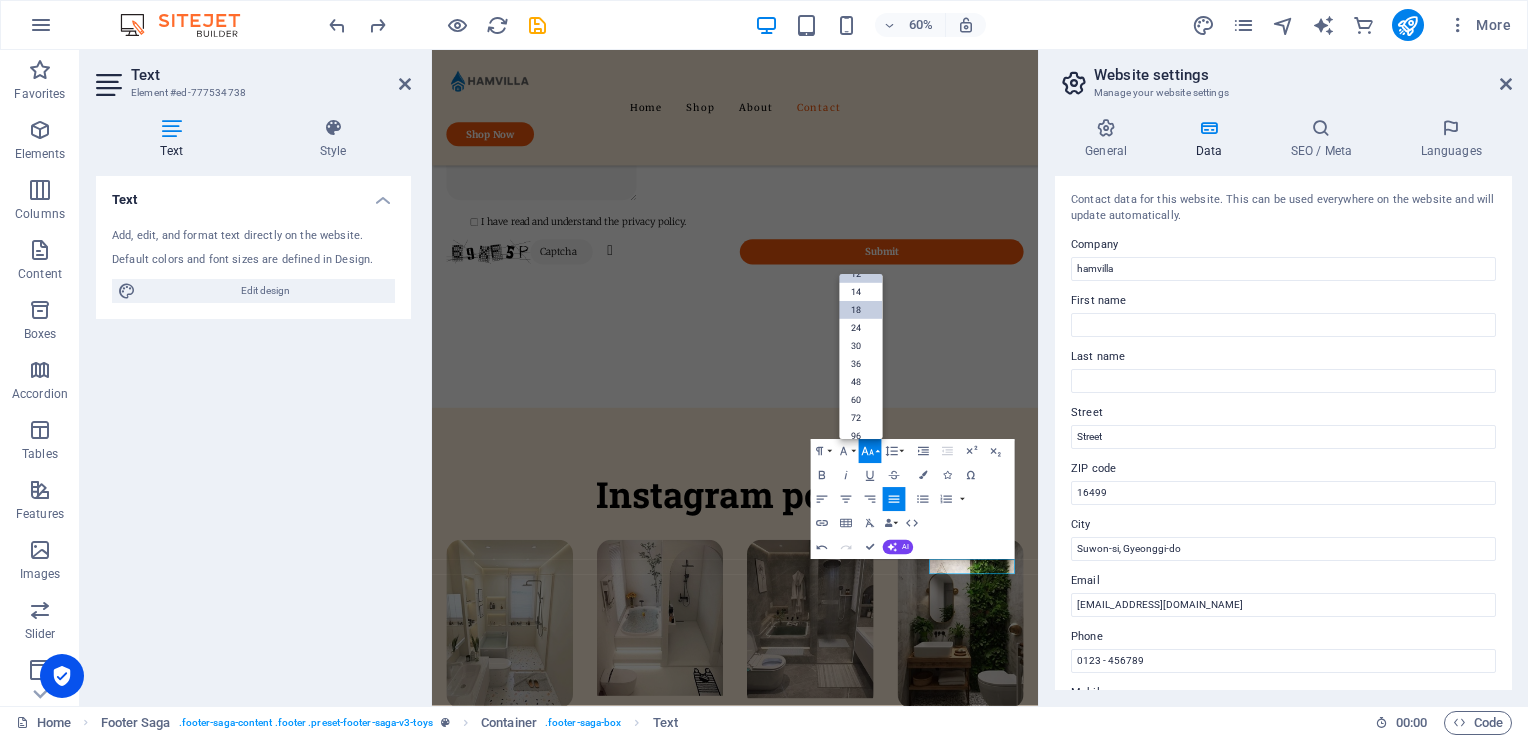click on "18" at bounding box center [860, 310] 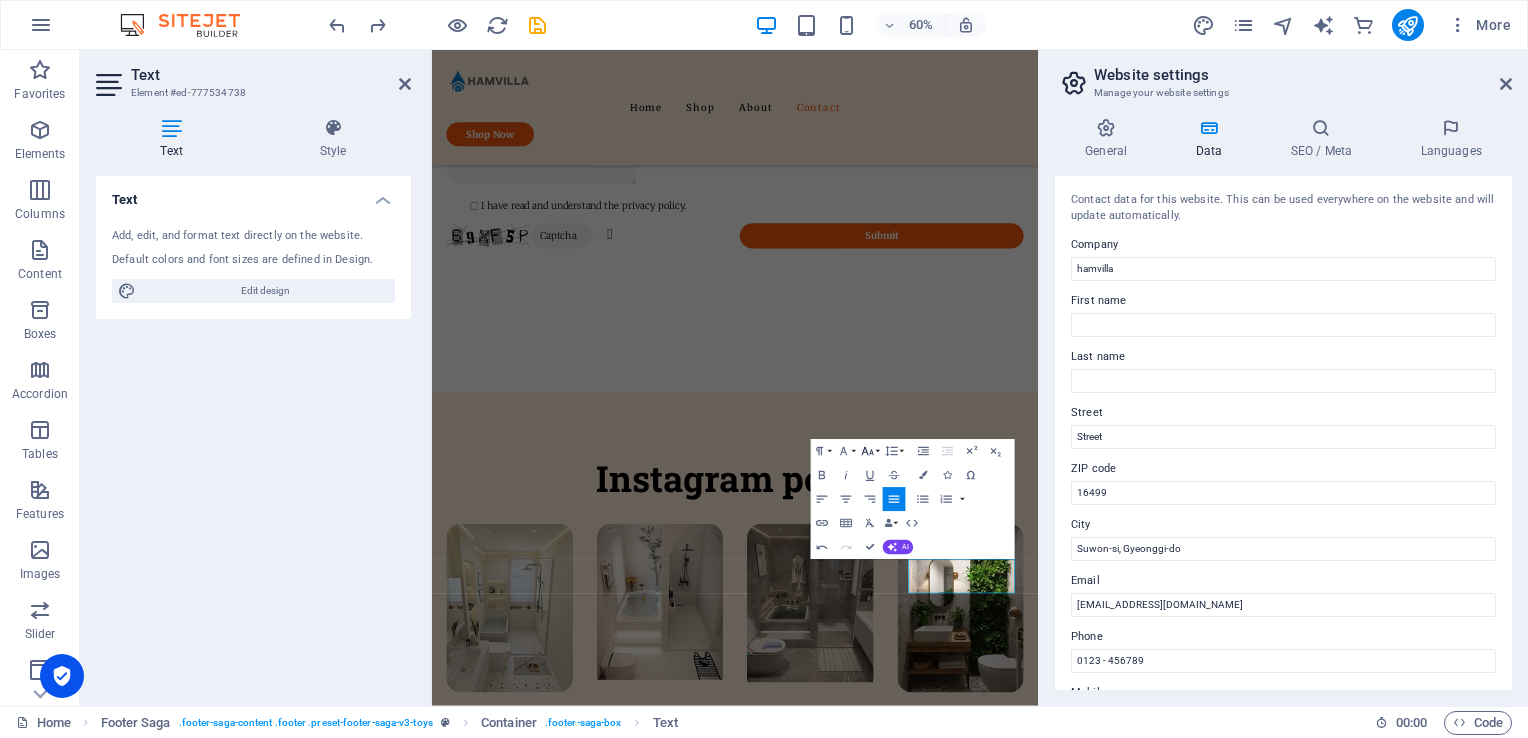 click 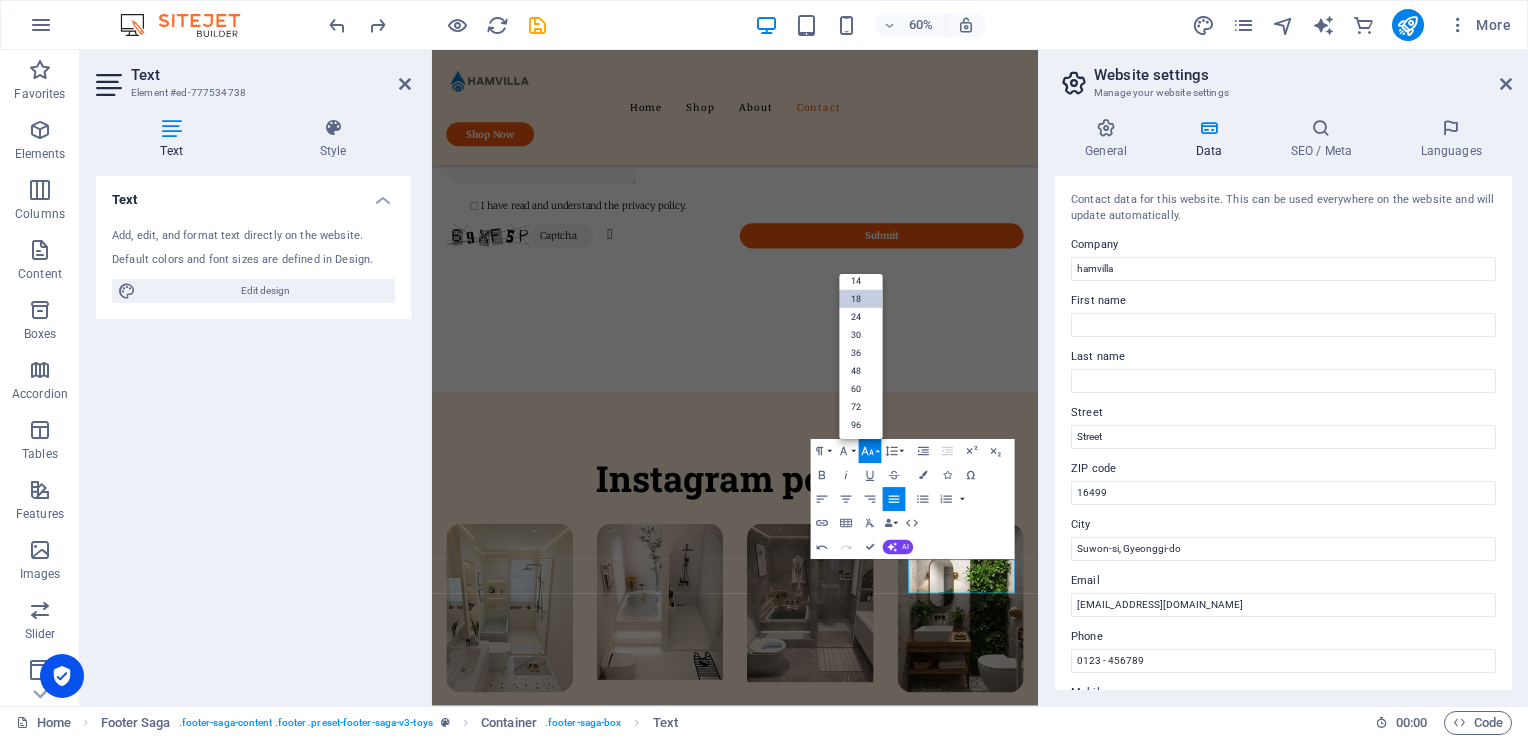 scroll, scrollTop: 160, scrollLeft: 0, axis: vertical 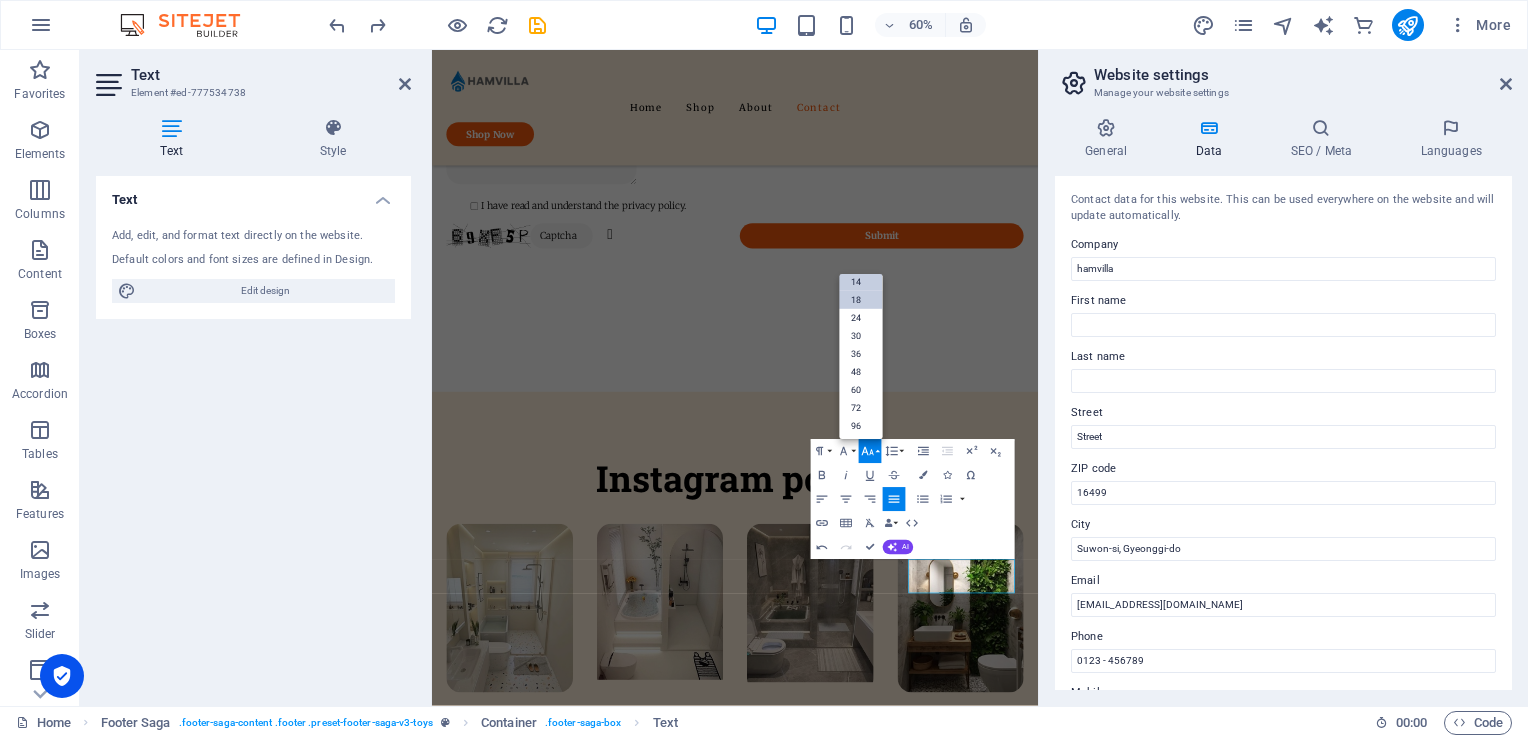 click on "14" at bounding box center (861, 282) 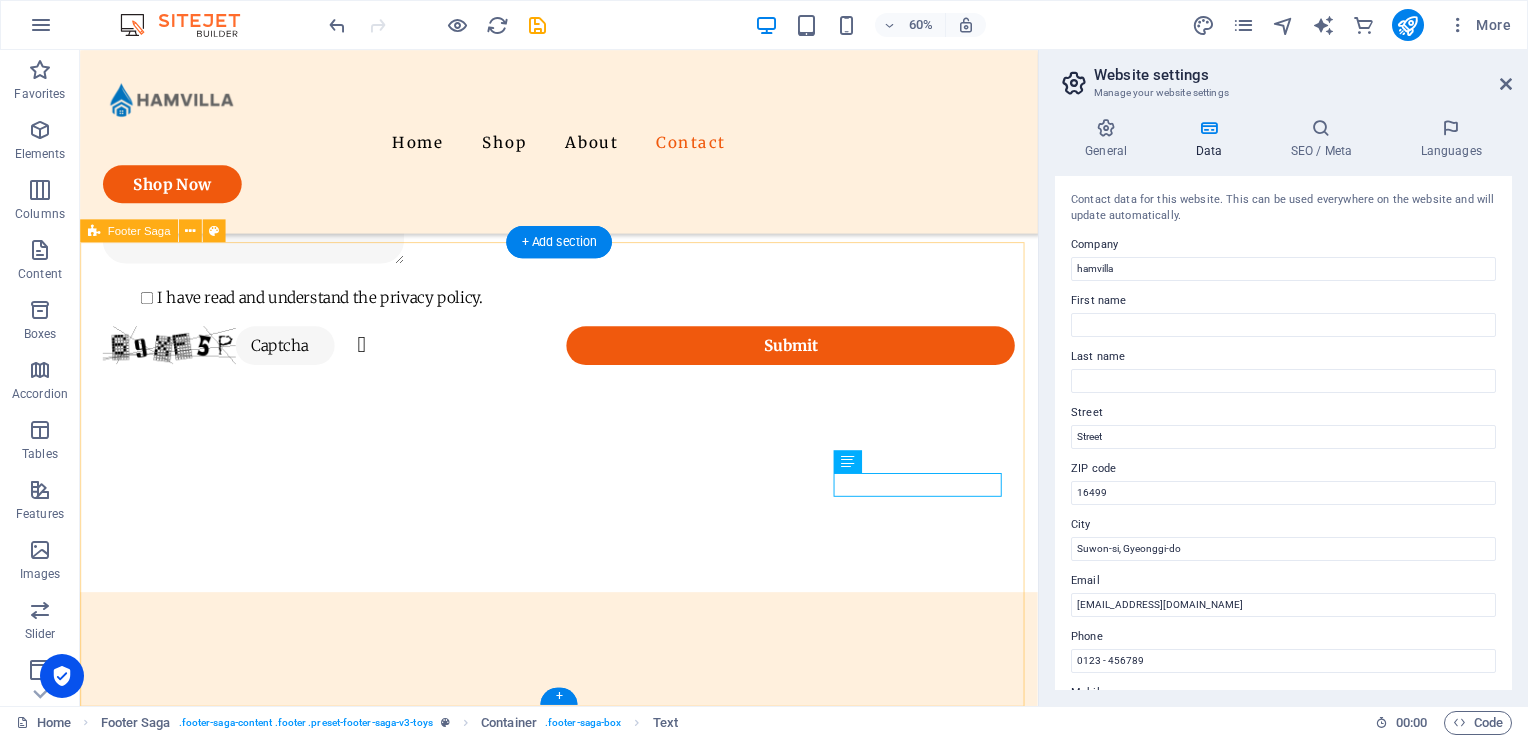 scroll, scrollTop: 4210, scrollLeft: 0, axis: vertical 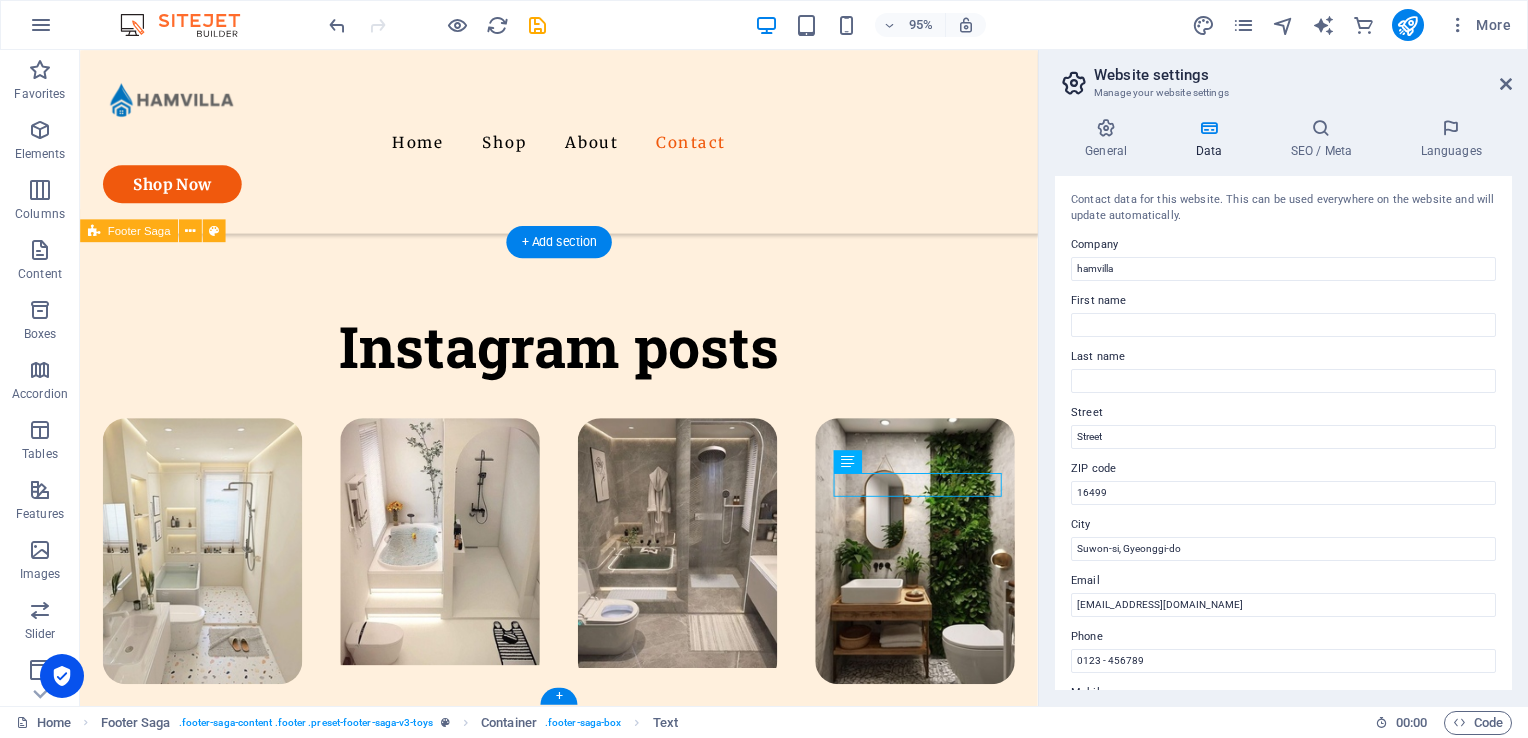 click on "[GEOGRAPHIC_DATA], [GEOGRAPHIC_DATA]-si, Gyeonggi-do Quick Links Shop About Contact Details Legal Notice Privacy Policy Contact     [EMAIL_ADDRESS][DOMAIN_NAME]   hamvilla .  All rights reserved." at bounding box center [584, 1402] 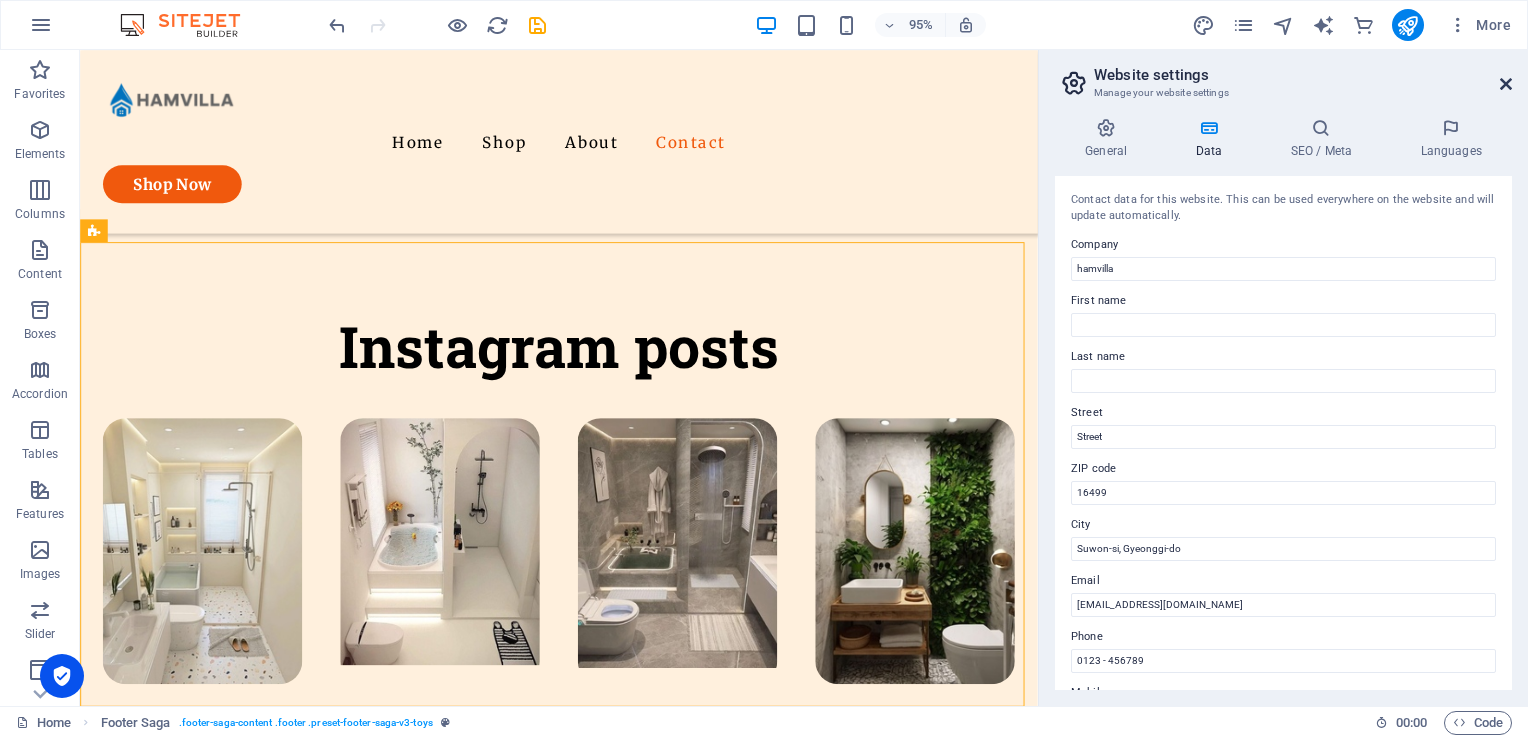 click at bounding box center [1506, 84] 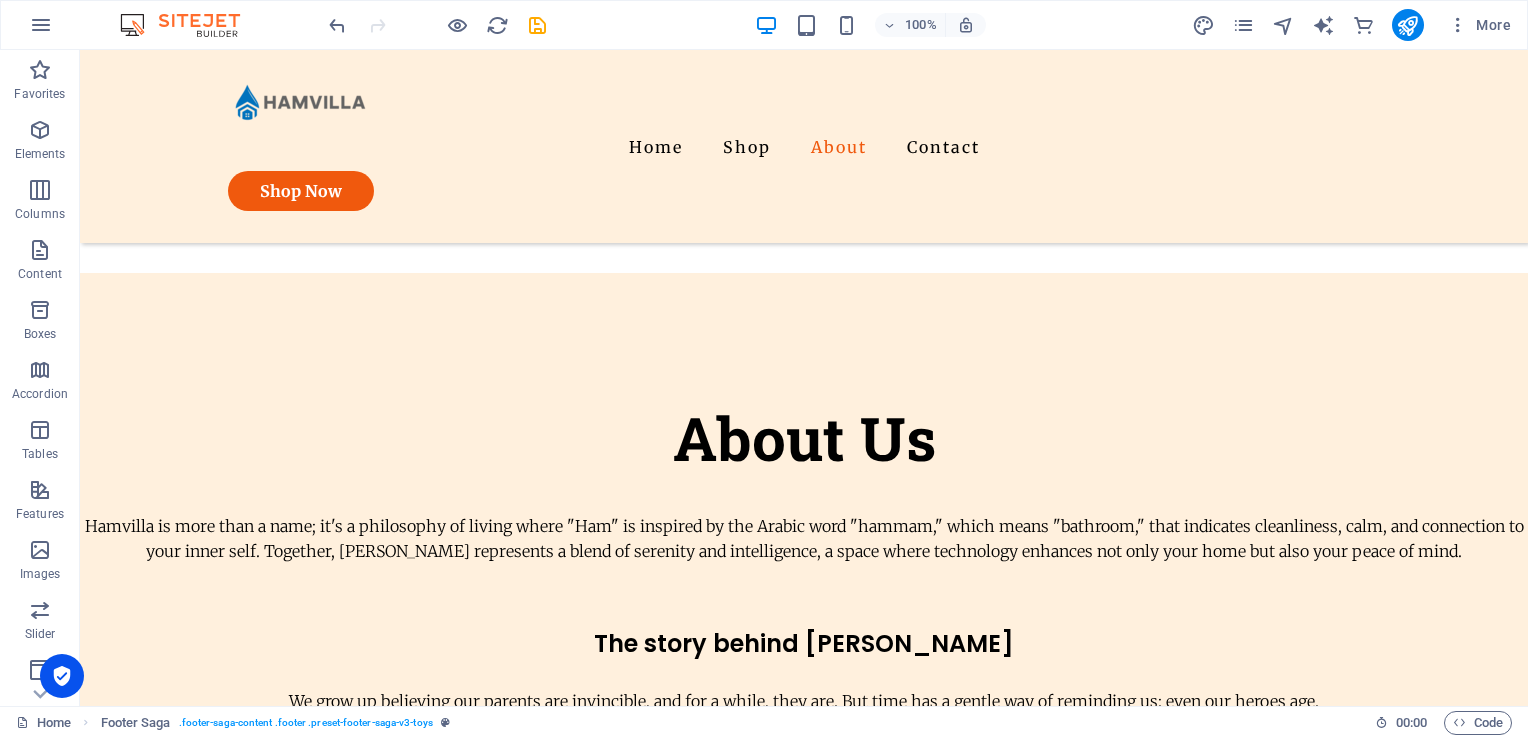 scroll, scrollTop: 2202, scrollLeft: 0, axis: vertical 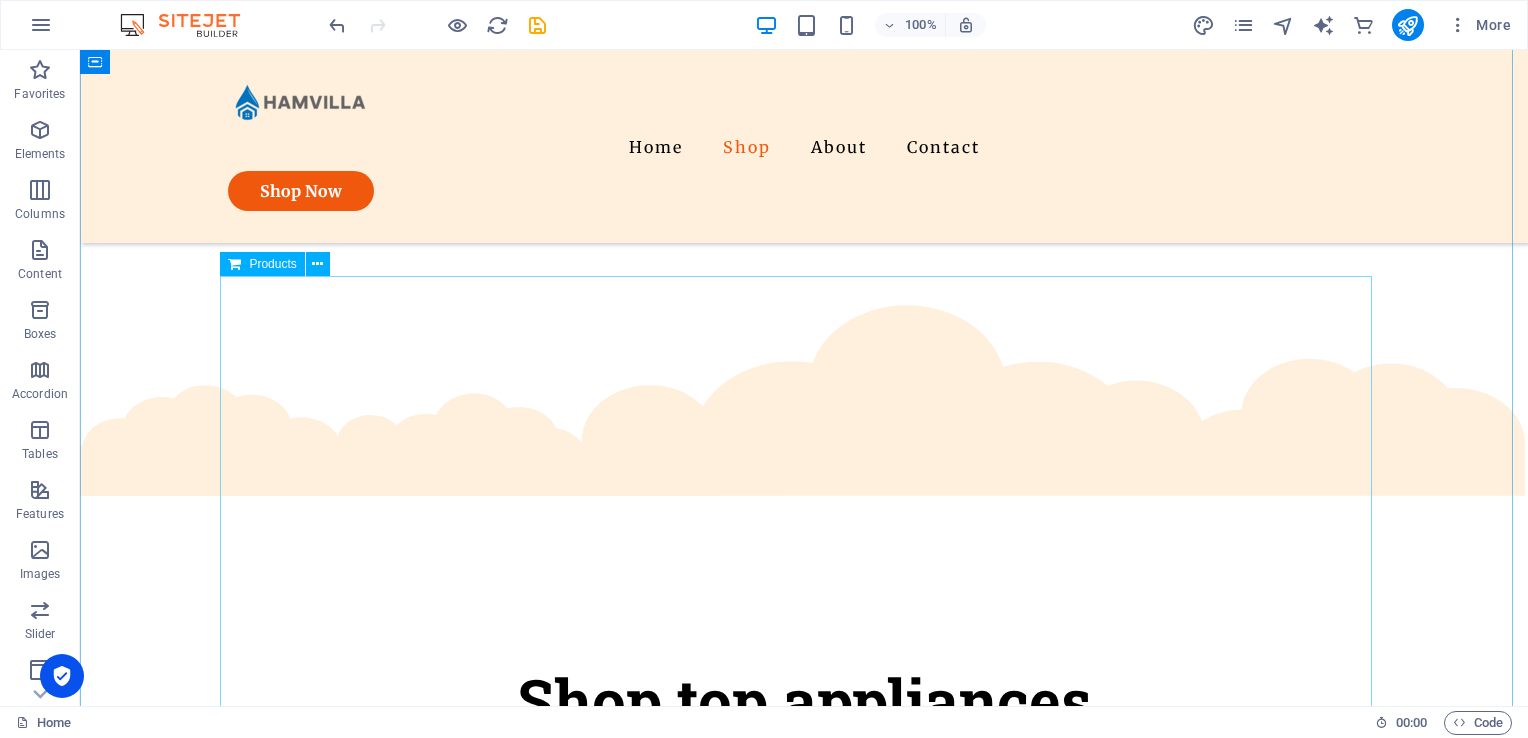 click at bounding box center [804, 1048] 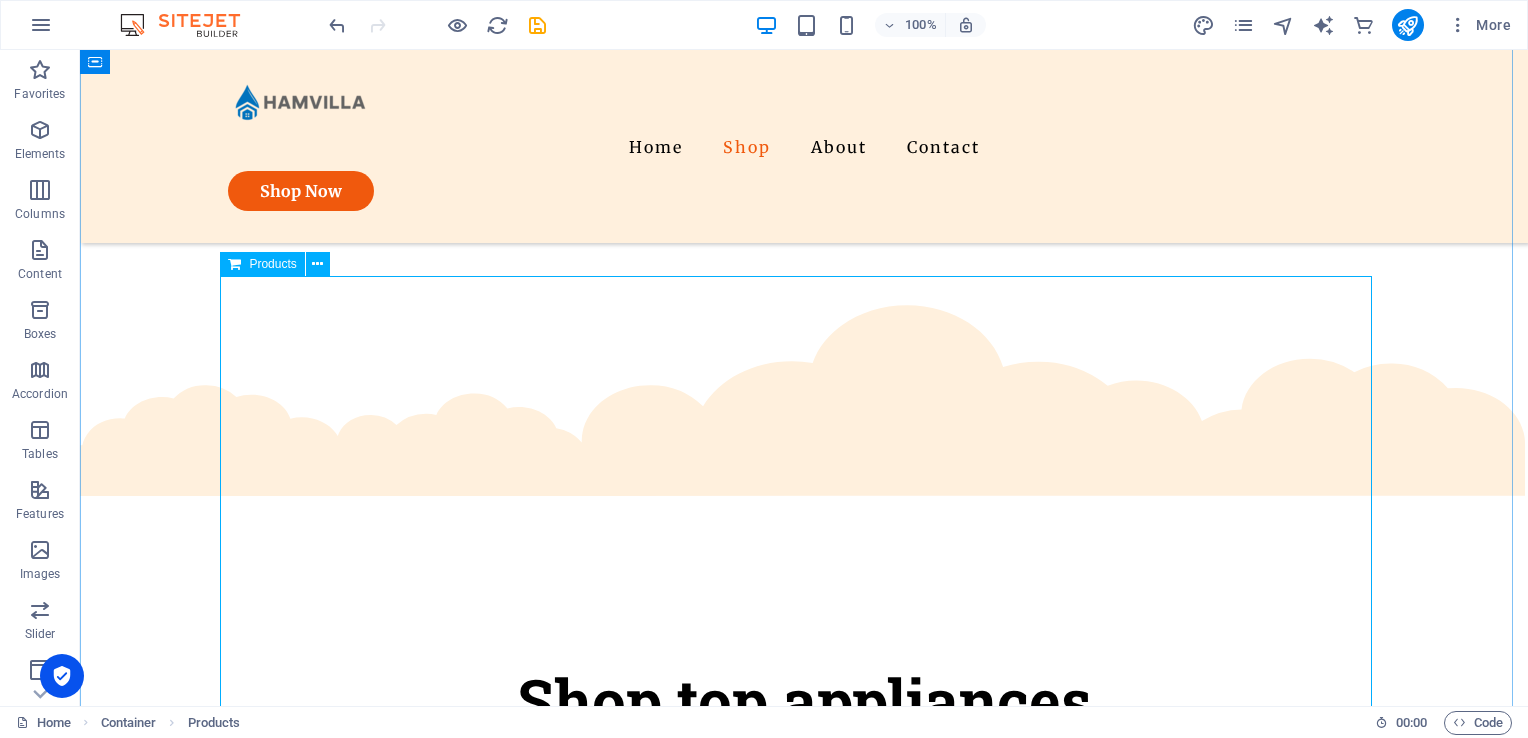 click at bounding box center [804, 1048] 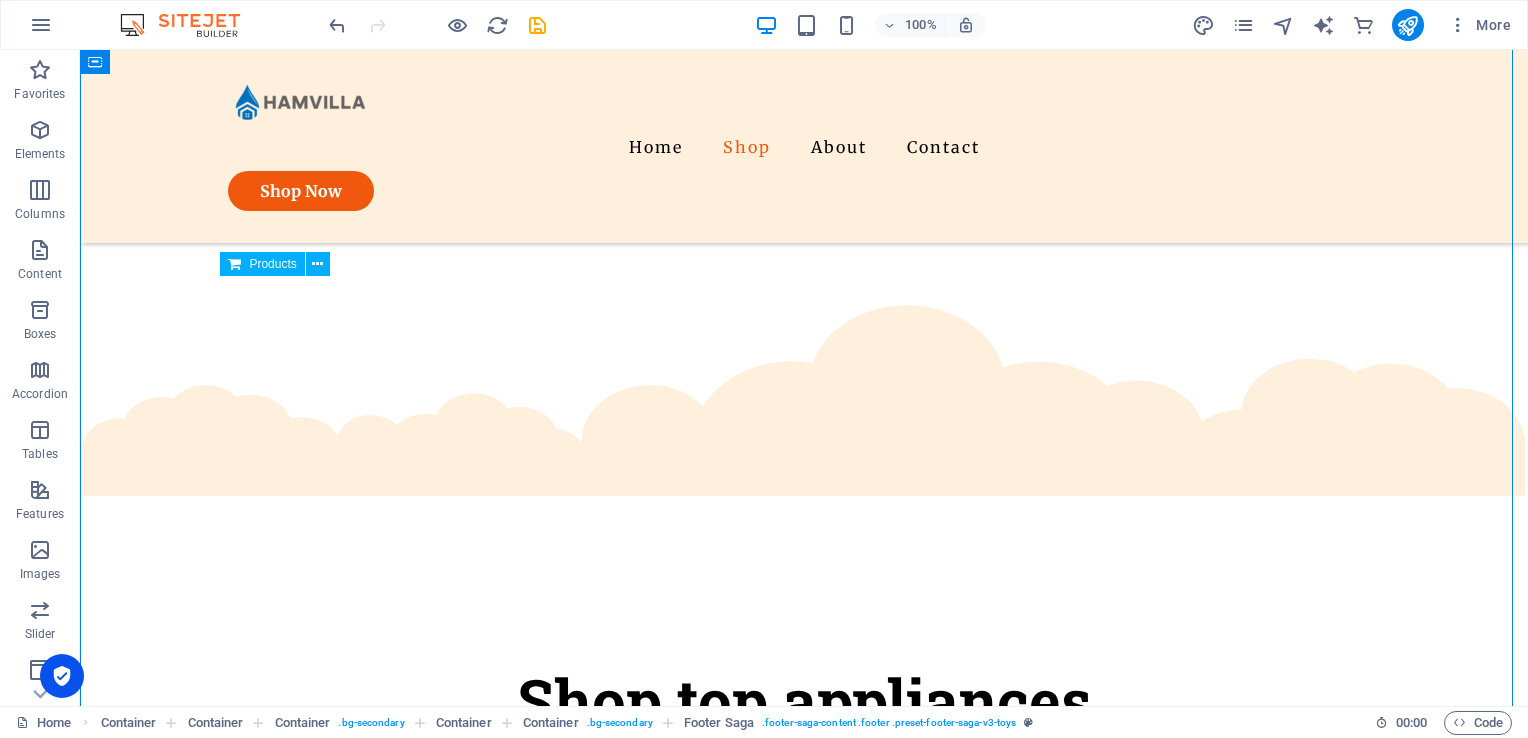 click at bounding box center [804, 1048] 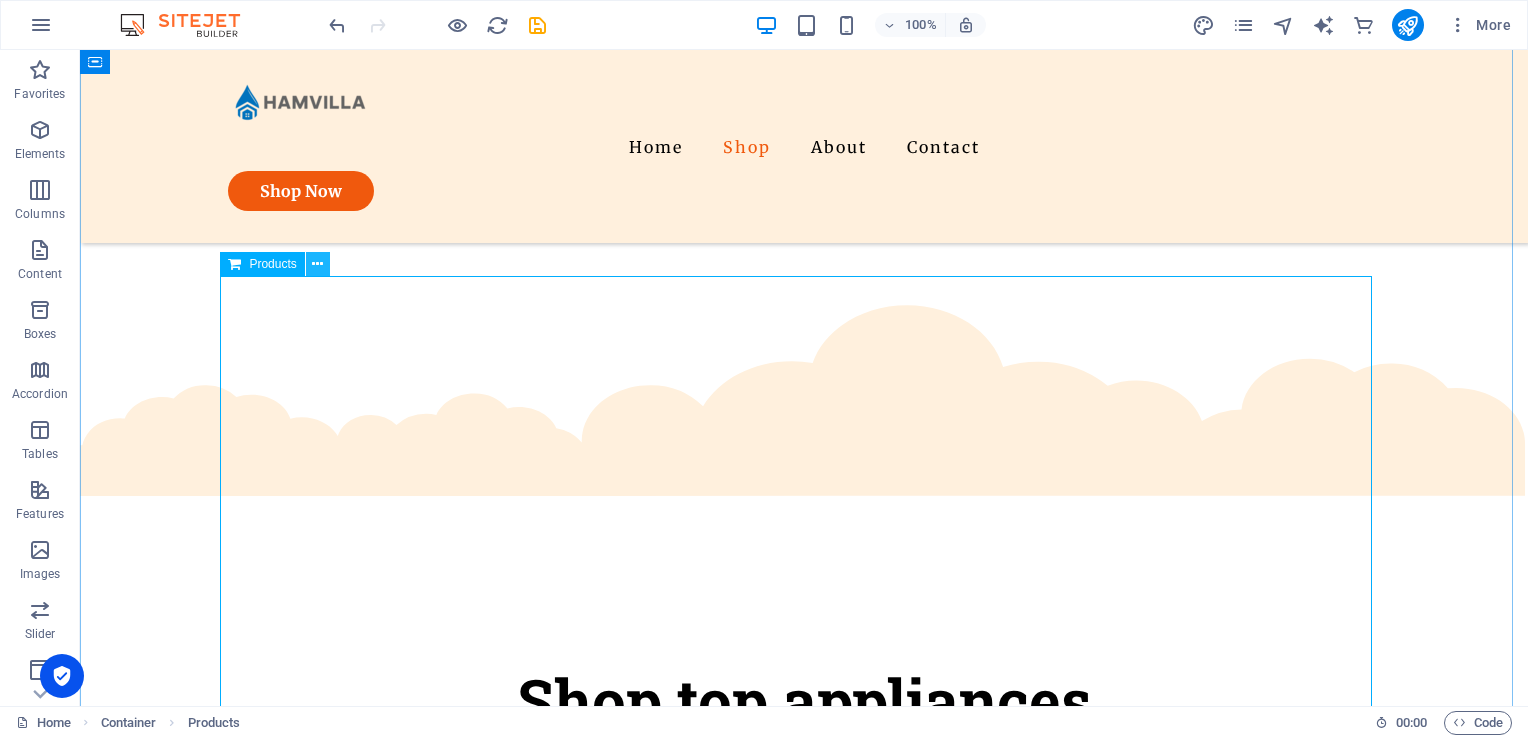 click at bounding box center (317, 264) 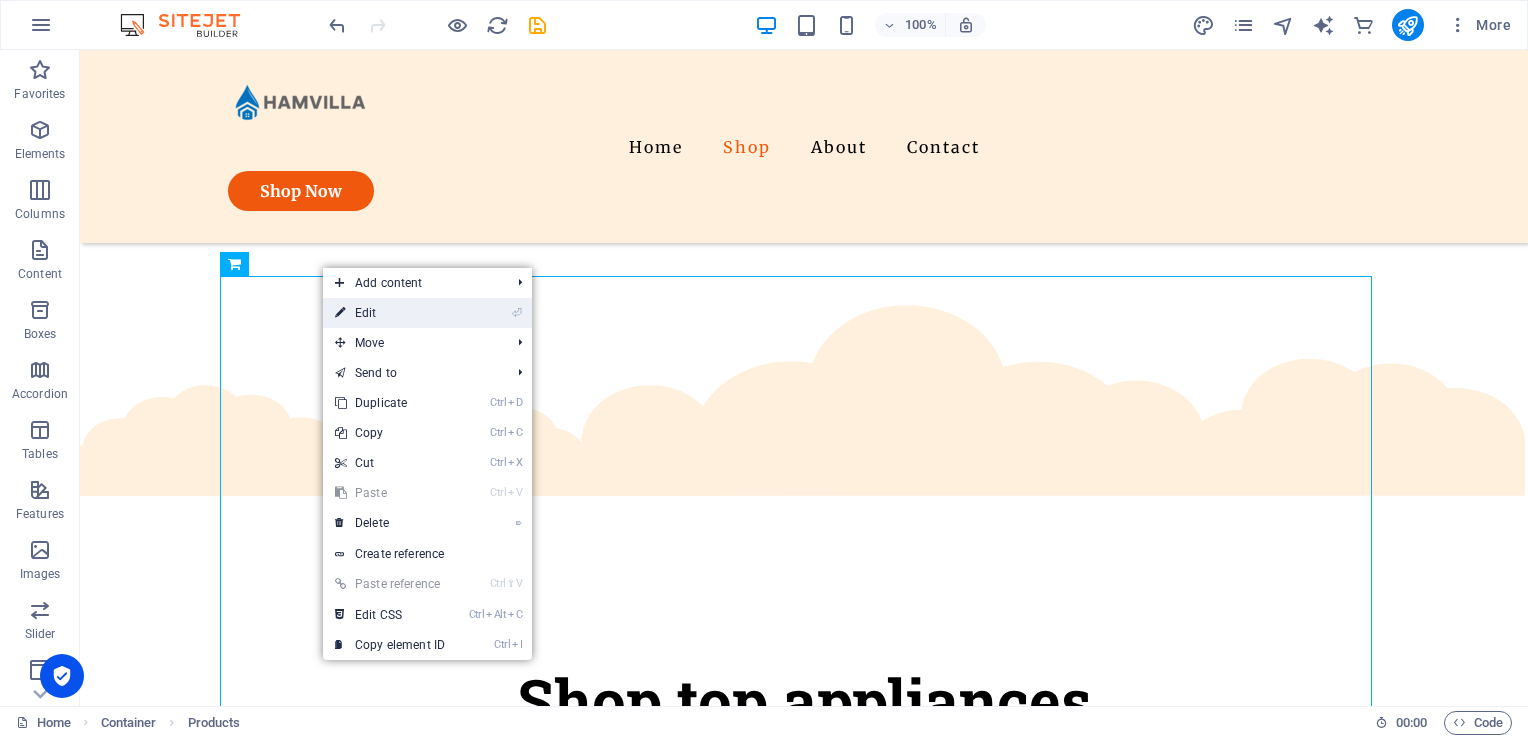 click at bounding box center (340, 313) 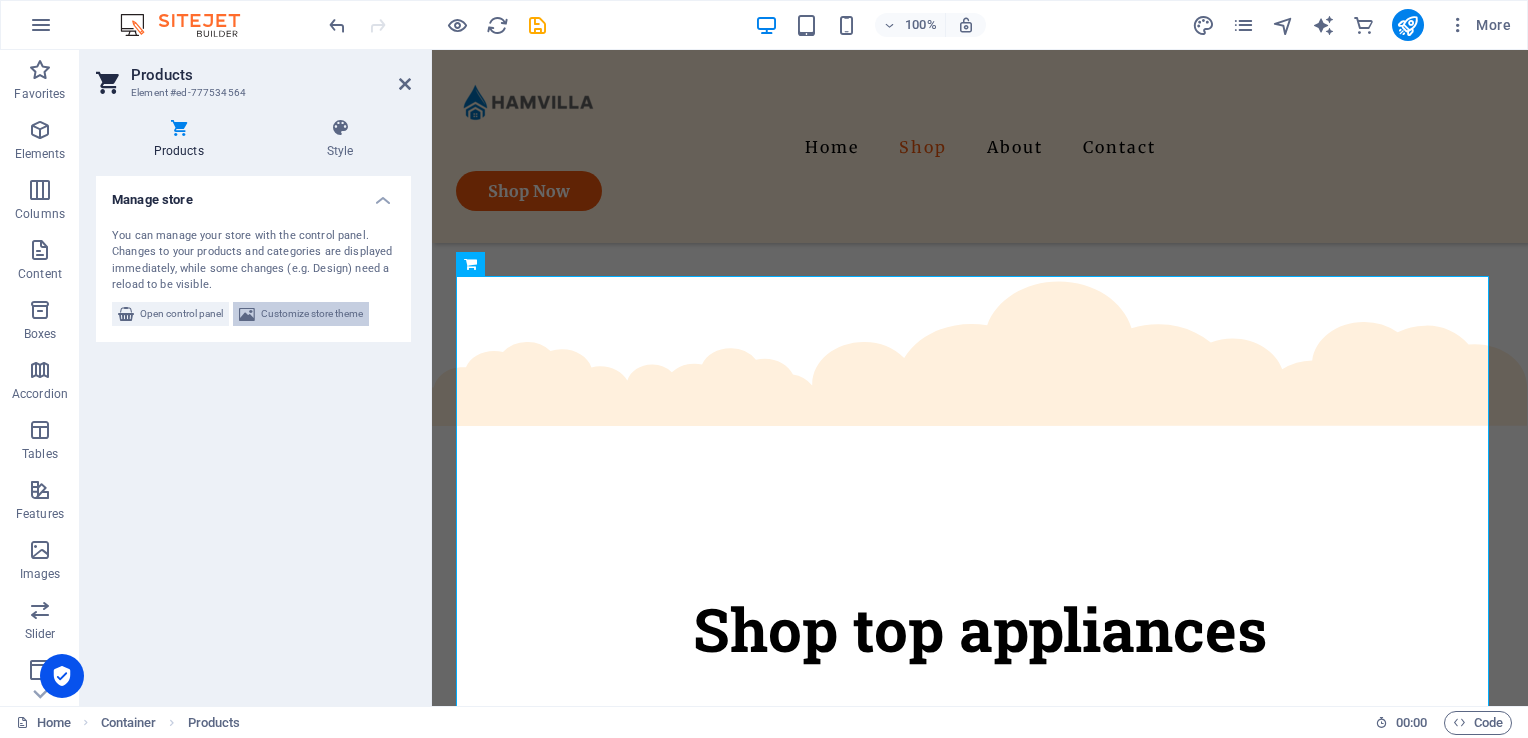 click on "Customize store theme" at bounding box center (312, 314) 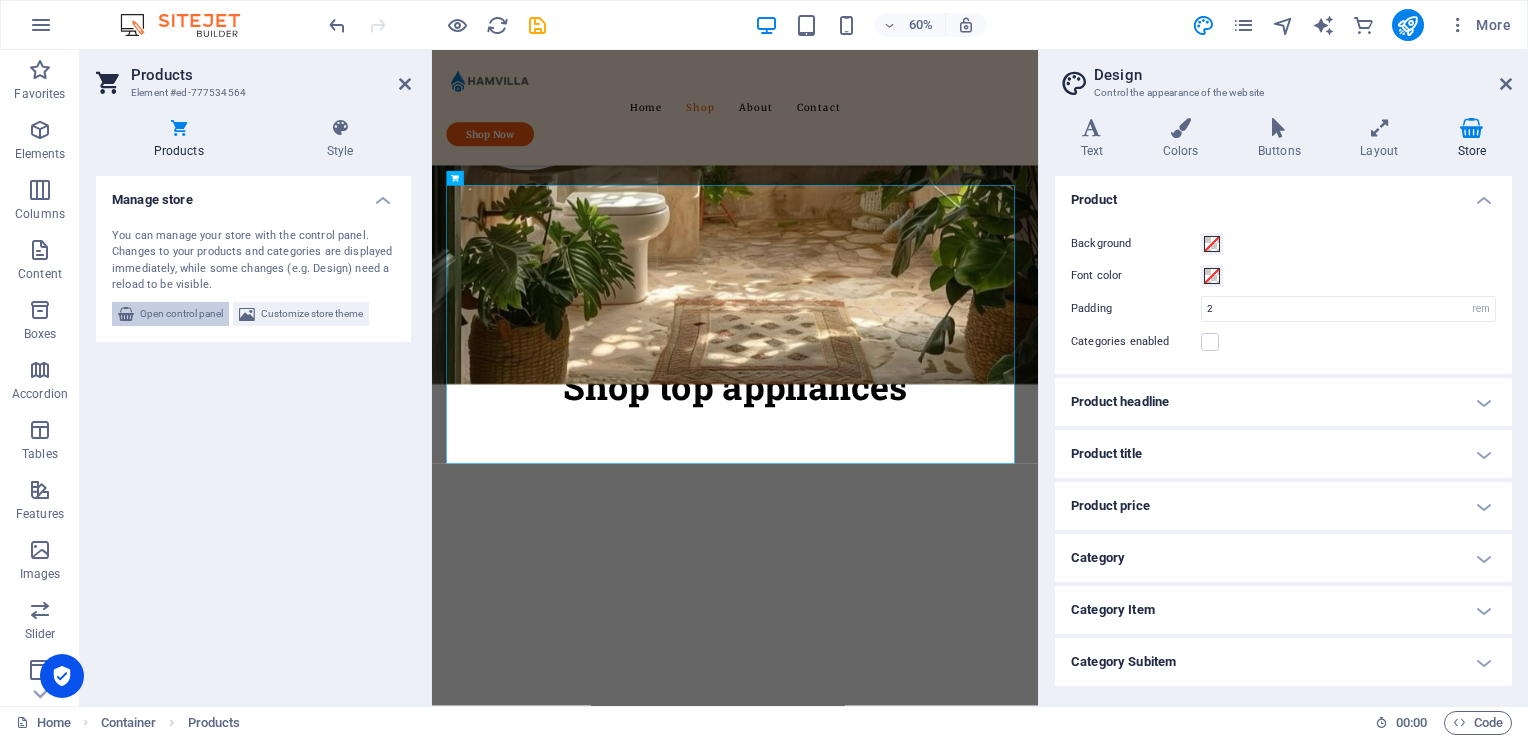 click on "Open control panel" at bounding box center [181, 314] 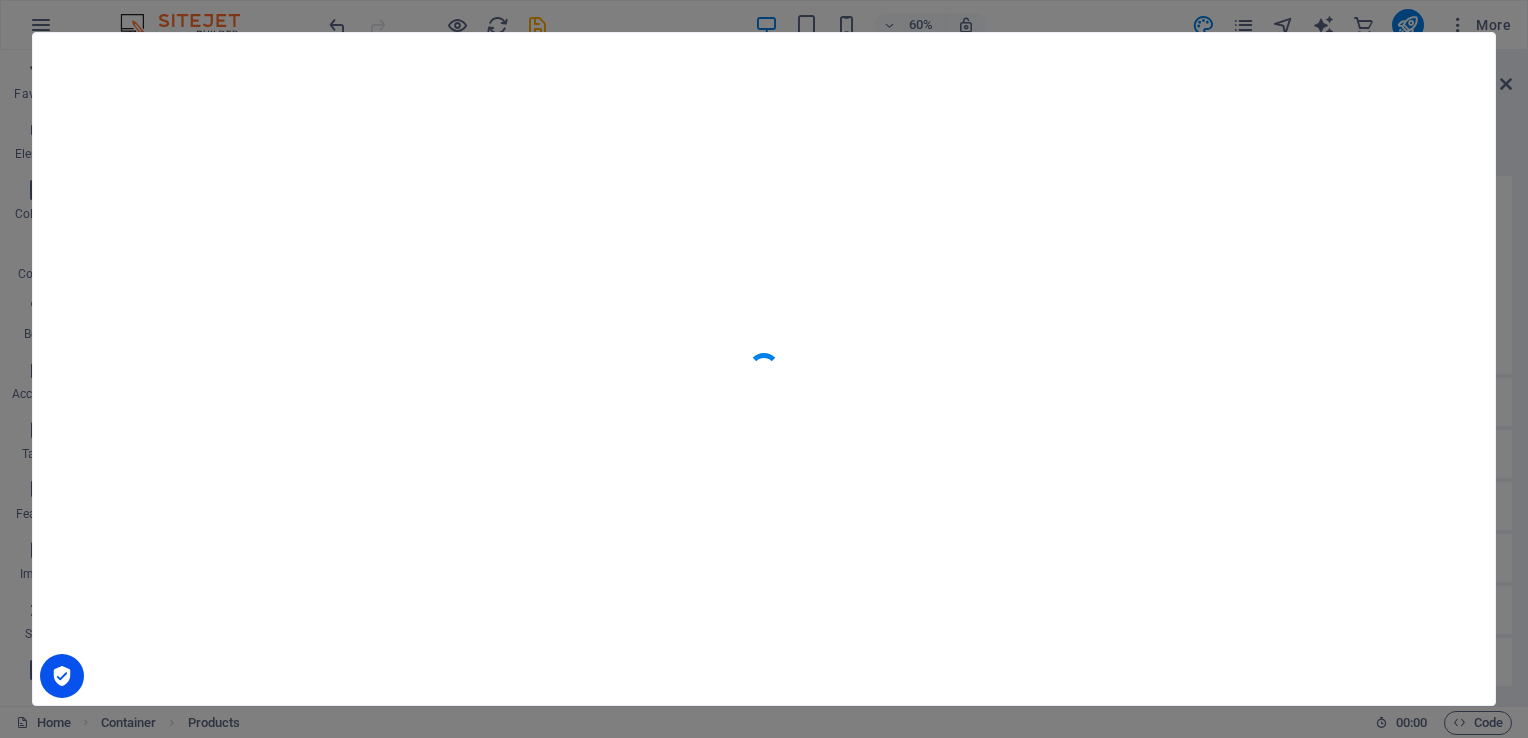 click at bounding box center [764, 369] 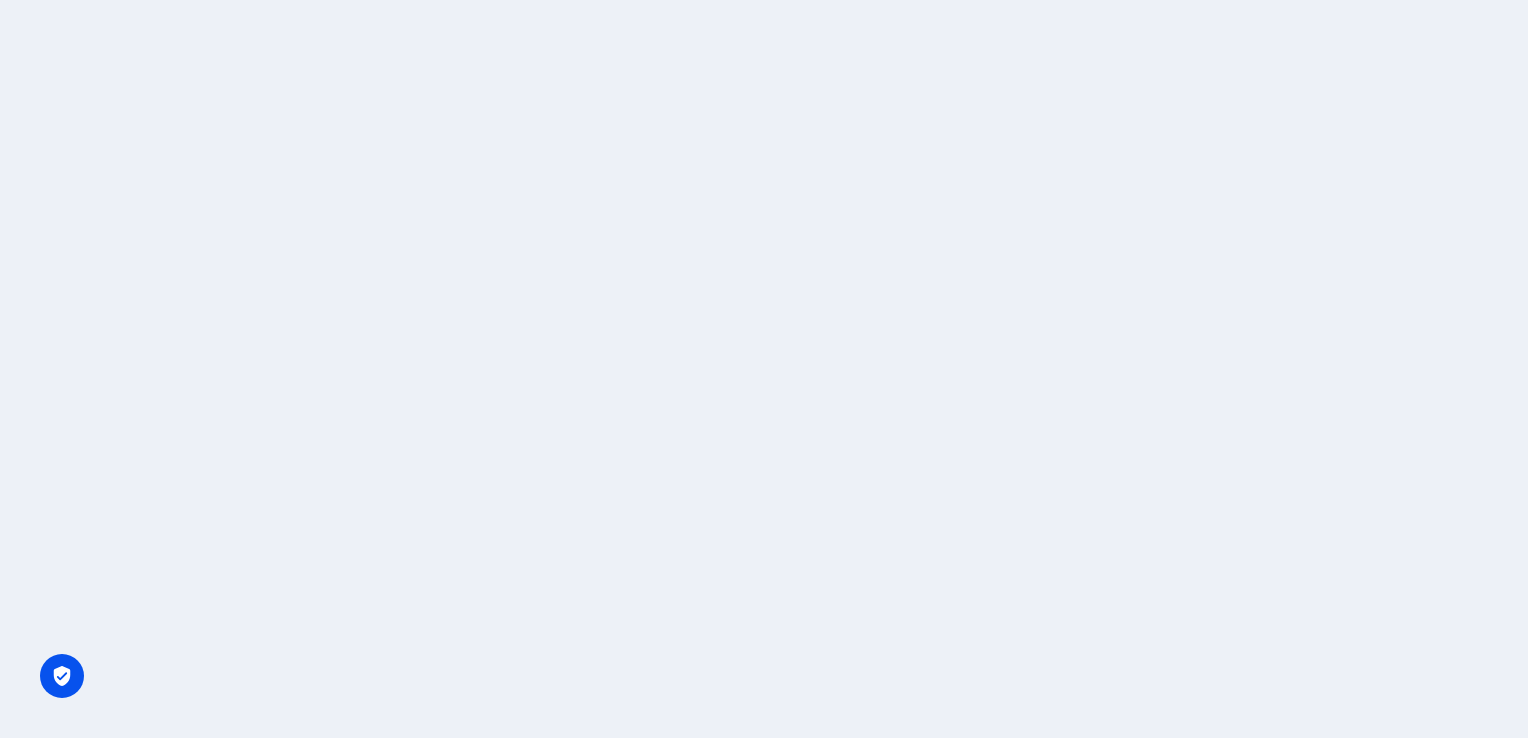 scroll, scrollTop: 0, scrollLeft: 0, axis: both 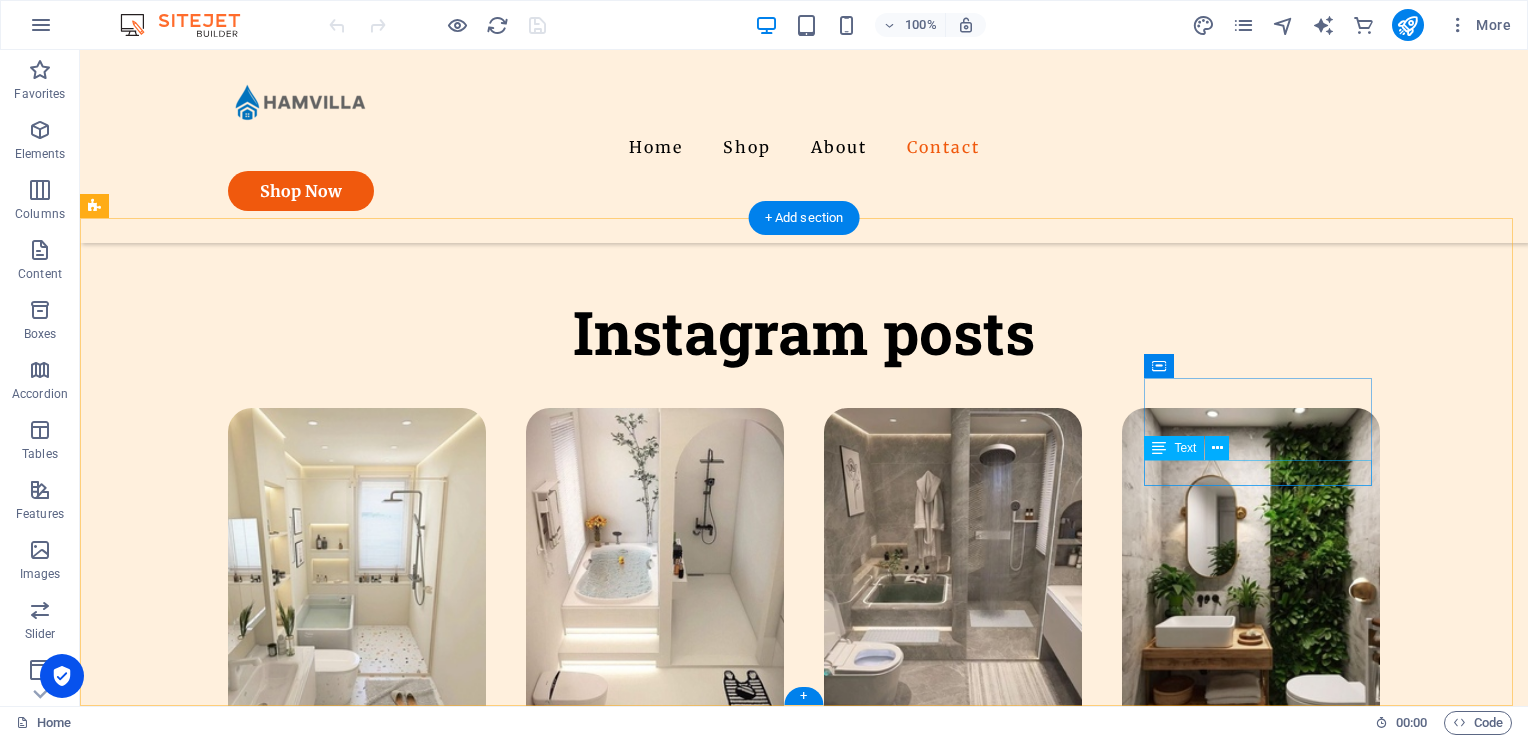 click on "[EMAIL_ADDRESS][DOMAIN_NAME]" at bounding box center [218, 1823] 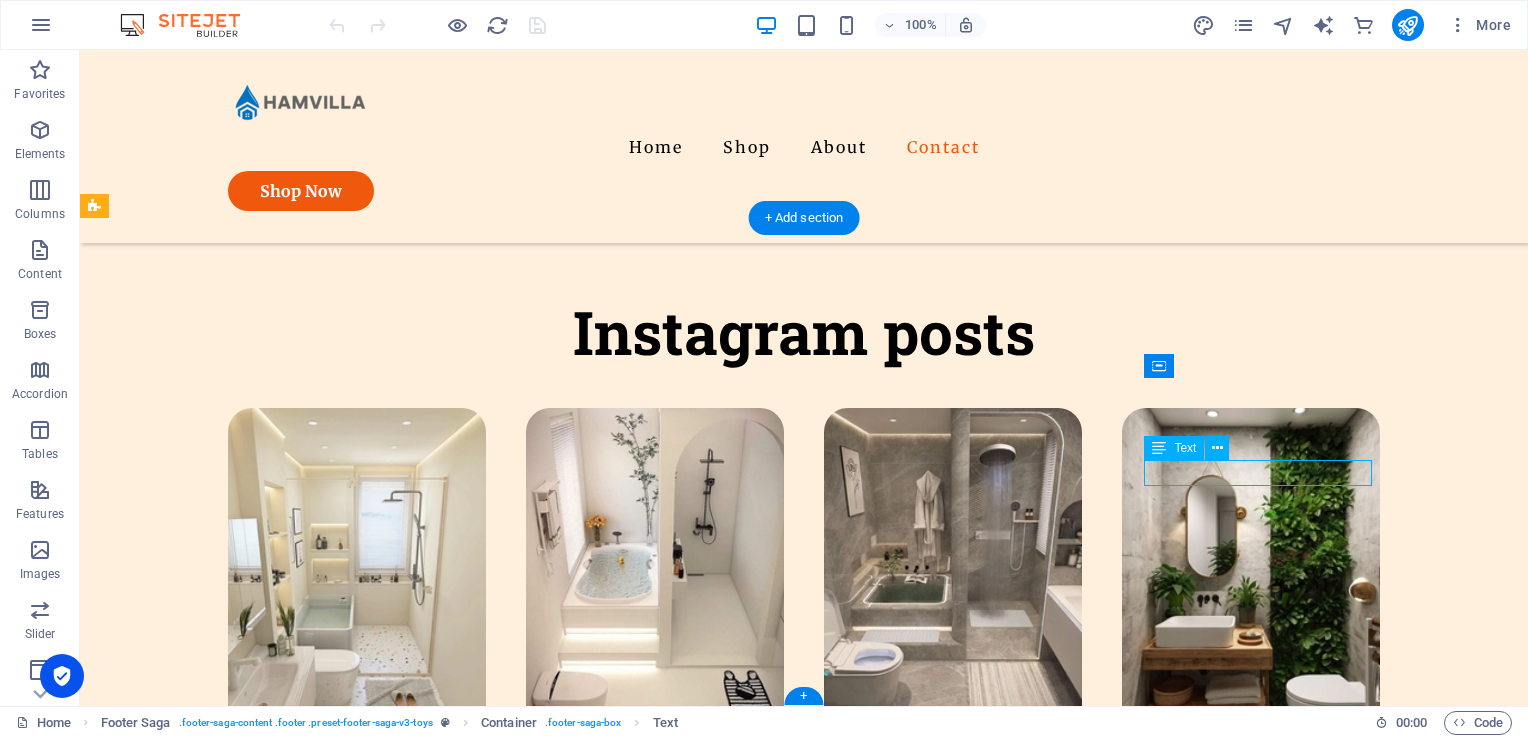 click on "[EMAIL_ADDRESS][DOMAIN_NAME]" at bounding box center [218, 1823] 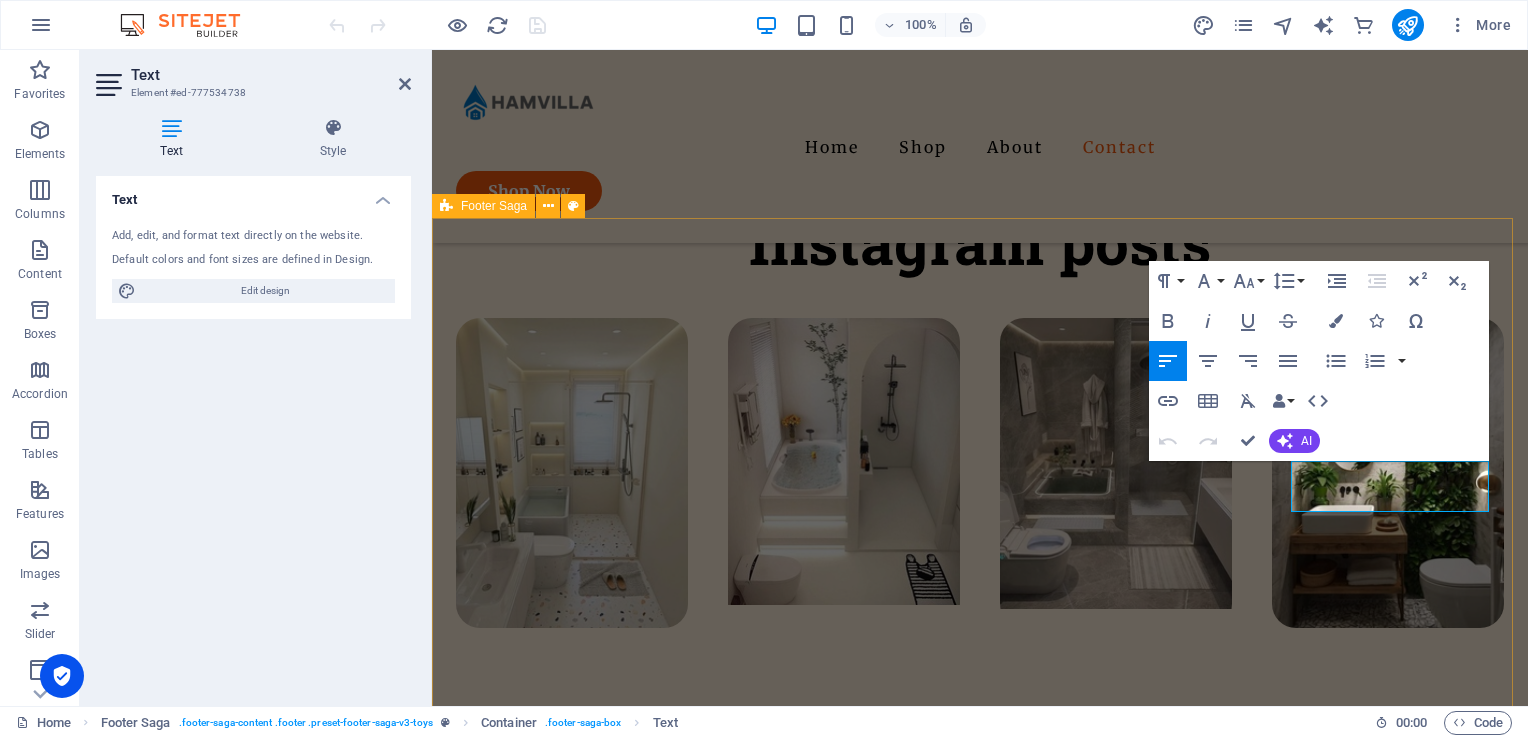 scroll, scrollTop: 4273, scrollLeft: 0, axis: vertical 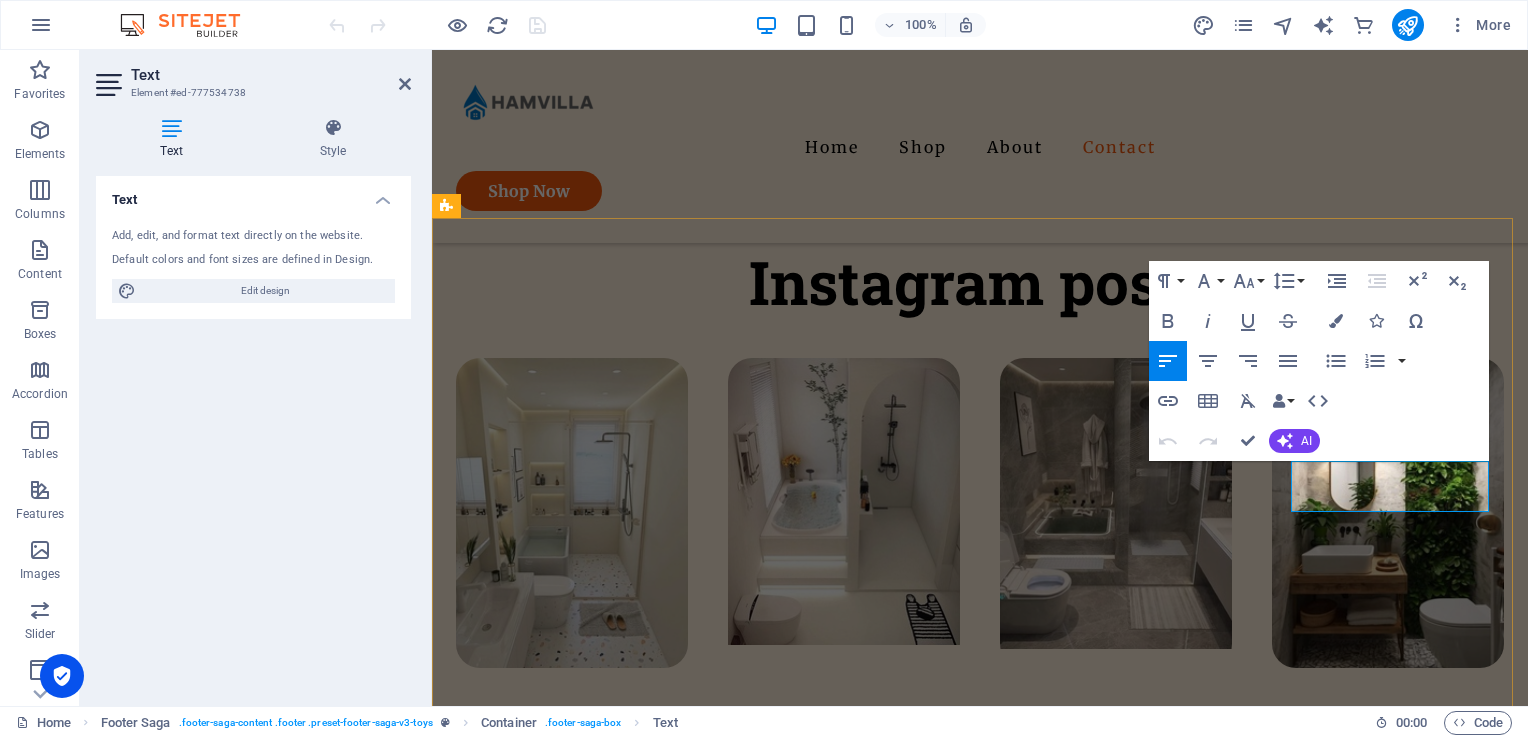 drag, startPoint x: 1292, startPoint y: 475, endPoint x: 1311, endPoint y: 502, distance: 33.01515 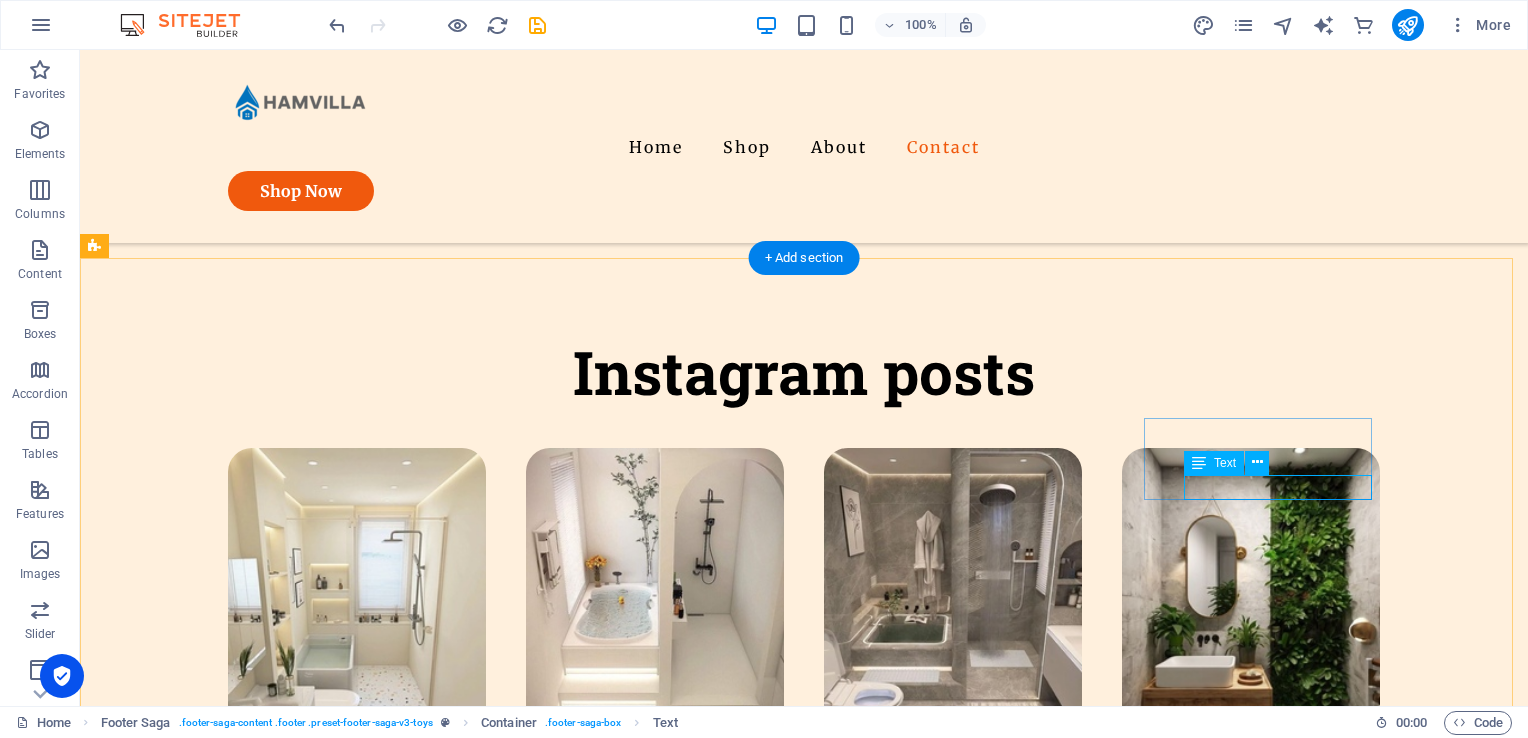 click on "[EMAIL_ADDRESS][DOMAIN_NAME]" at bounding box center [218, 1863] 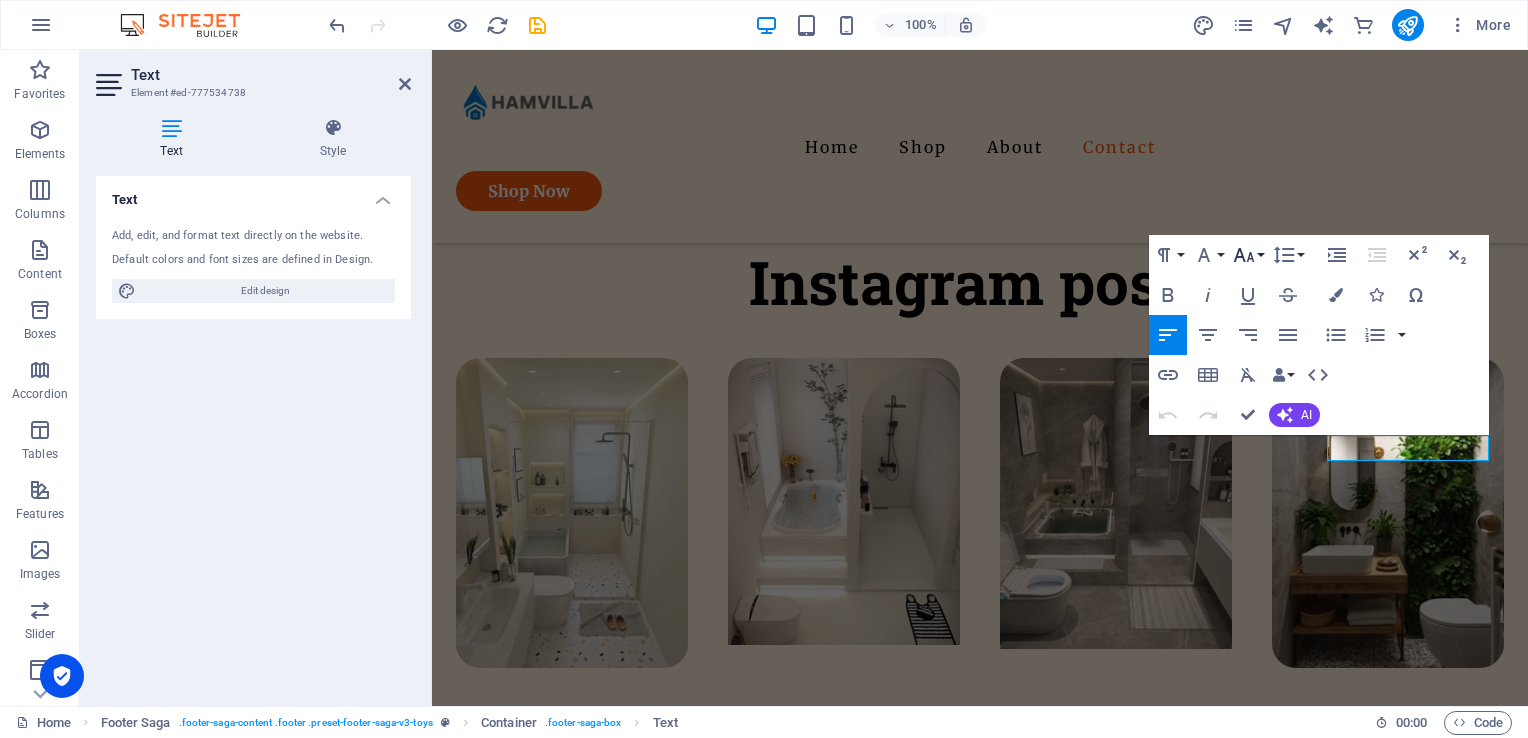 click 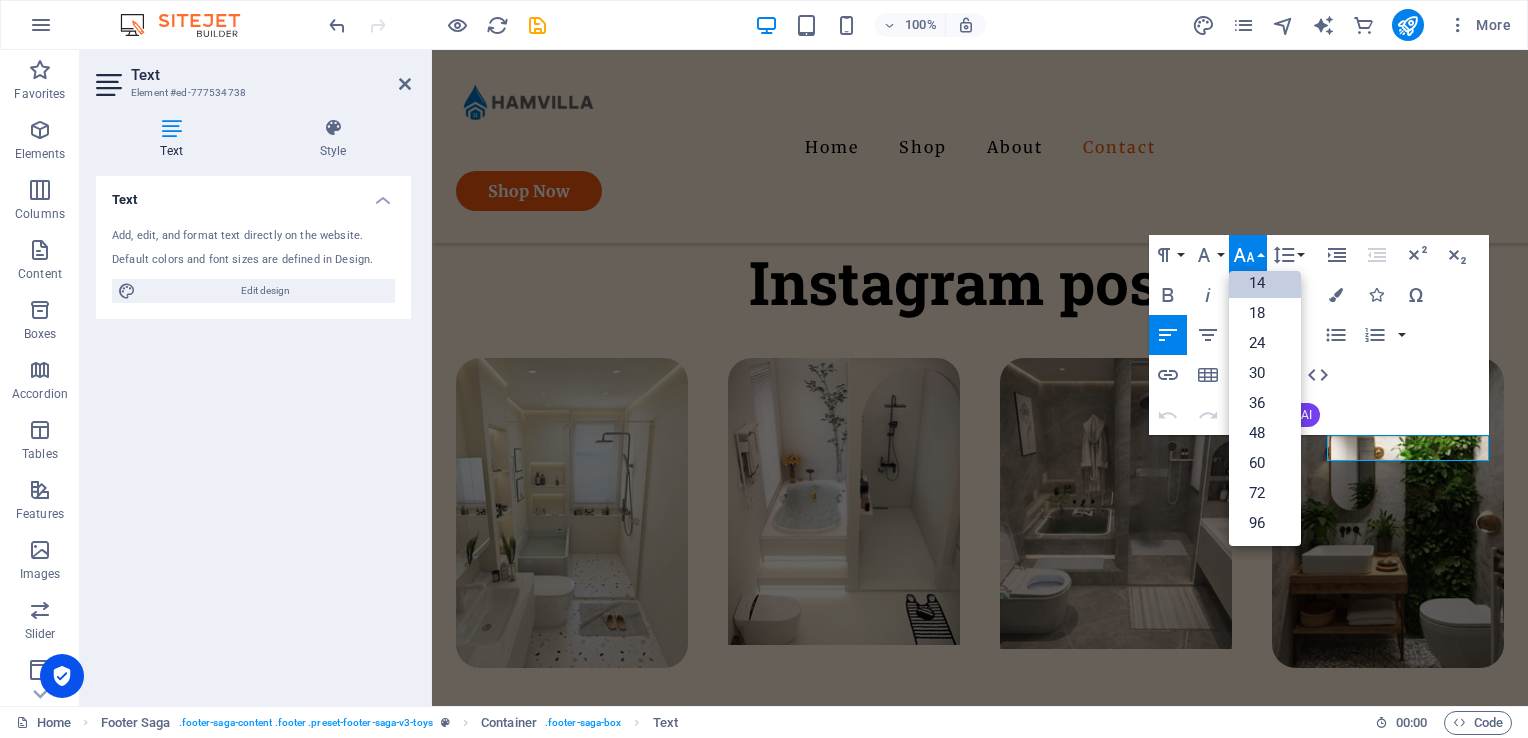 scroll, scrollTop: 160, scrollLeft: 0, axis: vertical 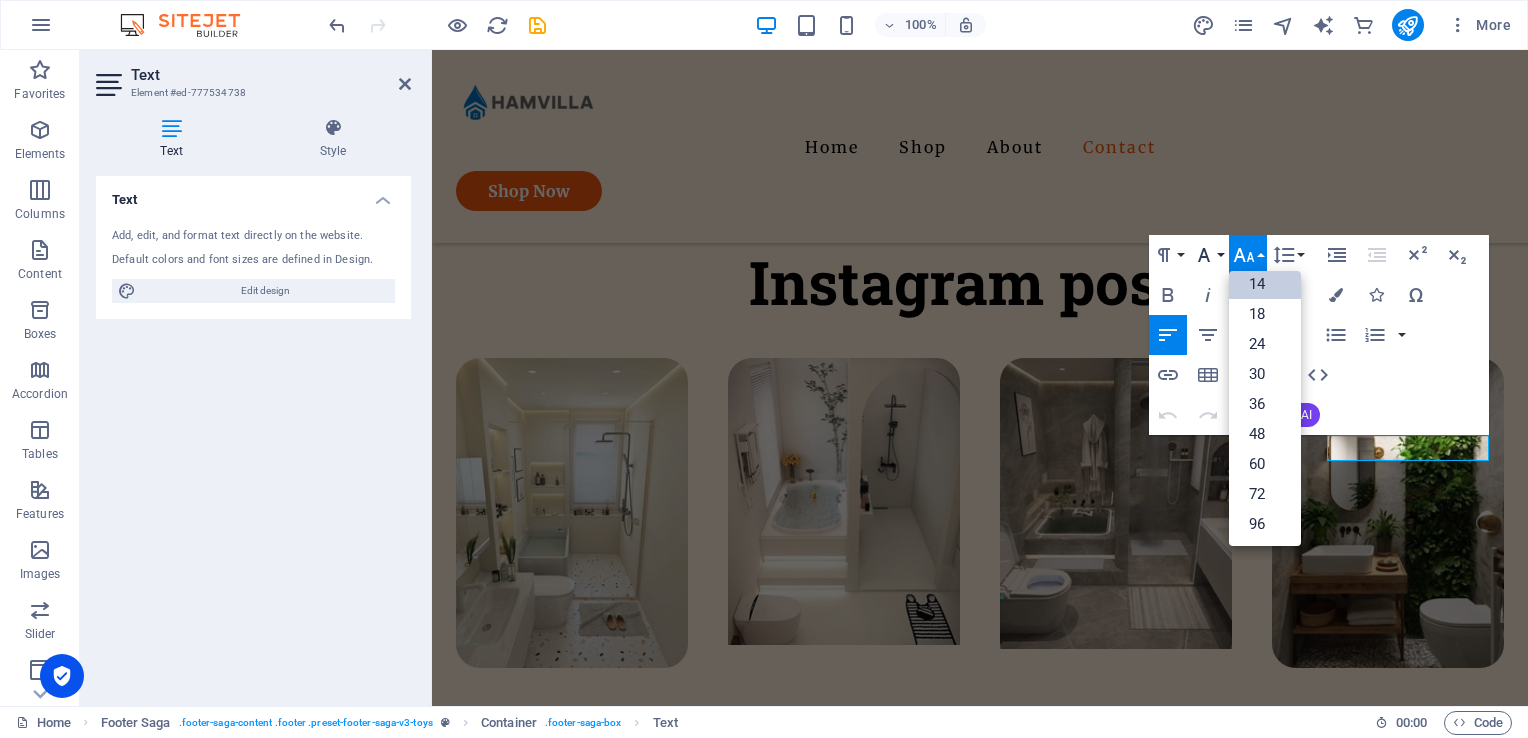 click 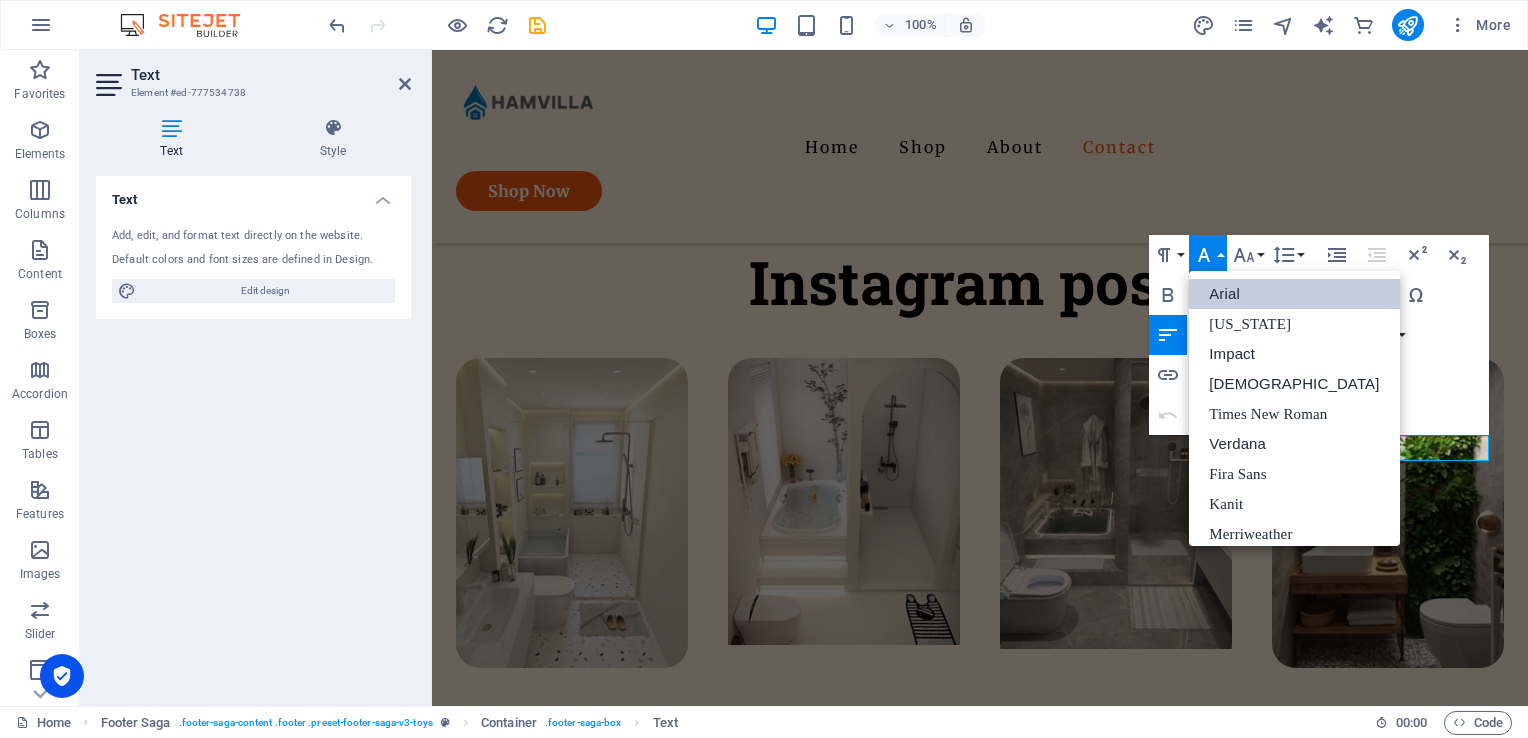 scroll, scrollTop: 23, scrollLeft: 0, axis: vertical 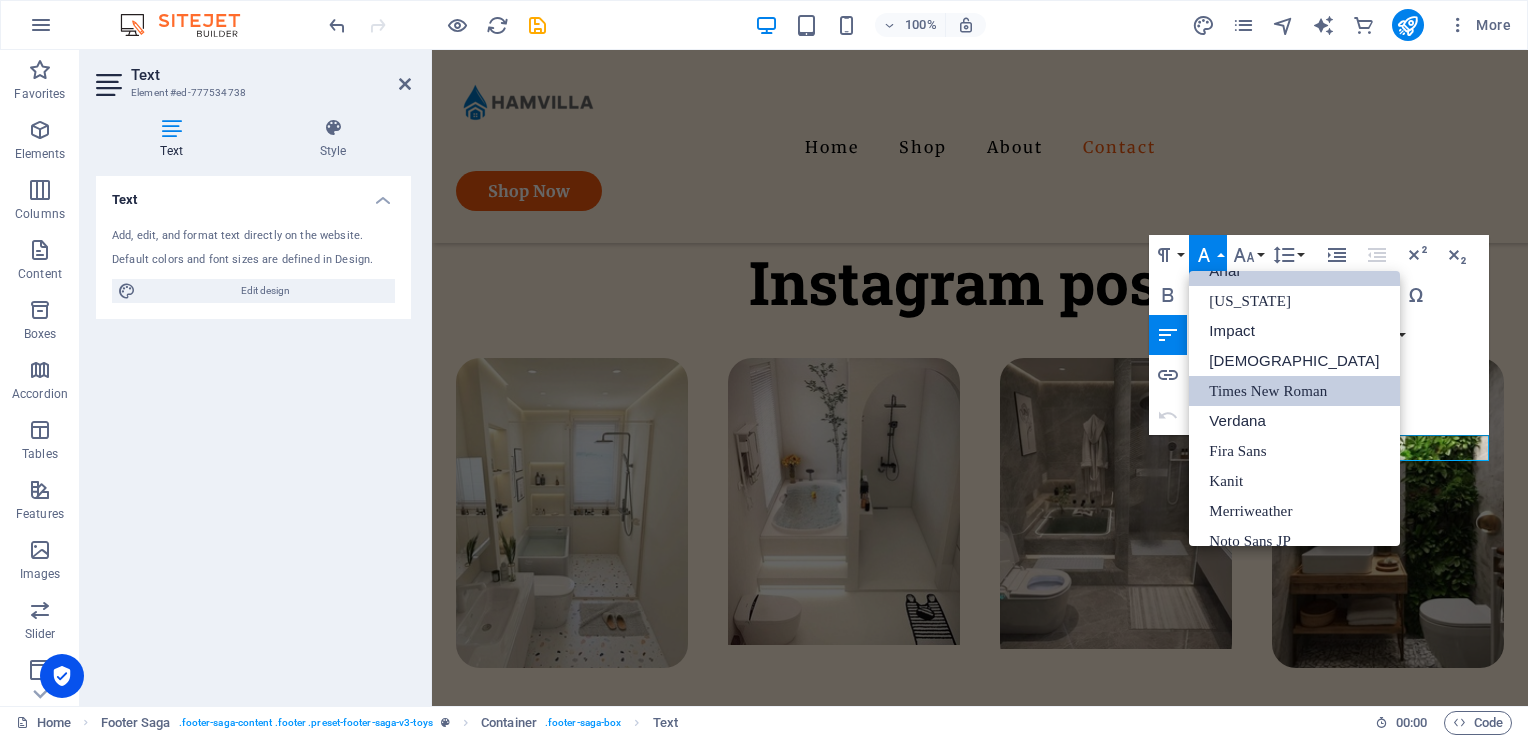 click on "Times New Roman" at bounding box center (1294, 391) 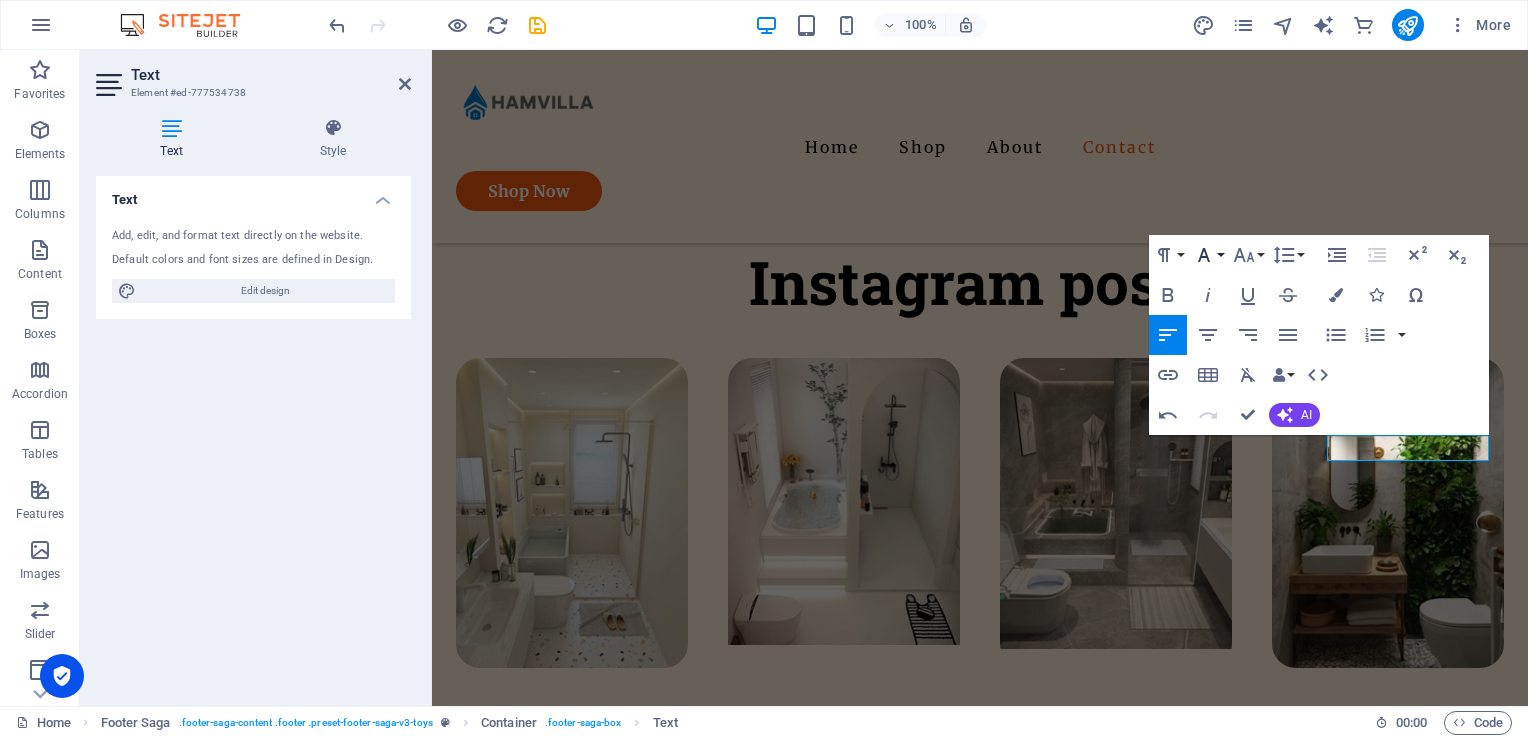 click on "Font Family" at bounding box center [1208, 255] 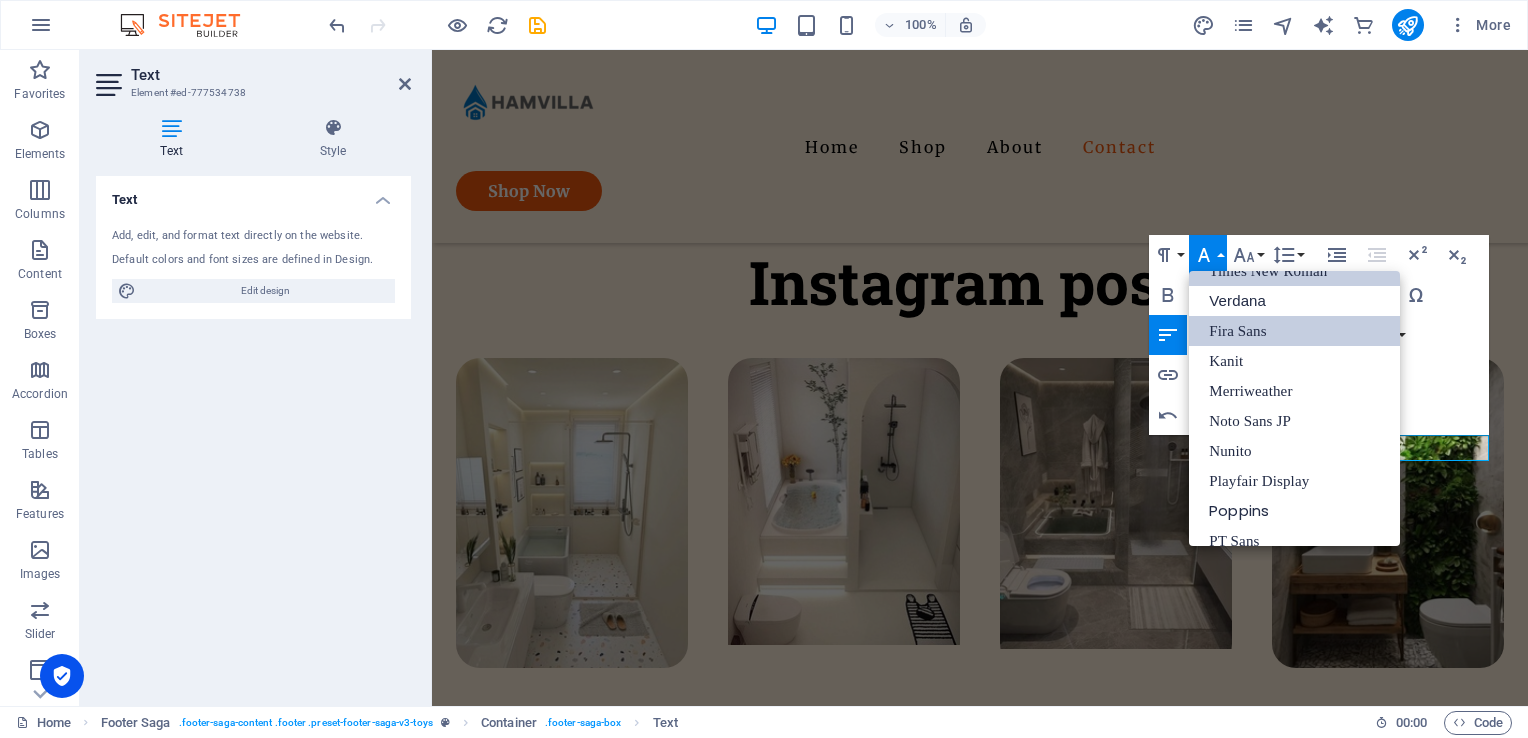 click on "Fira Sans" at bounding box center (1294, 331) 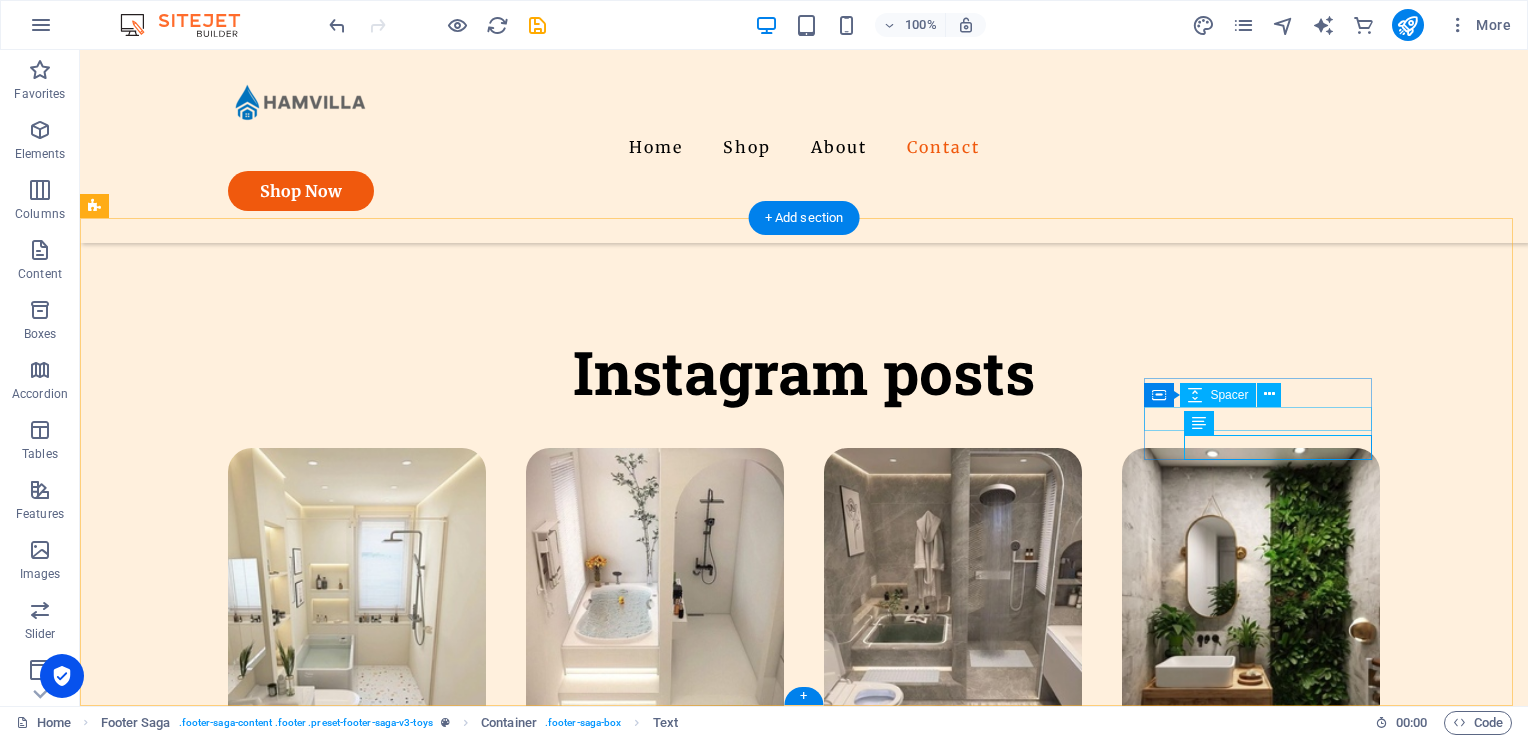 scroll, scrollTop: 4313, scrollLeft: 0, axis: vertical 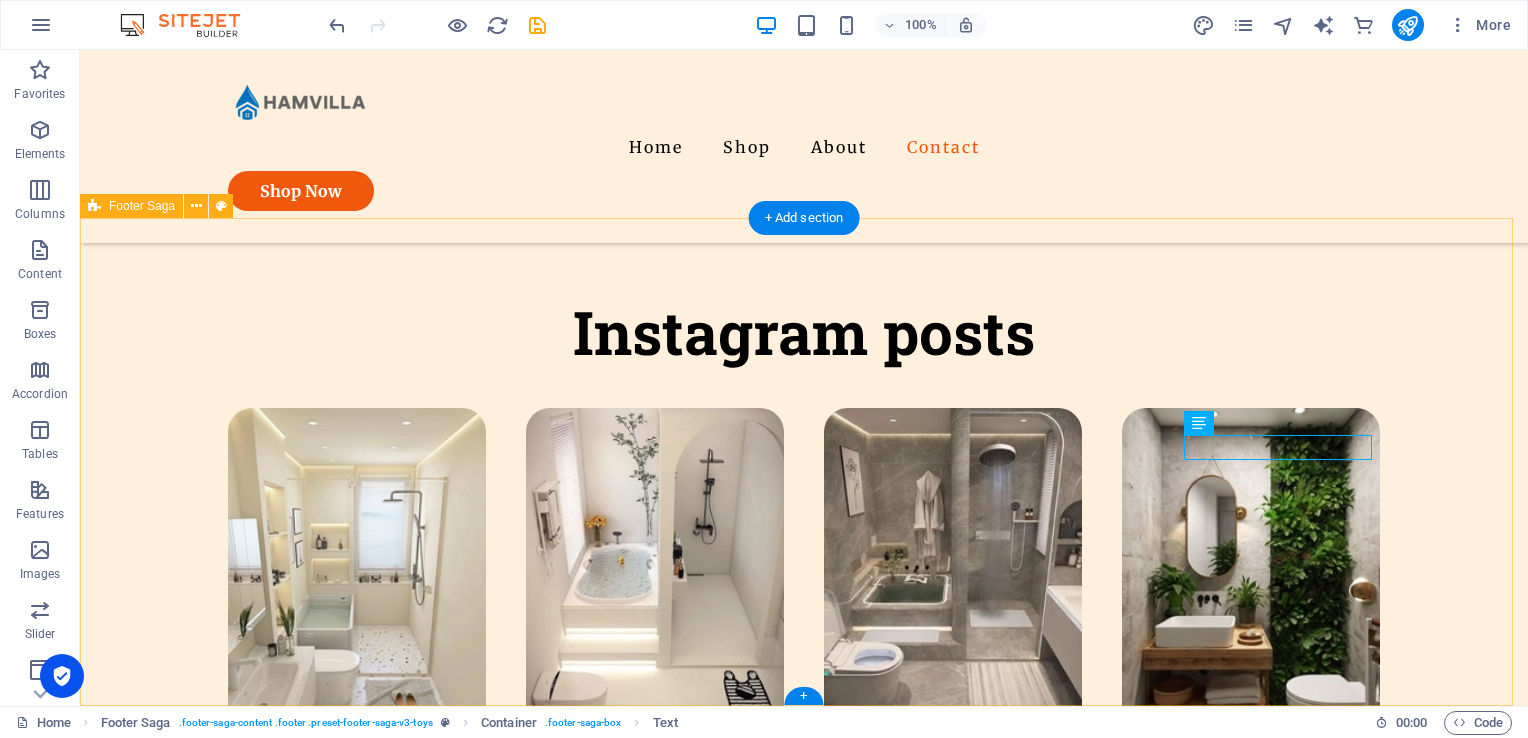 click on "[GEOGRAPHIC_DATA], [GEOGRAPHIC_DATA]-si, Gyeonggi-do Quick Links Shop About Contact Details Legal Notice Privacy Policy Contact     [EMAIL_ADDRESS][DOMAIN_NAME]   hamvilla .  All rights reserved." at bounding box center (804, 1411) 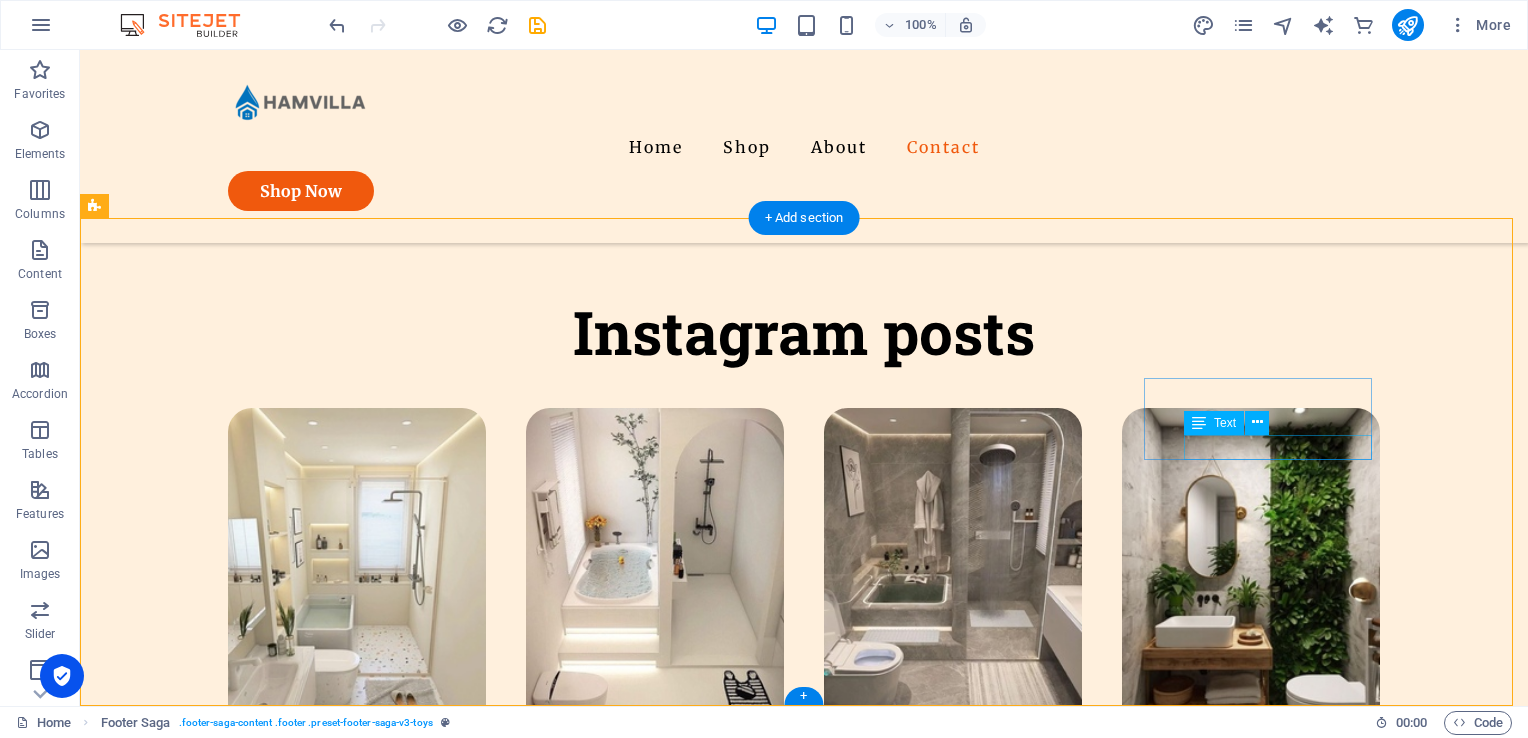click on "[EMAIL_ADDRESS][DOMAIN_NAME]" at bounding box center (218, 1823) 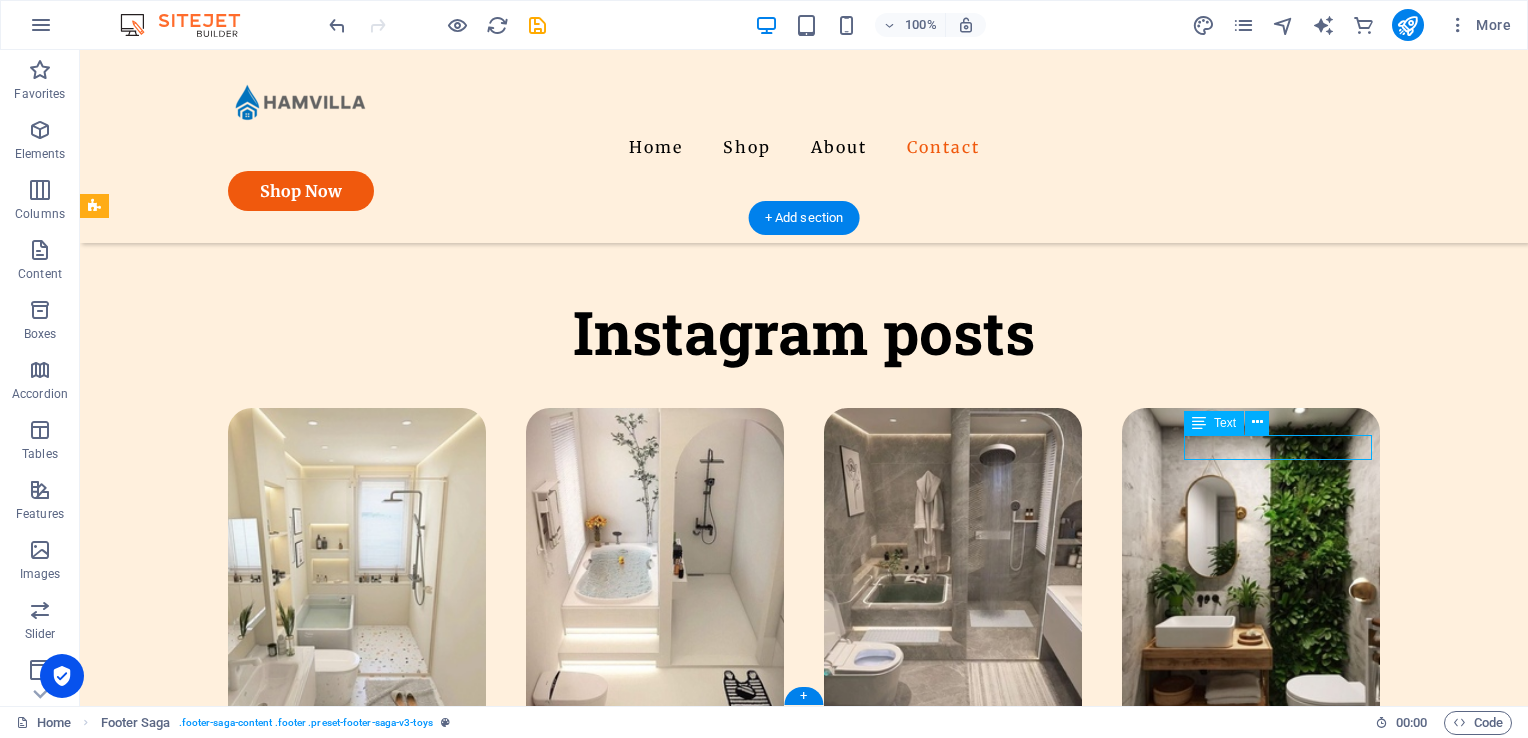 click on "[EMAIL_ADDRESS][DOMAIN_NAME]" at bounding box center (218, 1823) 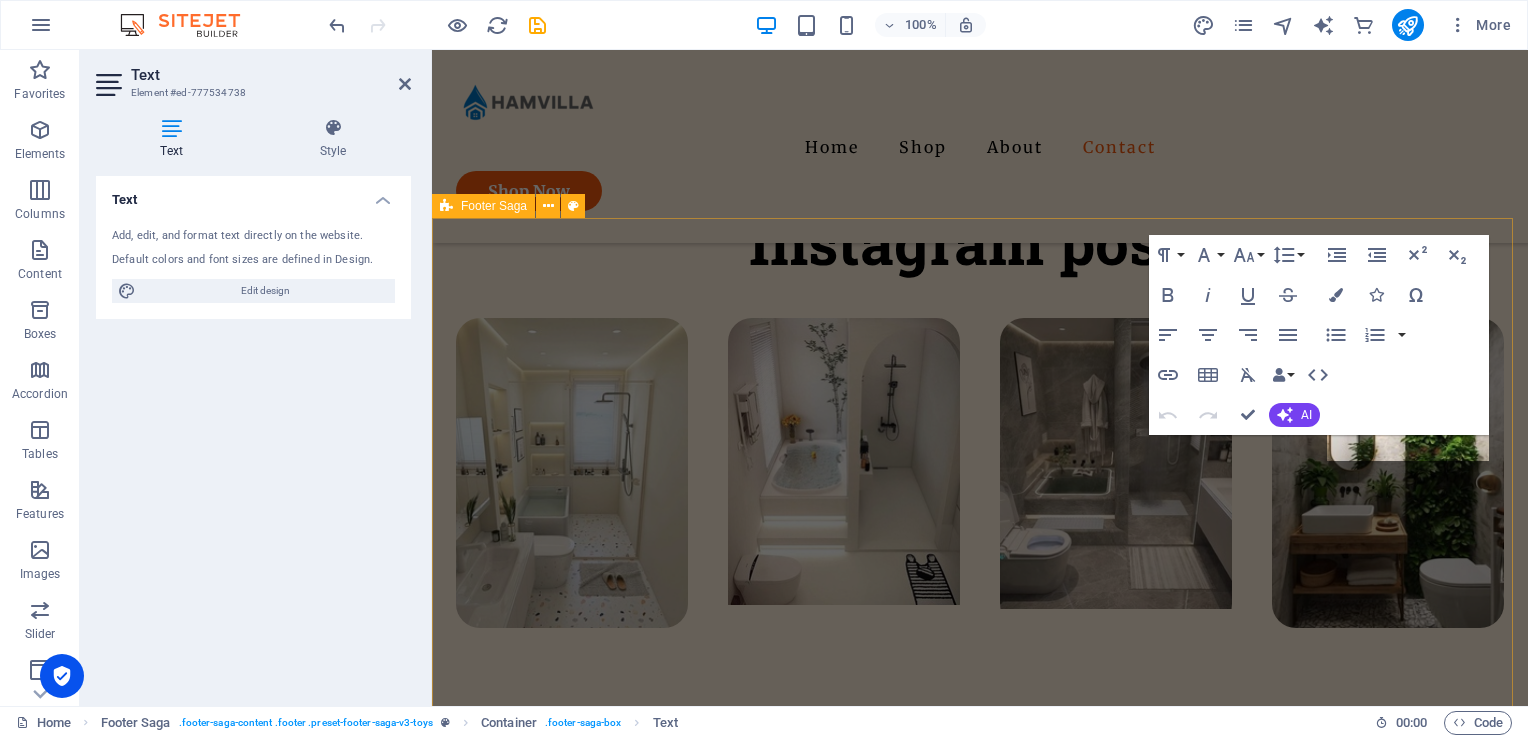 scroll, scrollTop: 4273, scrollLeft: 0, axis: vertical 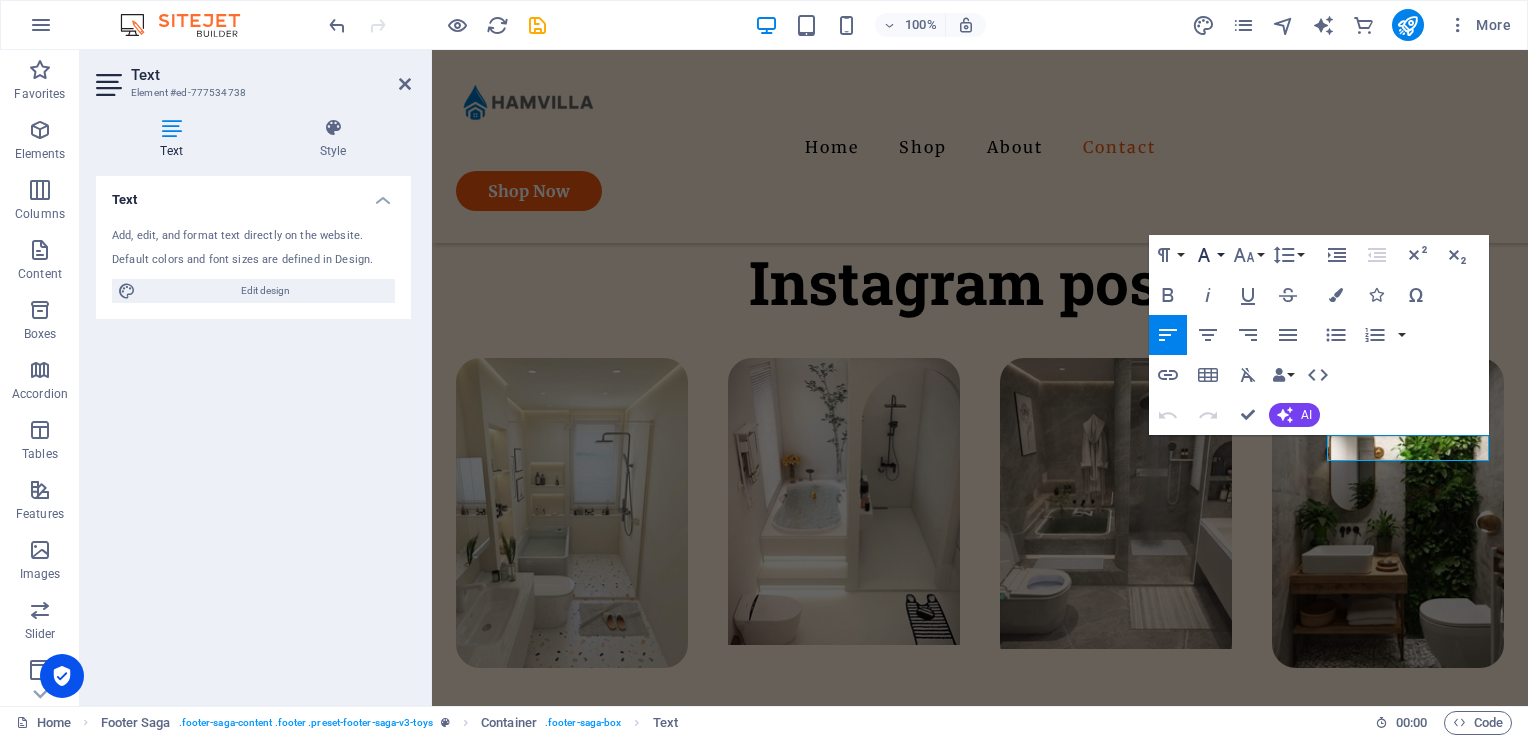 click 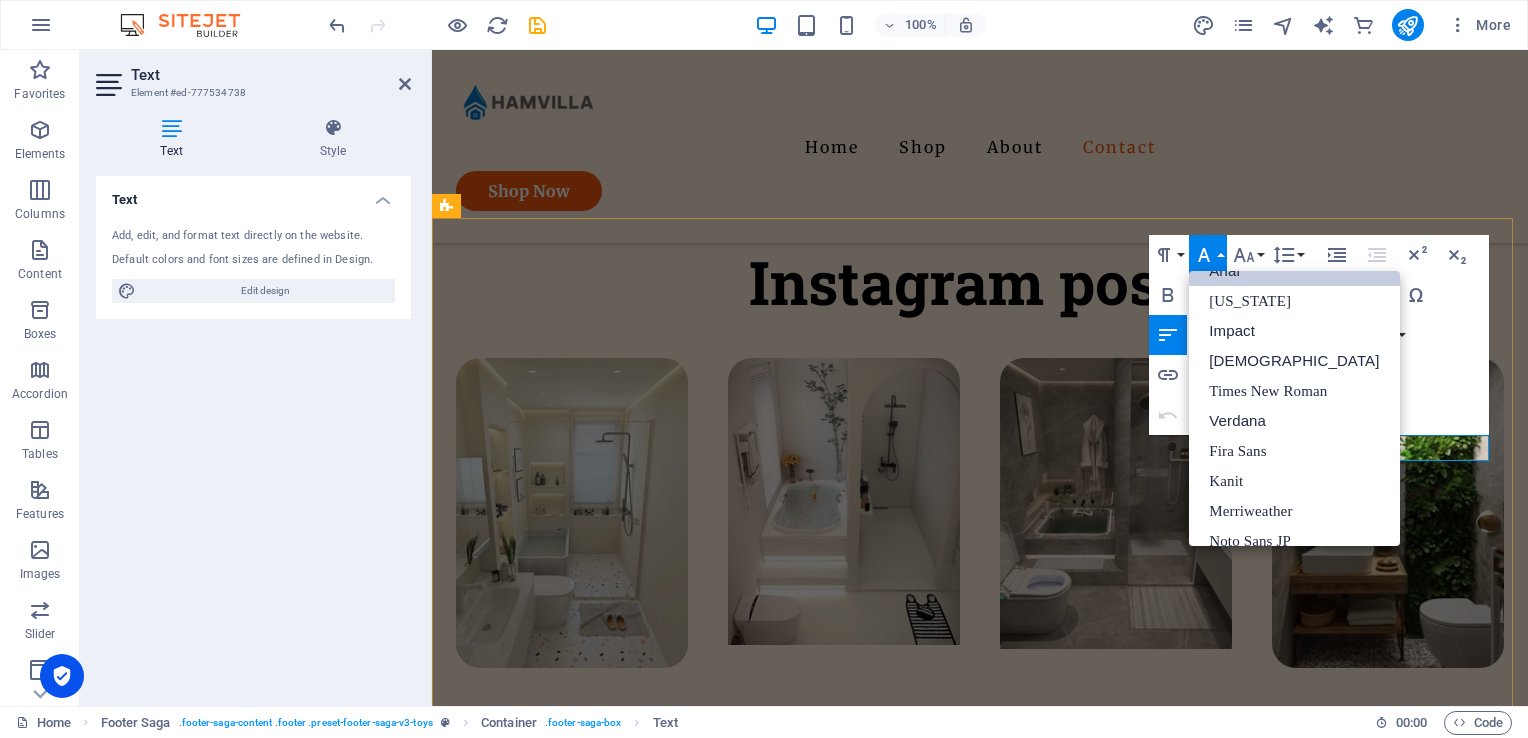 click on "[EMAIL_ADDRESS][DOMAIN_NAME]" at bounding box center [518, 1740] 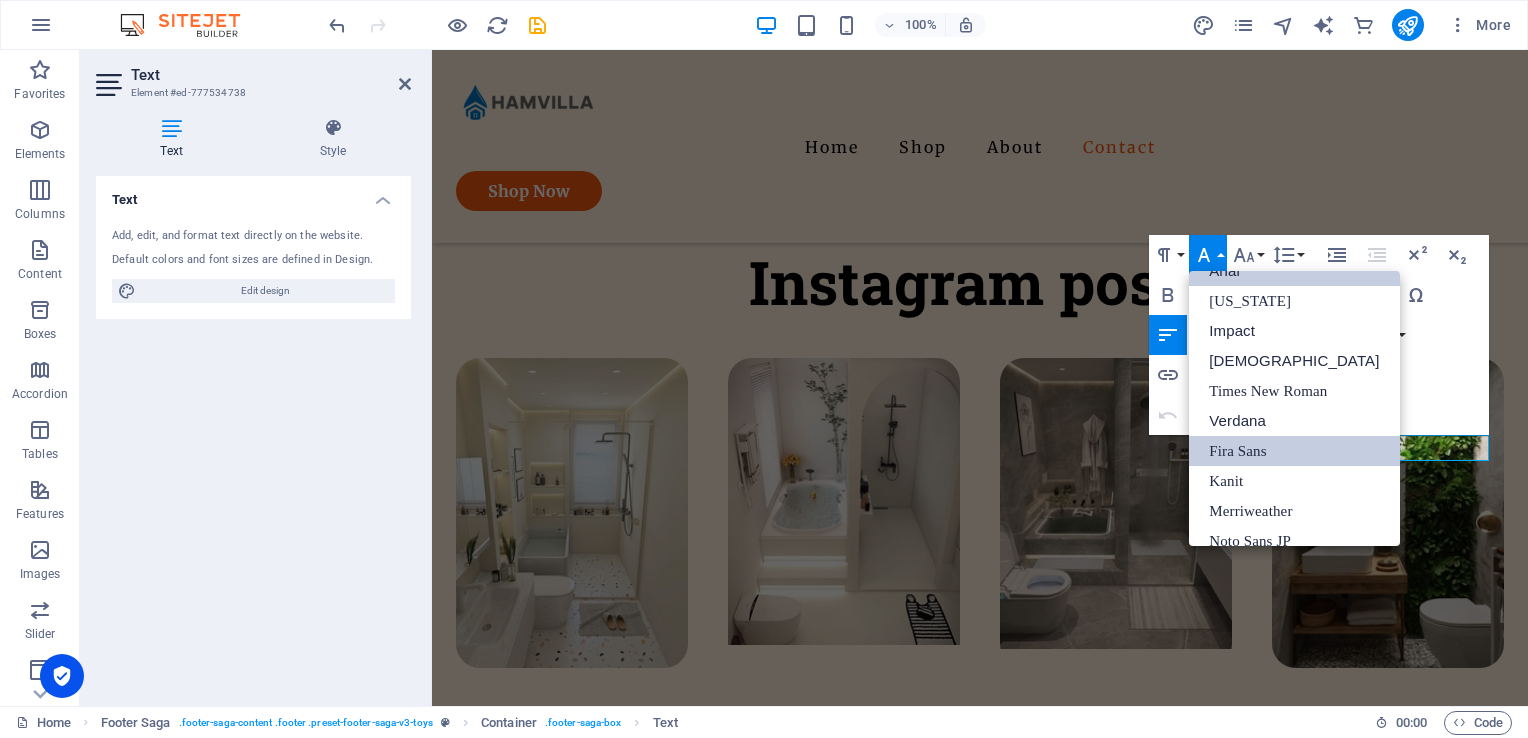 click on "Fira Sans" at bounding box center [1294, 451] 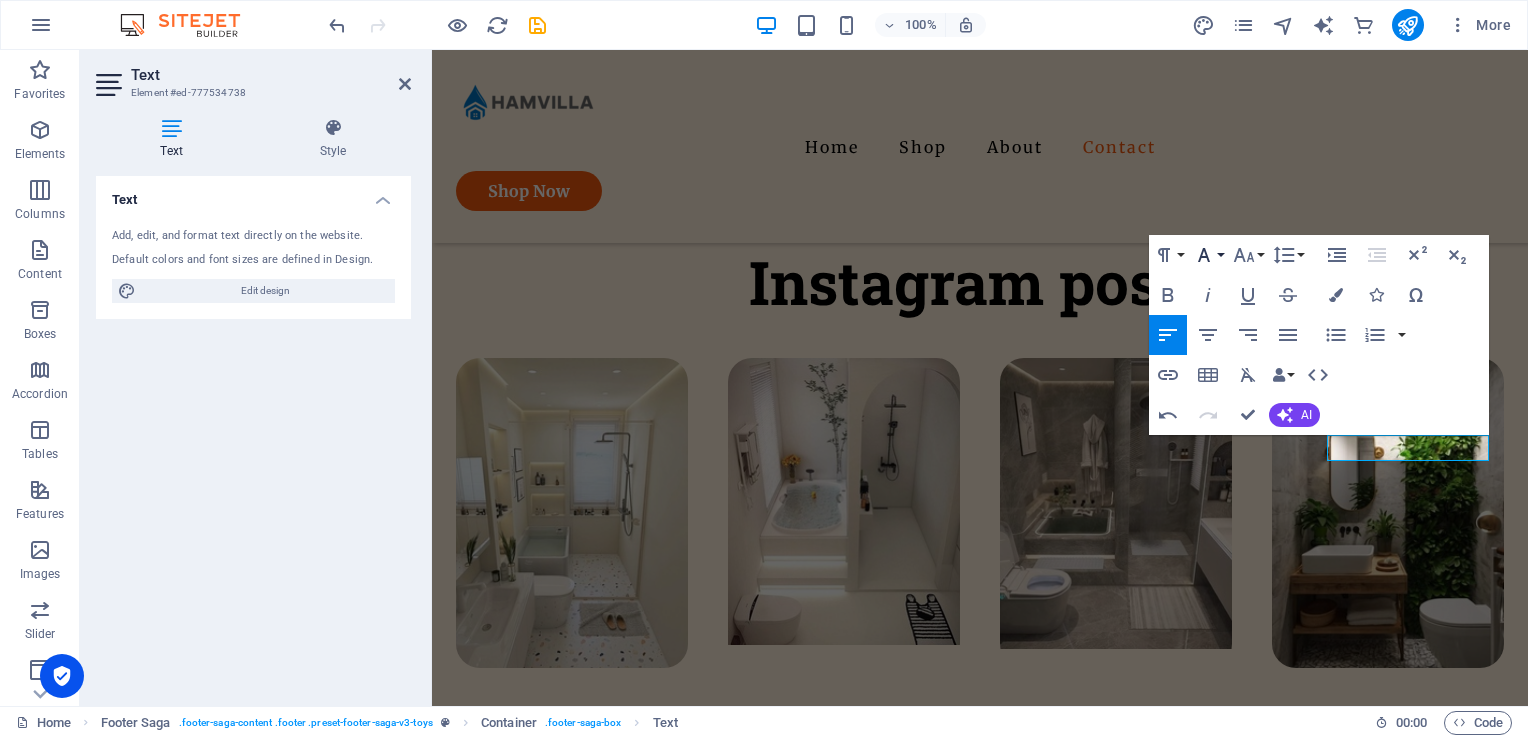 click 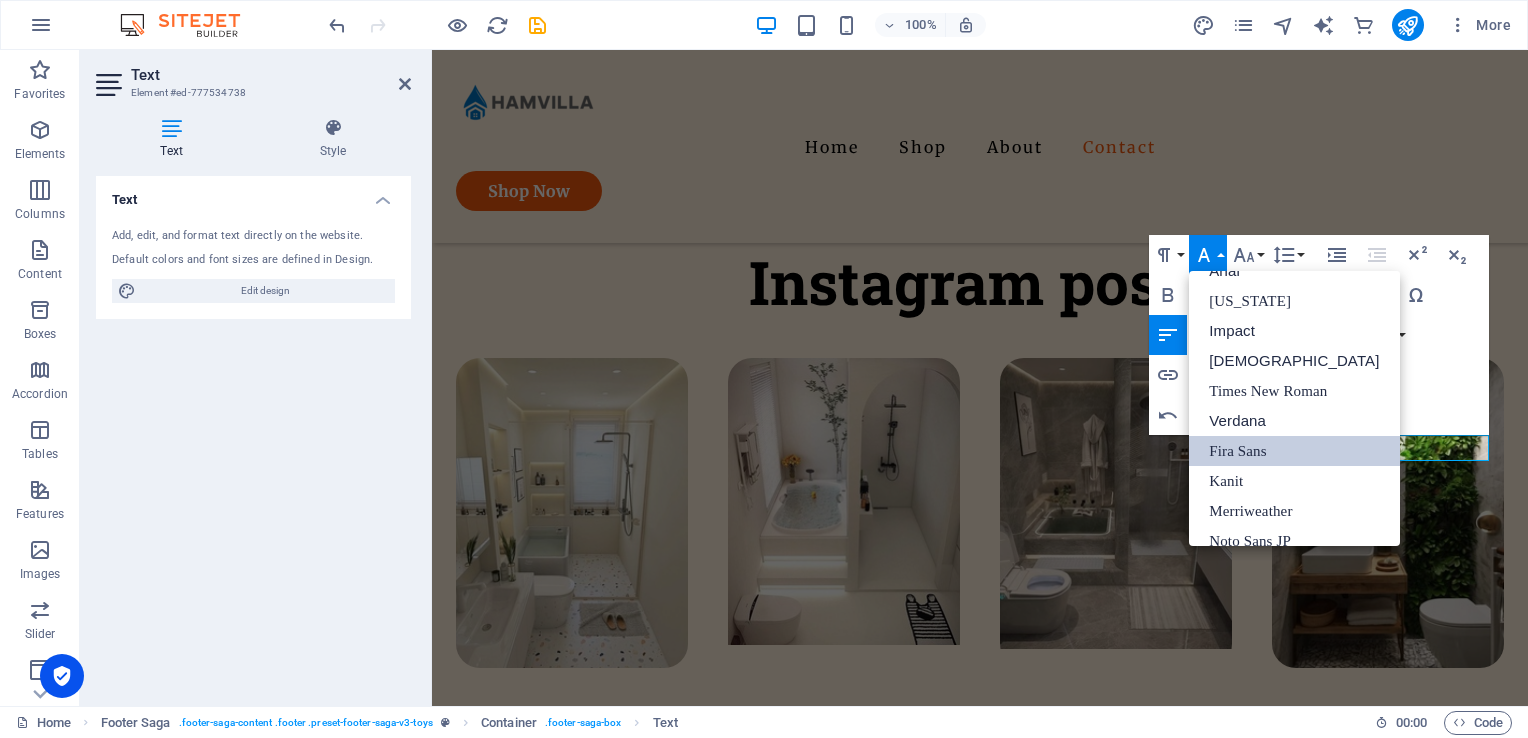 scroll, scrollTop: 203, scrollLeft: 0, axis: vertical 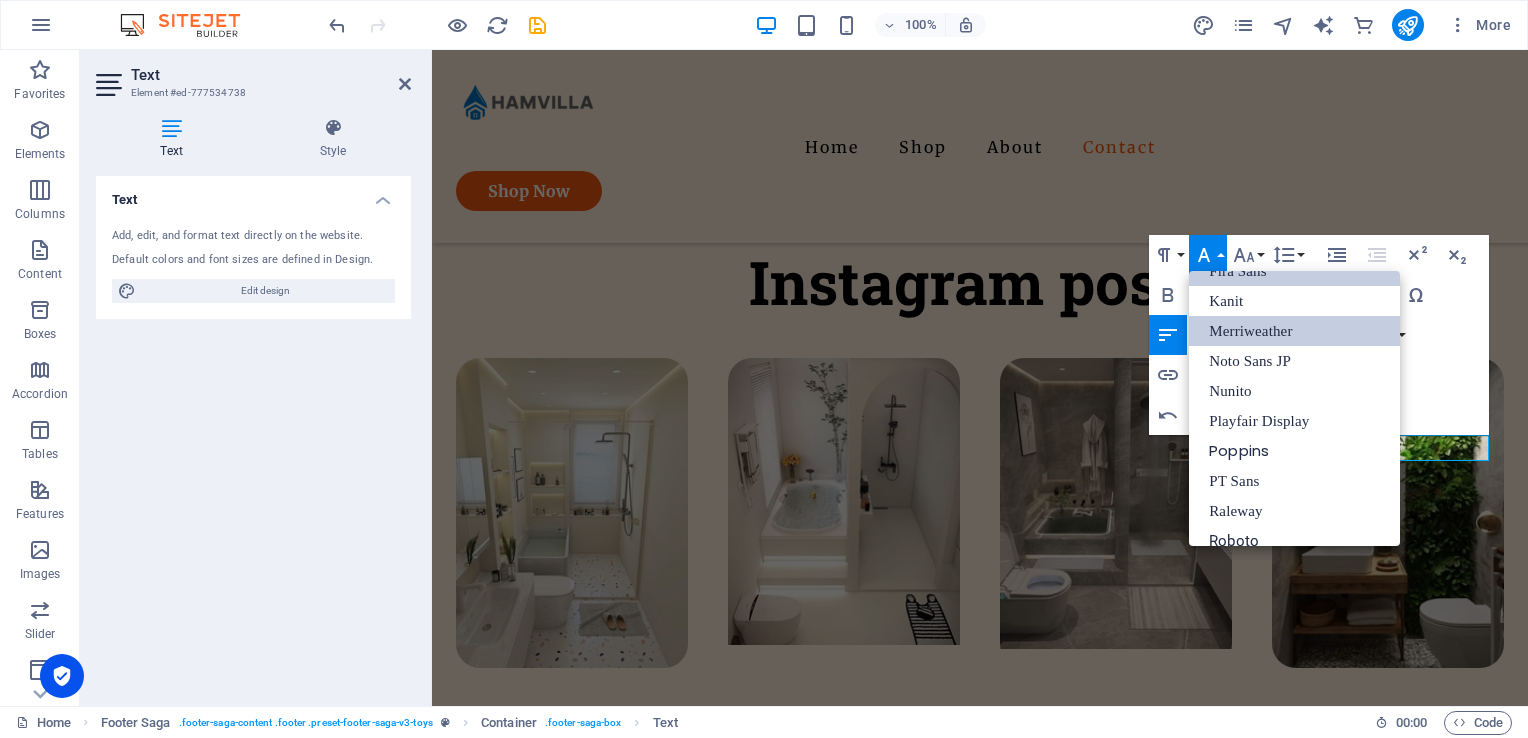 click on "Merriweather" at bounding box center (1294, 331) 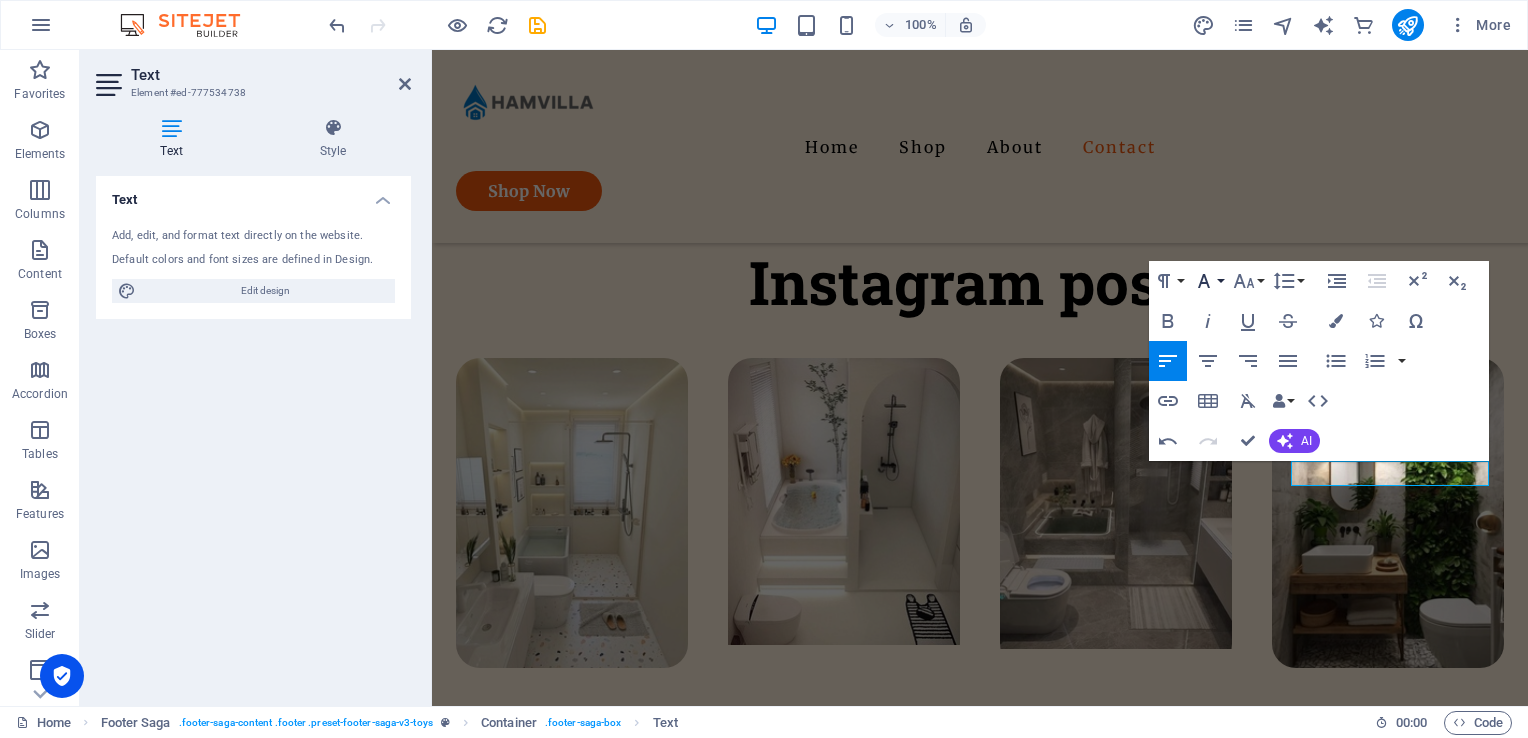 click 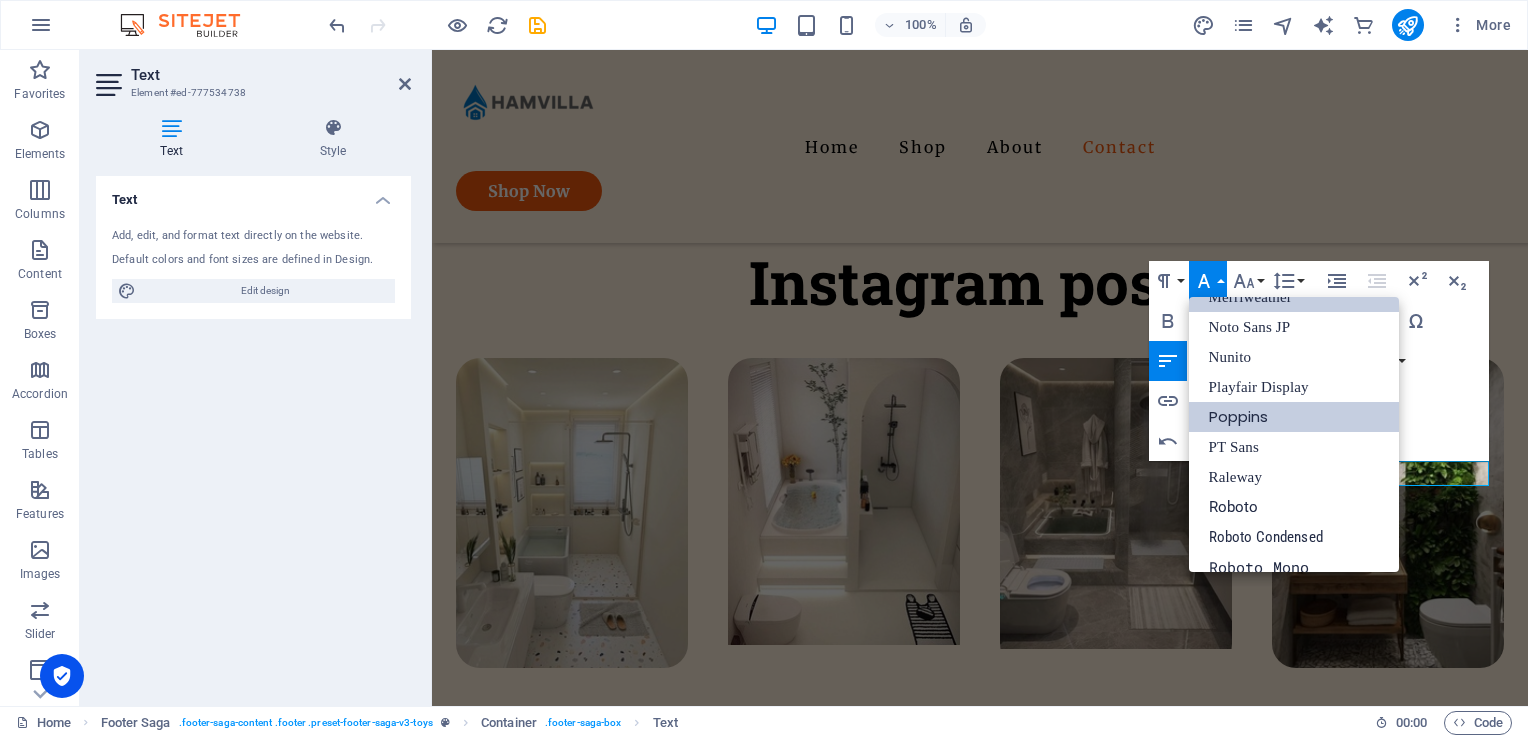 click on "Poppins" at bounding box center [1294, 417] 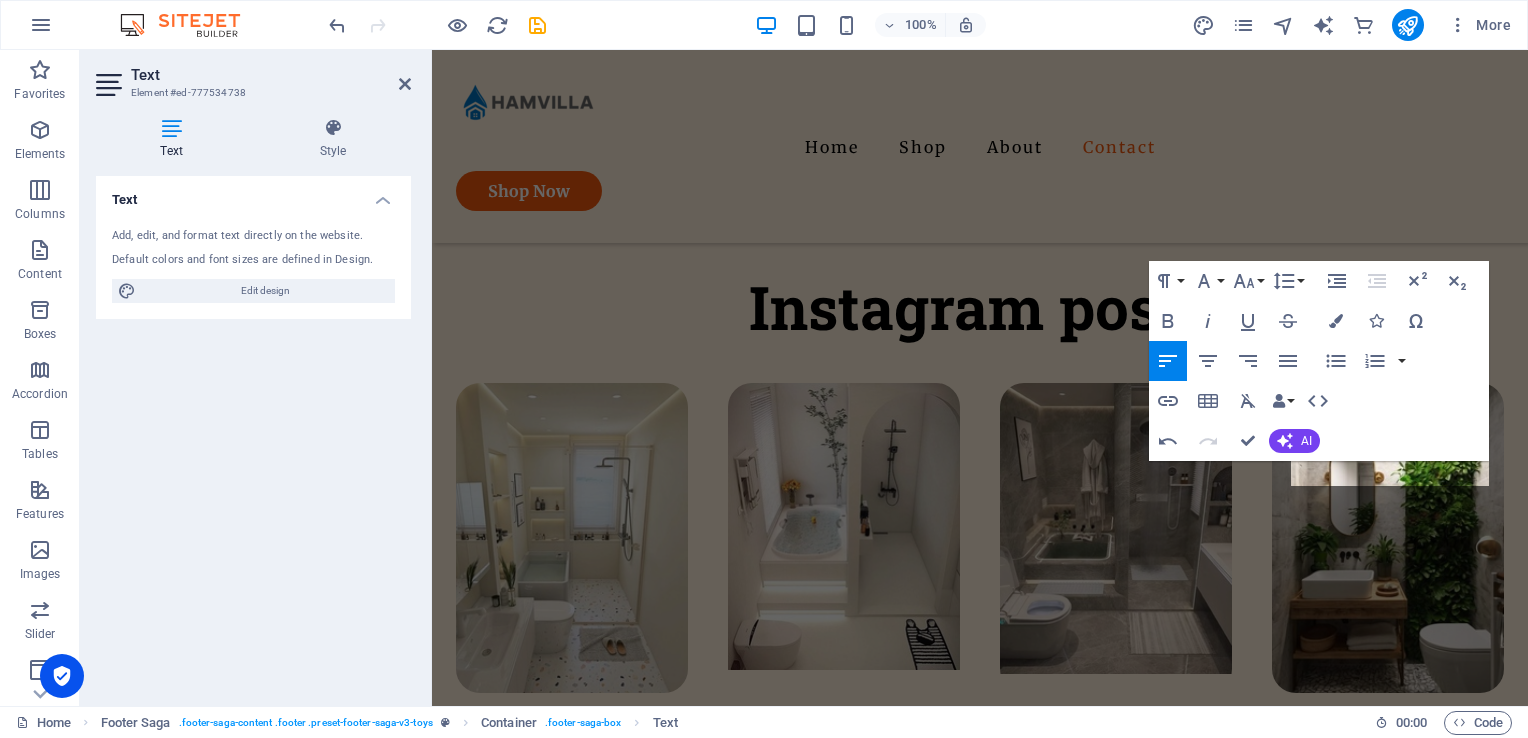 scroll, scrollTop: 4273, scrollLeft: 0, axis: vertical 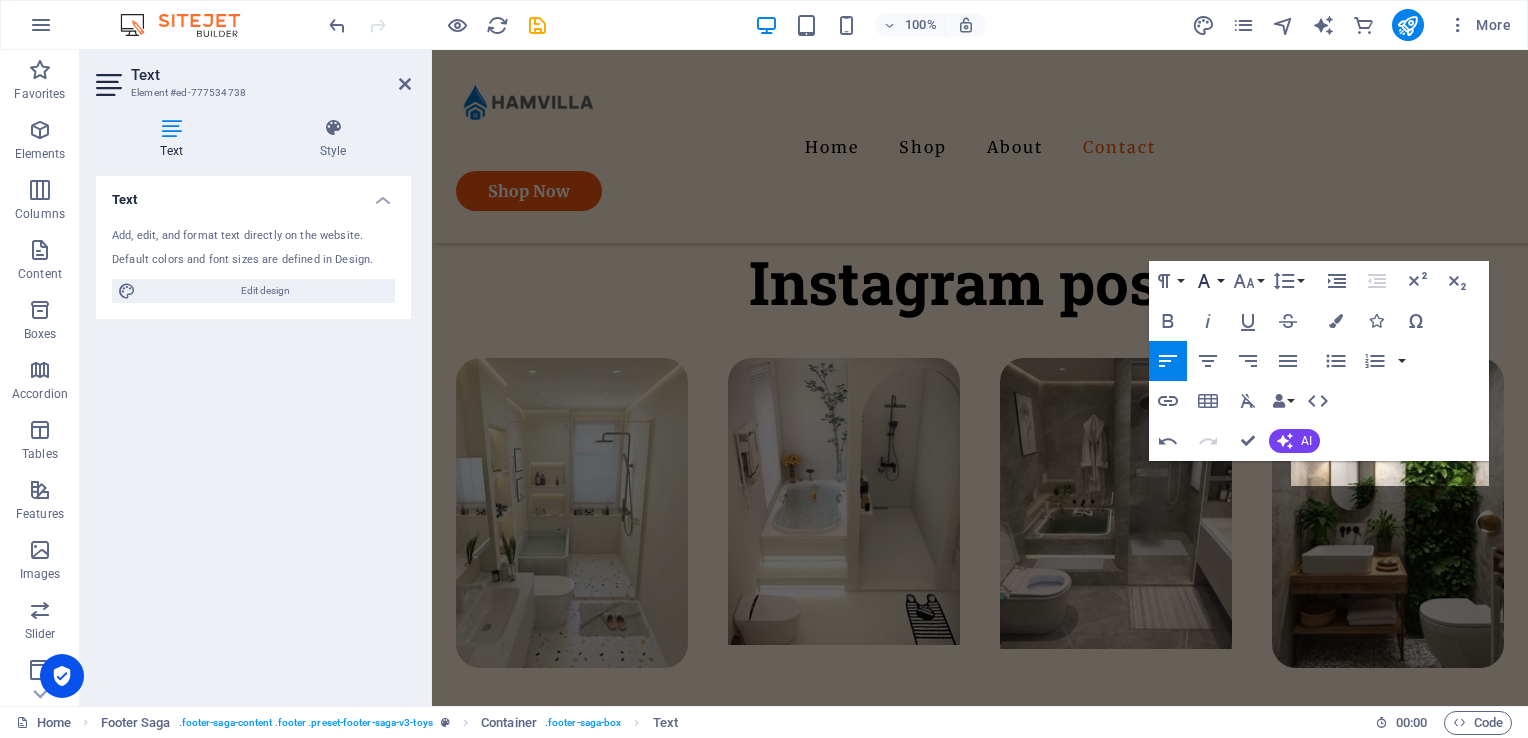 click 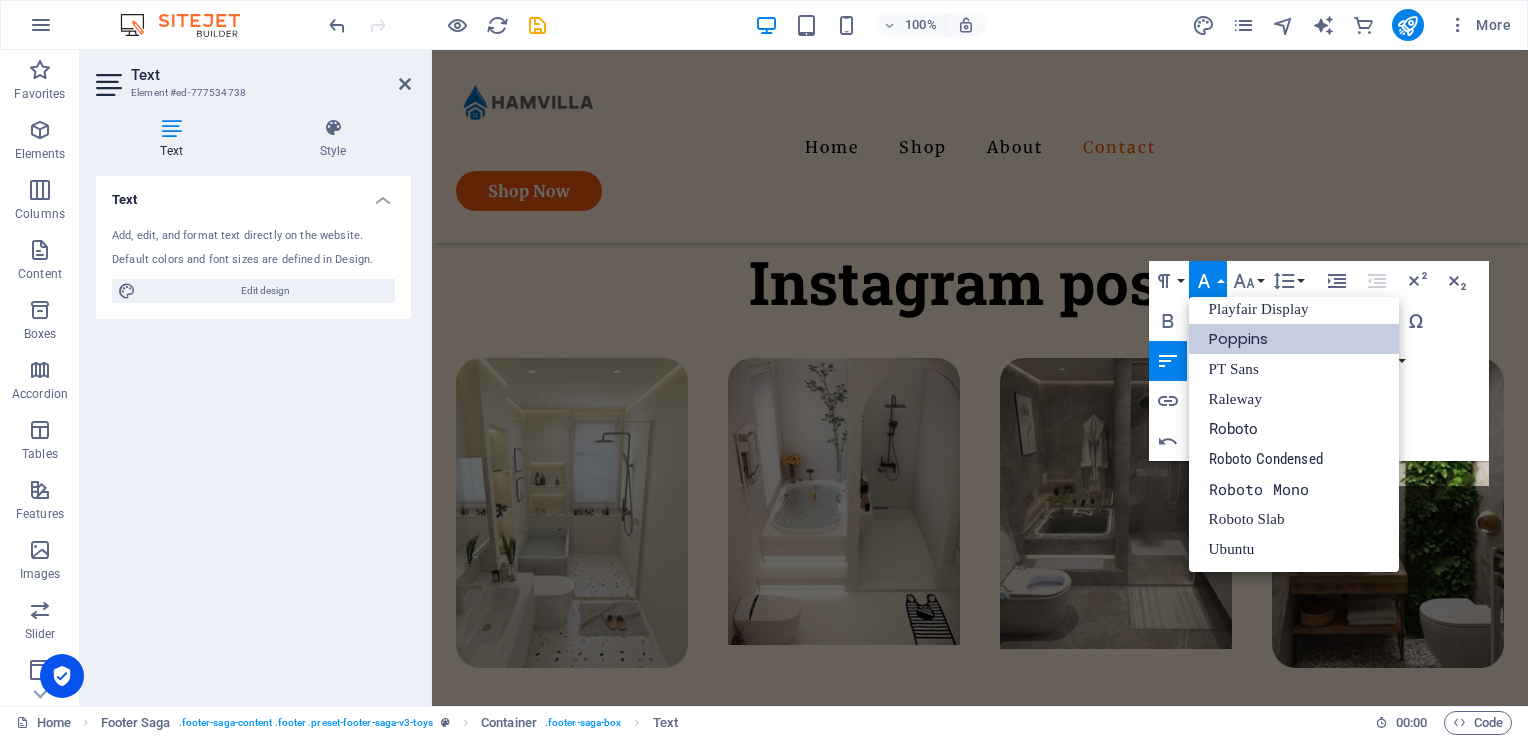 scroll, scrollTop: 340, scrollLeft: 0, axis: vertical 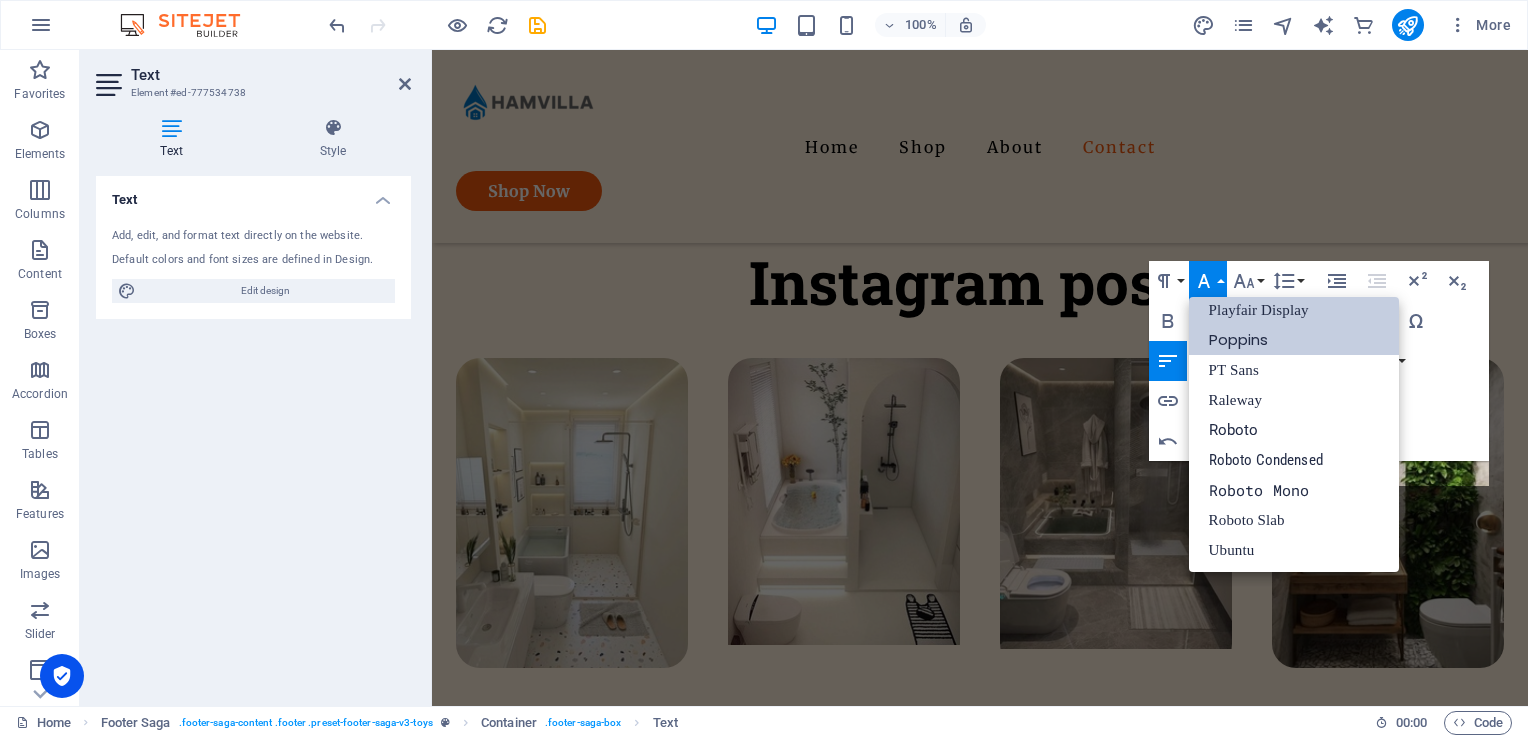 click on "Playfair Display" at bounding box center [1294, 310] 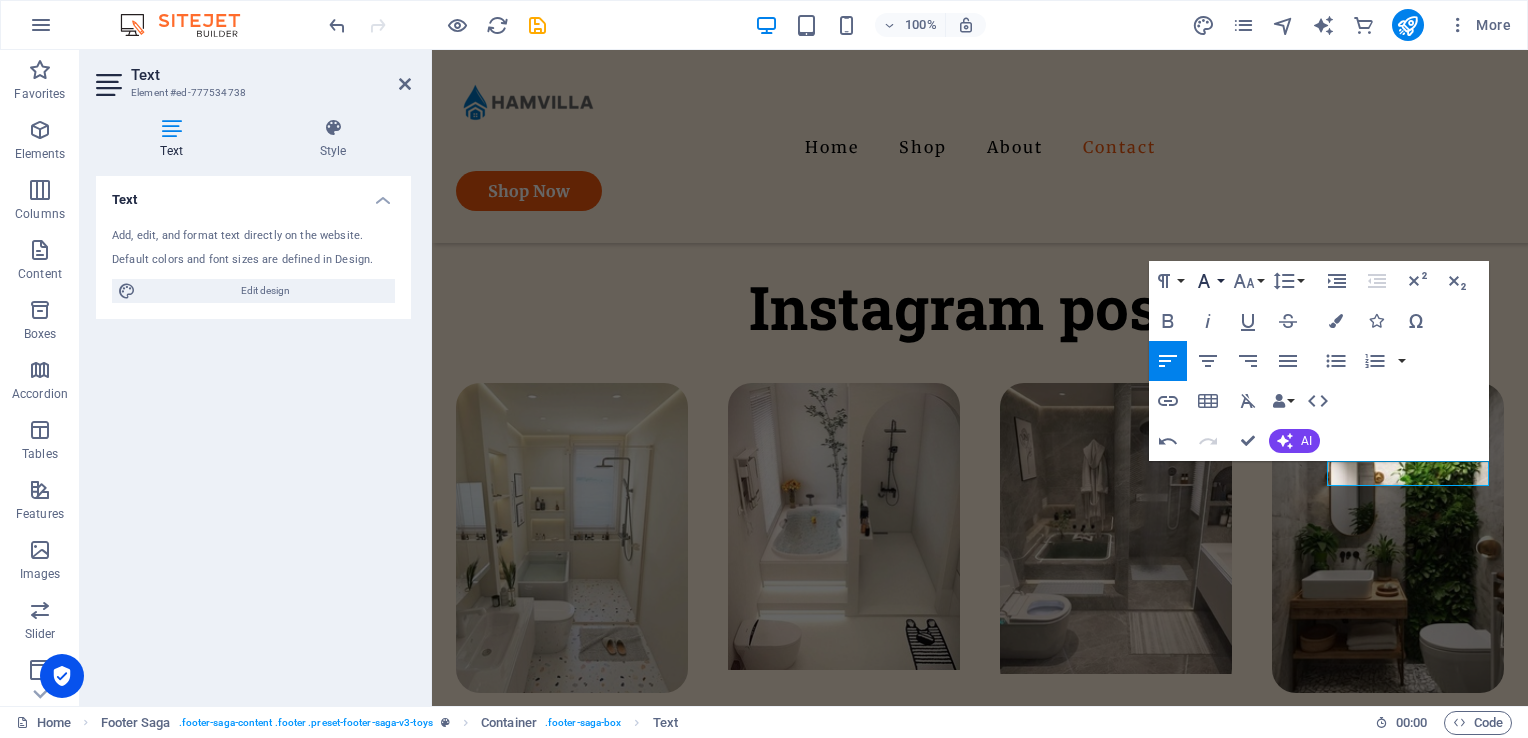 click 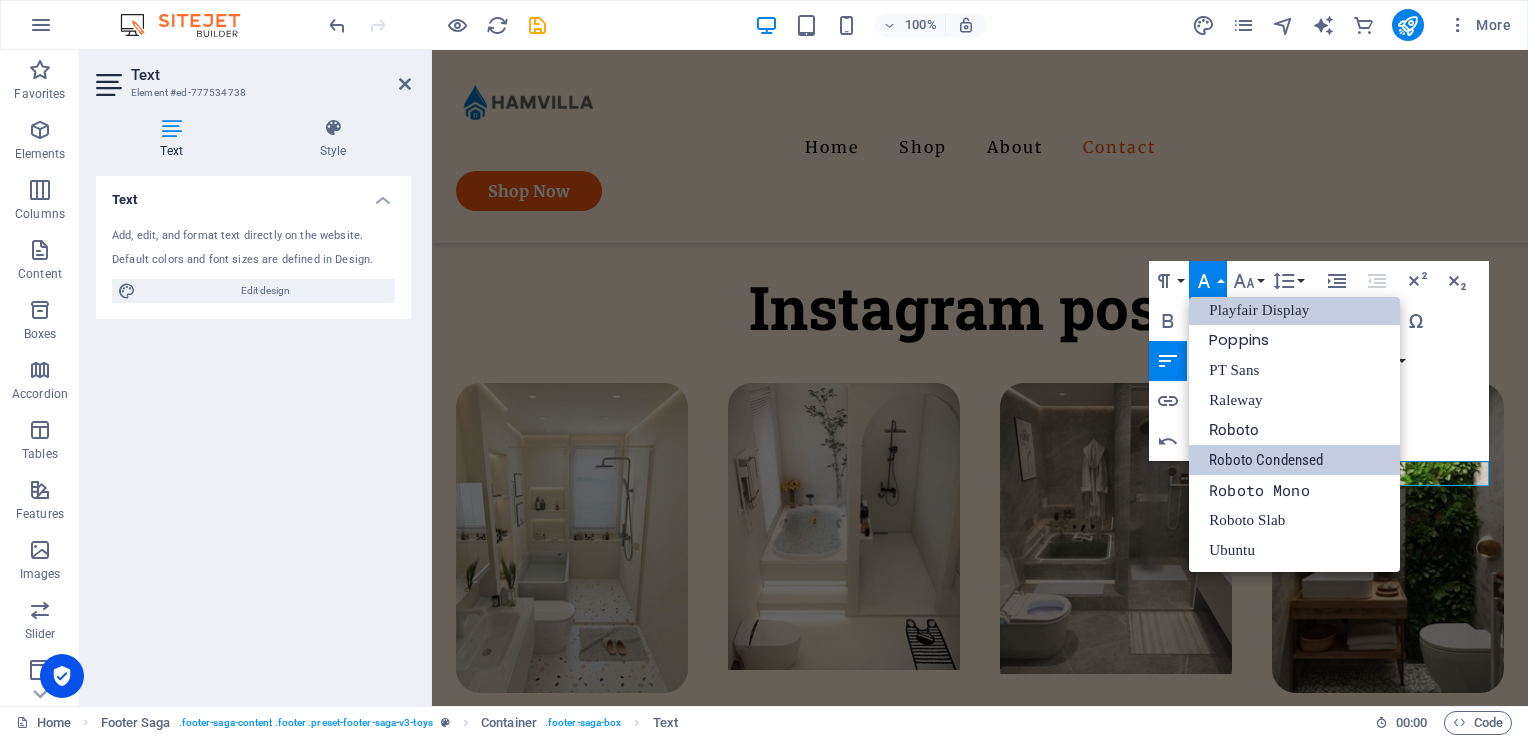 click on "Roboto Condensed" at bounding box center (1294, 460) 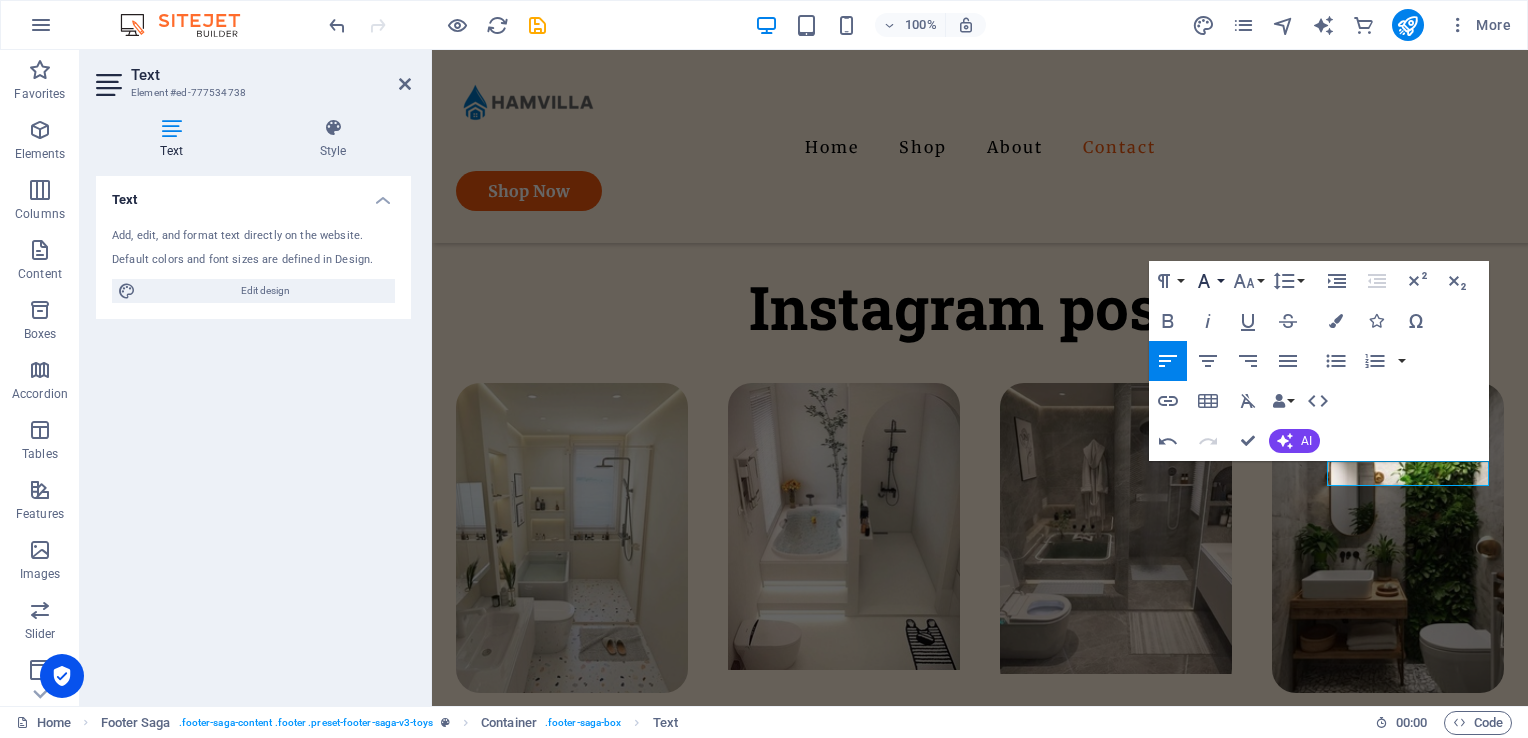 click 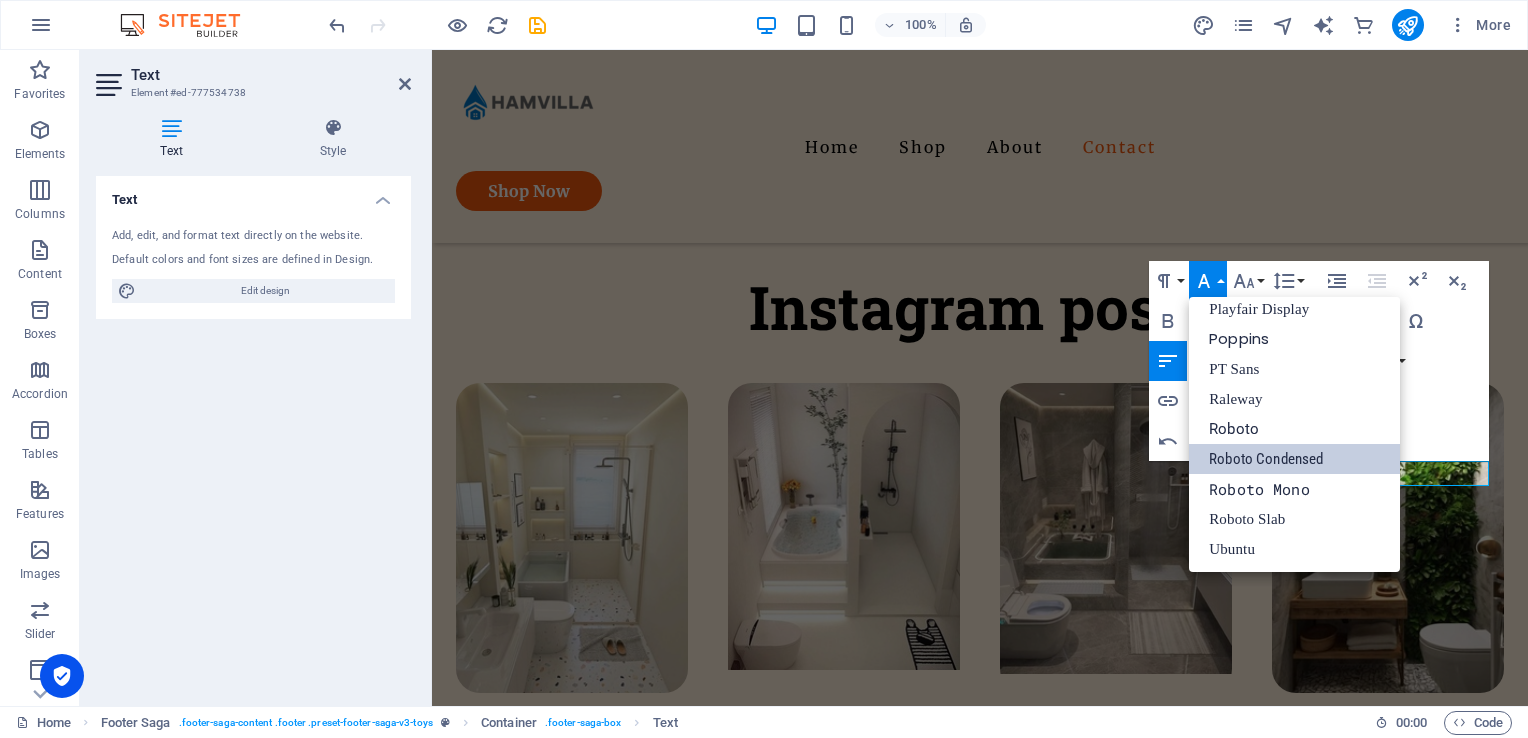 scroll, scrollTop: 340, scrollLeft: 0, axis: vertical 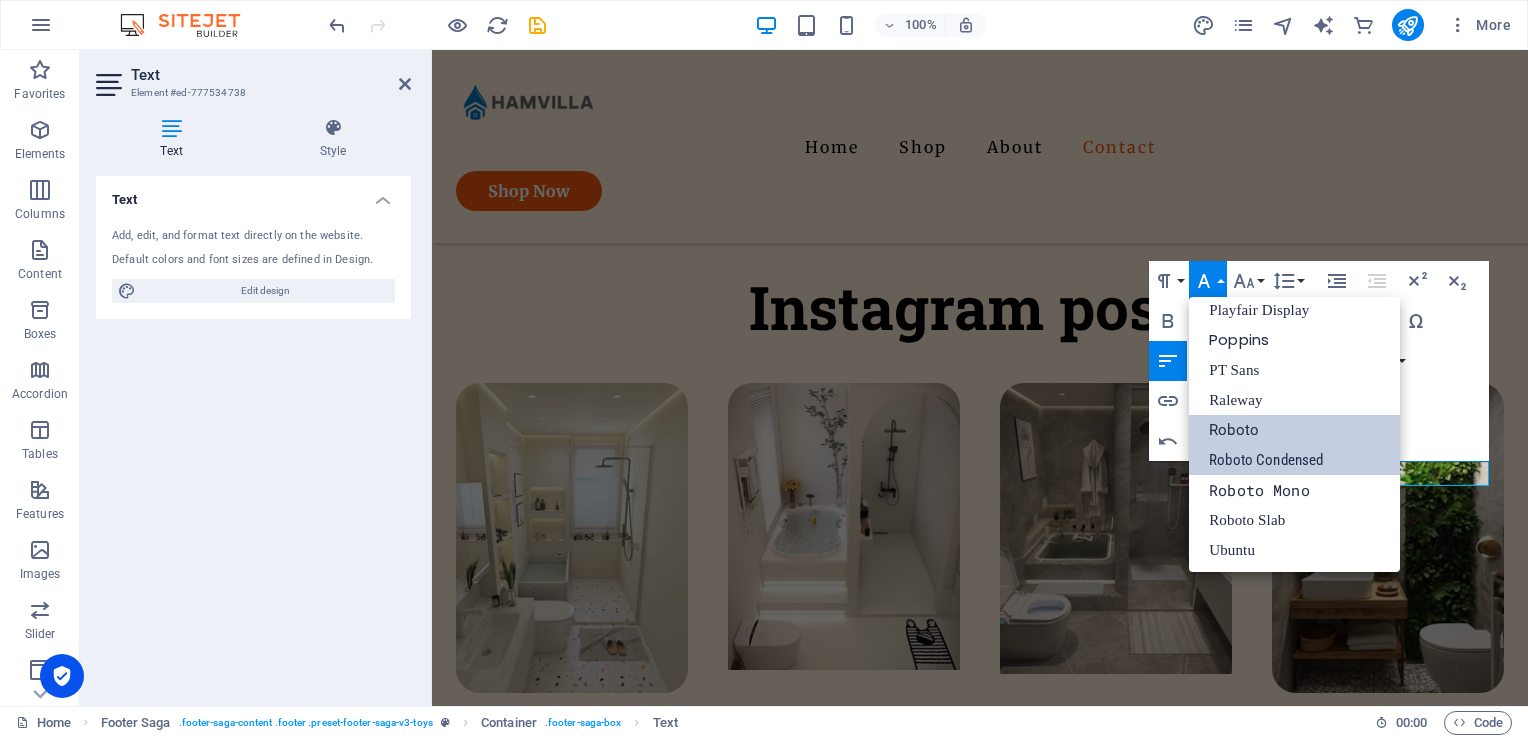 click on "Roboto" at bounding box center [1294, 430] 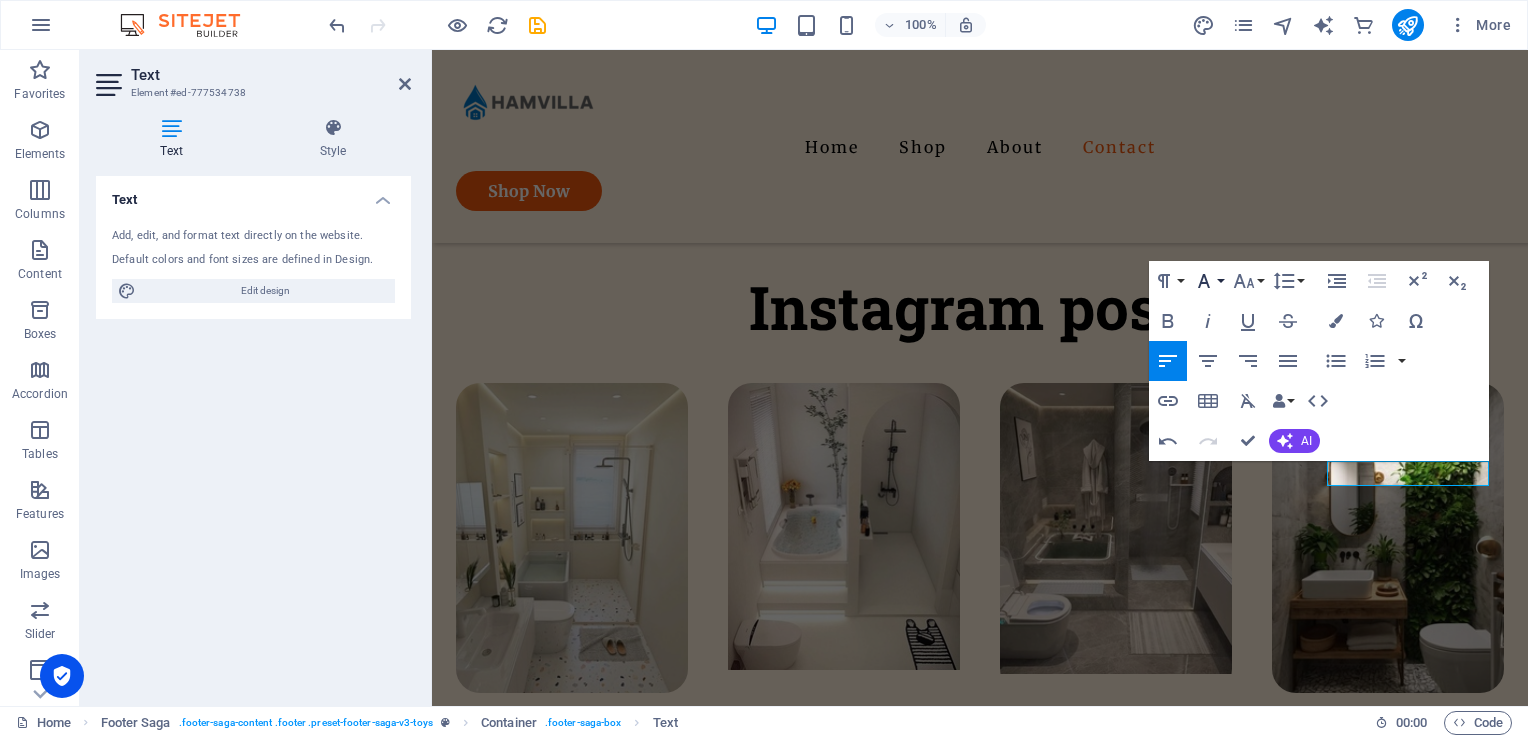 click 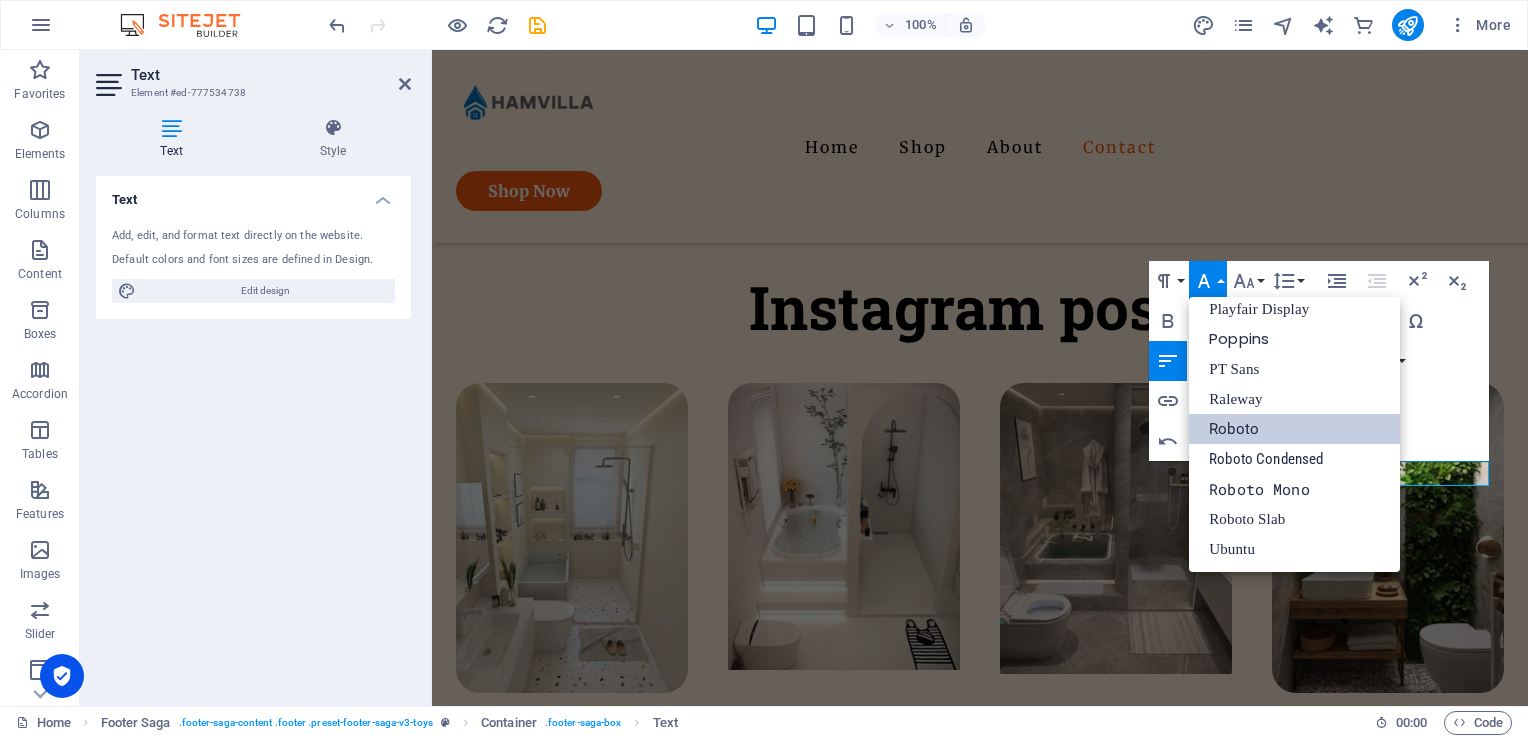 scroll, scrollTop: 340, scrollLeft: 0, axis: vertical 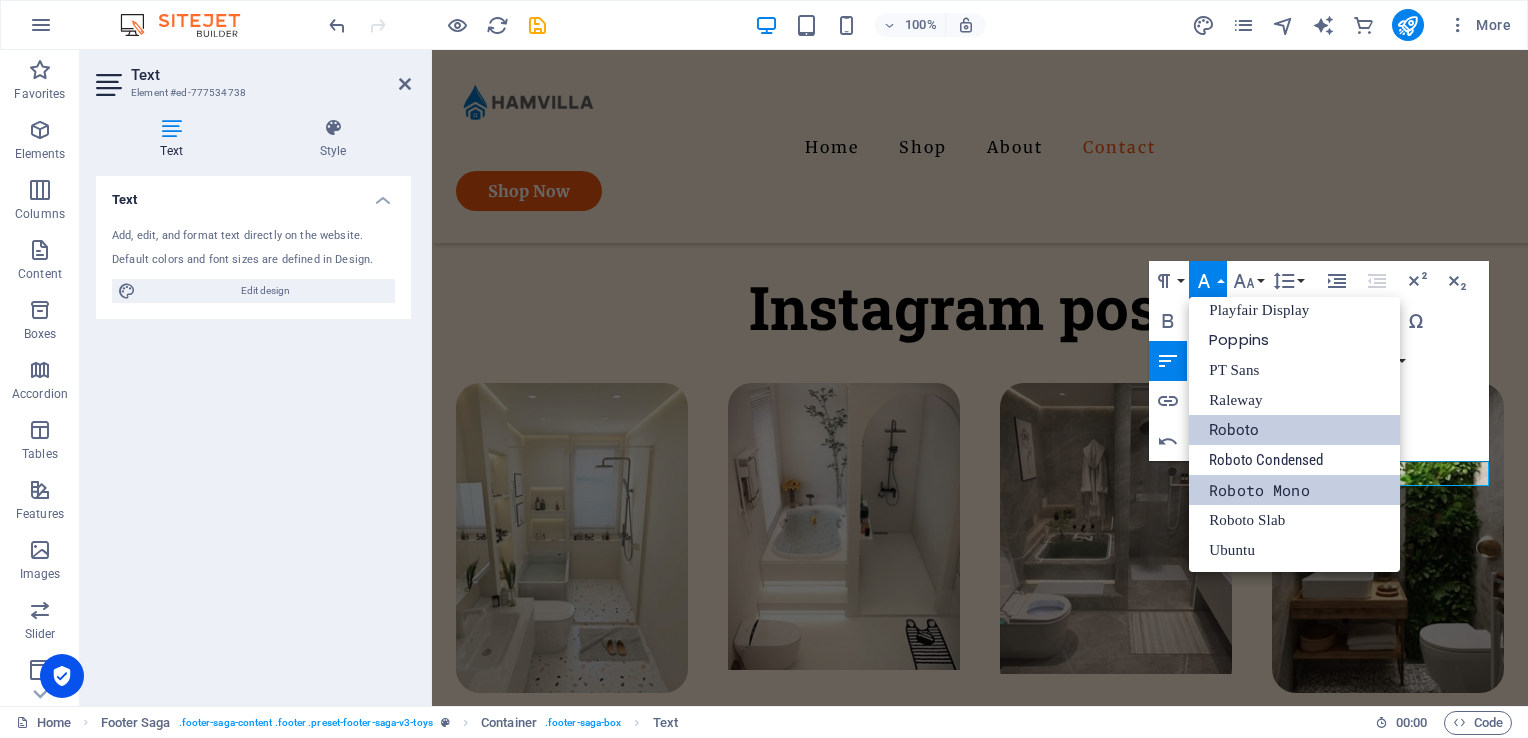 click on "Roboto Mono" at bounding box center (1294, 490) 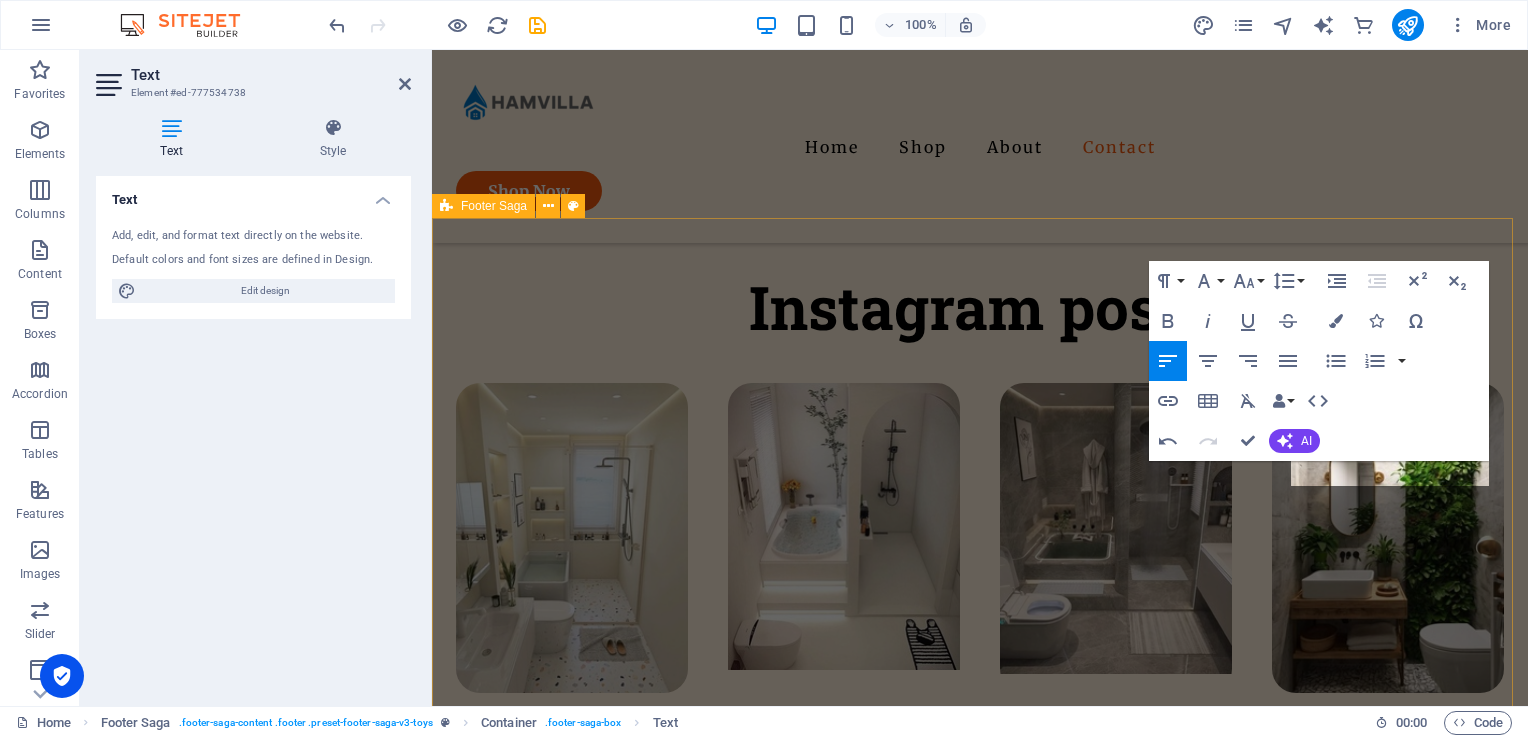 scroll, scrollTop: 4273, scrollLeft: 0, axis: vertical 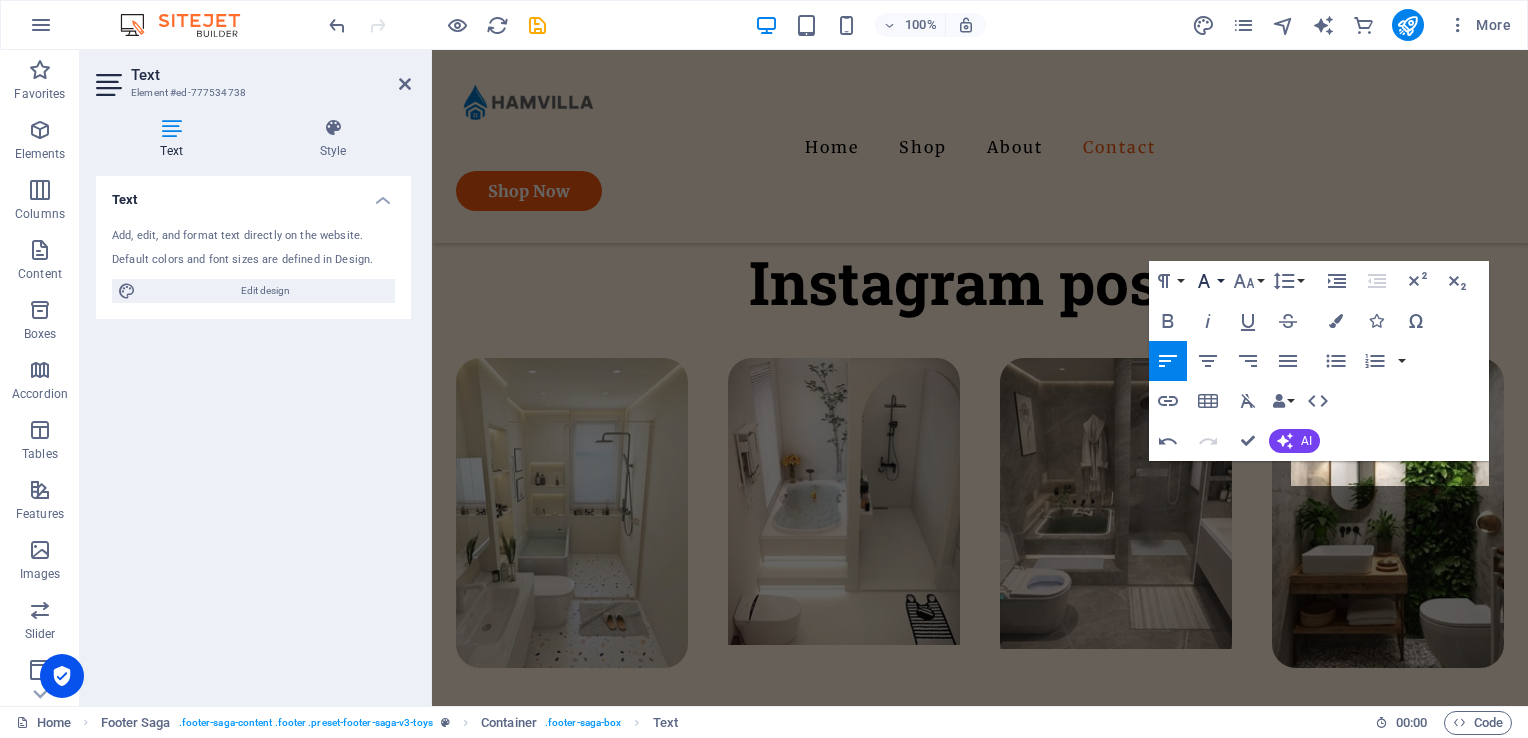 click 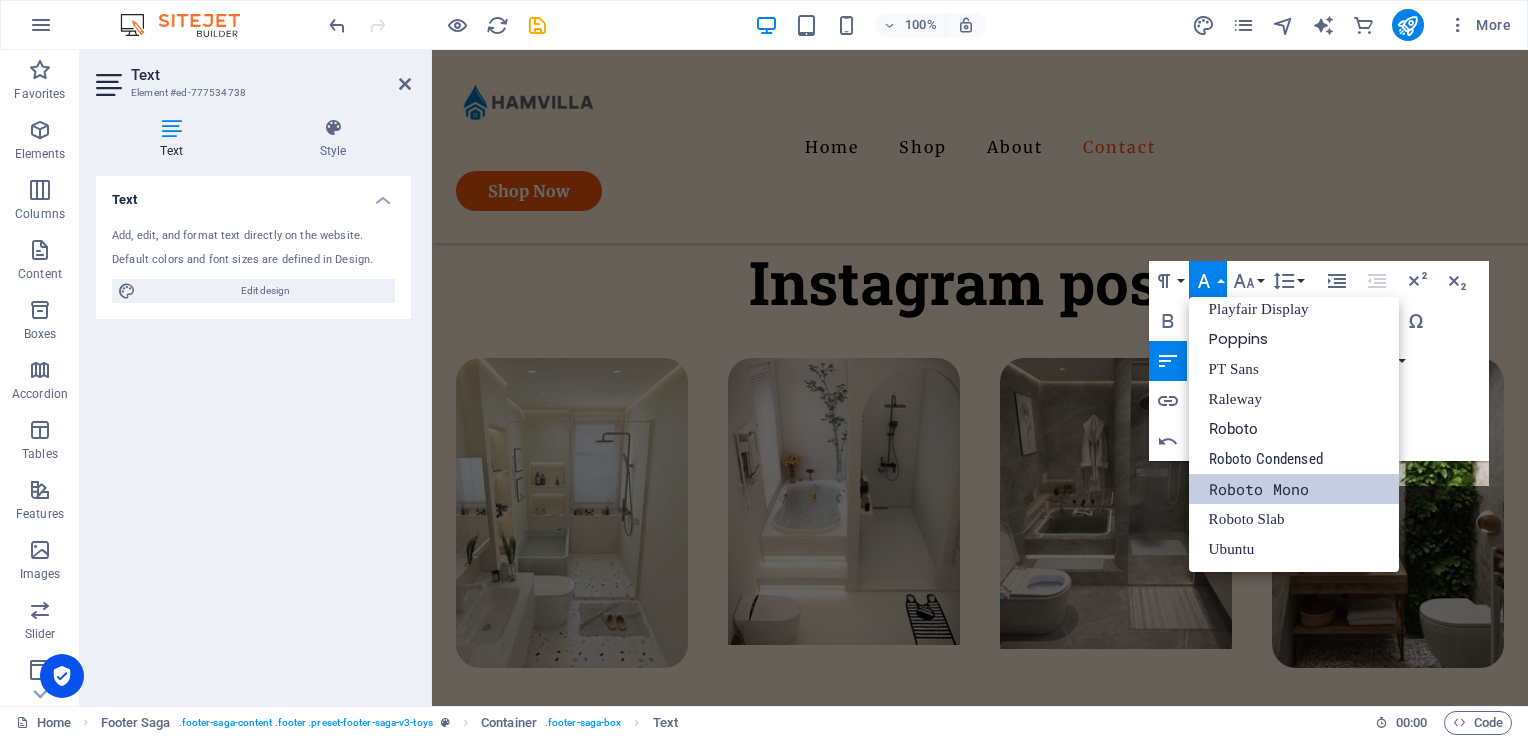 scroll, scrollTop: 340, scrollLeft: 0, axis: vertical 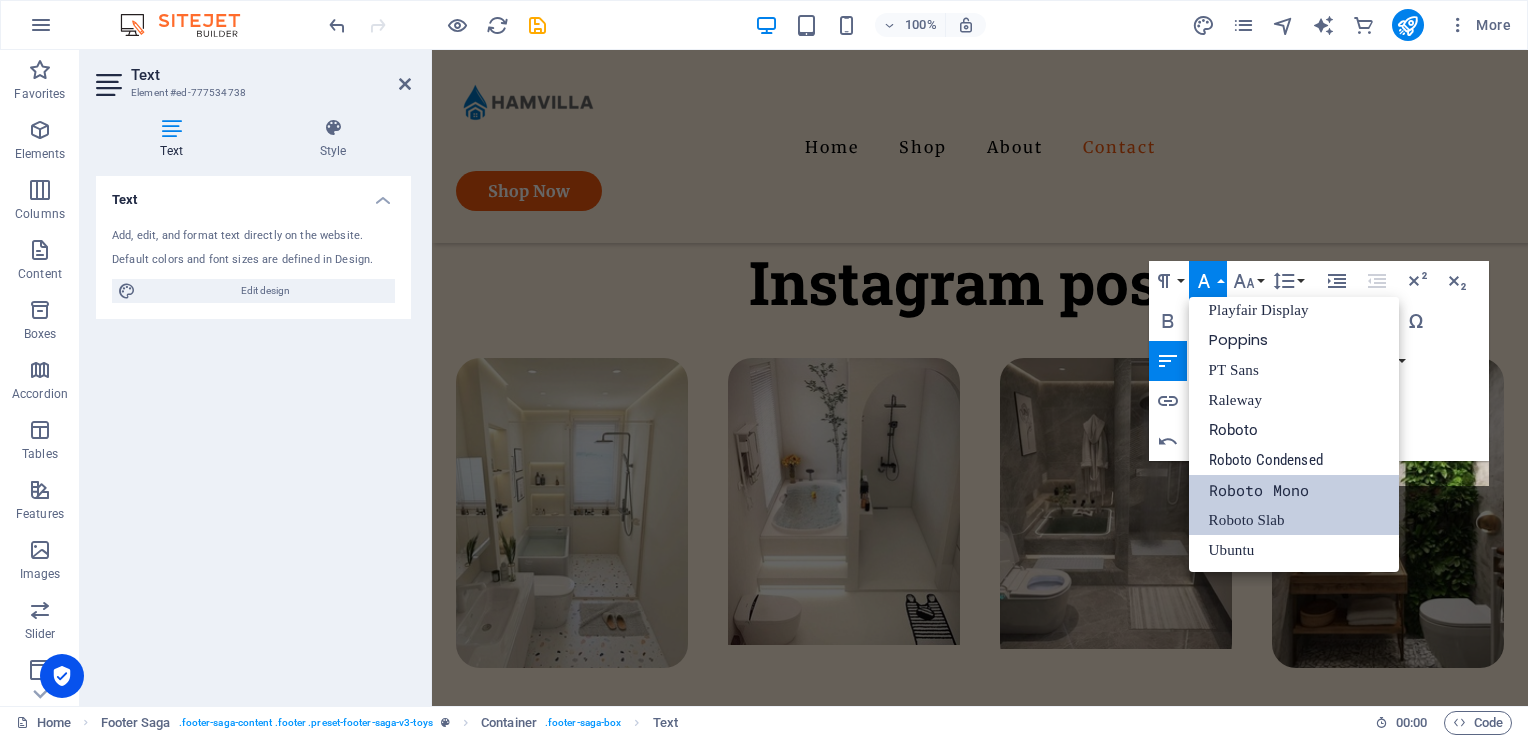 click on "Roboto Slab" at bounding box center (1294, 520) 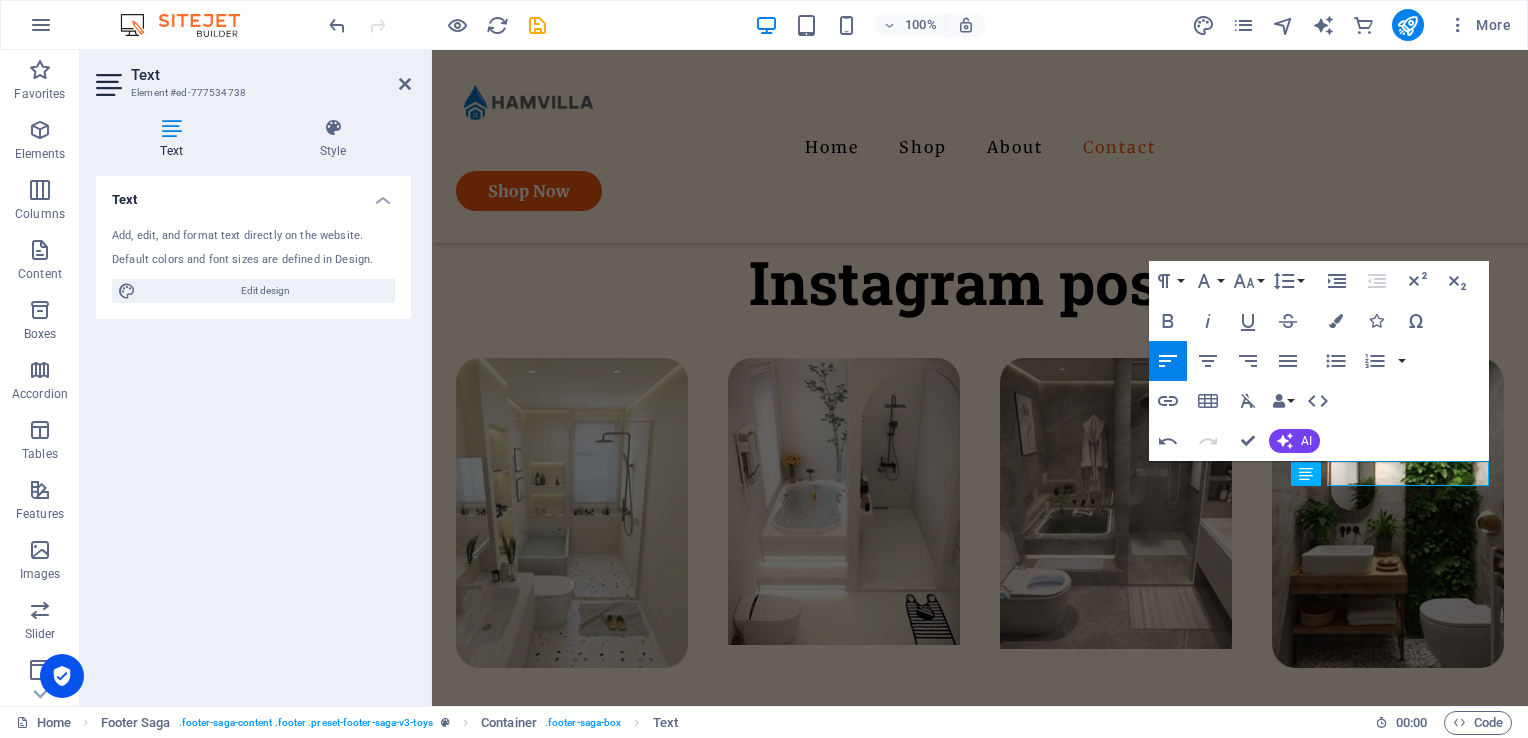 scroll, scrollTop: 4248, scrollLeft: 0, axis: vertical 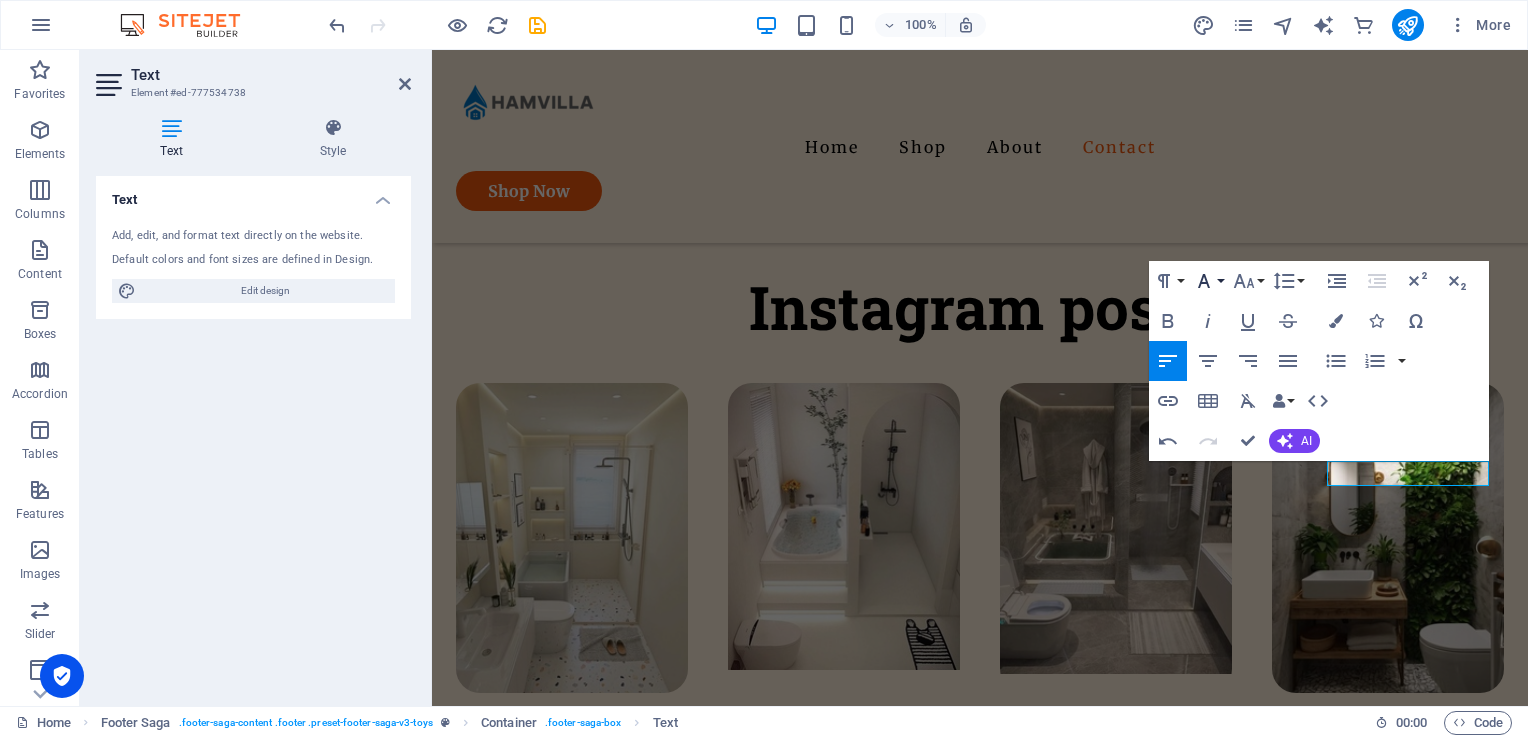 click 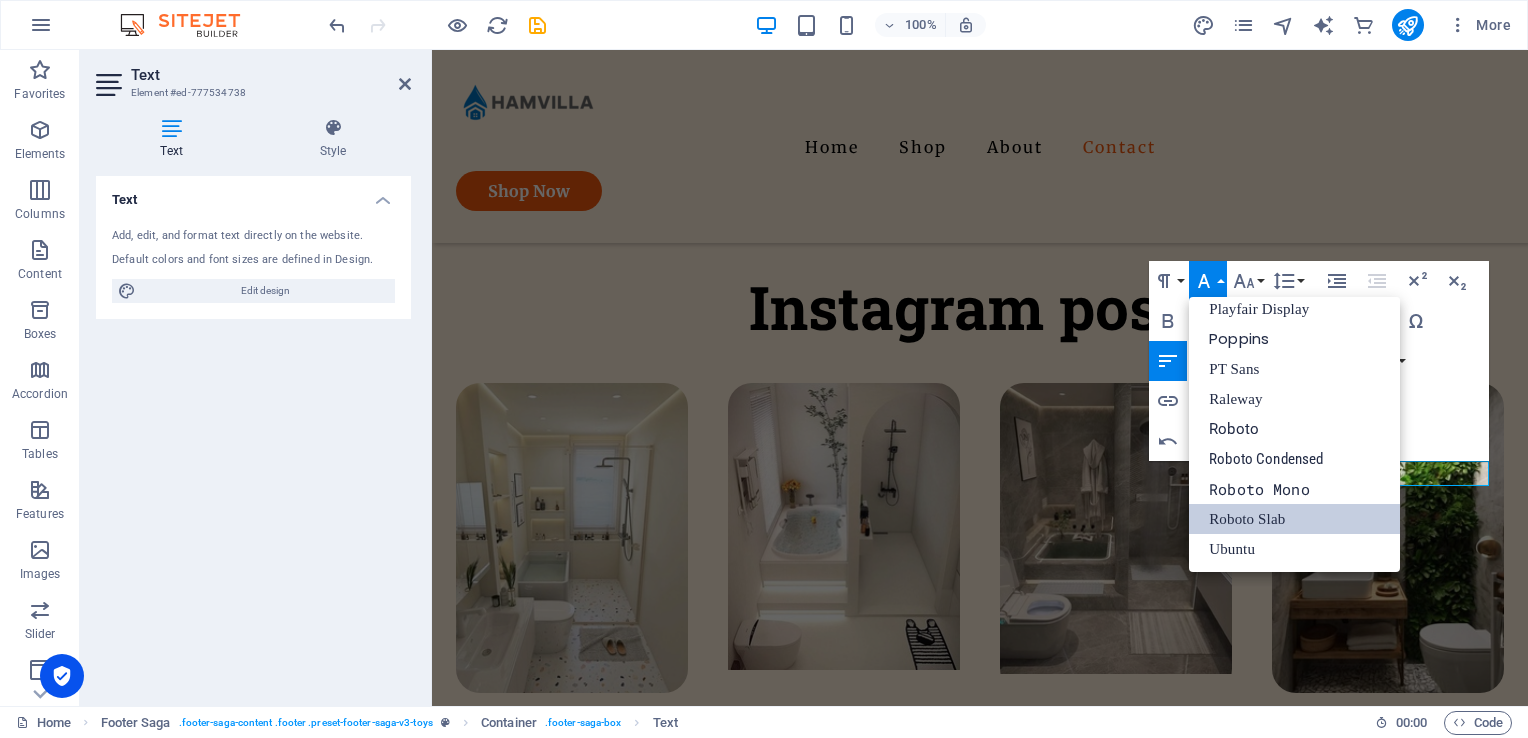 scroll, scrollTop: 340, scrollLeft: 0, axis: vertical 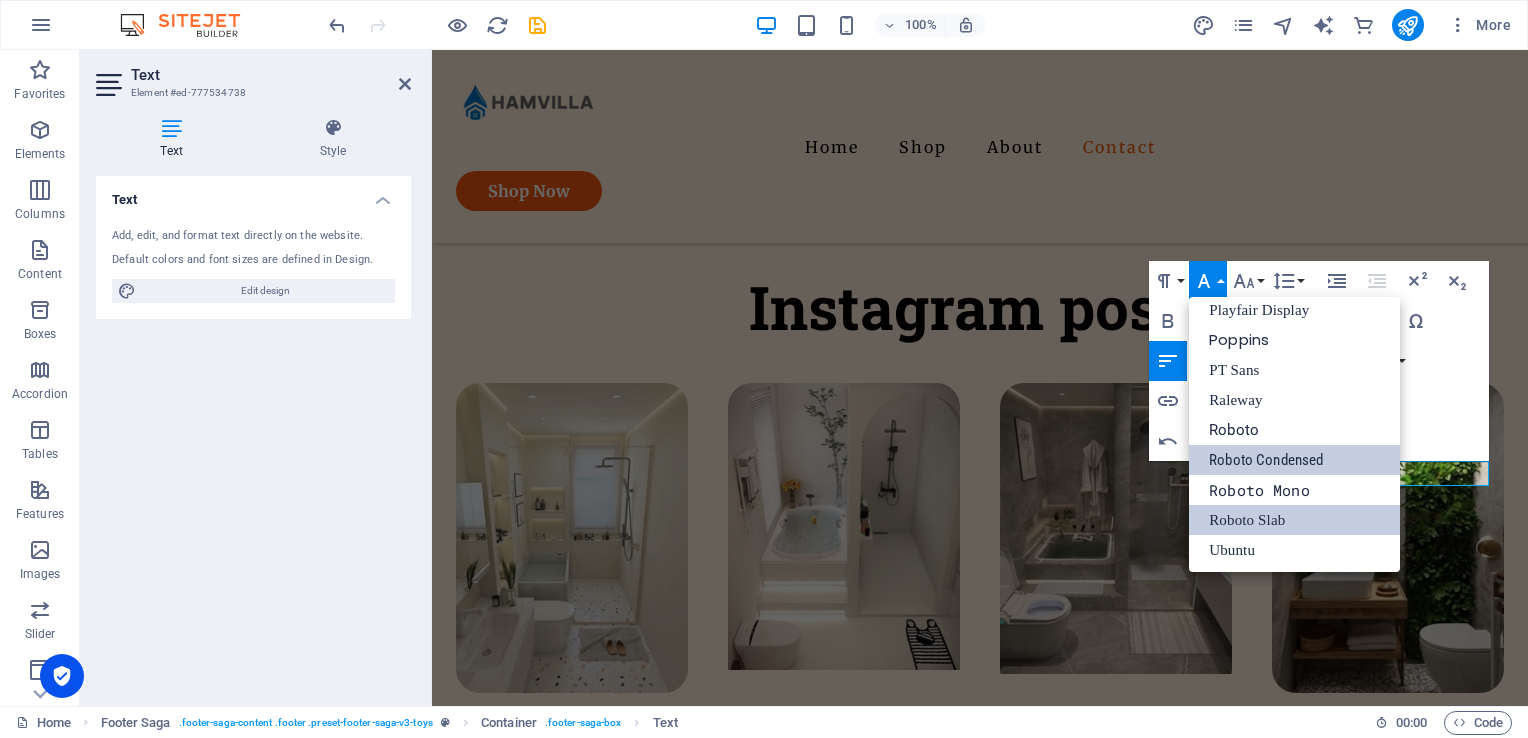 click on "Roboto Condensed" at bounding box center (1294, 460) 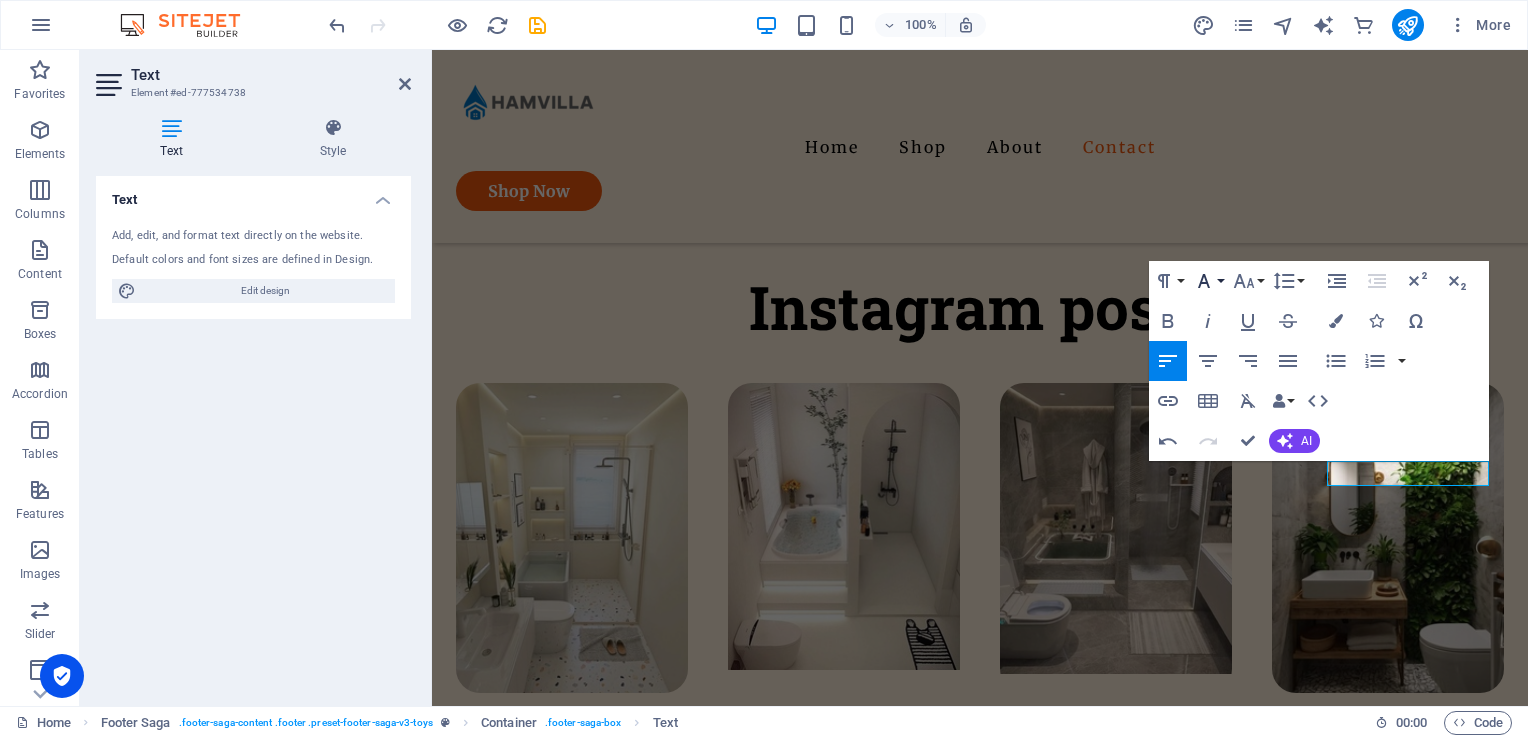 click 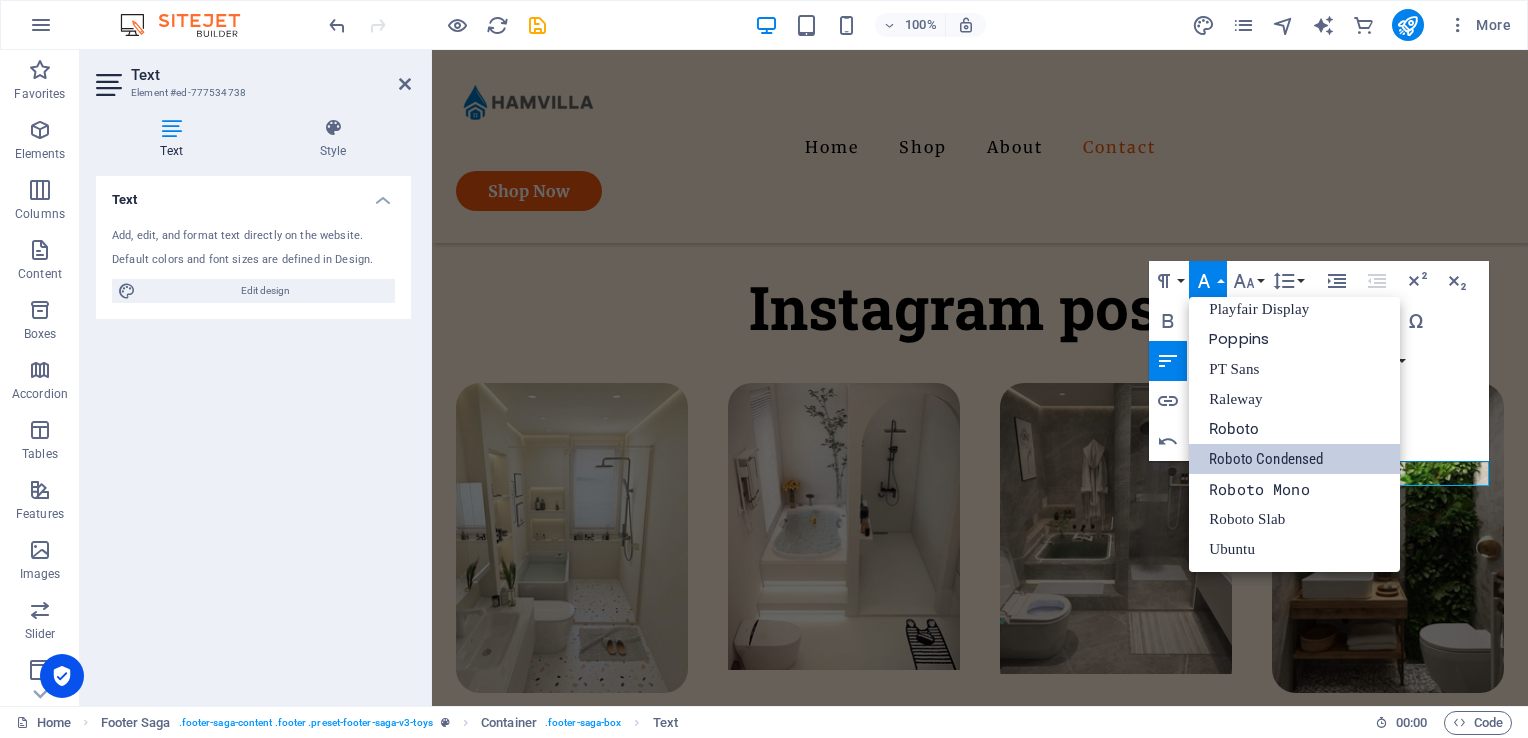 scroll, scrollTop: 340, scrollLeft: 0, axis: vertical 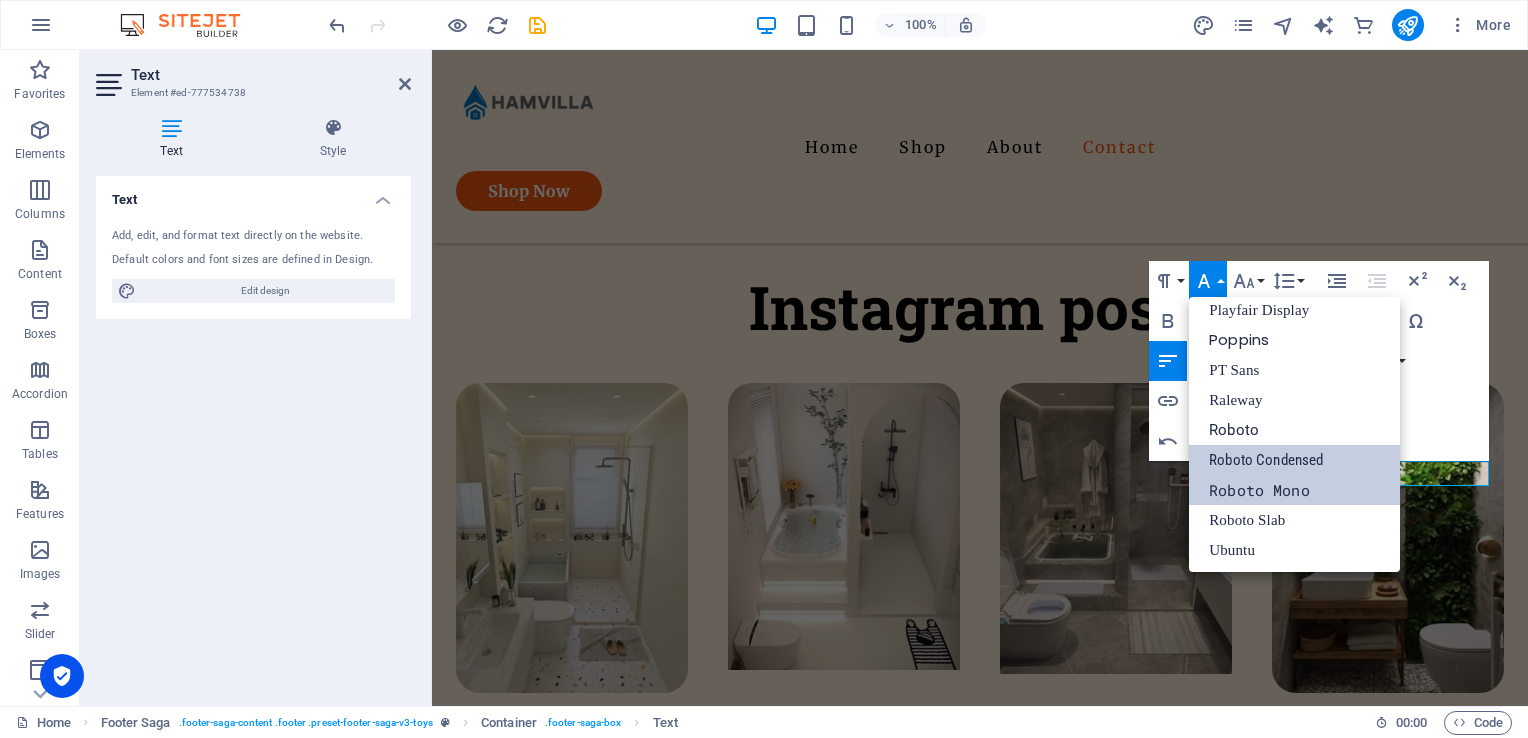 click on "Roboto Mono" at bounding box center [1294, 490] 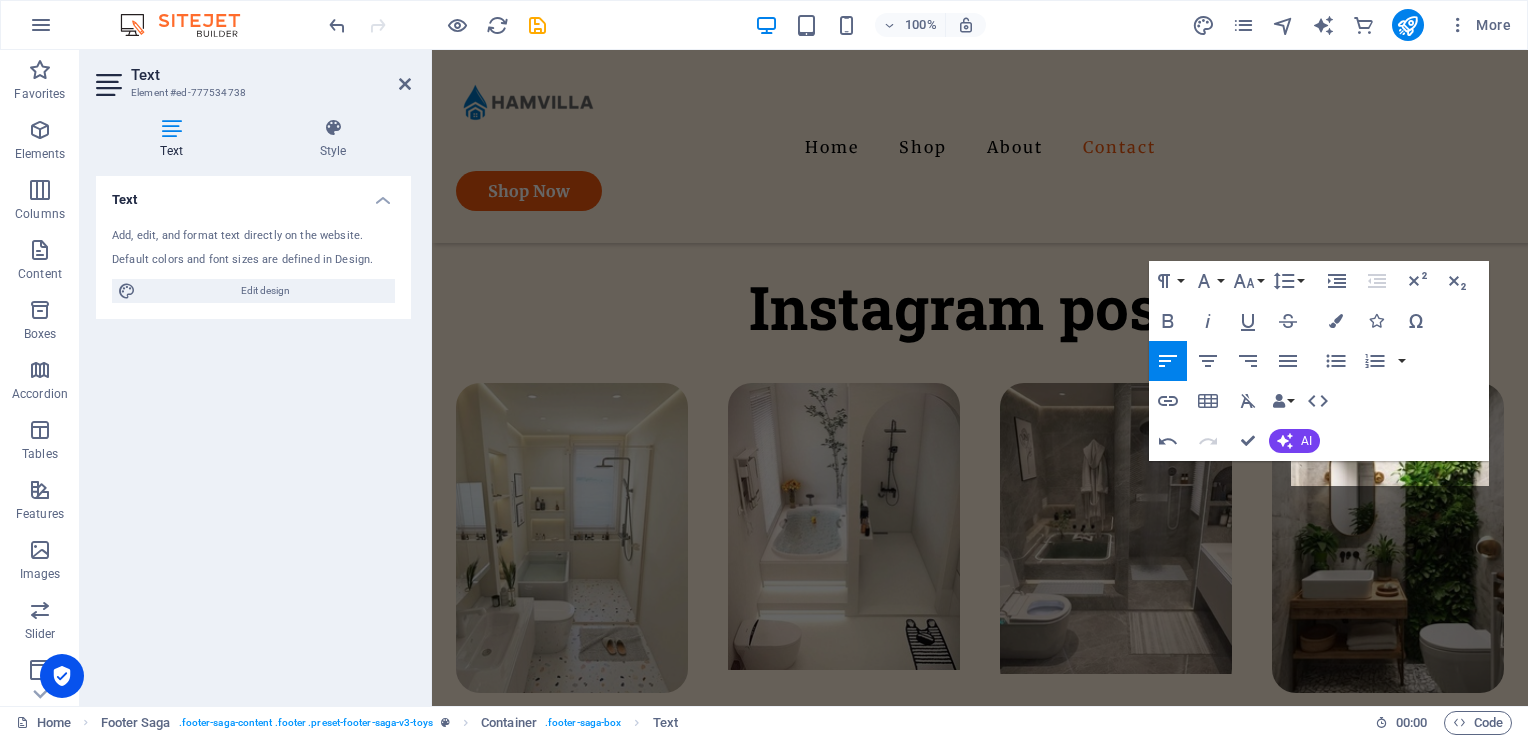 scroll, scrollTop: 4273, scrollLeft: 0, axis: vertical 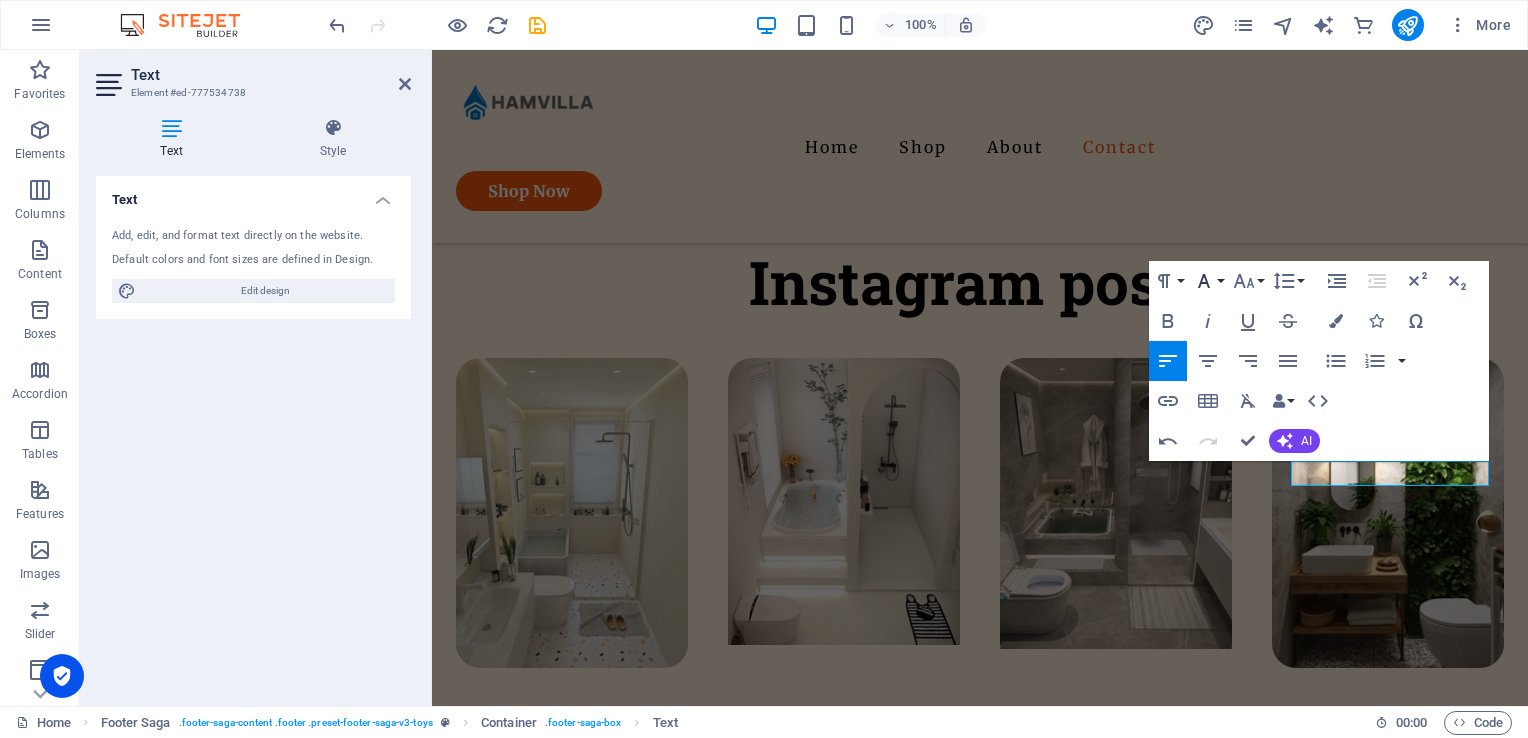 click 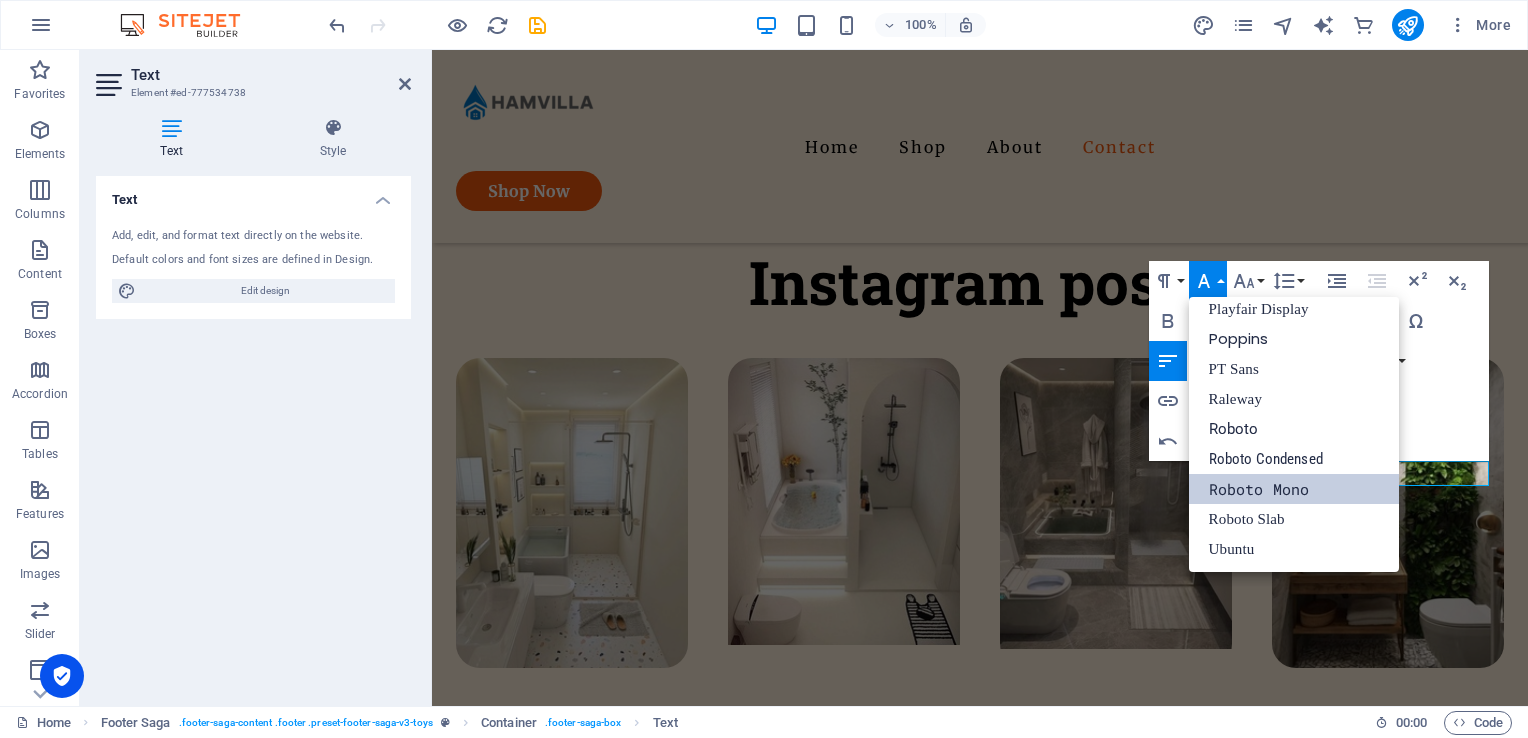 scroll, scrollTop: 340, scrollLeft: 0, axis: vertical 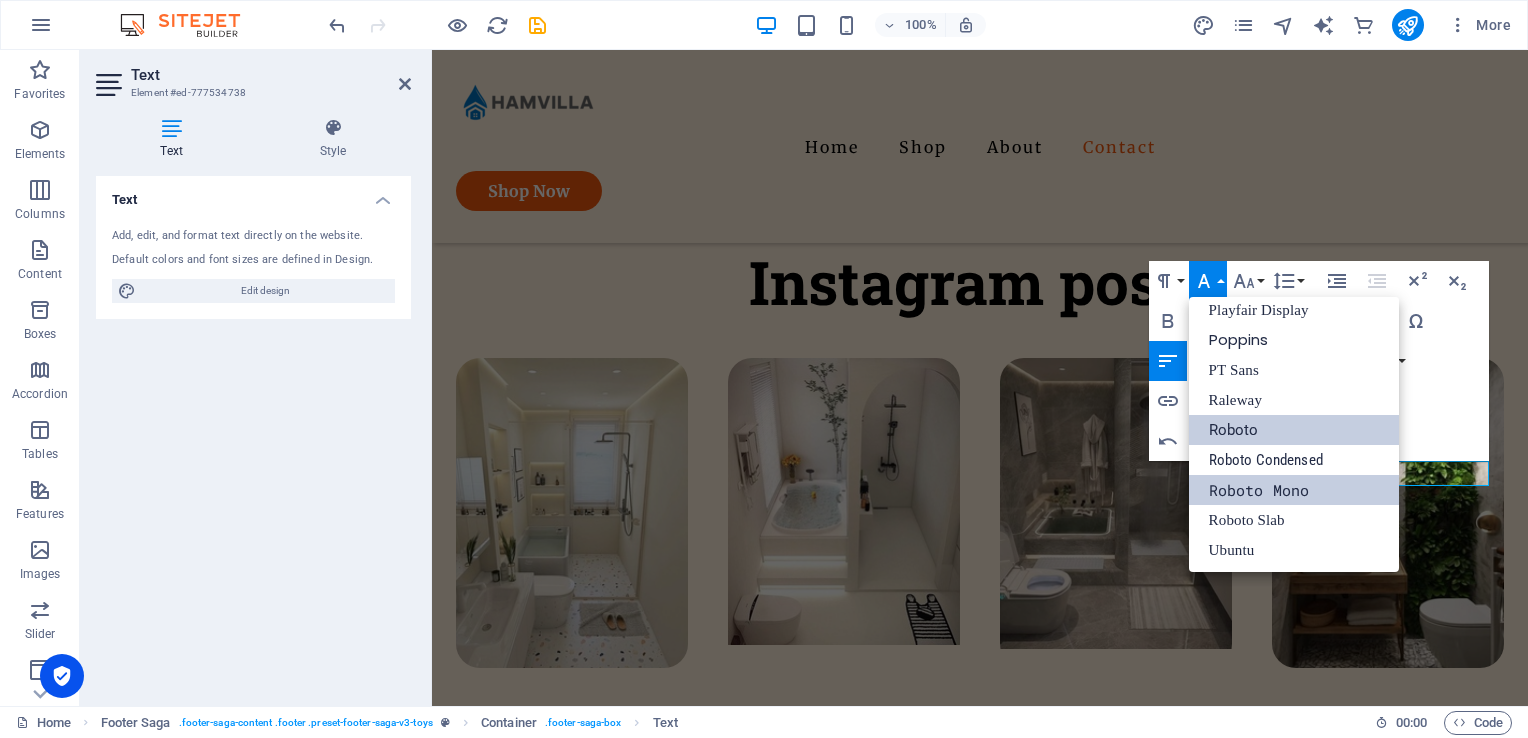 click on "Roboto" at bounding box center (1294, 430) 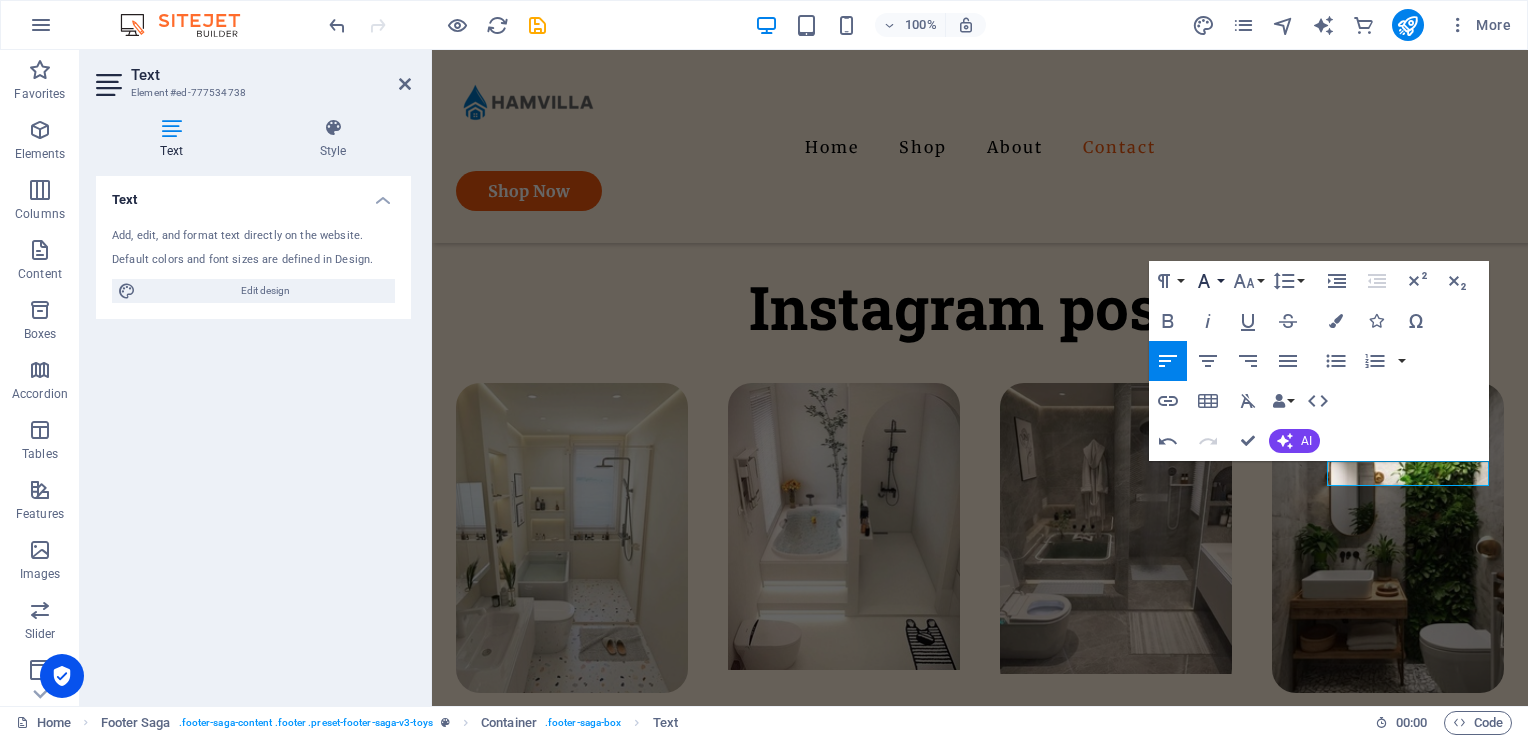 click 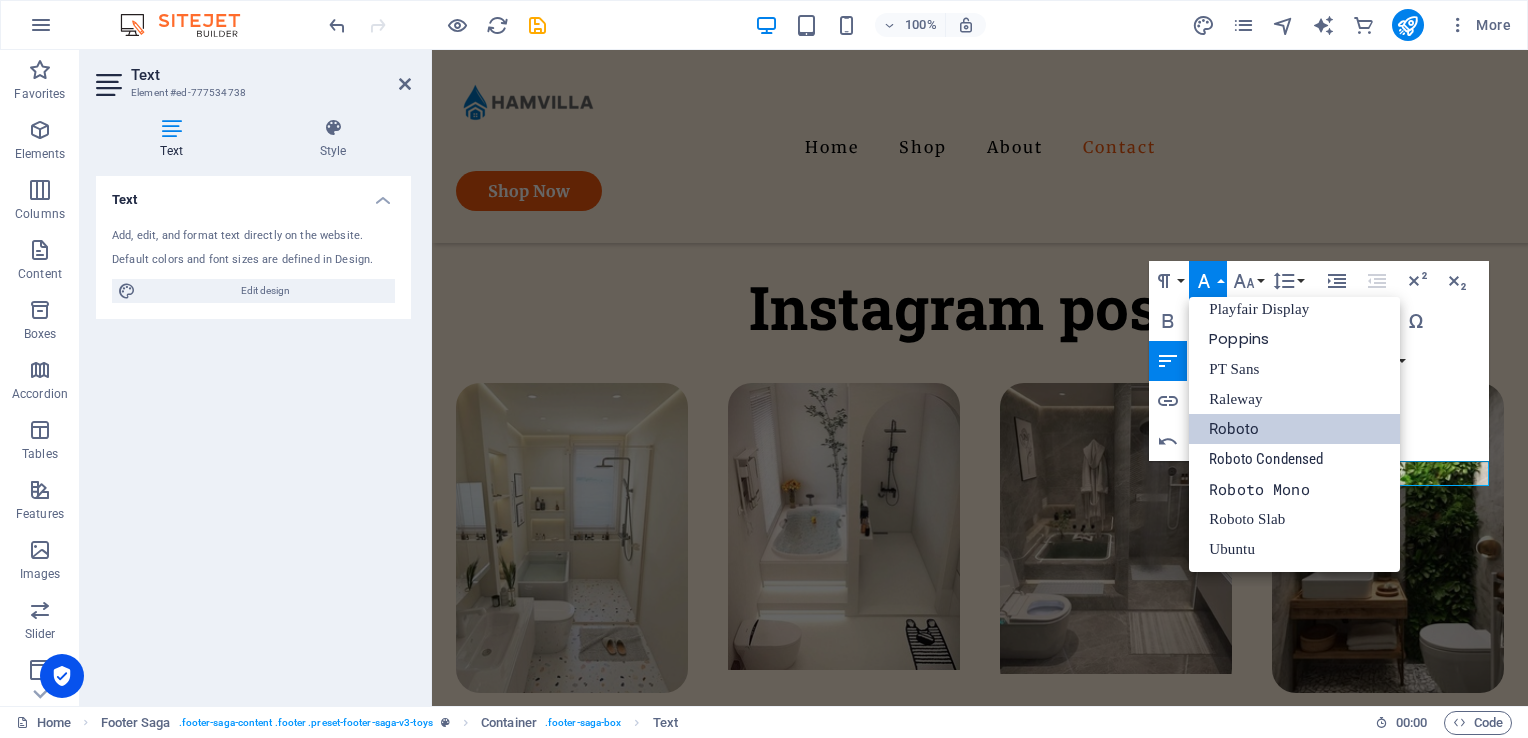 scroll, scrollTop: 340, scrollLeft: 0, axis: vertical 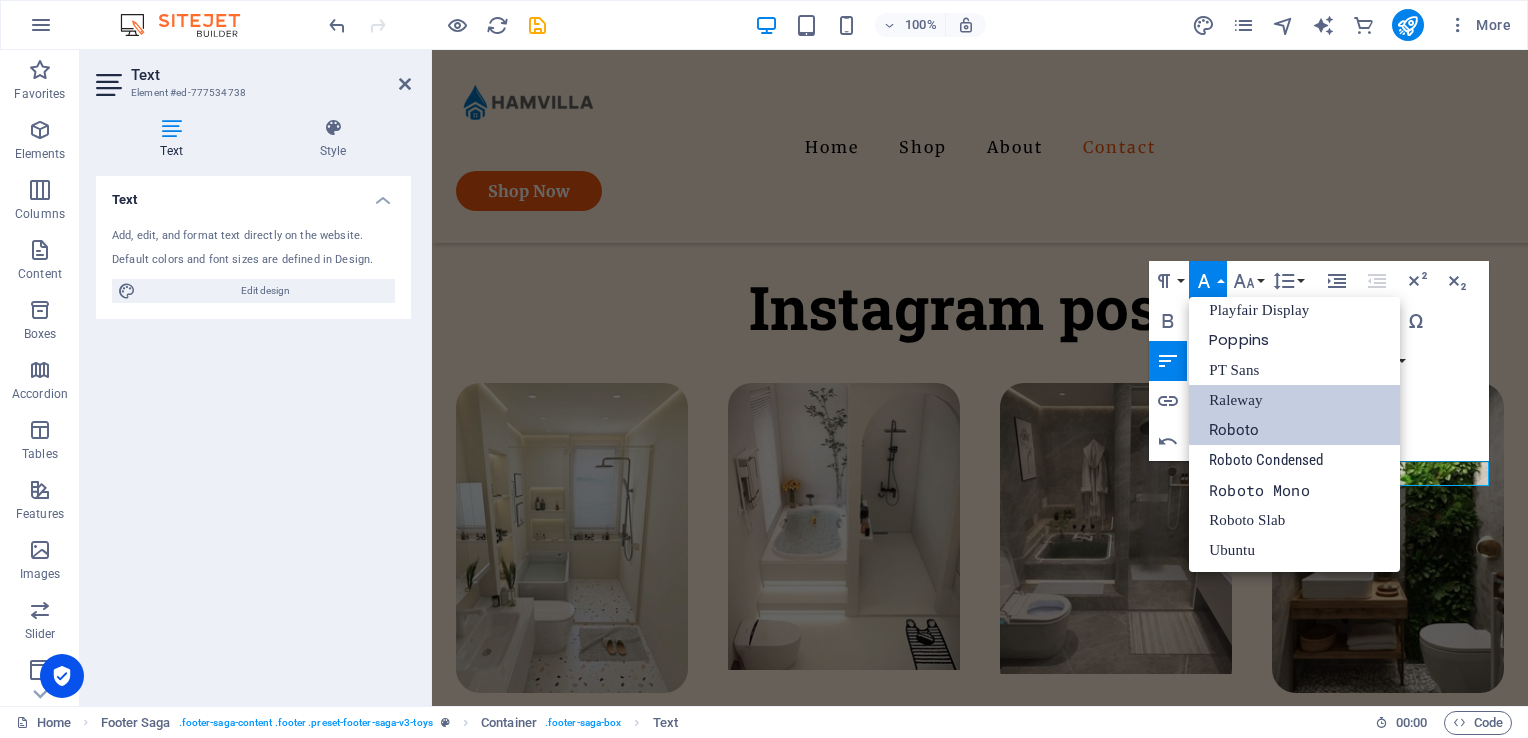 click on "Raleway" at bounding box center [1294, 400] 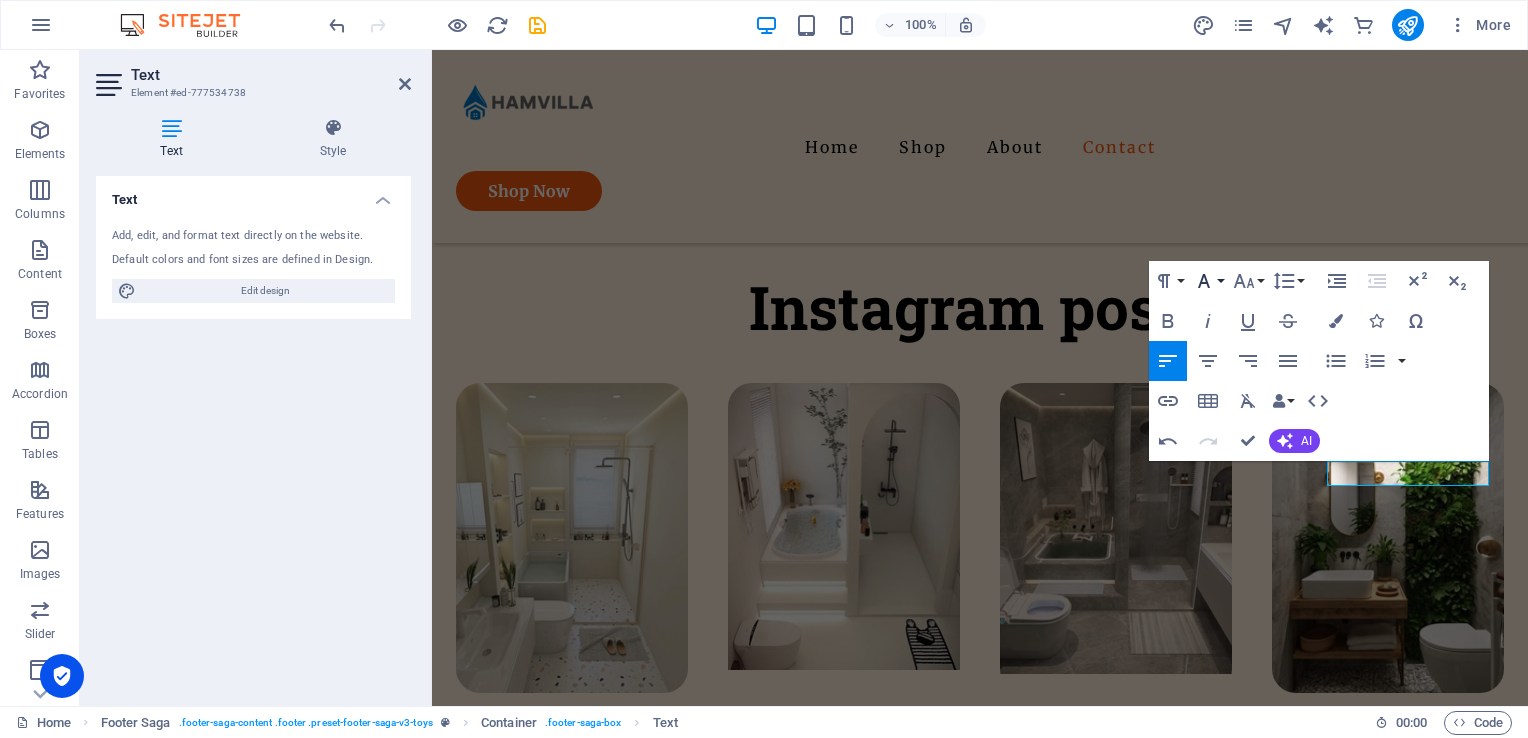click 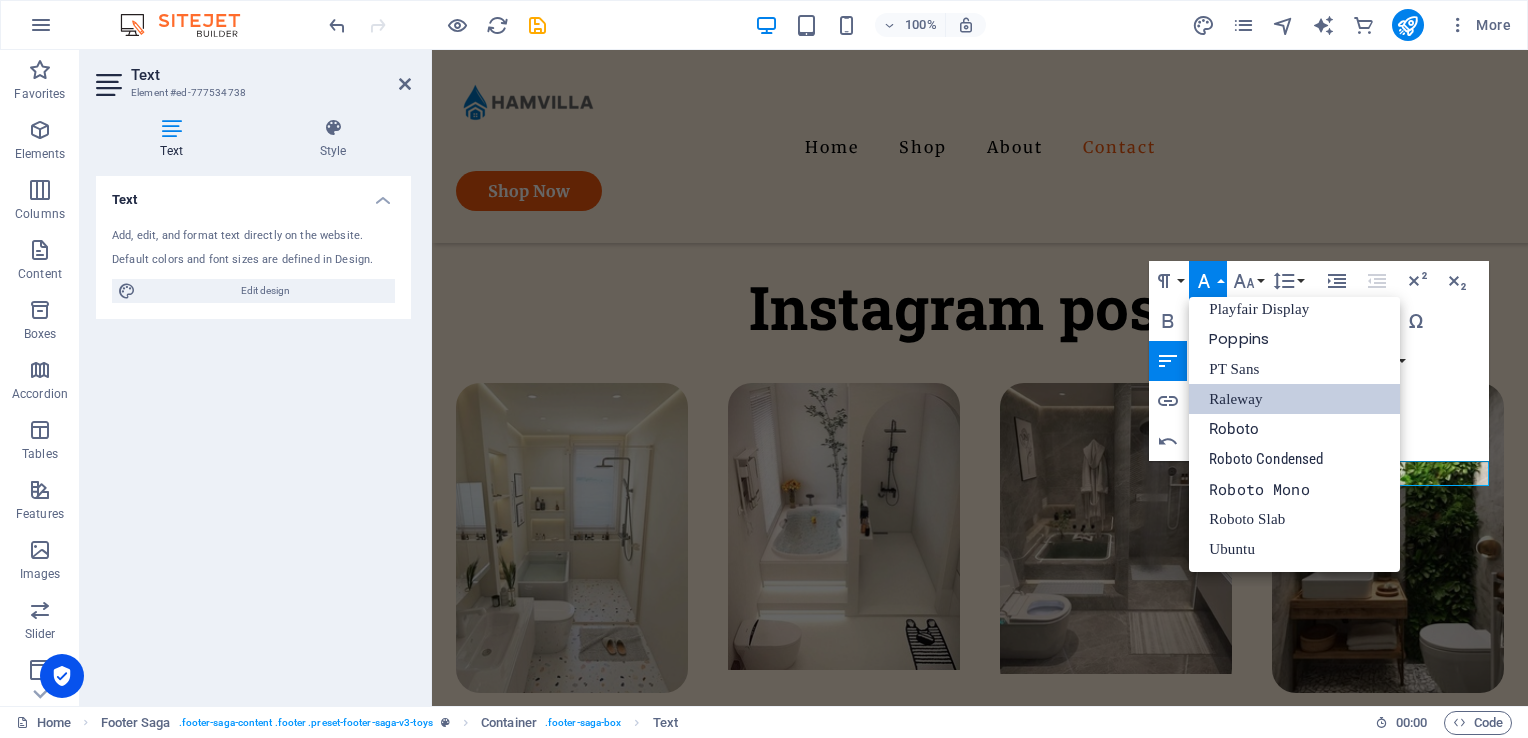 scroll, scrollTop: 340, scrollLeft: 0, axis: vertical 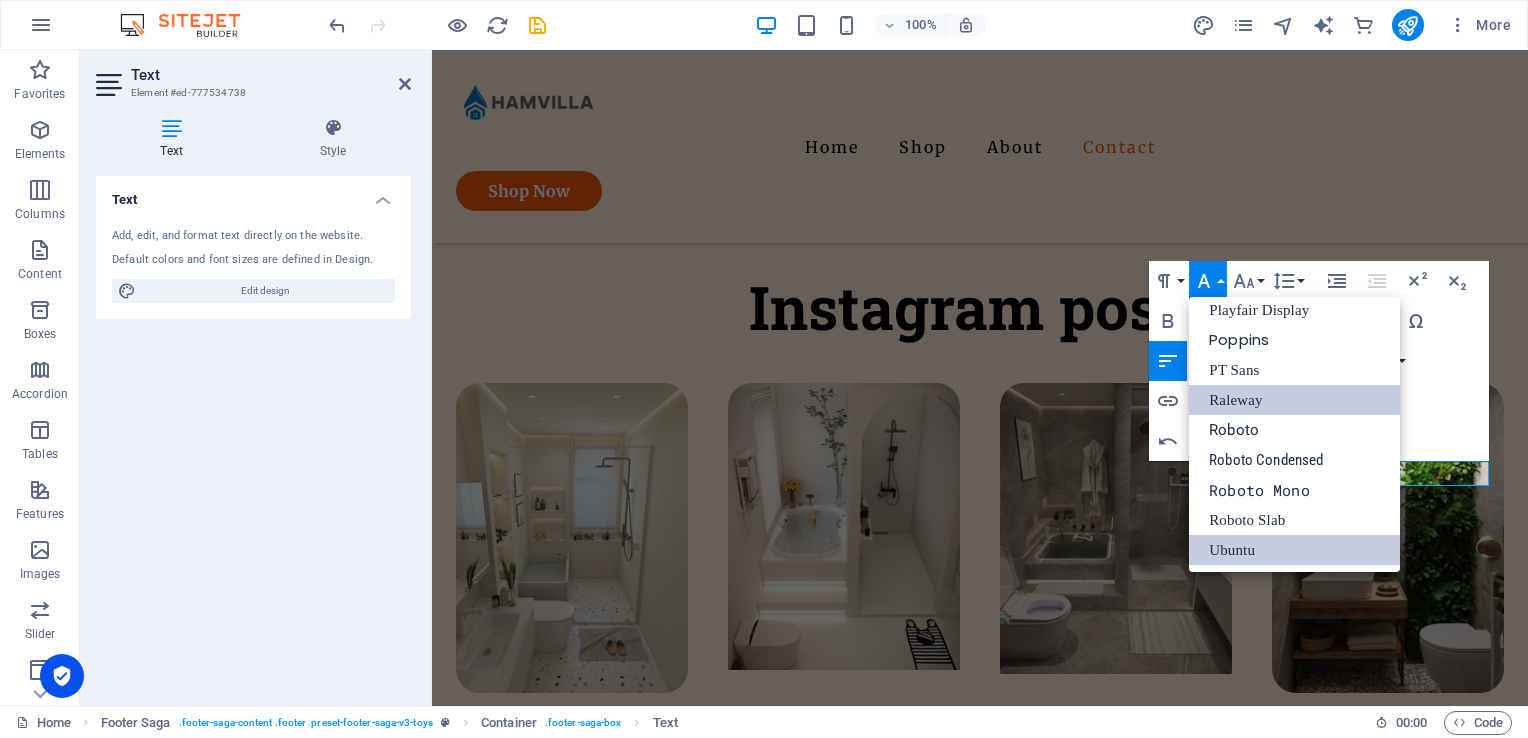 click on "Ubuntu" at bounding box center (1294, 550) 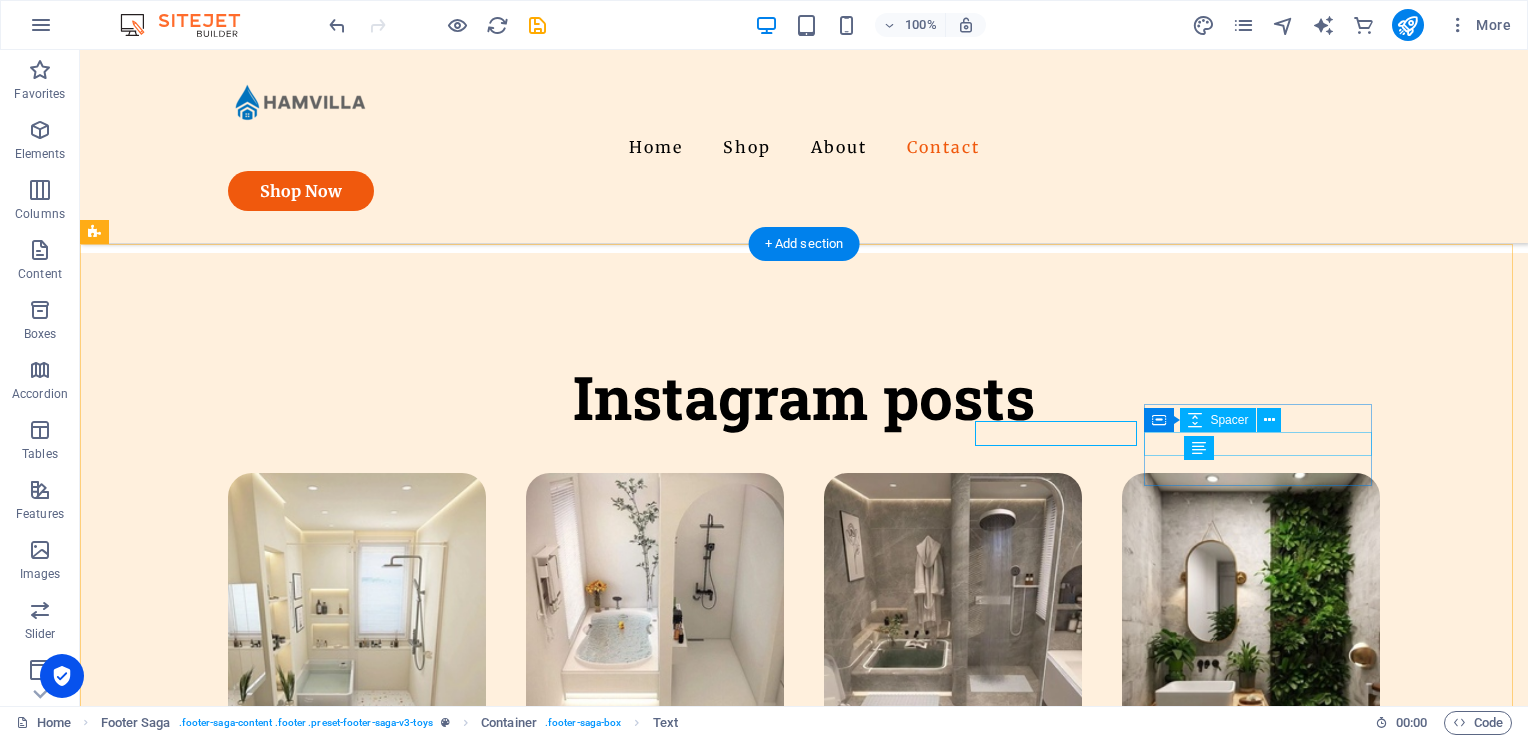 scroll, scrollTop: 4288, scrollLeft: 0, axis: vertical 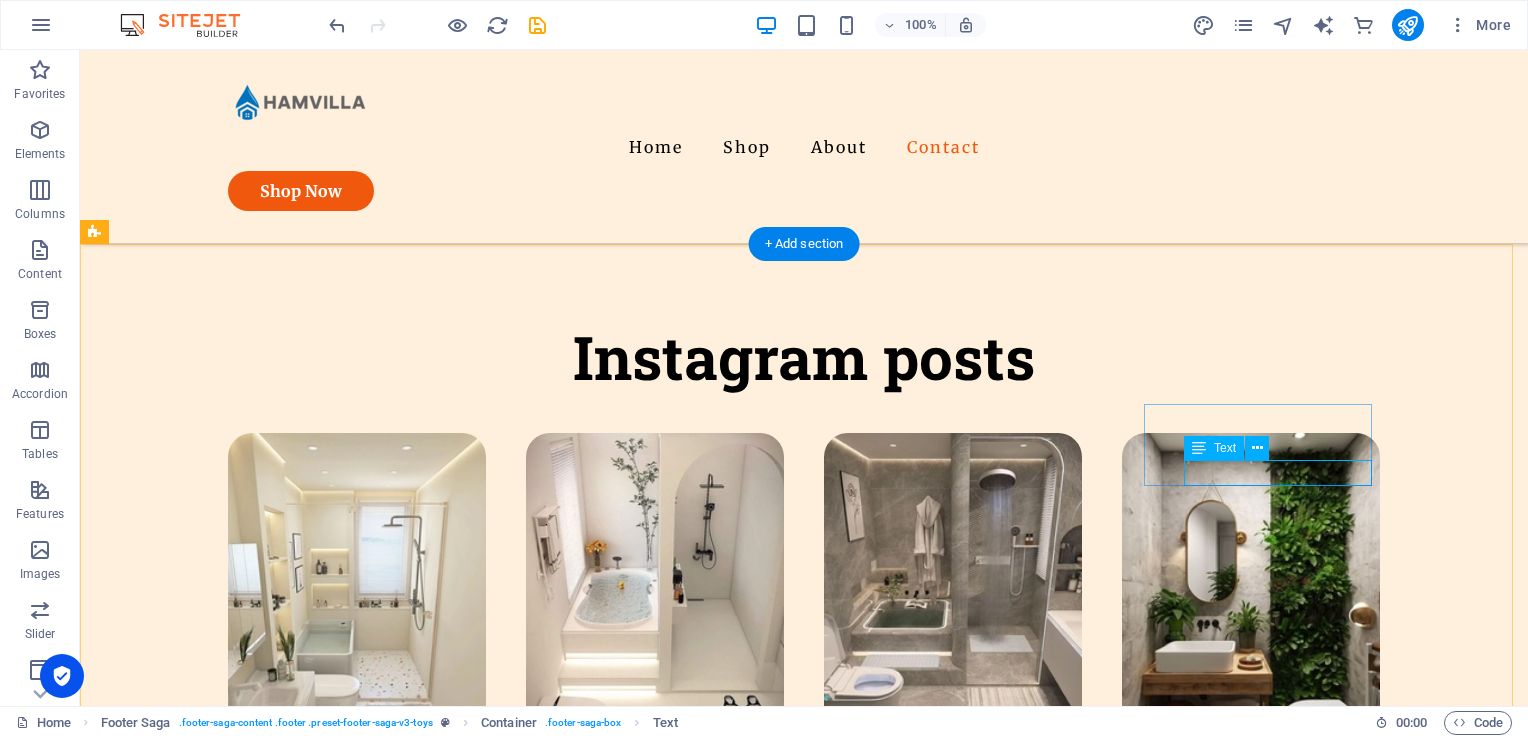 click on "[EMAIL_ADDRESS][DOMAIN_NAME]" at bounding box center (218, 1848) 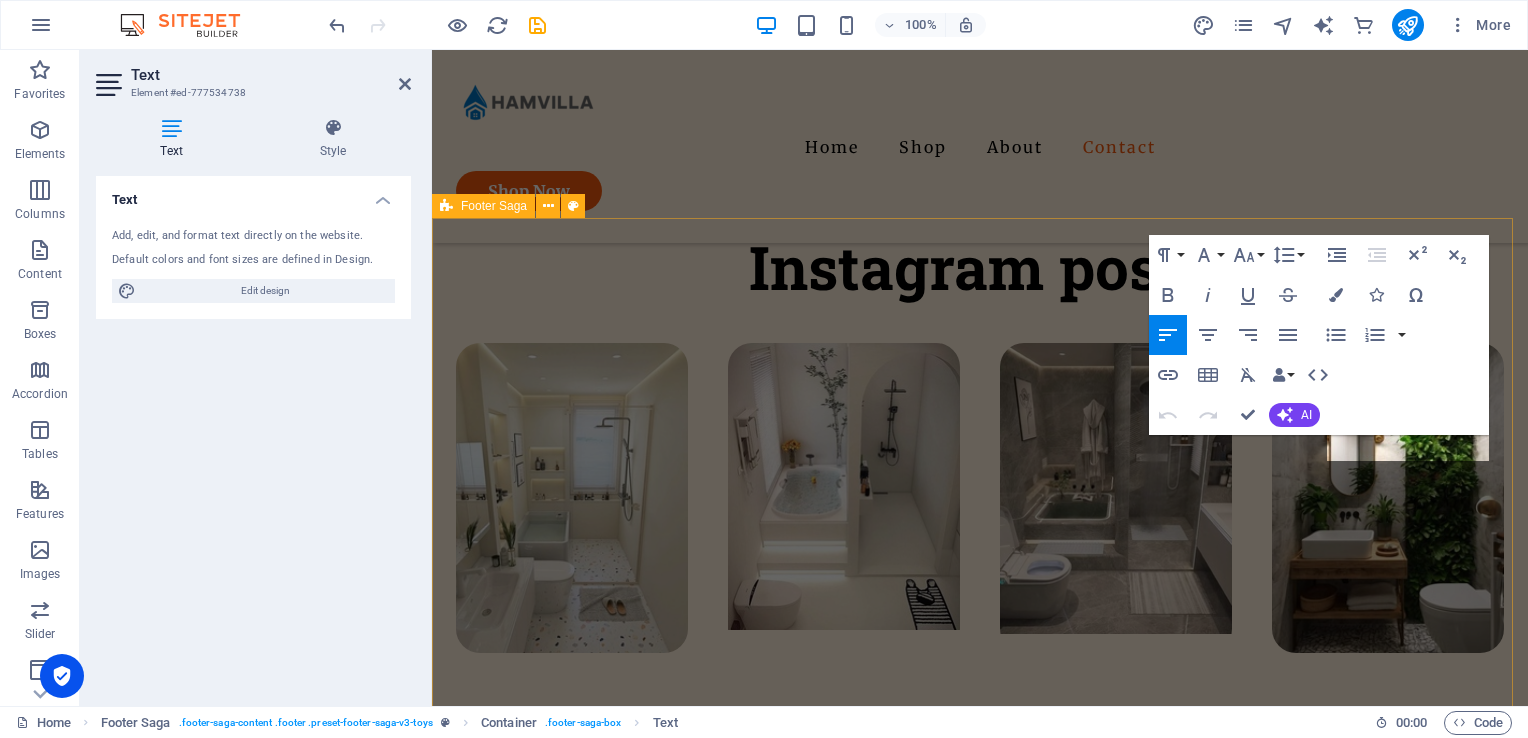 scroll, scrollTop: 4273, scrollLeft: 0, axis: vertical 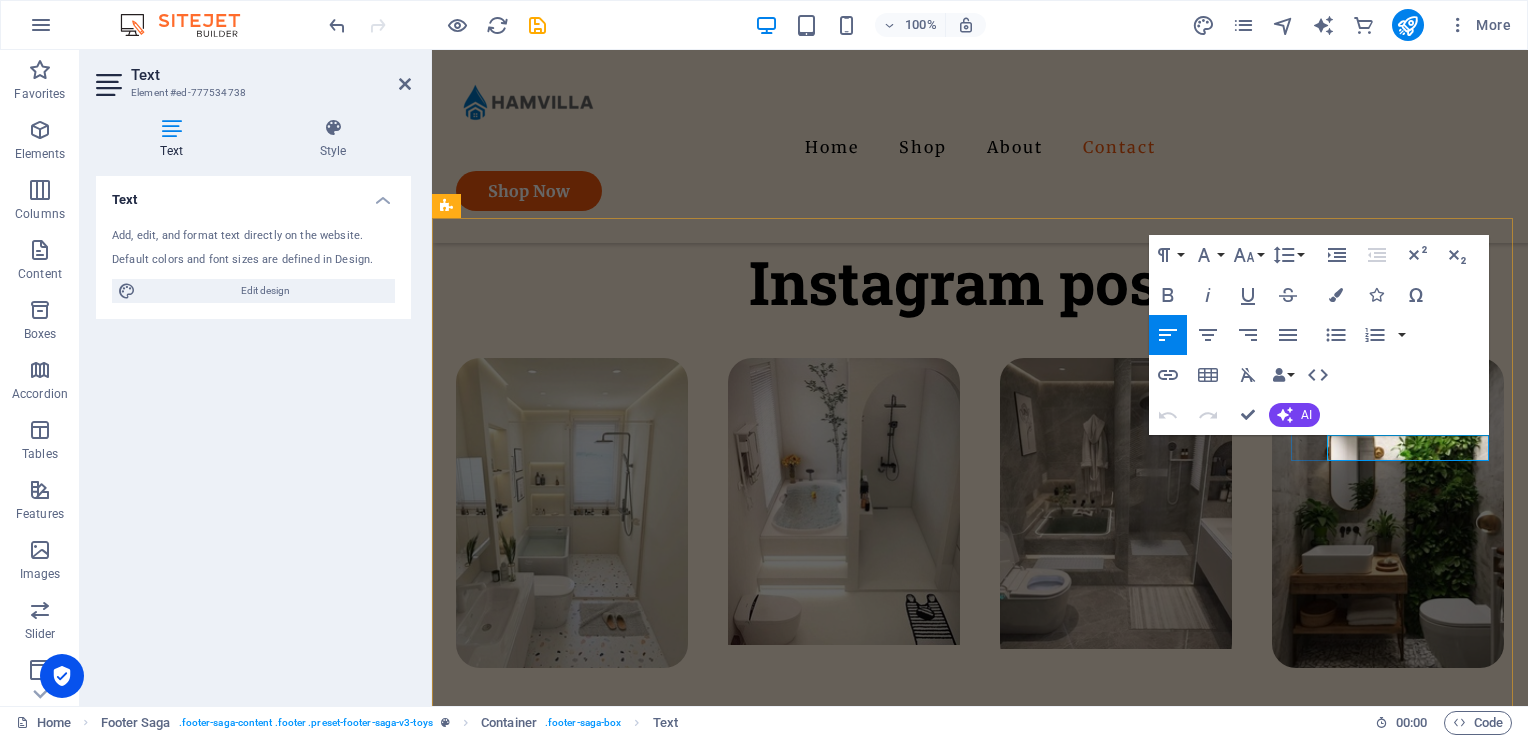 click on "[EMAIL_ADDRESS][DOMAIN_NAME]" at bounding box center [557, 1739] 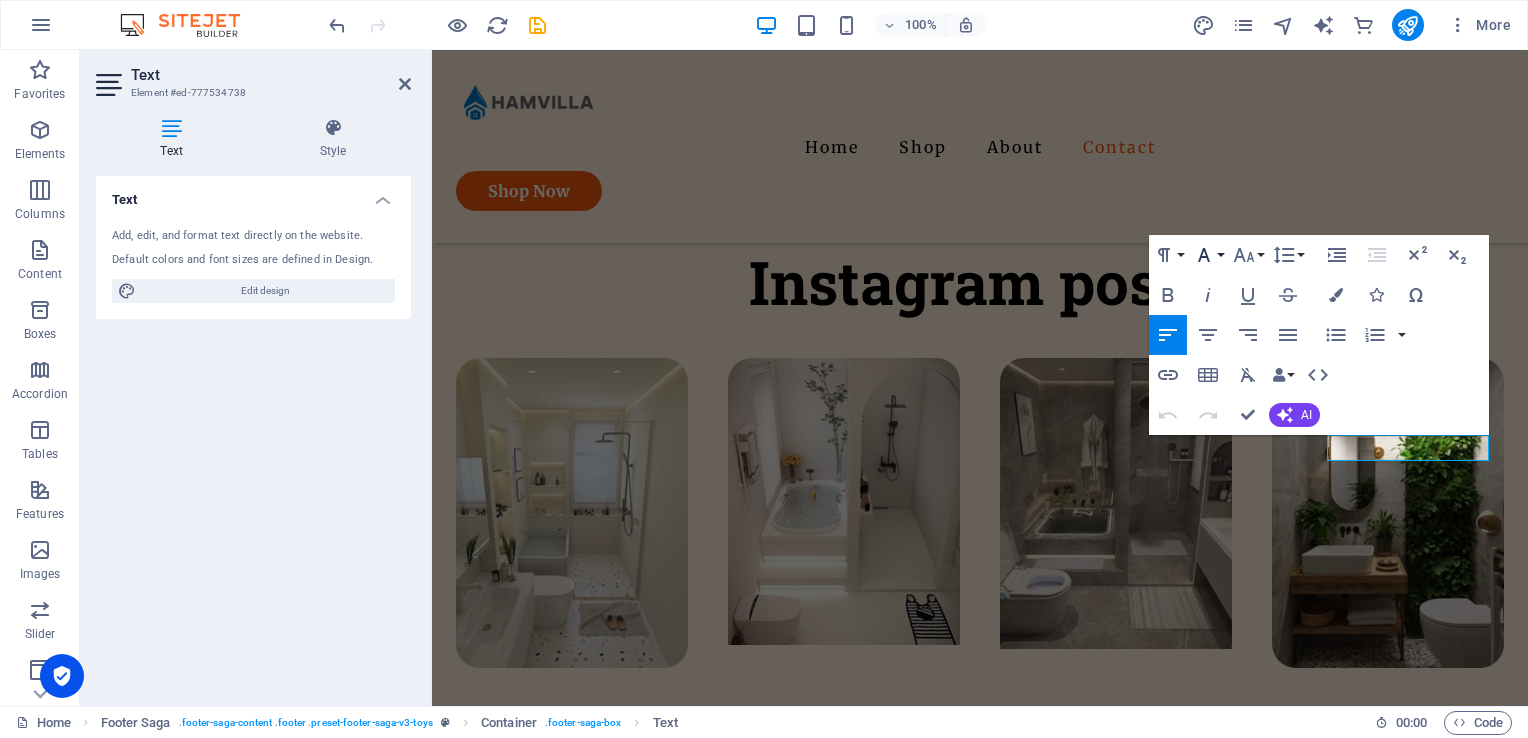 click 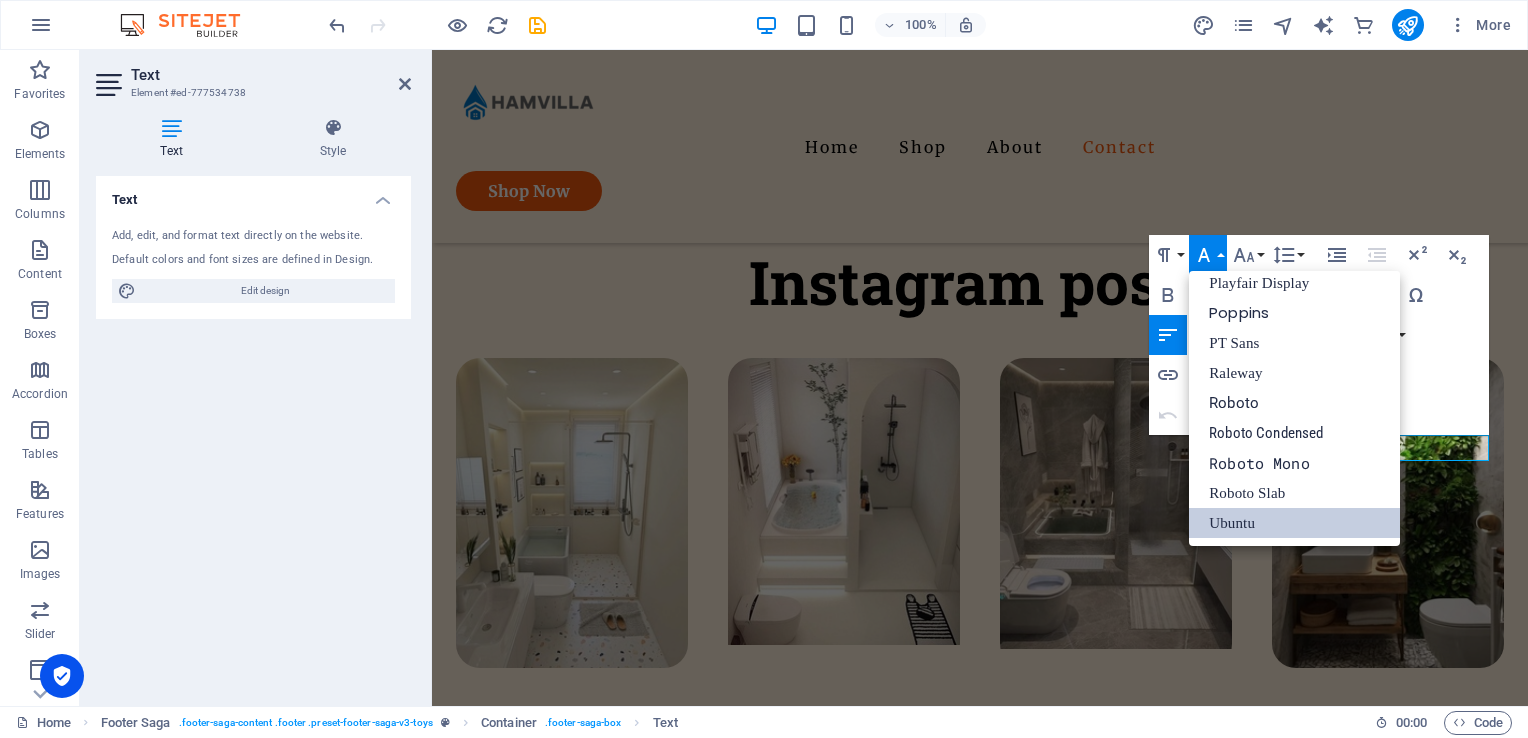 scroll, scrollTop: 340, scrollLeft: 0, axis: vertical 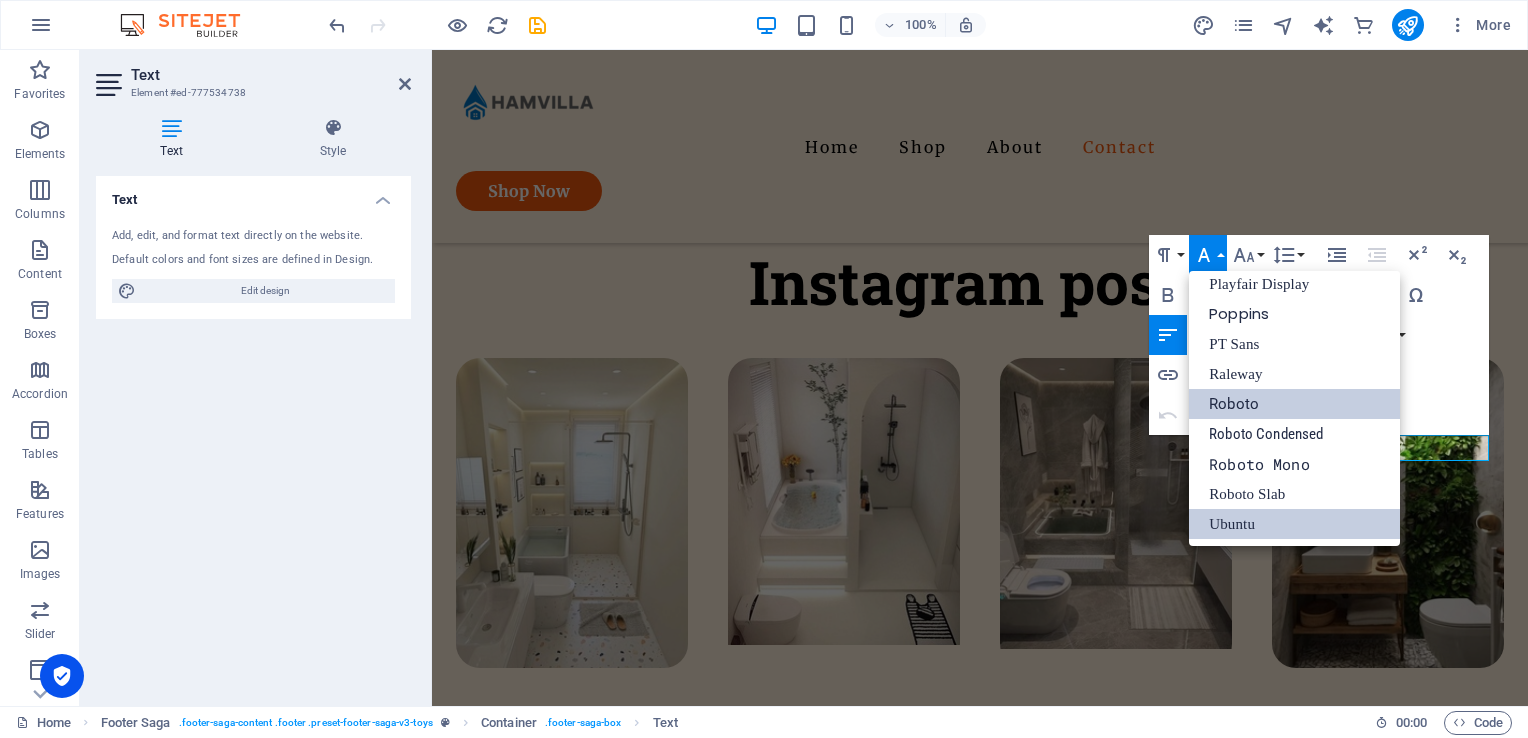 click on "Roboto" at bounding box center [1294, 404] 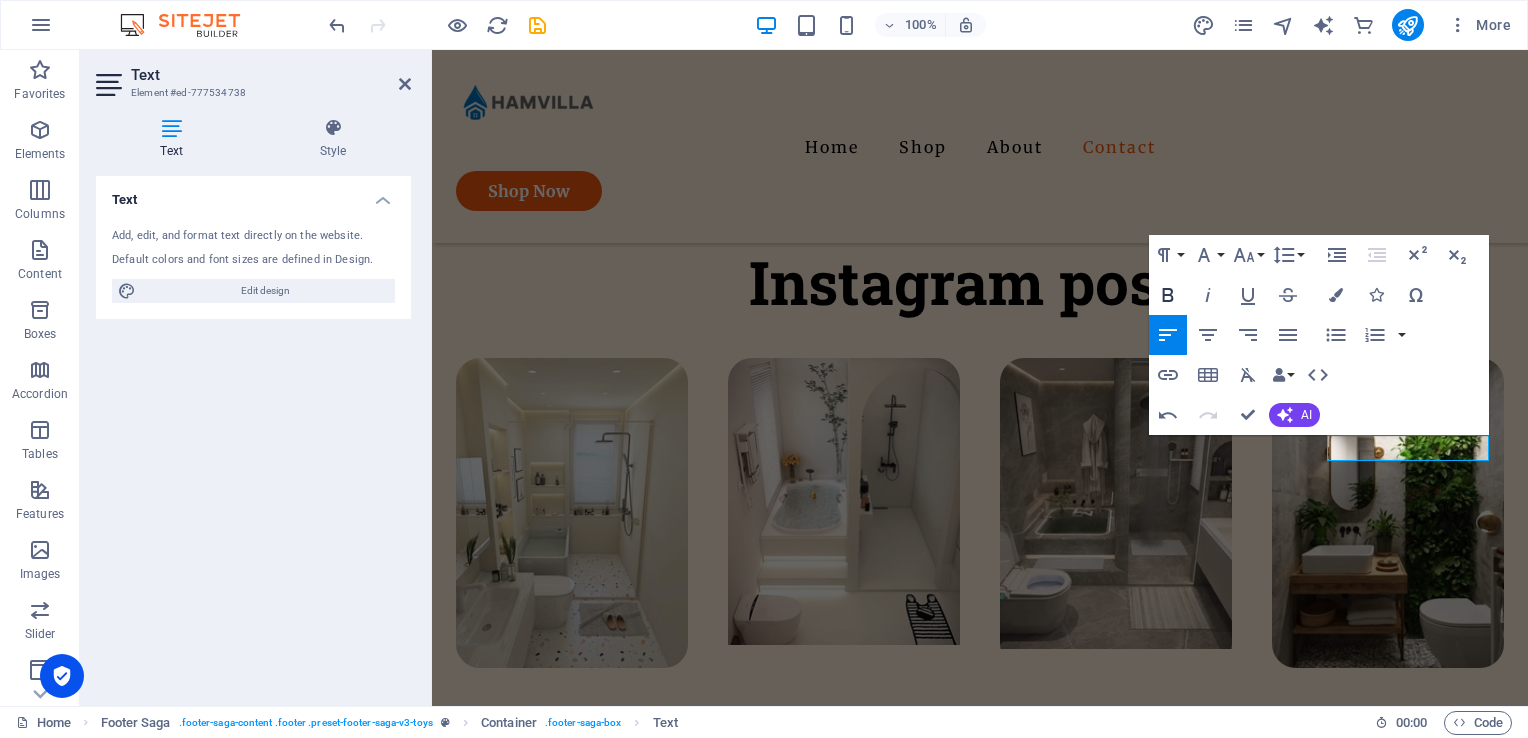 click 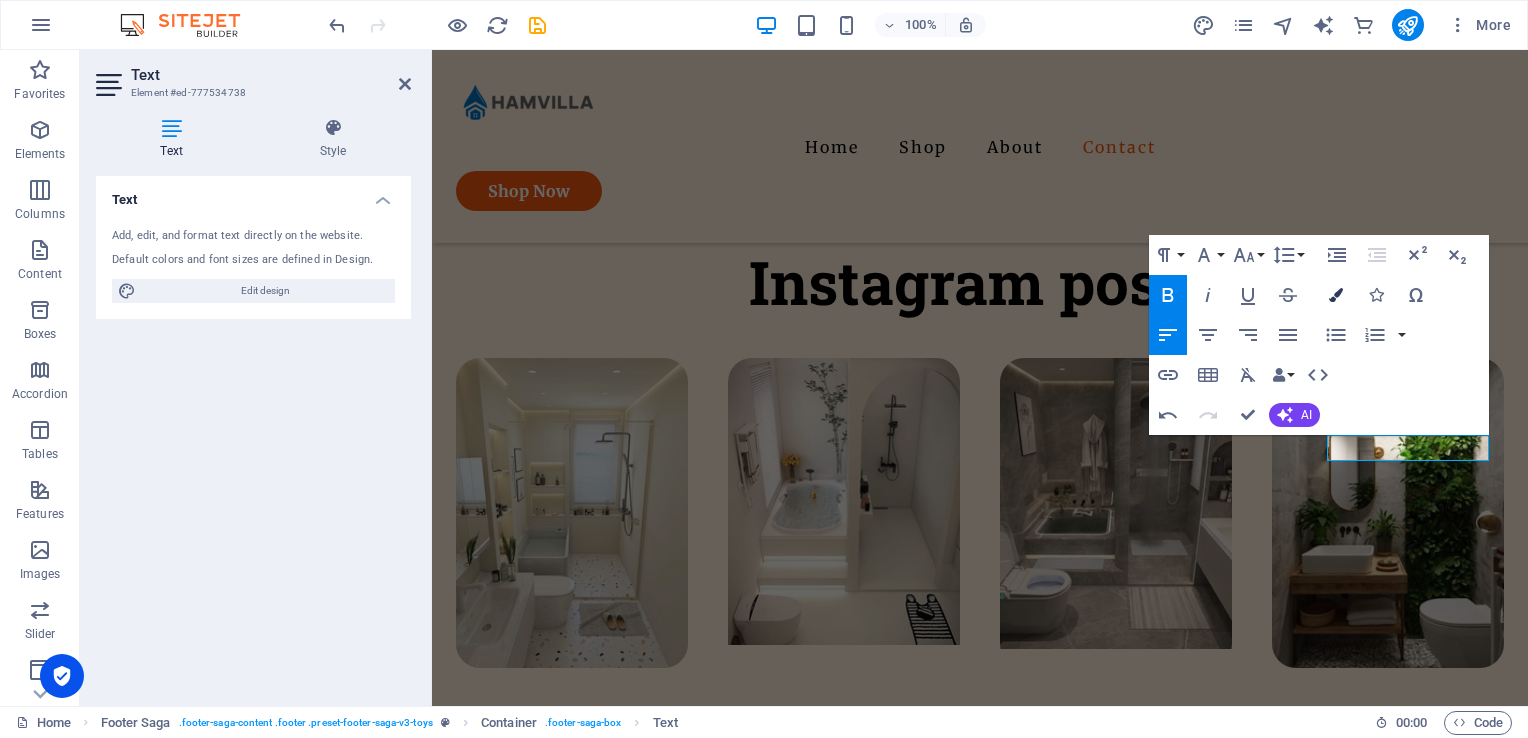 click at bounding box center [1336, 295] 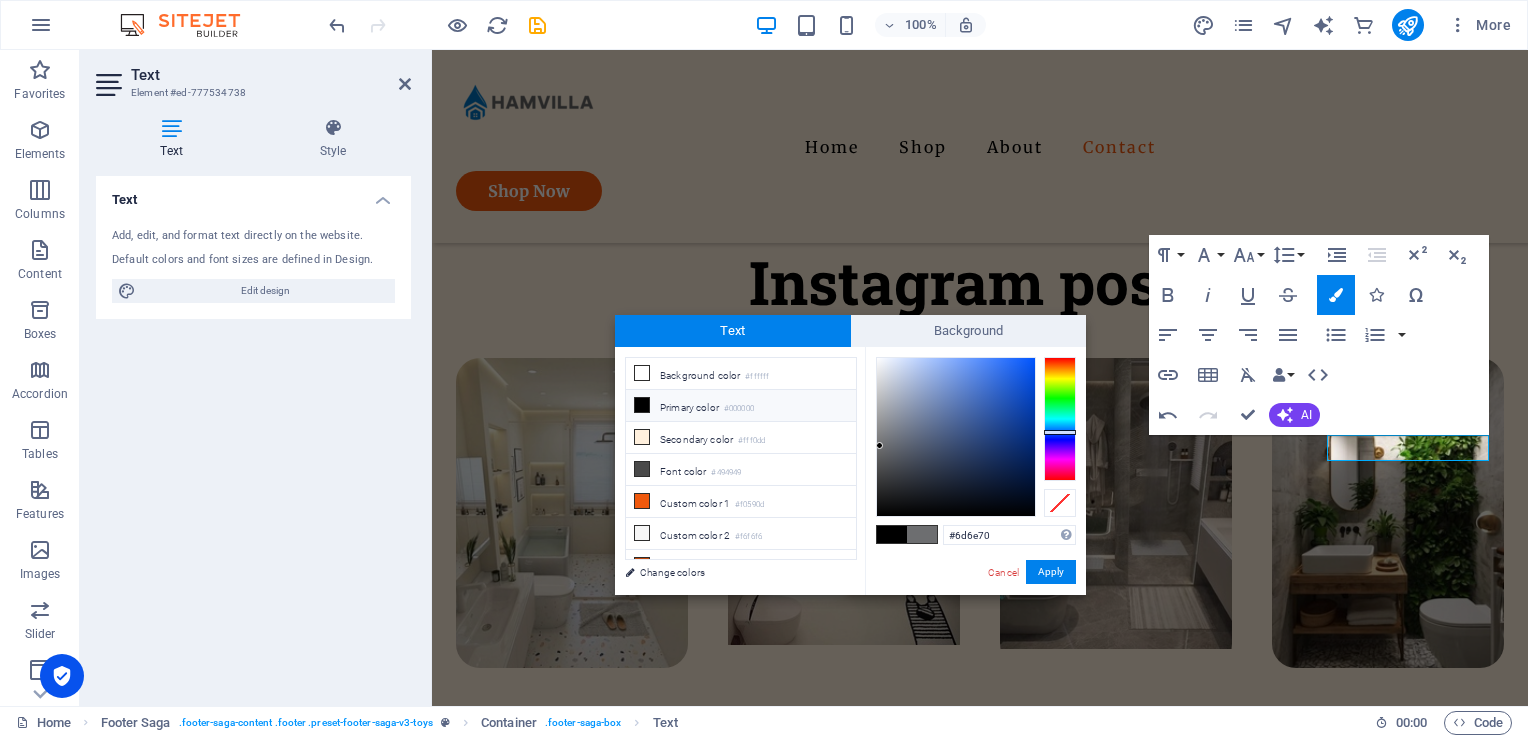 click on "Primary color" at bounding box center (689, 407) 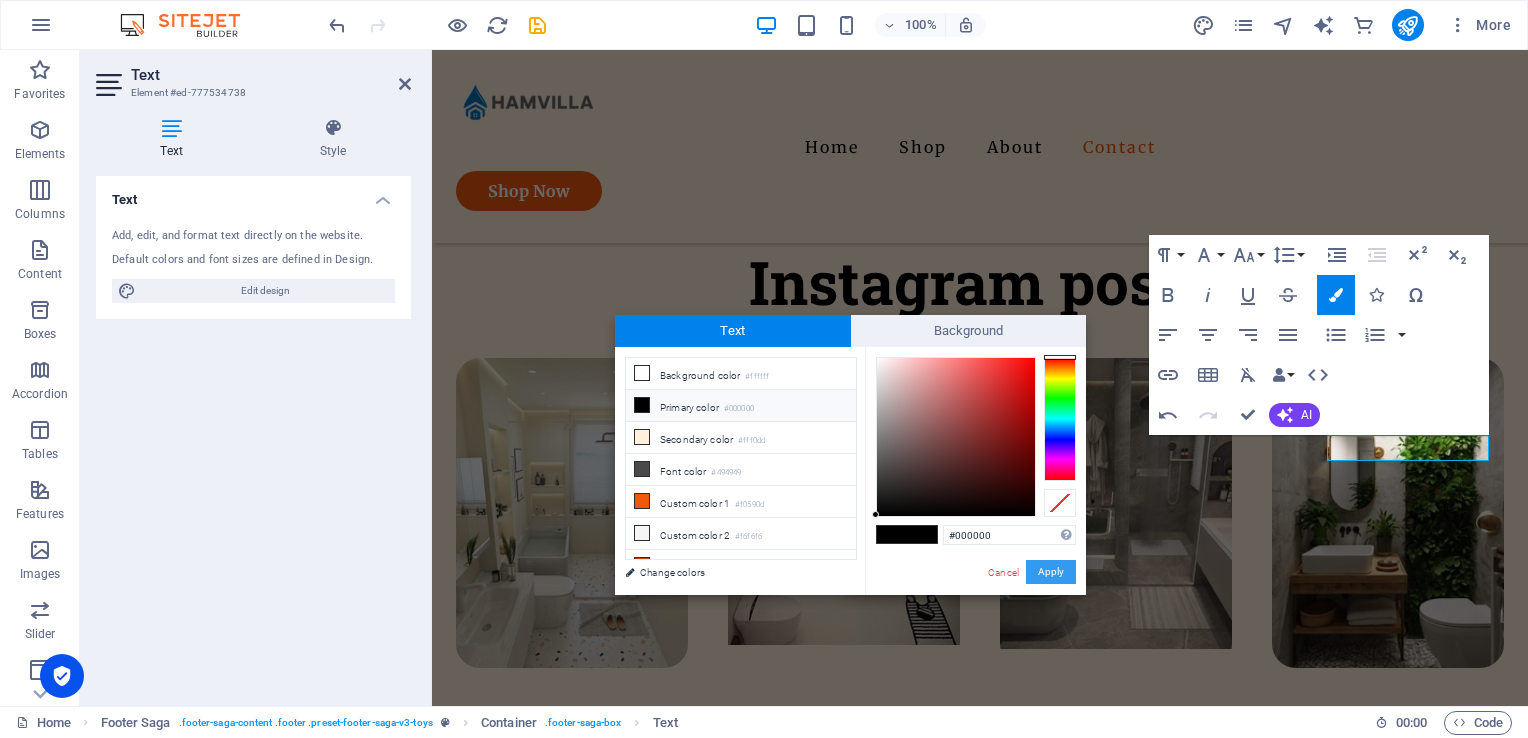click on "Apply" at bounding box center [1051, 572] 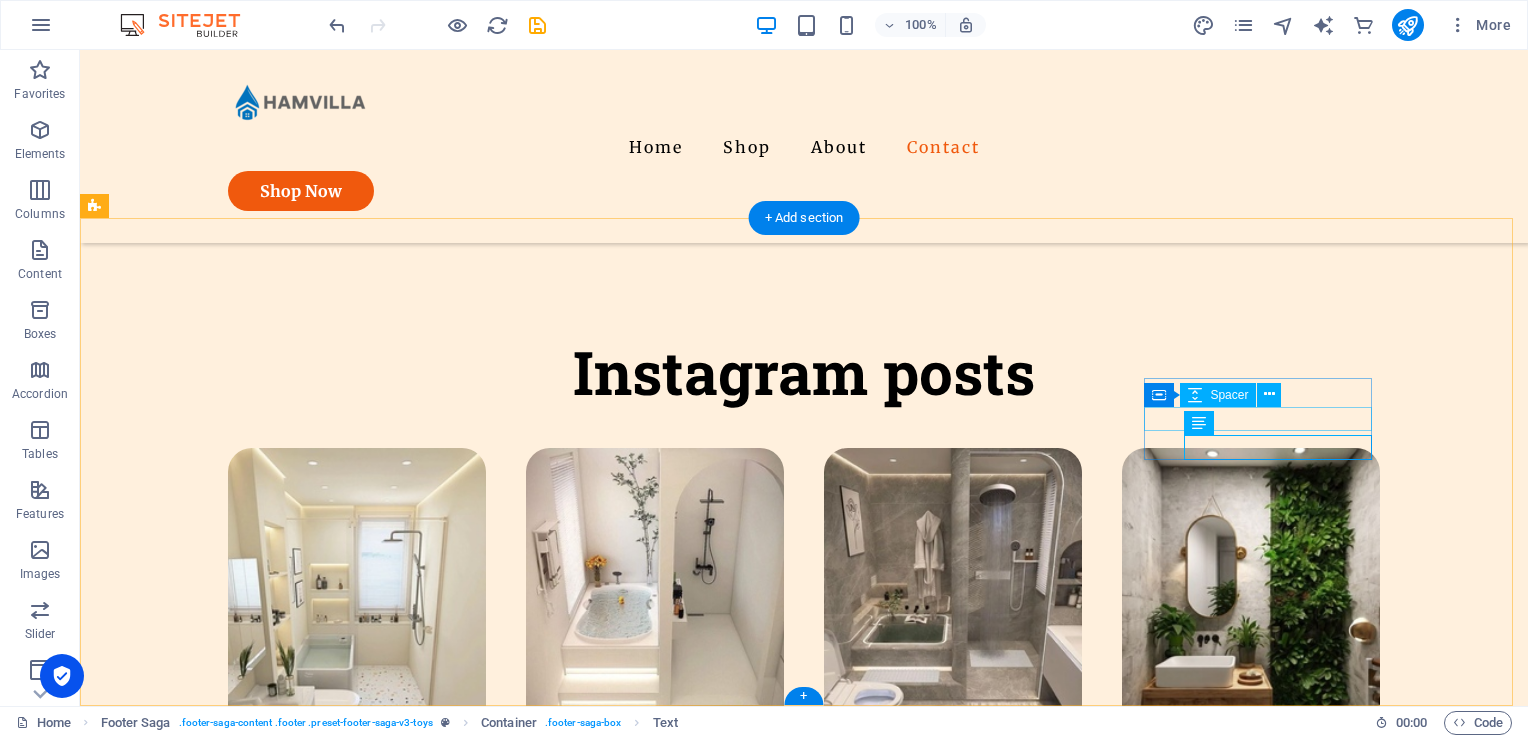 scroll, scrollTop: 4313, scrollLeft: 0, axis: vertical 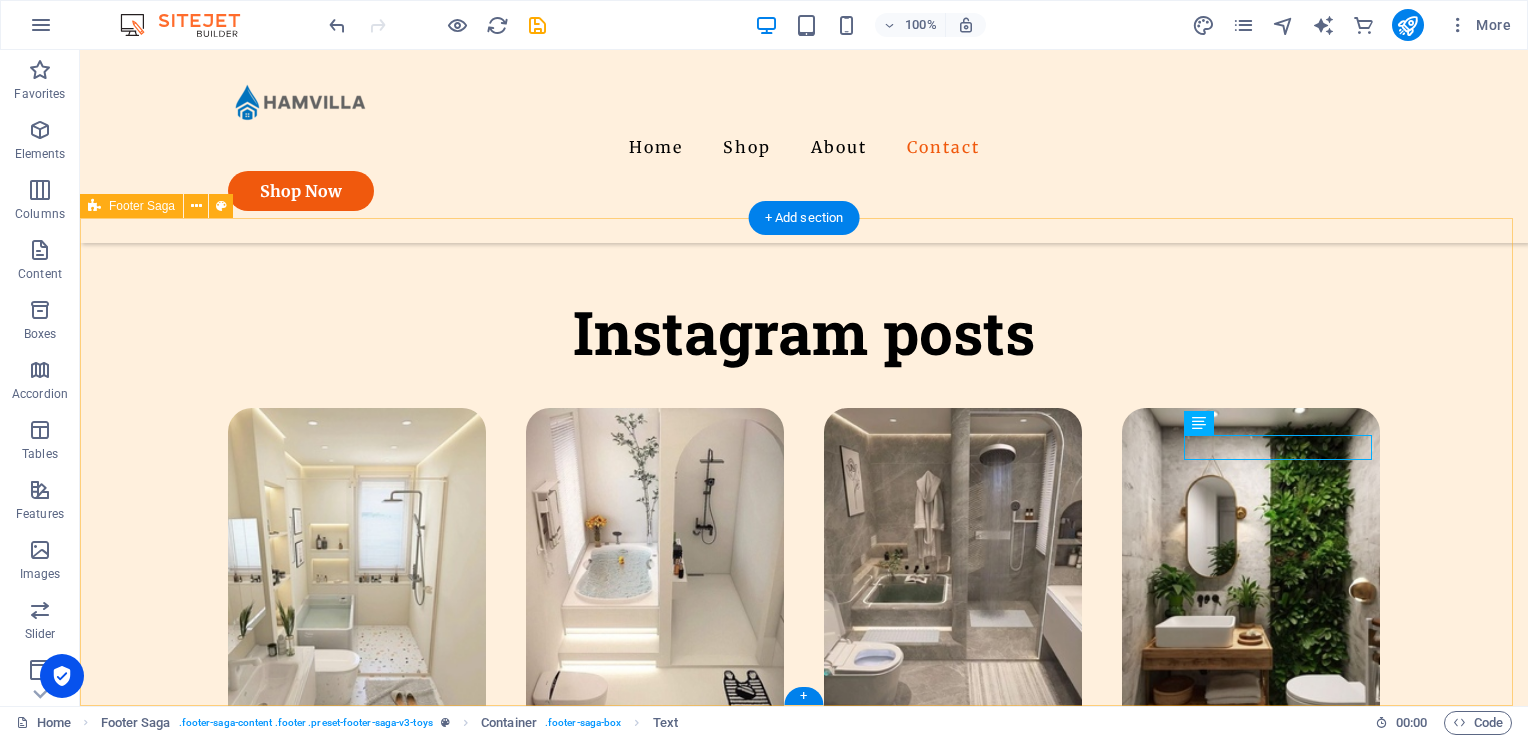 click on "[GEOGRAPHIC_DATA], [GEOGRAPHIC_DATA]-si, Gyeonggi-do Quick Links Shop About Contact Details Legal Notice Privacy Policy Contact     [EMAIL_ADDRESS][DOMAIN_NAME]   hamvilla .  All rights reserved." at bounding box center [804, 1399] 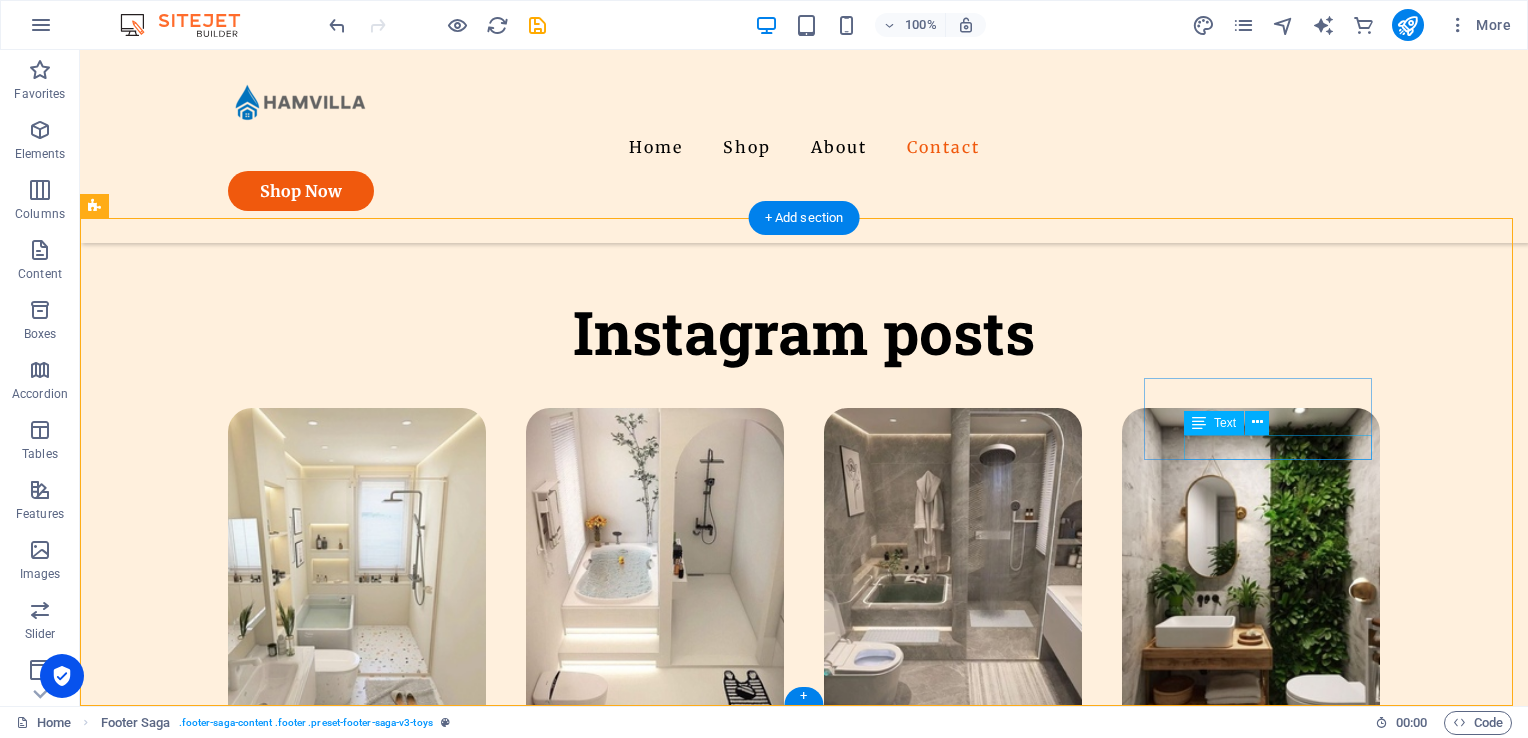 click on "[EMAIL_ADDRESS][DOMAIN_NAME]" at bounding box center [218, 1811] 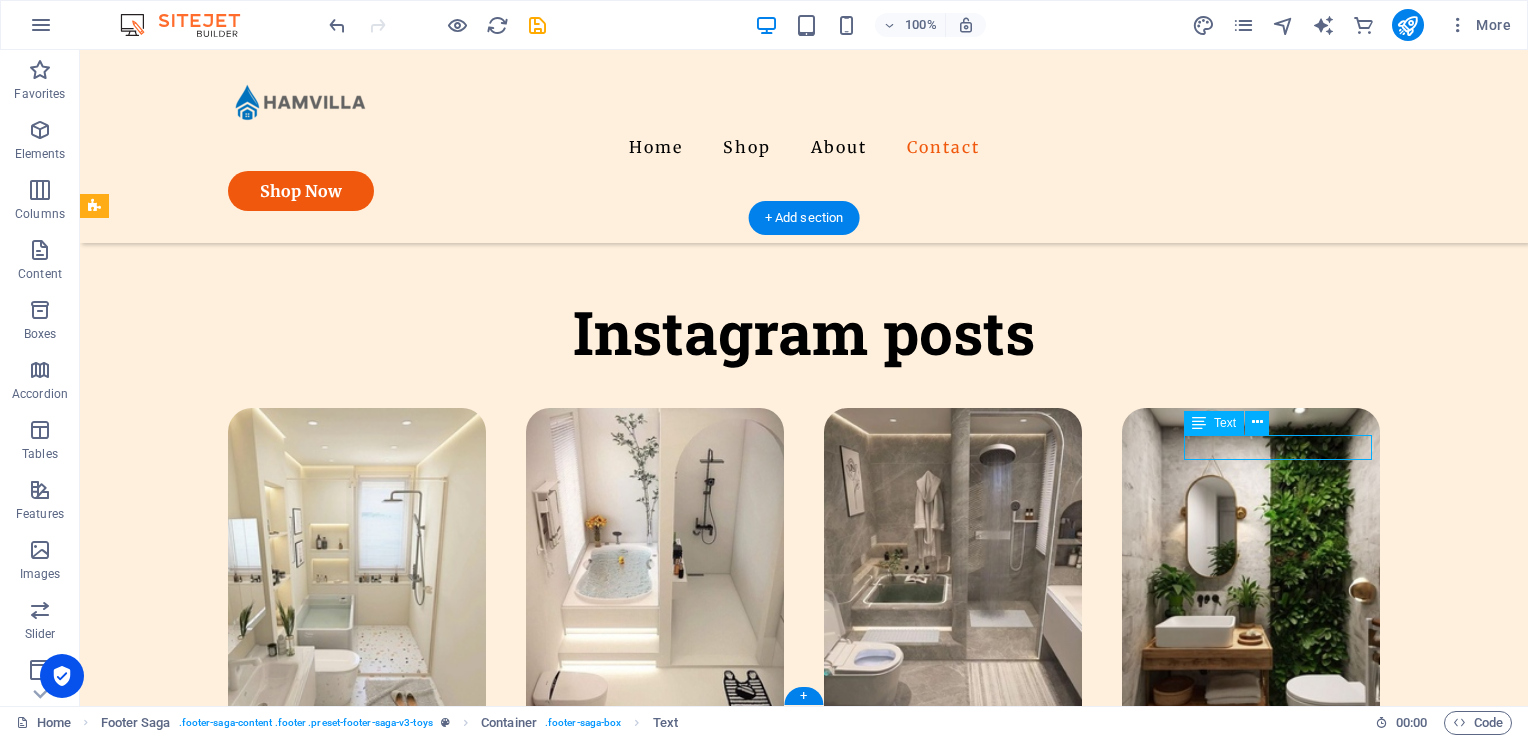 click on "[EMAIL_ADDRESS][DOMAIN_NAME]" at bounding box center [218, 1811] 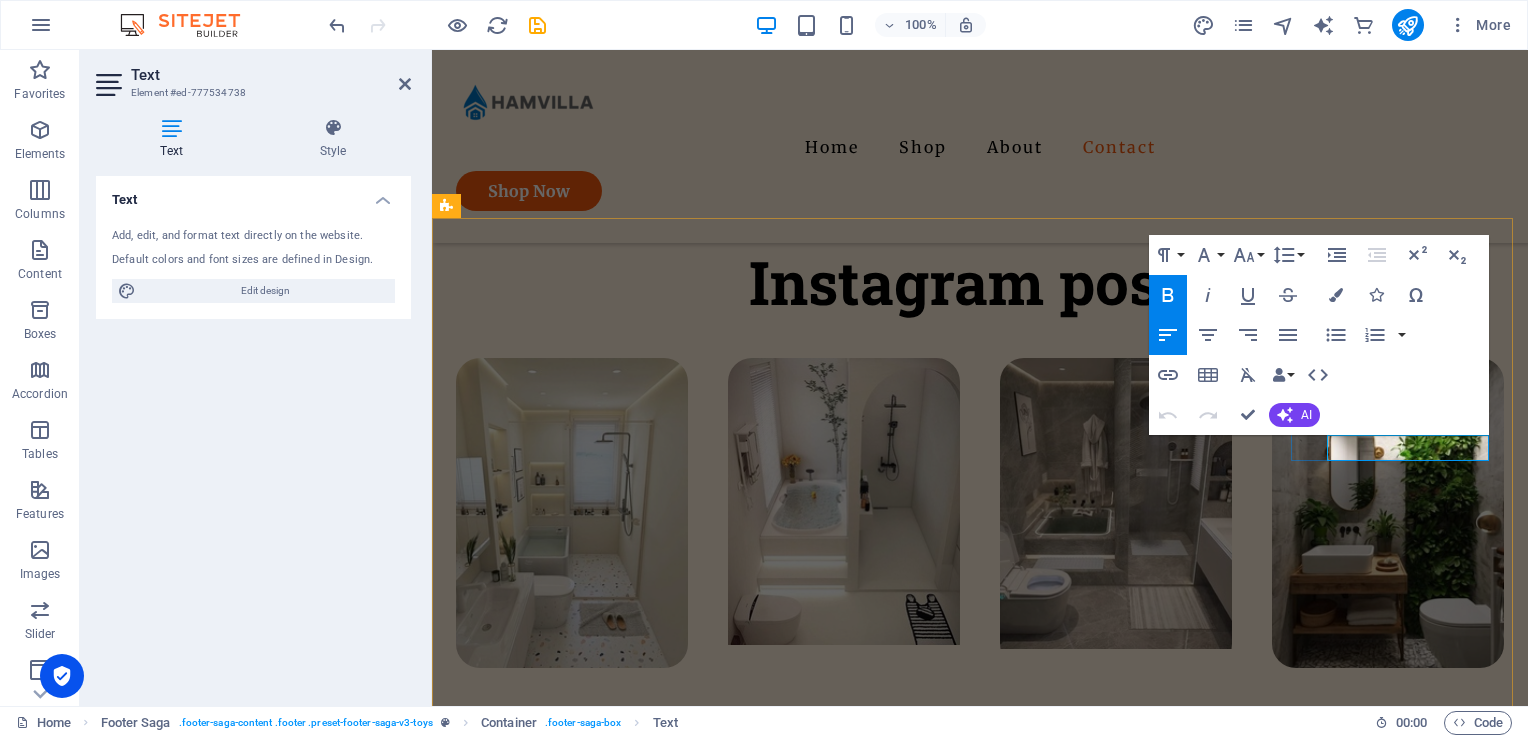 click on "[EMAIL_ADDRESS][DOMAIN_NAME]" at bounding box center [514, 1740] 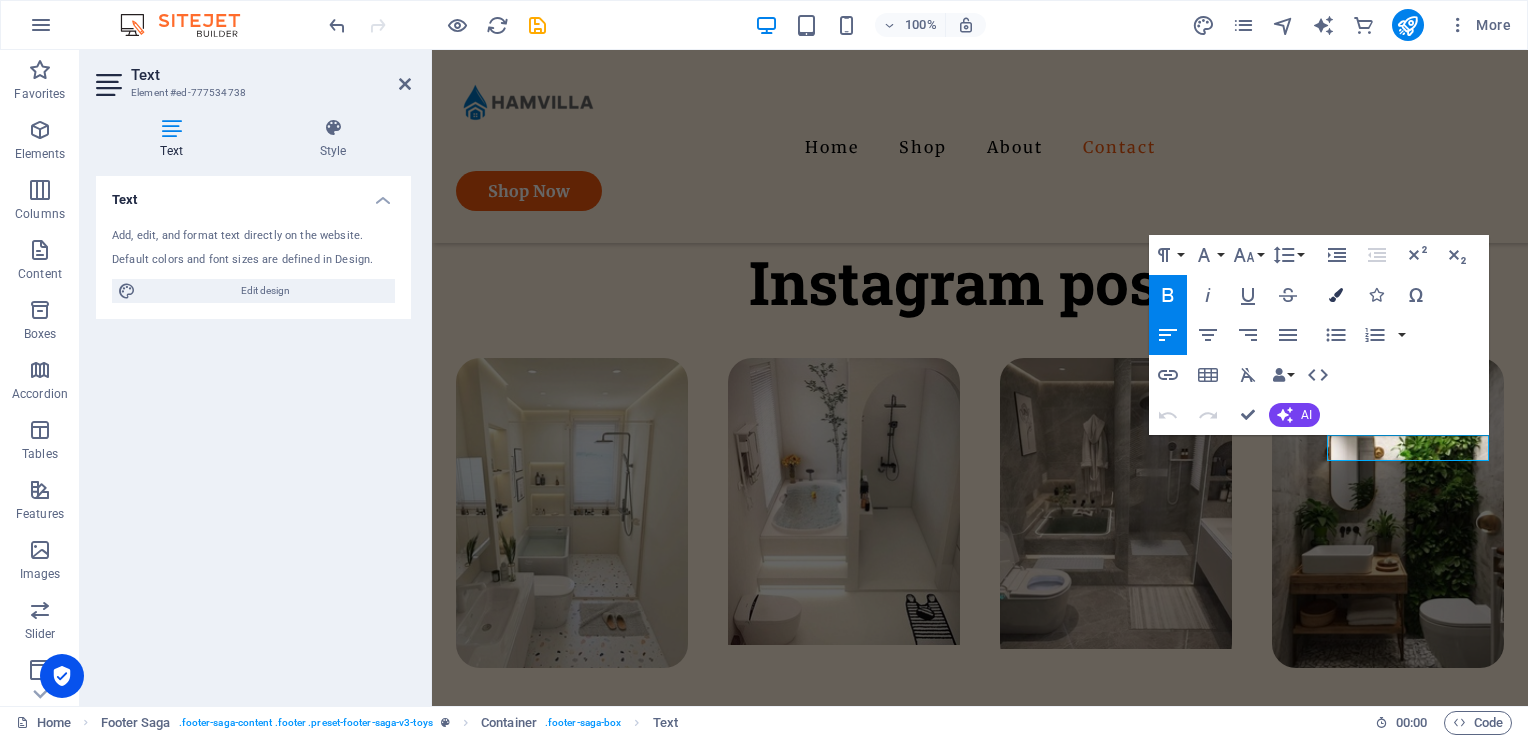 click at bounding box center [1336, 295] 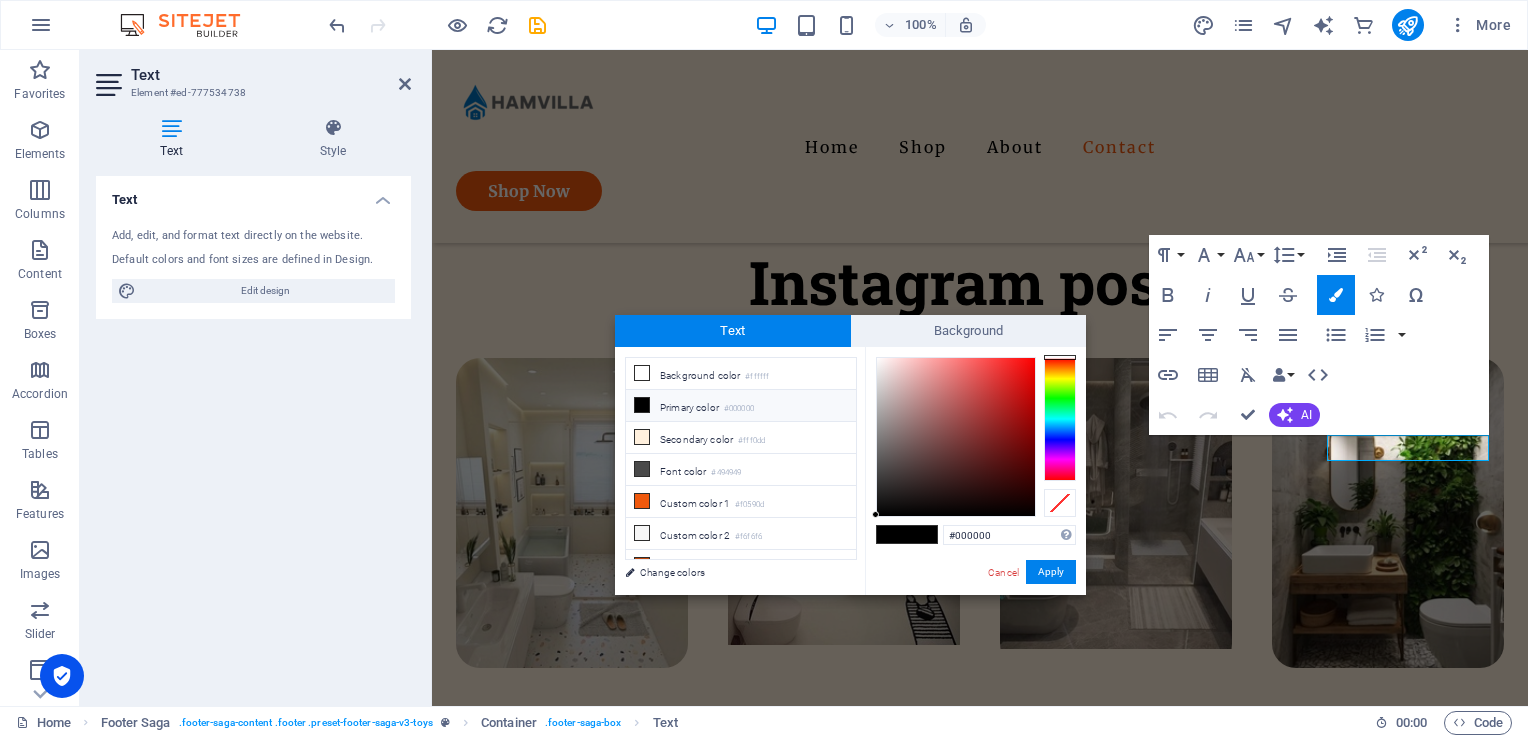 drag, startPoint x: 850, startPoint y: 454, endPoint x: 852, endPoint y: 494, distance: 40.04997 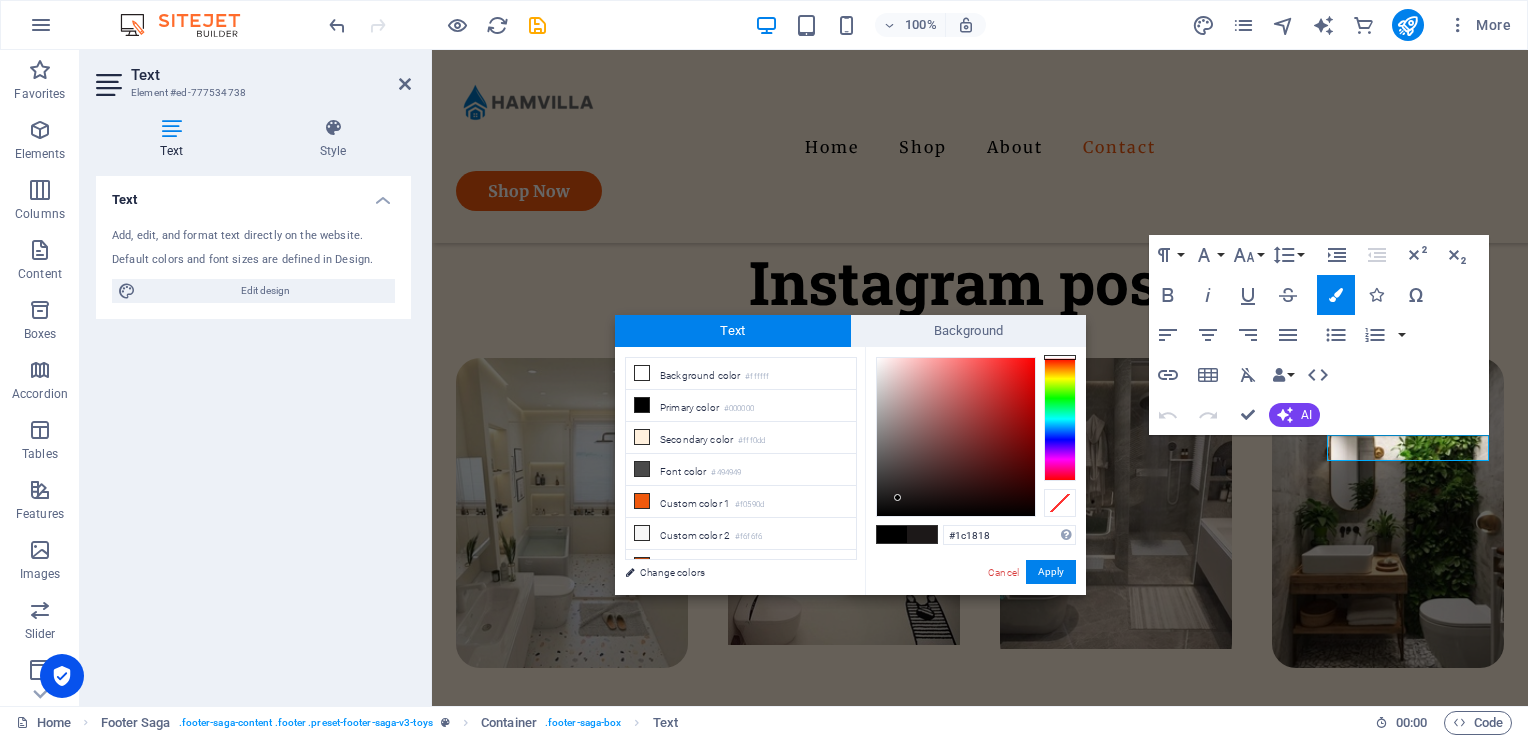 click at bounding box center [956, 437] 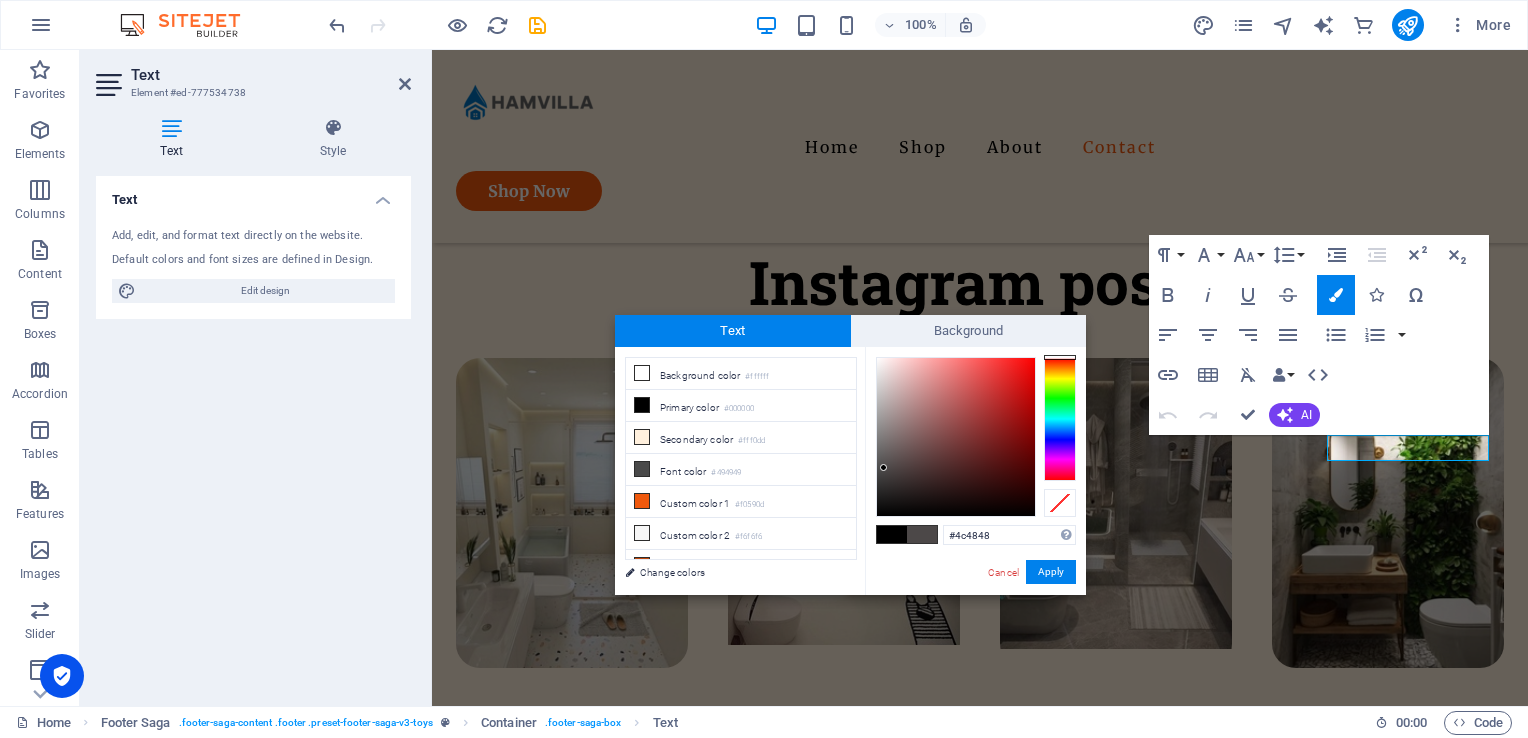 click at bounding box center (956, 437) 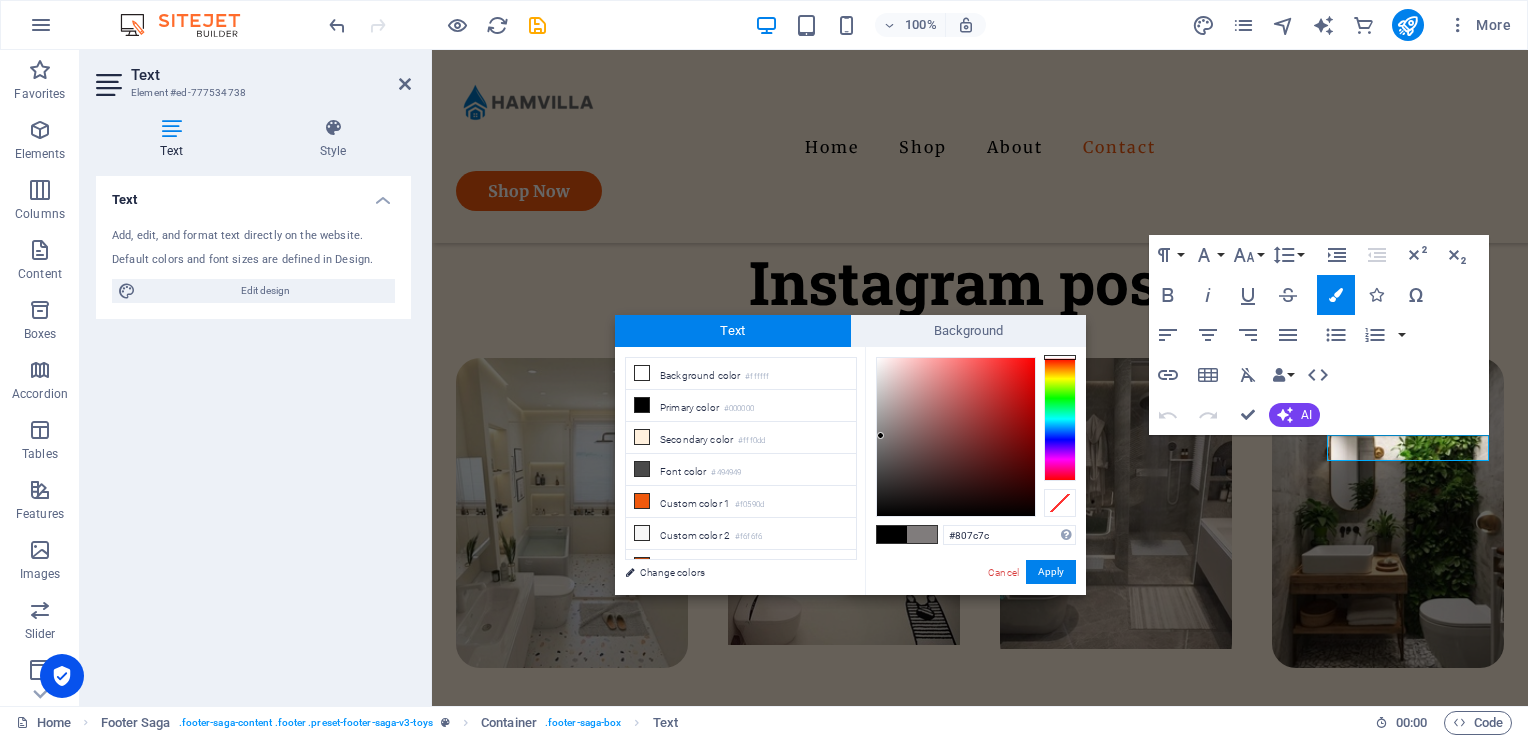 click at bounding box center (956, 437) 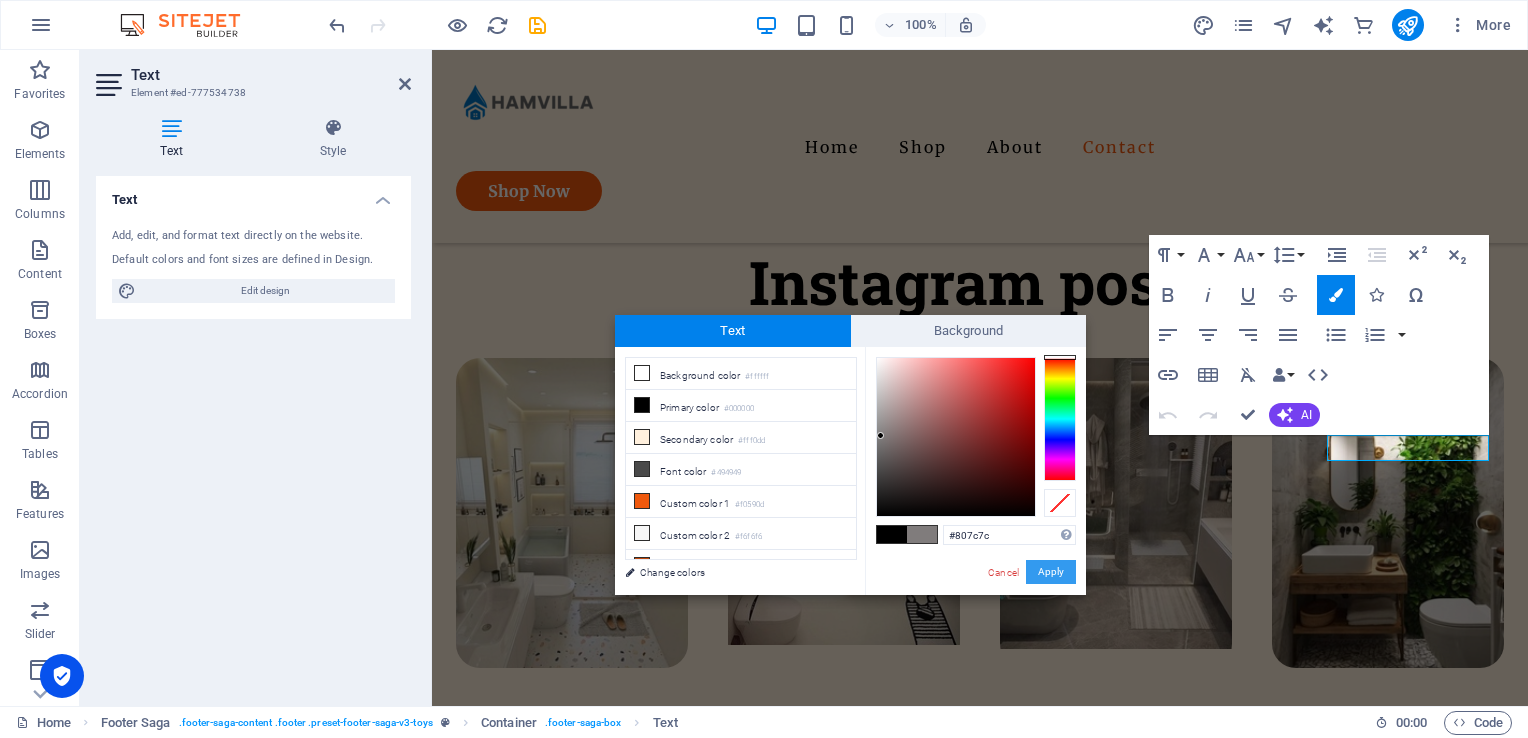 click on "Apply" at bounding box center [1051, 572] 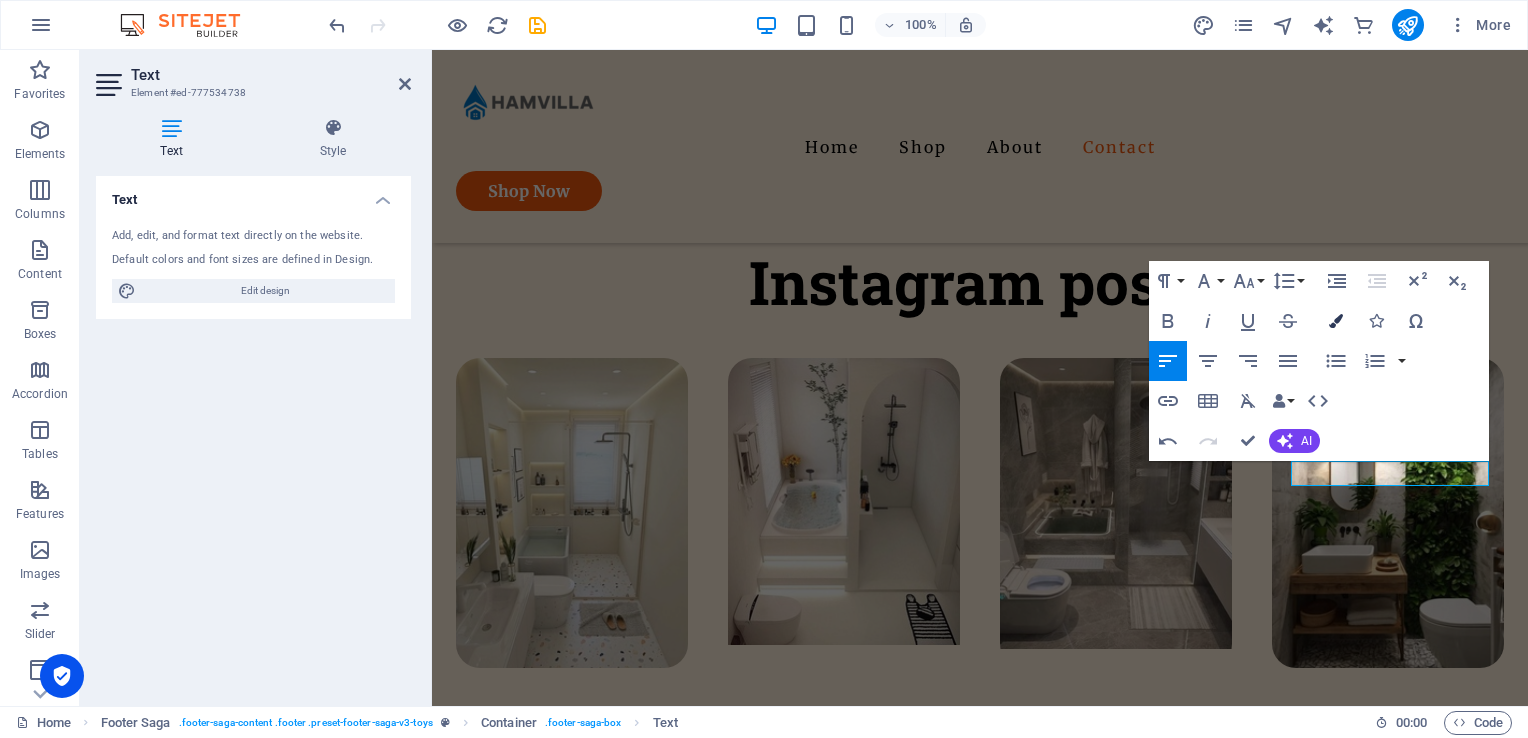 click at bounding box center (1336, 321) 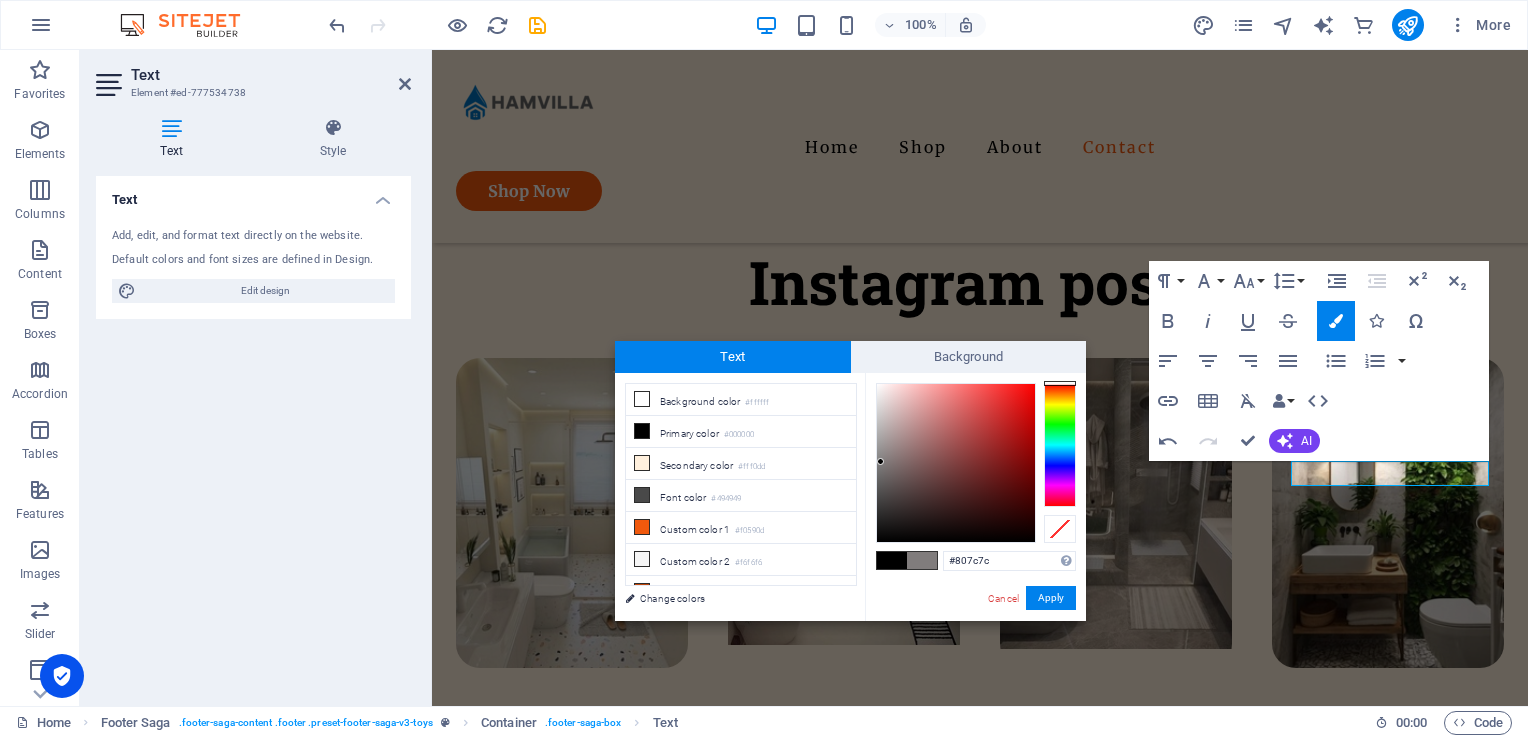 click at bounding box center (922, 560) 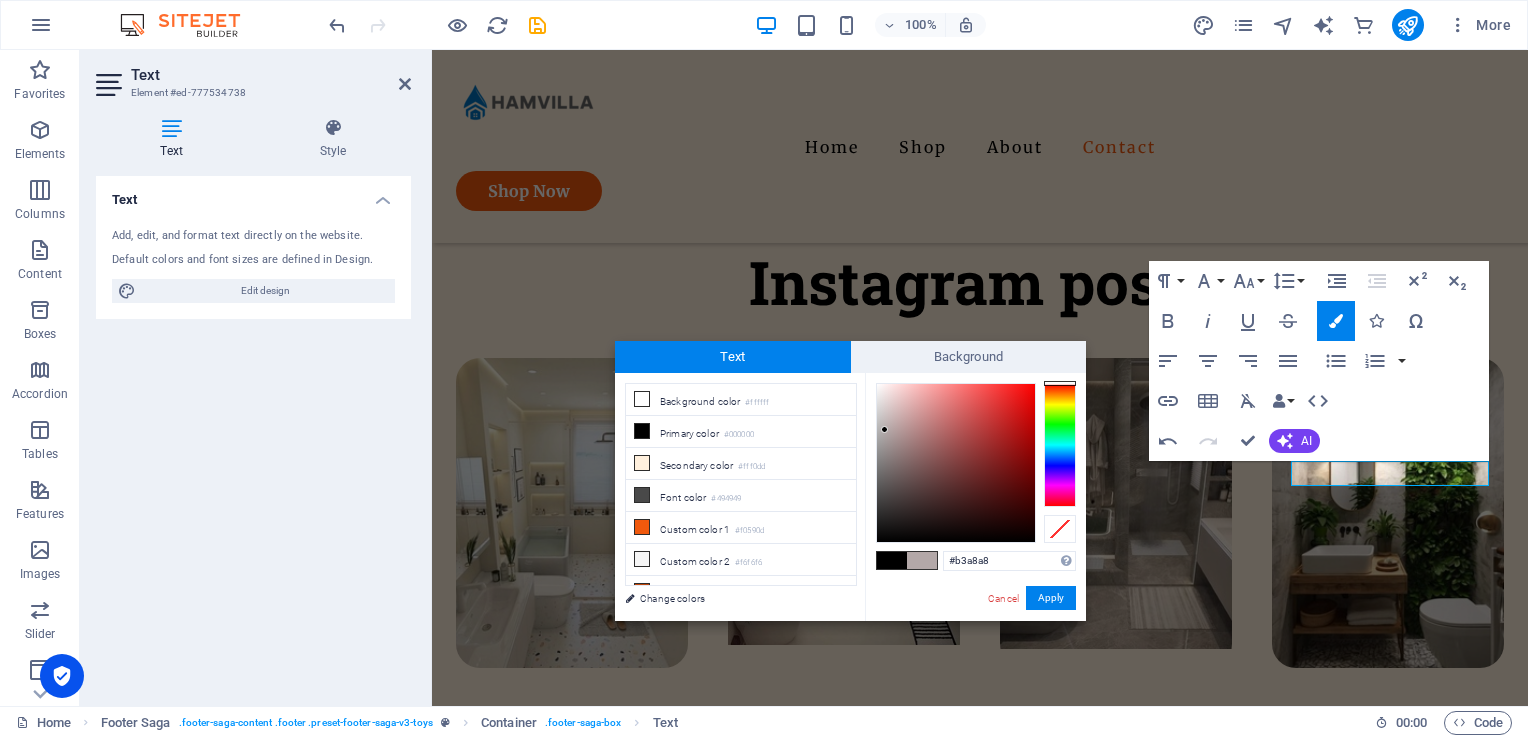 click at bounding box center [956, 463] 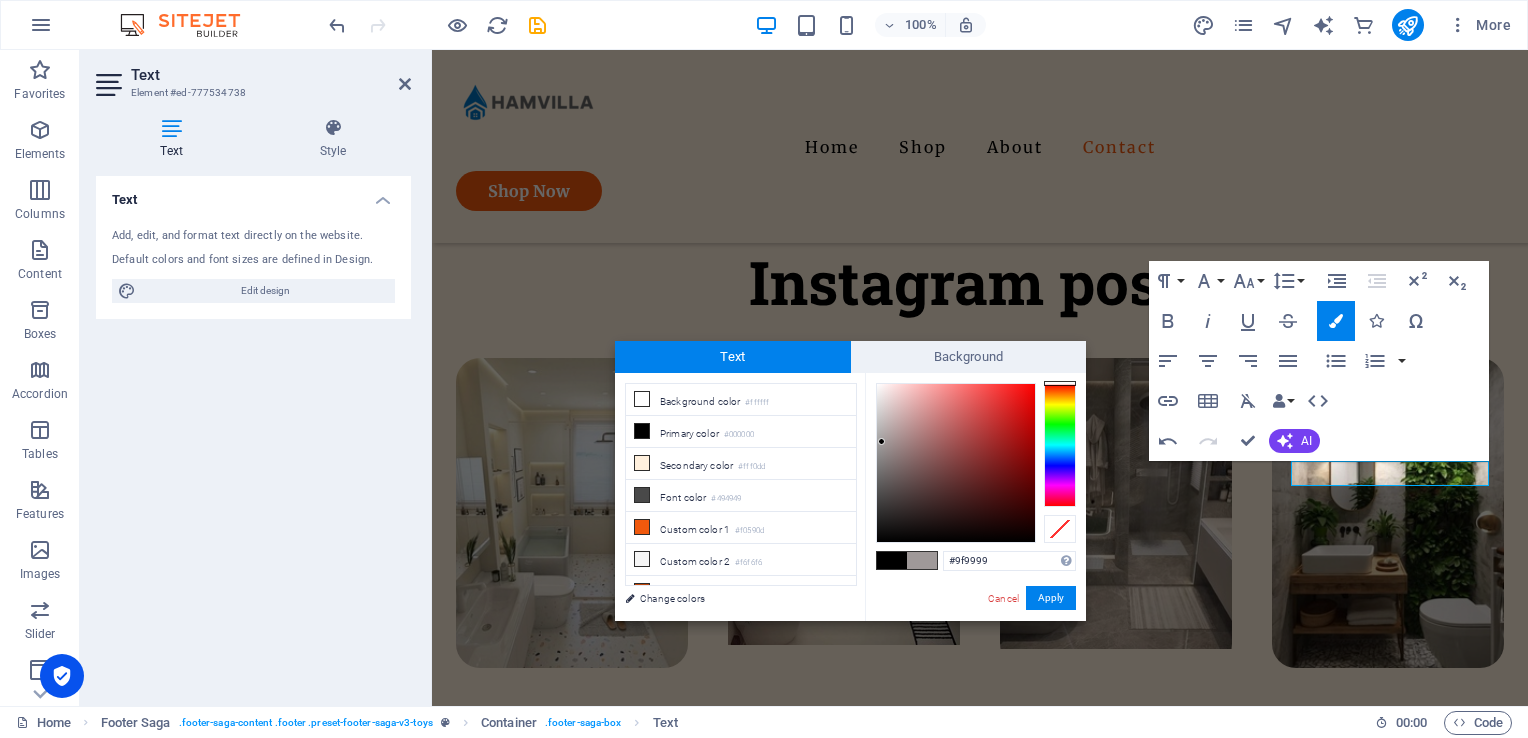 click at bounding box center [956, 463] 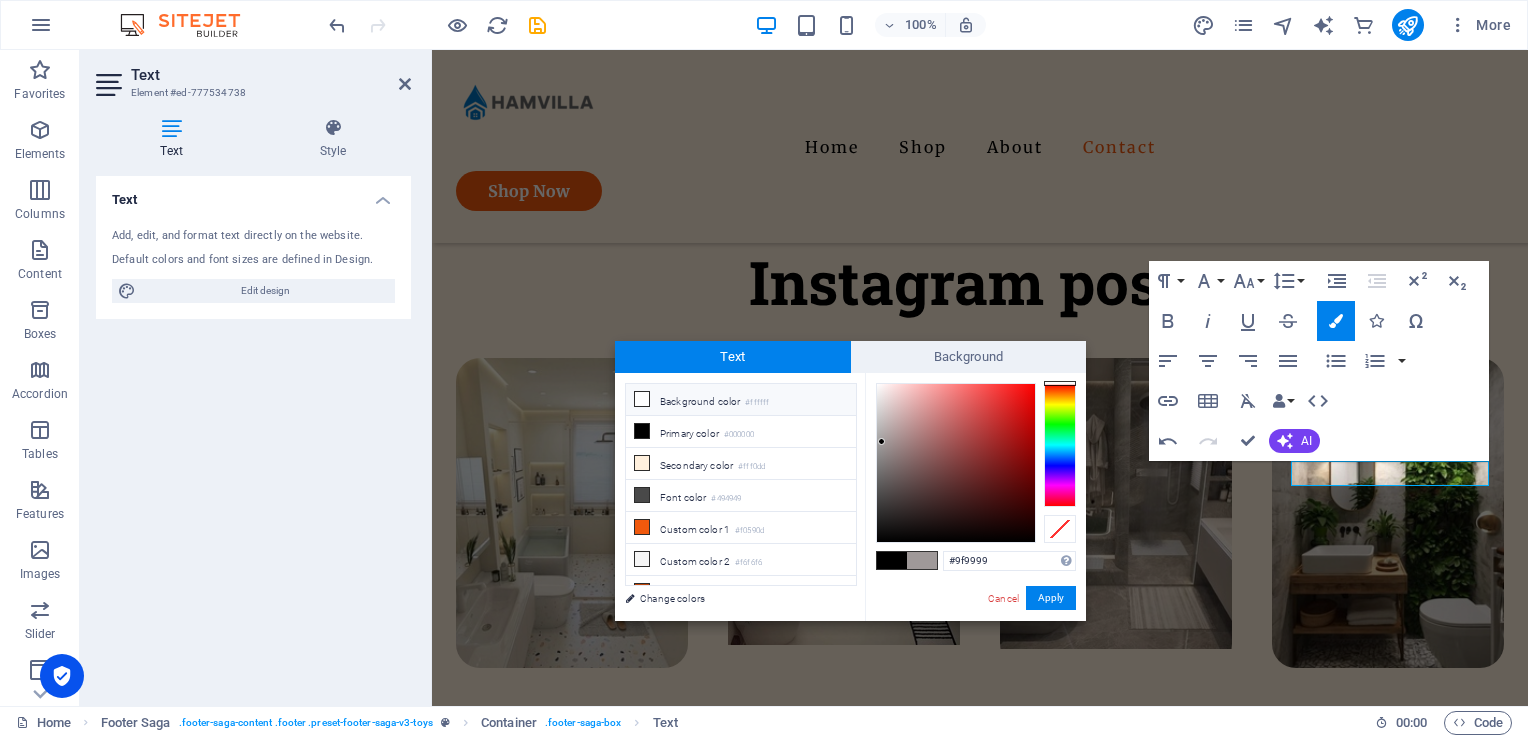click on "Background color" at bounding box center [700, 401] 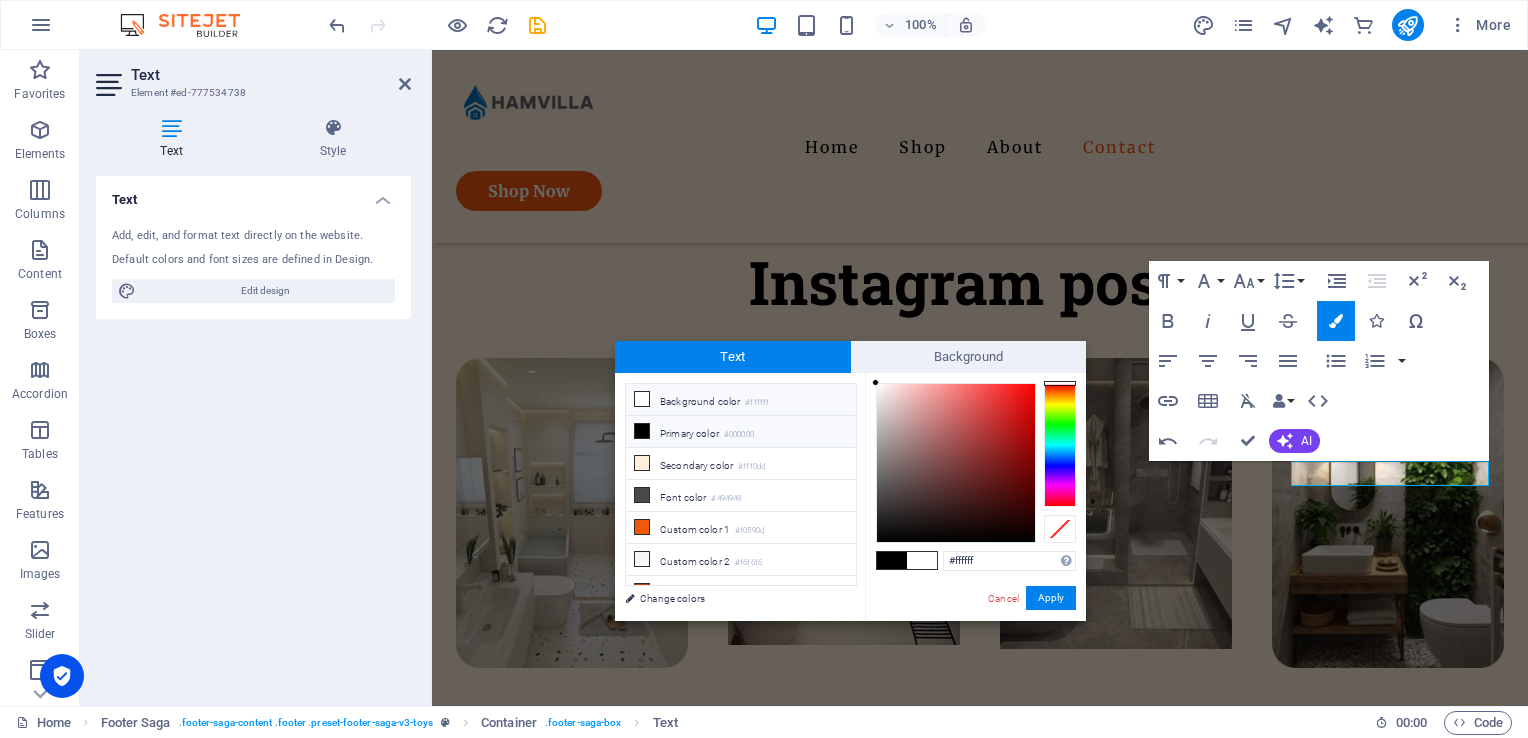 click on "Primary color" at bounding box center [689, 433] 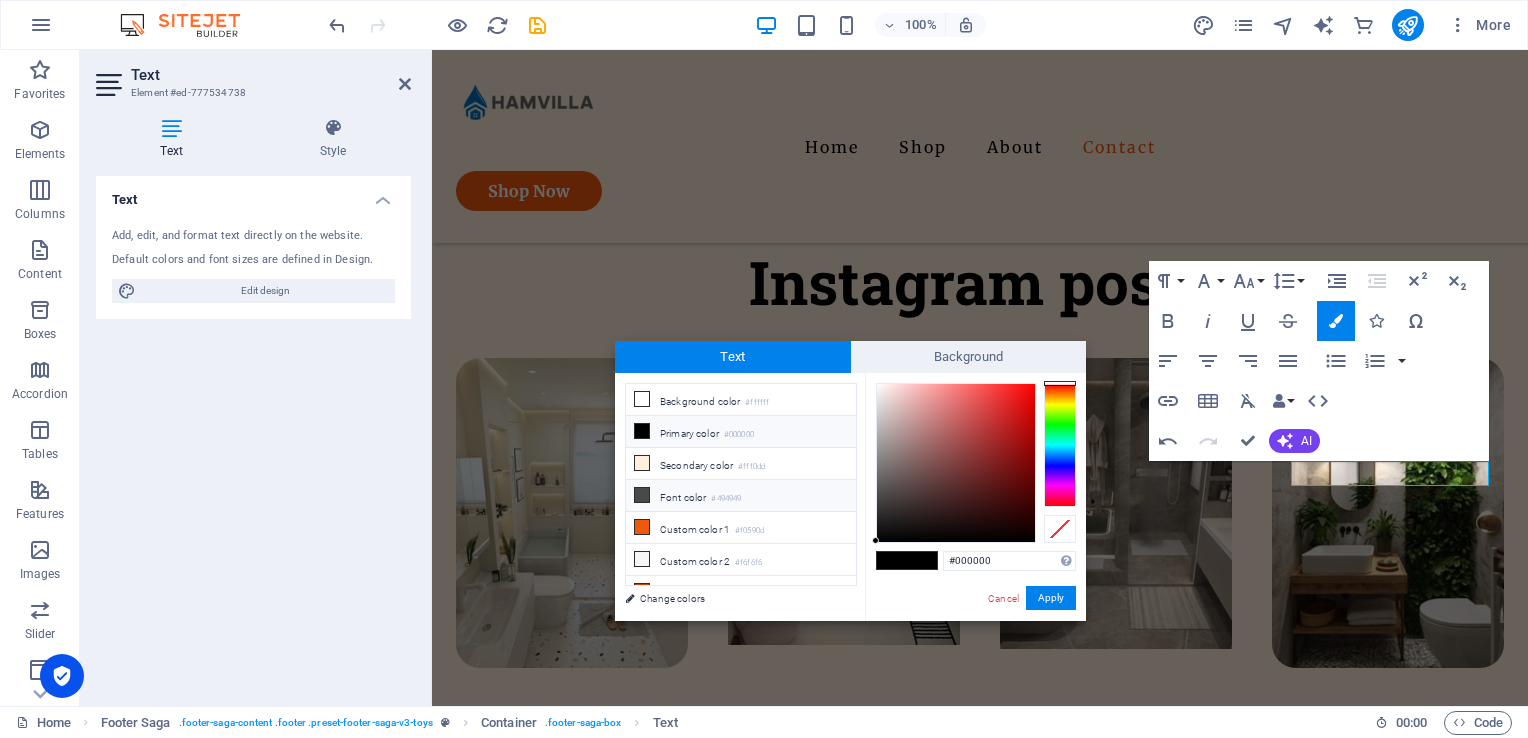 click on "Font color" at bounding box center (683, 497) 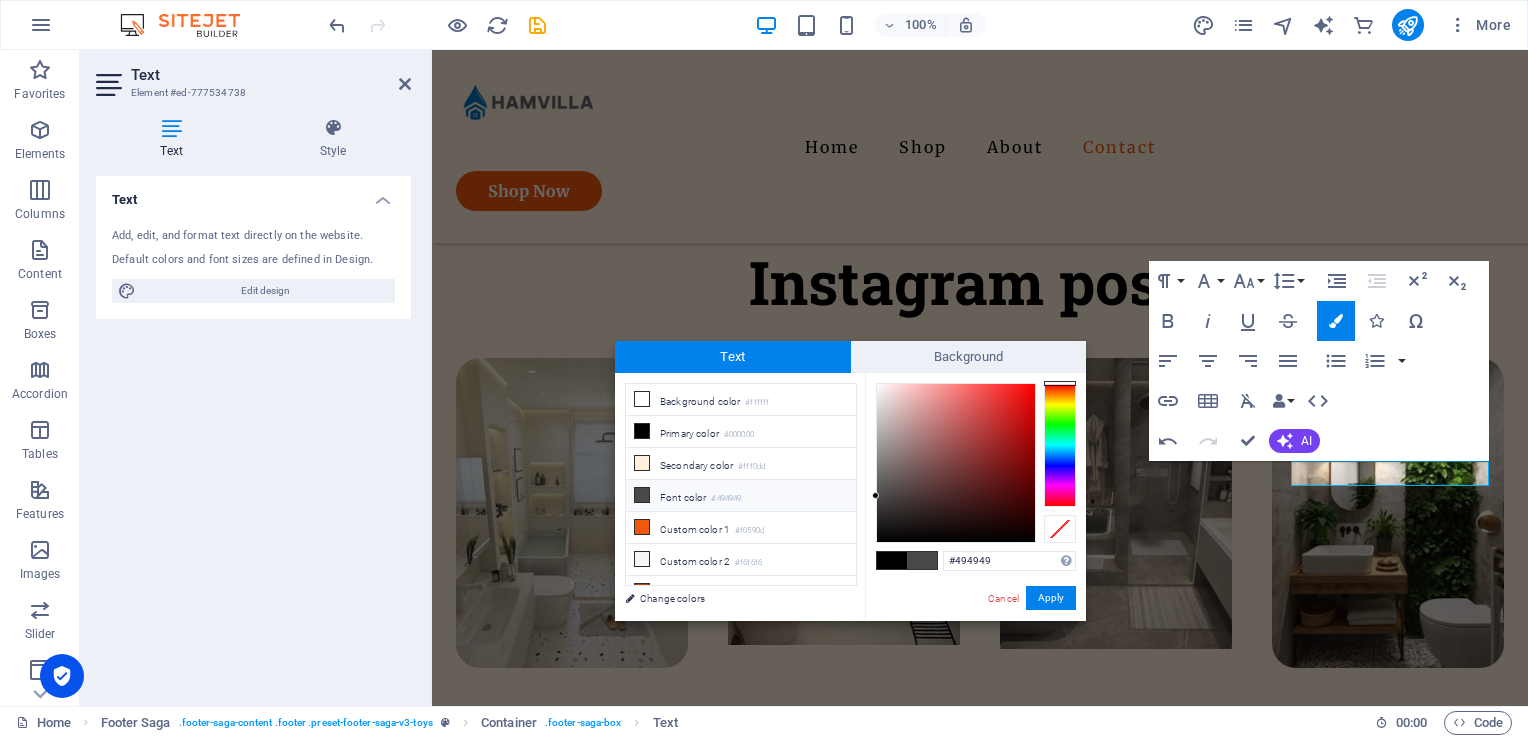 scroll, scrollTop: 14, scrollLeft: 0, axis: vertical 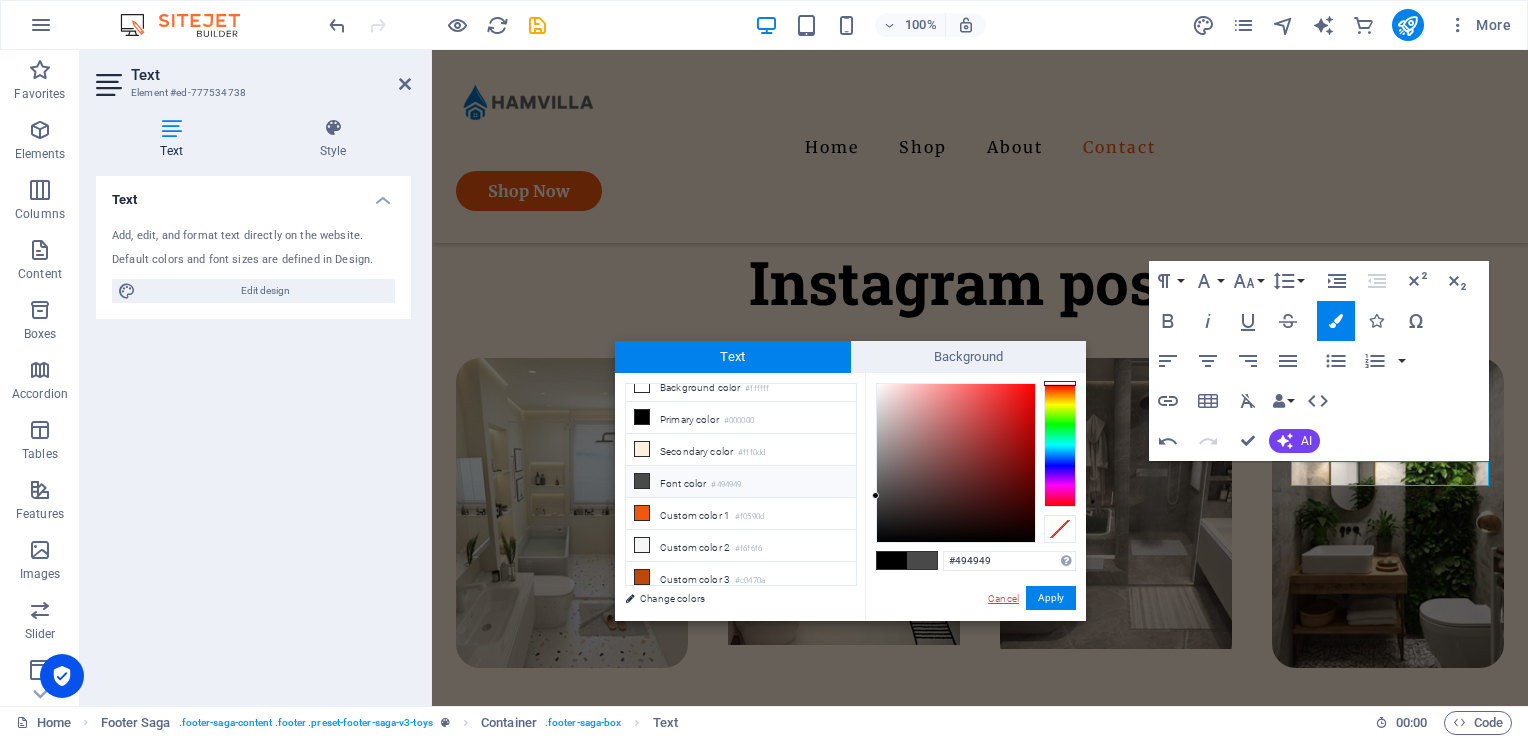 click on "Cancel" at bounding box center [1003, 598] 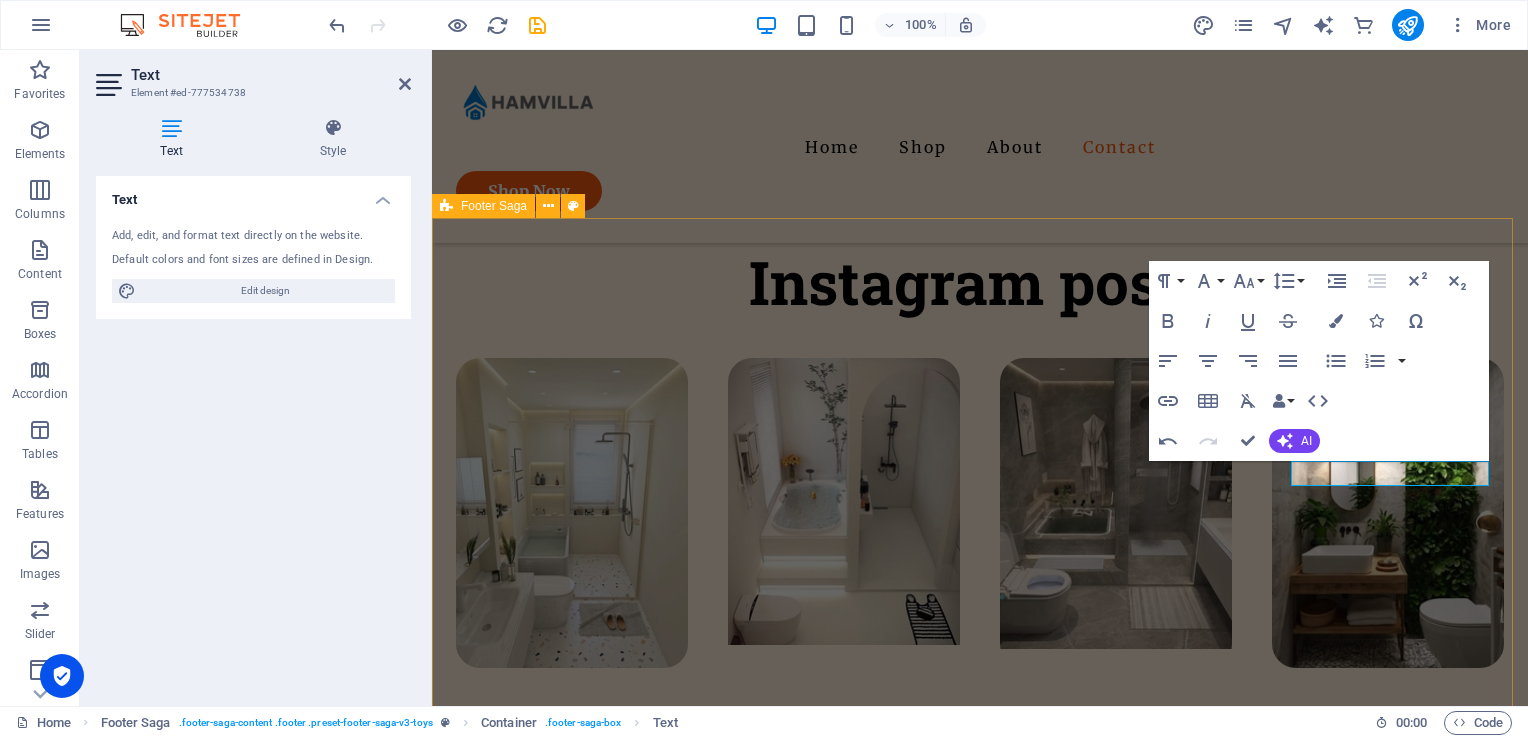click on "[GEOGRAPHIC_DATA], [GEOGRAPHIC_DATA]-si, Gyeonggi-do Quick Links Shop About Contact Details Legal Notice Privacy Policy Contact    ​ ​ [EMAIL_ADDRESS][DOMAIN_NAME] ​   hamvilla .  All rights reserved." at bounding box center (980, 1327) 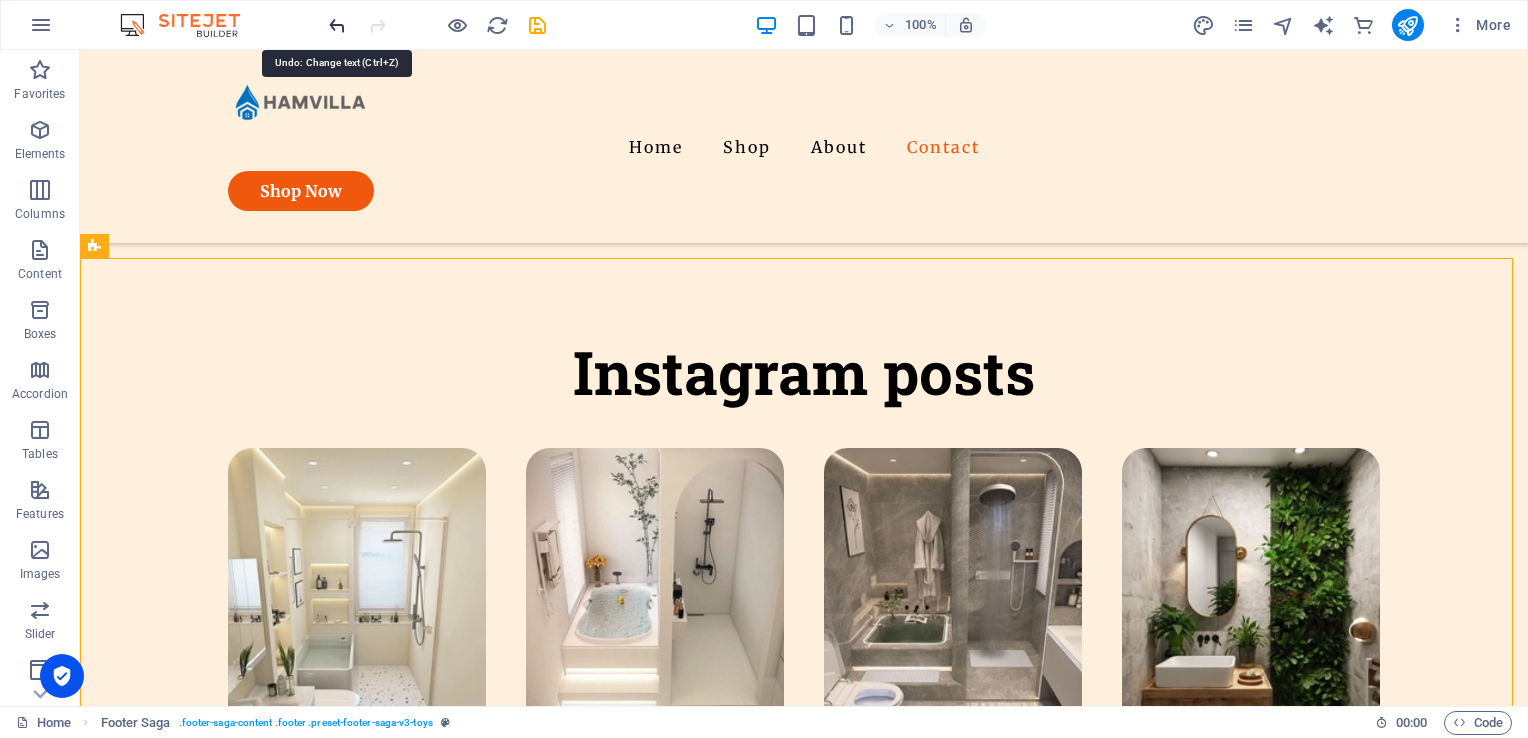 click at bounding box center [337, 25] 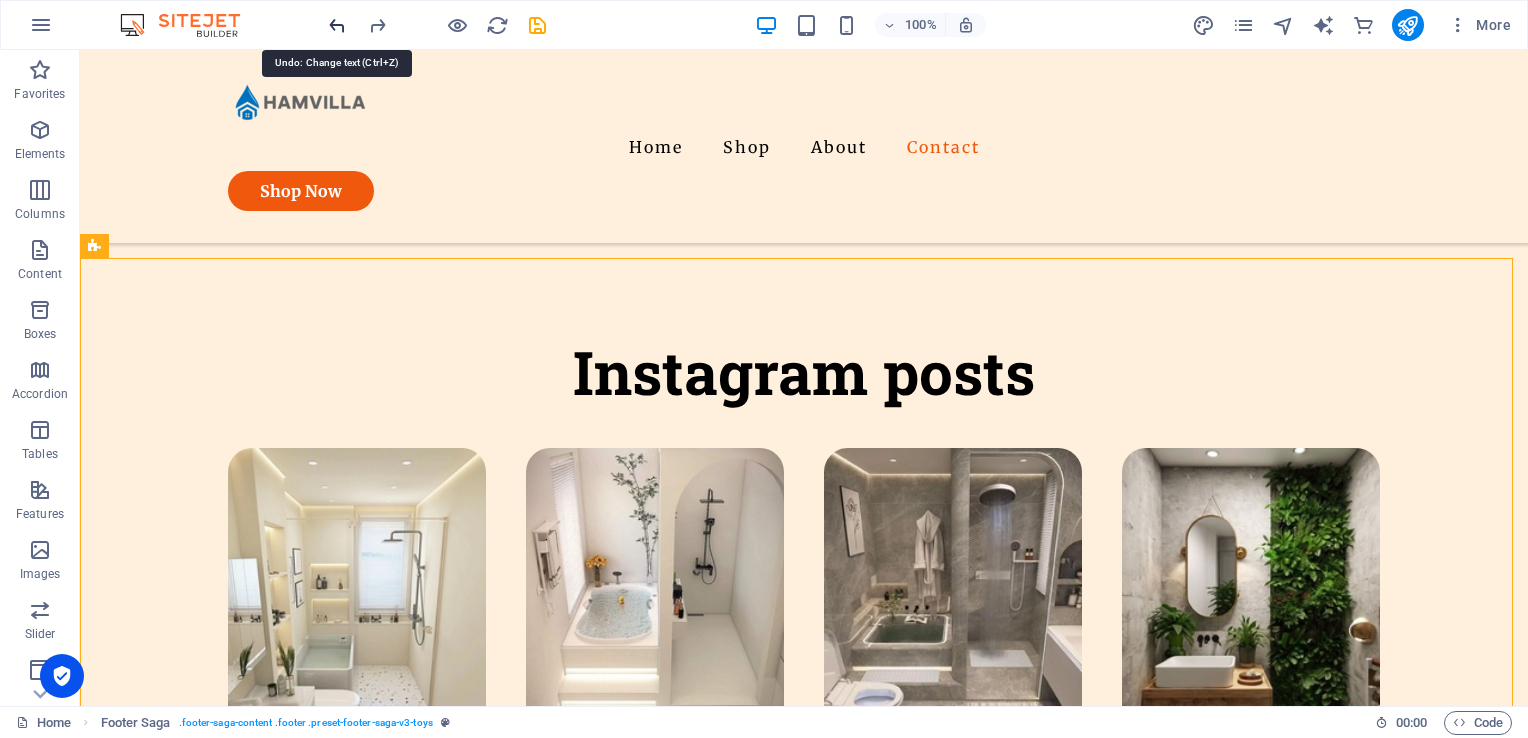 click at bounding box center [337, 25] 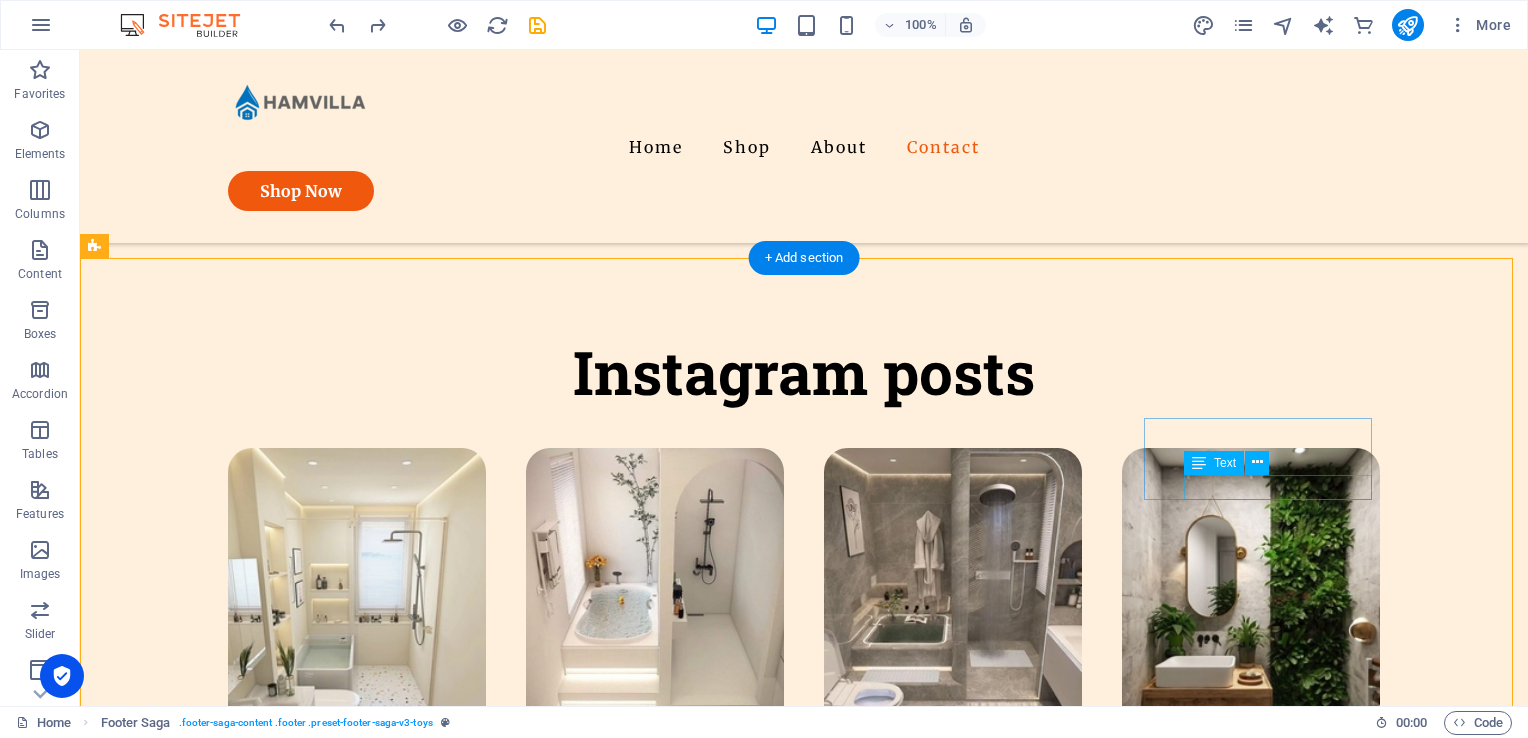 click on "[EMAIL_ADDRESS][DOMAIN_NAME]" at bounding box center (218, 1863) 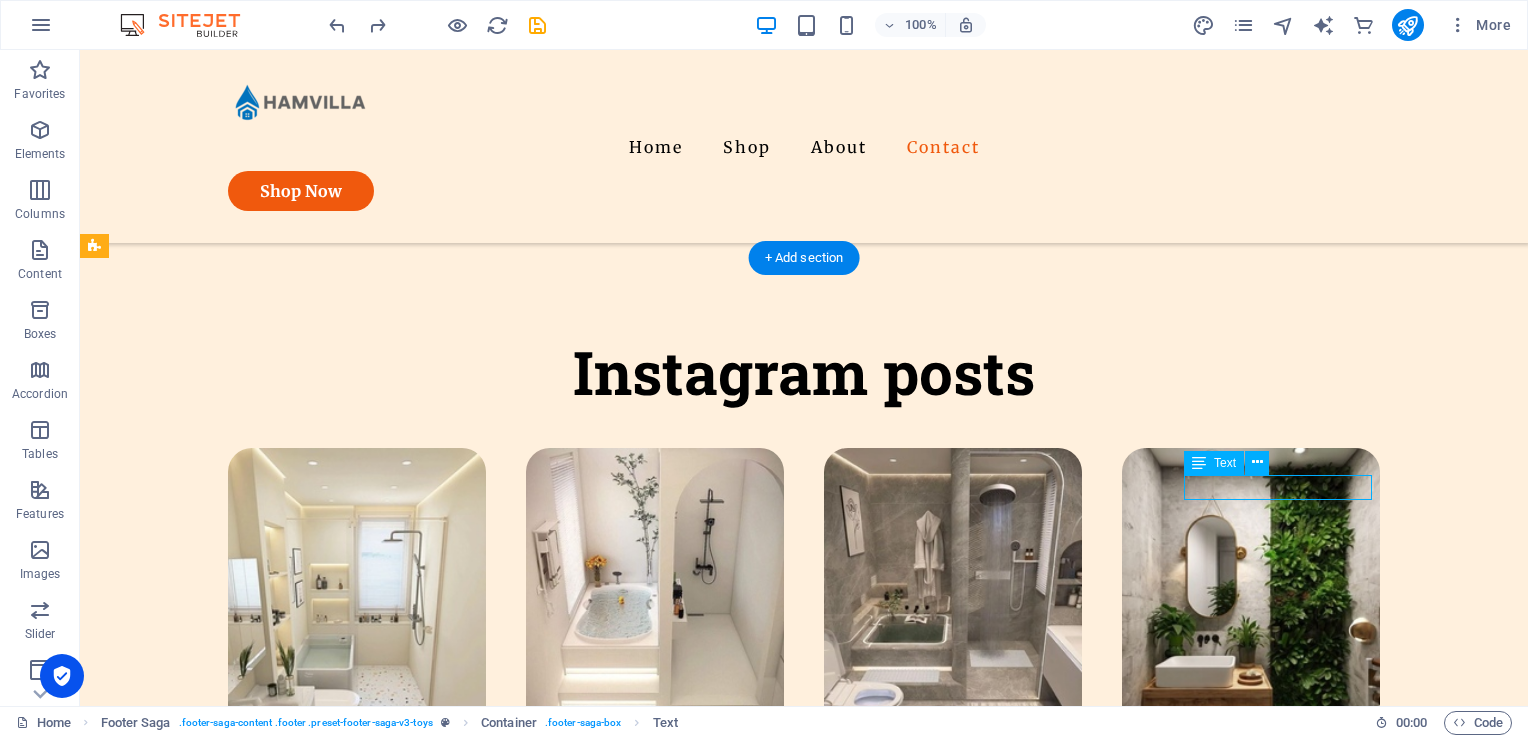 click on "[EMAIL_ADDRESS][DOMAIN_NAME]" at bounding box center (218, 1863) 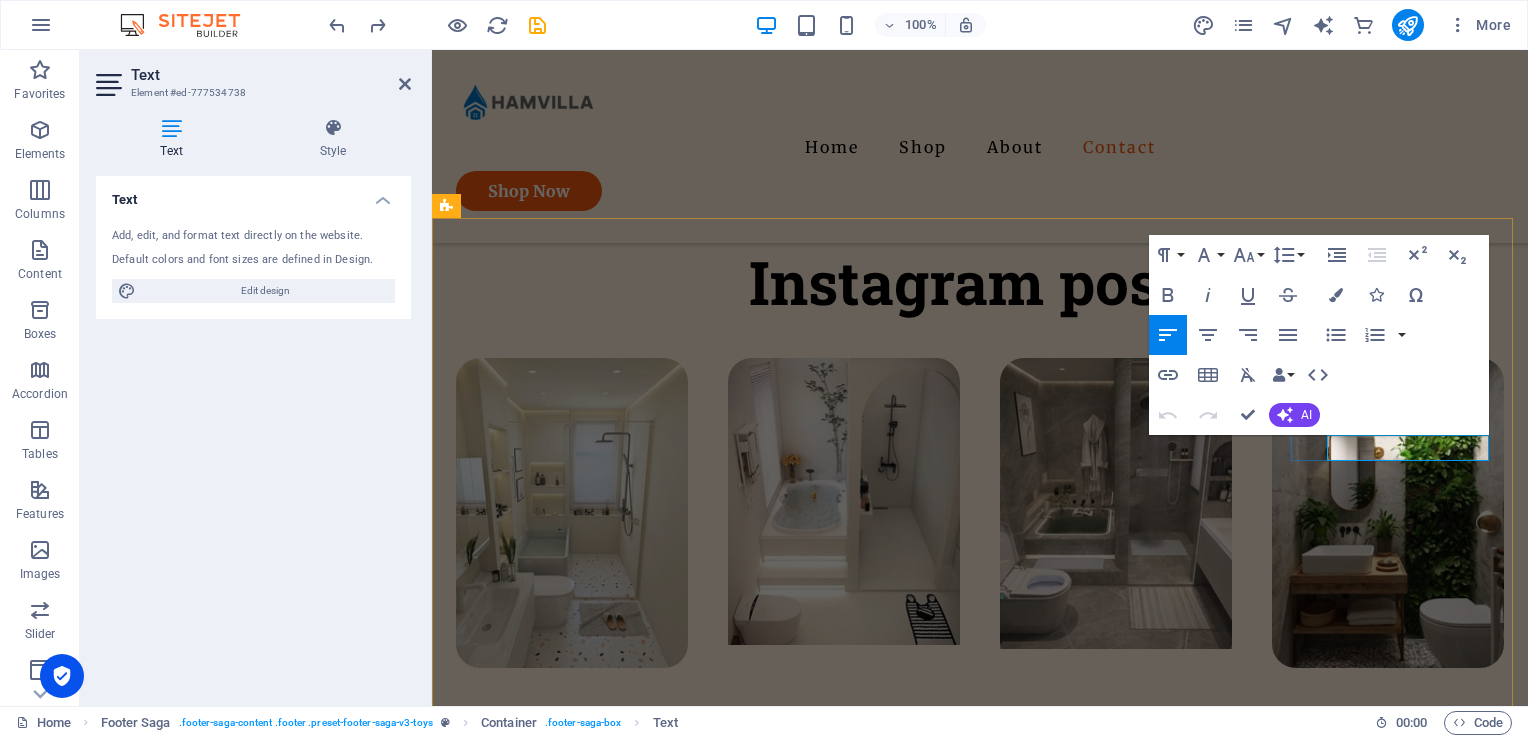click on "[EMAIL_ADDRESS][DOMAIN_NAME]" at bounding box center (557, 1739) 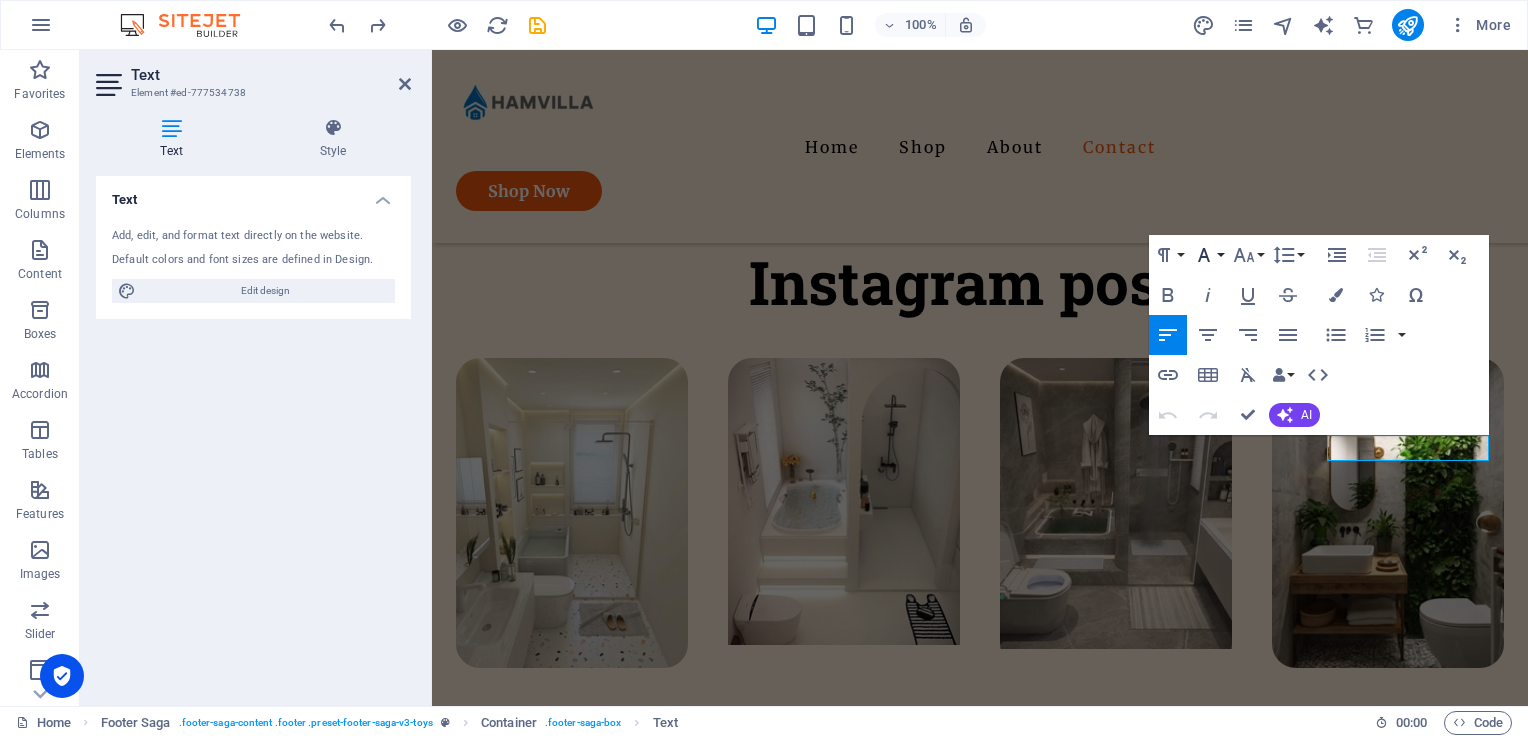 click 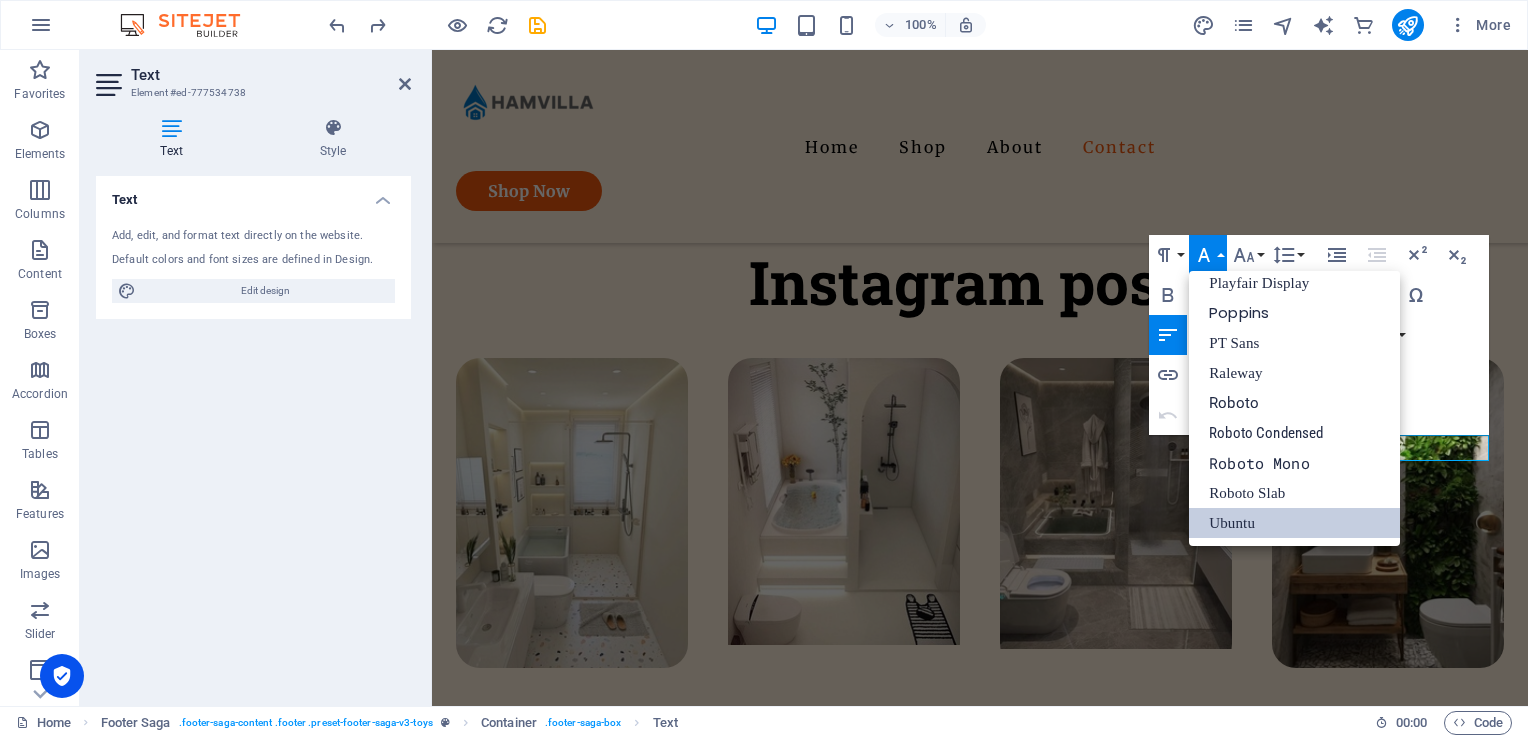 scroll, scrollTop: 340, scrollLeft: 0, axis: vertical 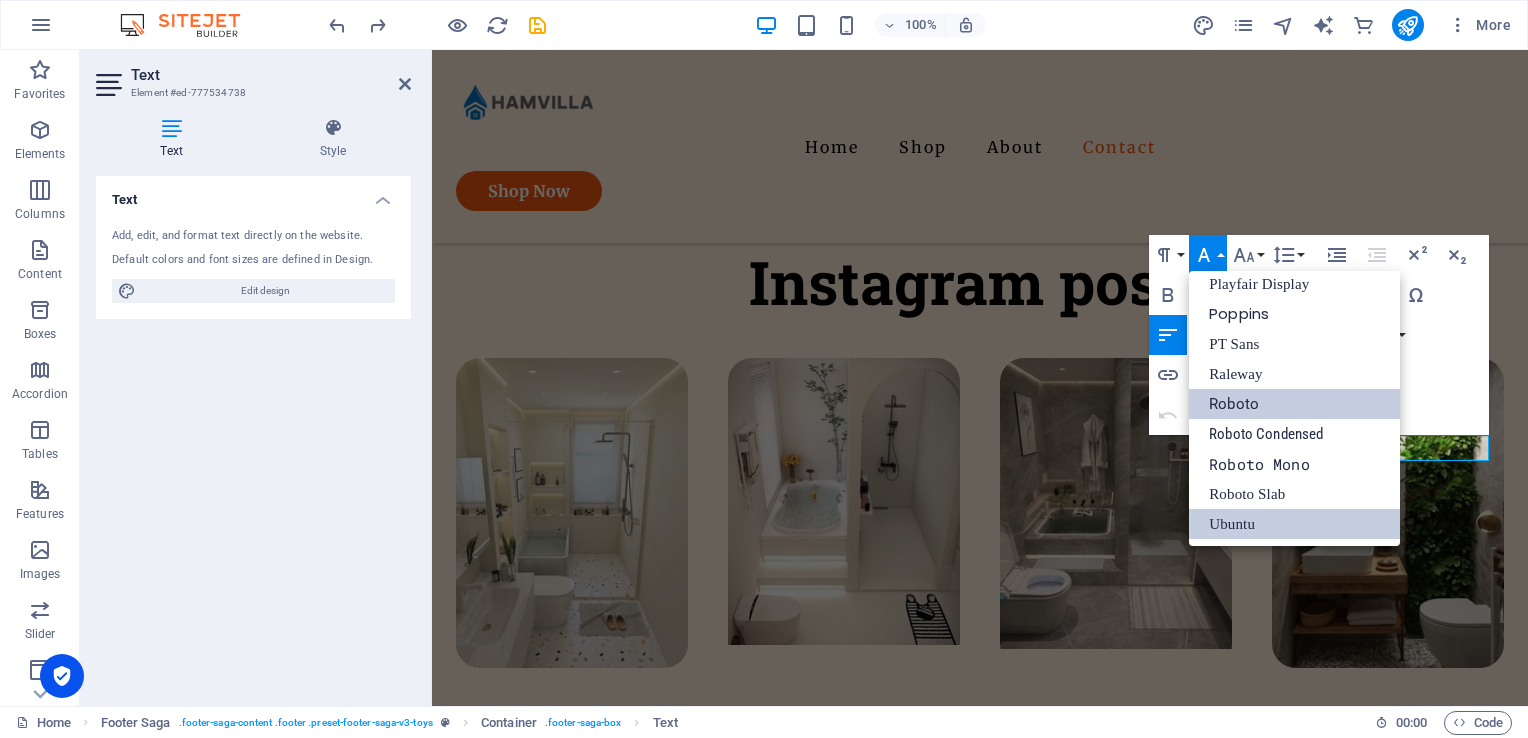 click on "Roboto" at bounding box center [1294, 404] 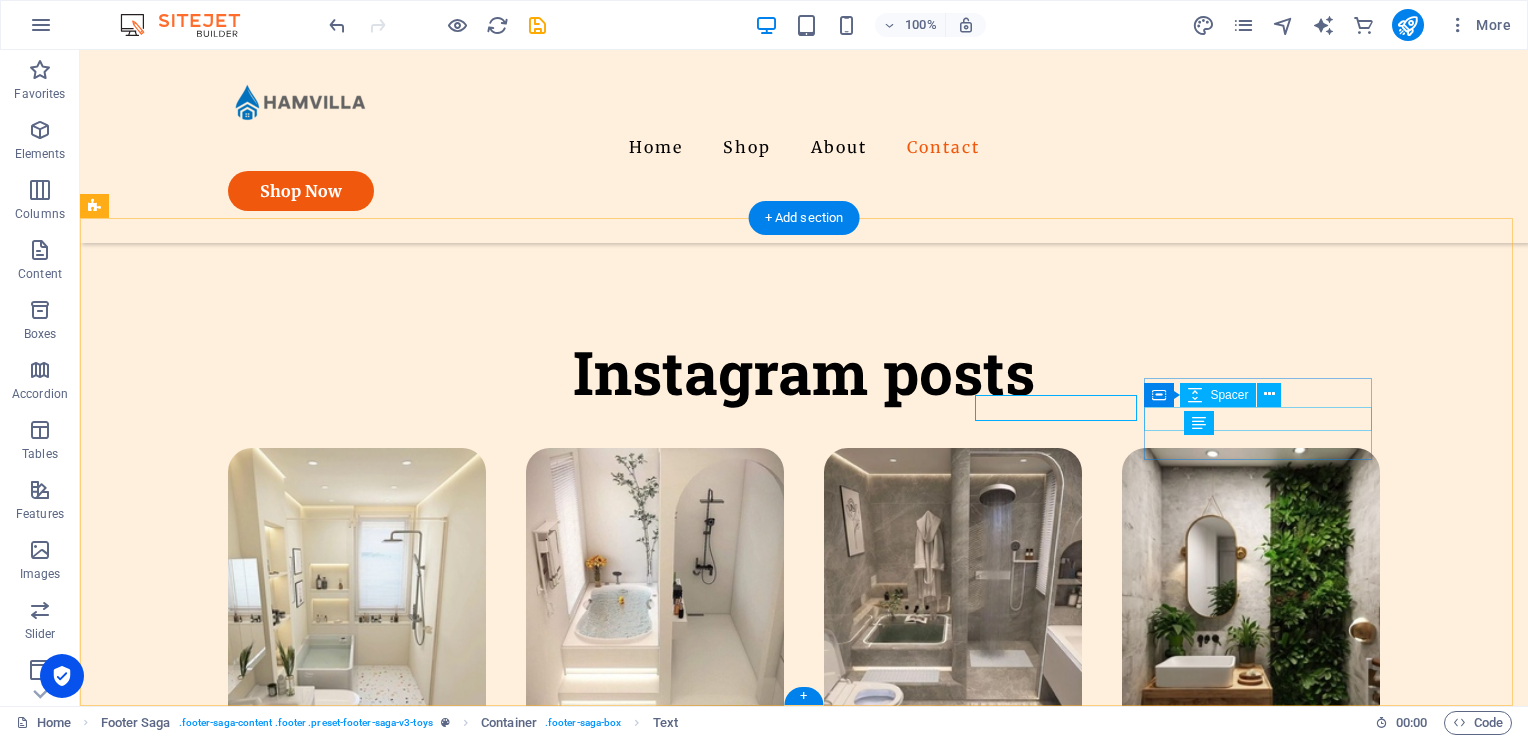 scroll, scrollTop: 4313, scrollLeft: 0, axis: vertical 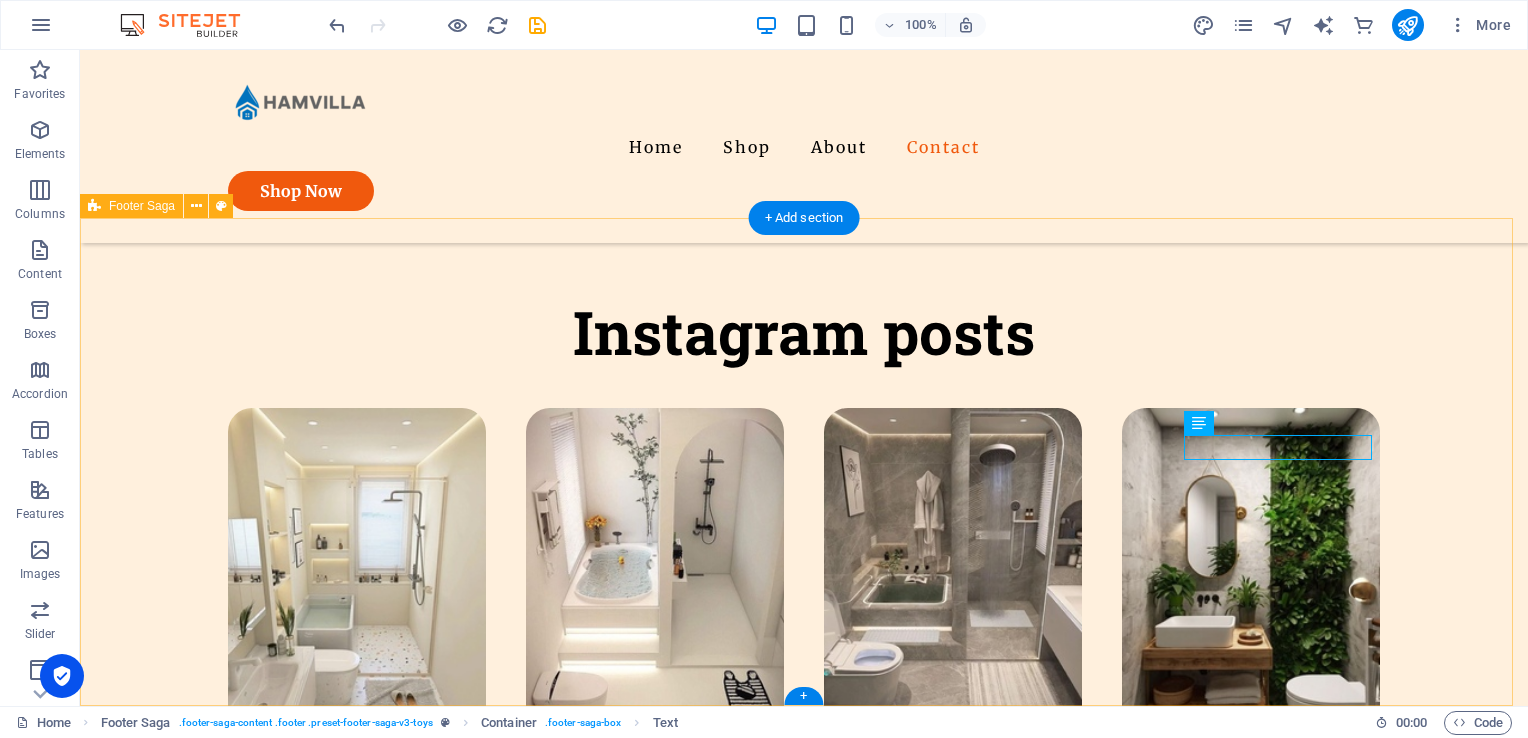 click on "[GEOGRAPHIC_DATA], [GEOGRAPHIC_DATA]-si, Gyeonggi-do Quick Links Shop About Contact Details Legal Notice Privacy Policy Contact     [EMAIL_ADDRESS][DOMAIN_NAME]   hamvilla .  All rights reserved." at bounding box center [804, 1399] 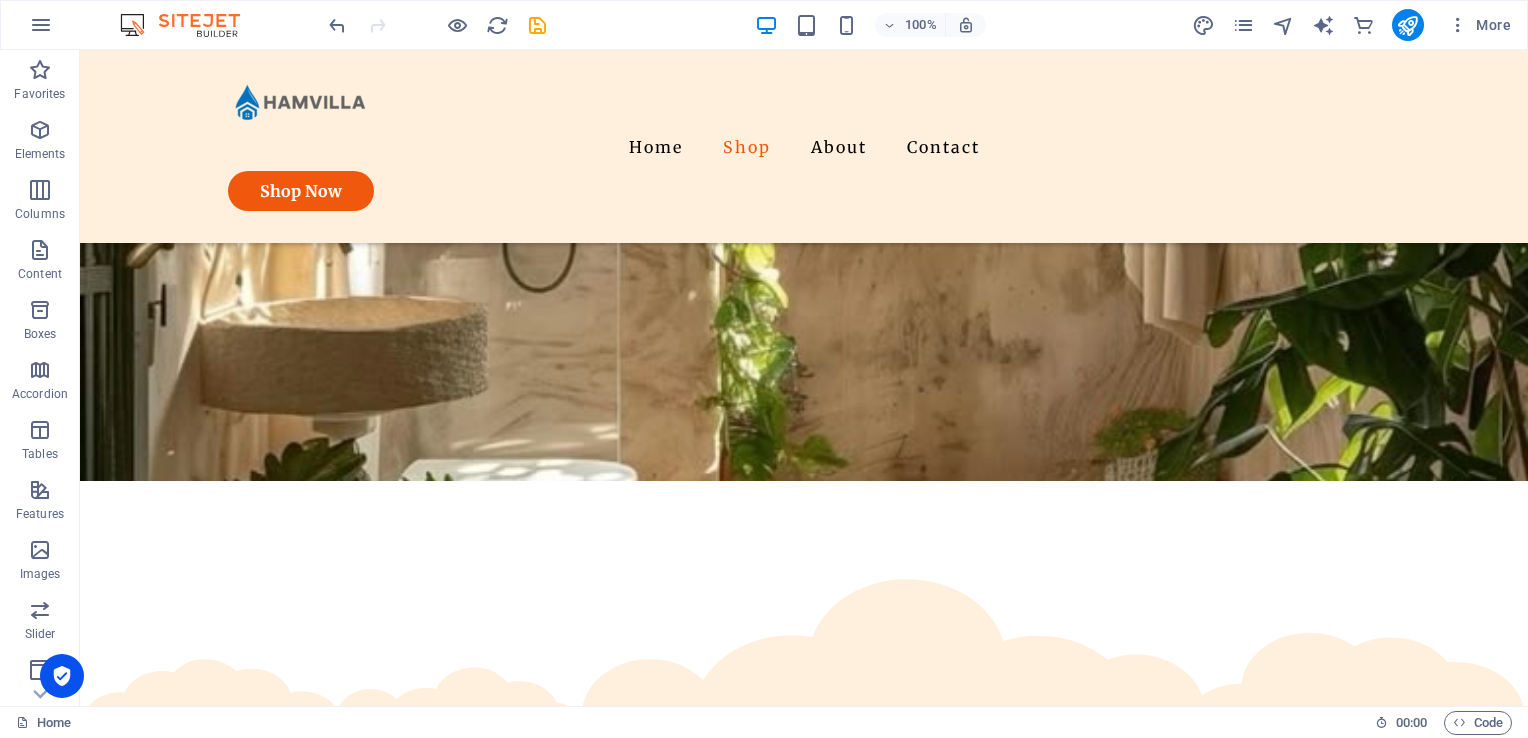 scroll, scrollTop: 602, scrollLeft: 0, axis: vertical 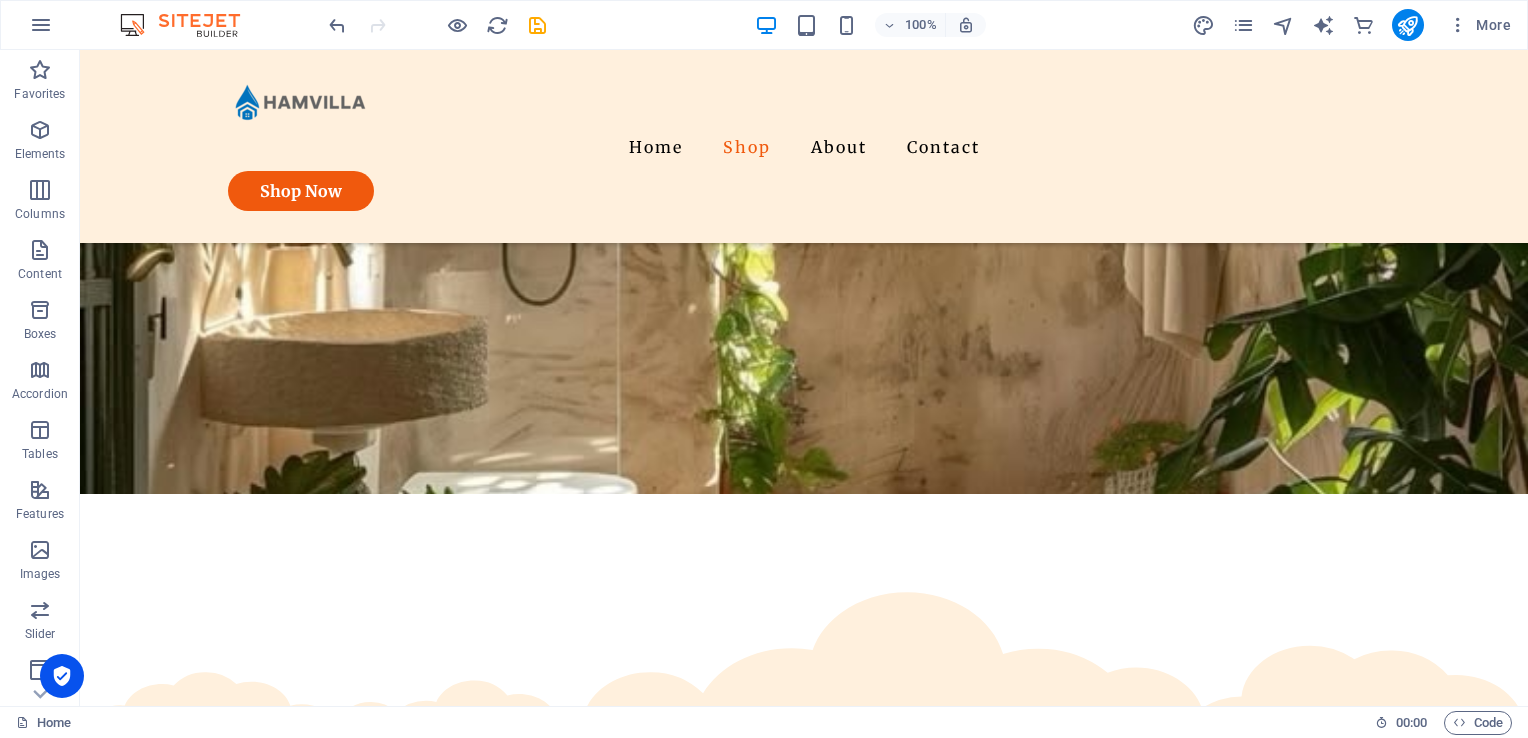 drag, startPoint x: 1509, startPoint y: 184, endPoint x: 1521, endPoint y: 178, distance: 13.416408 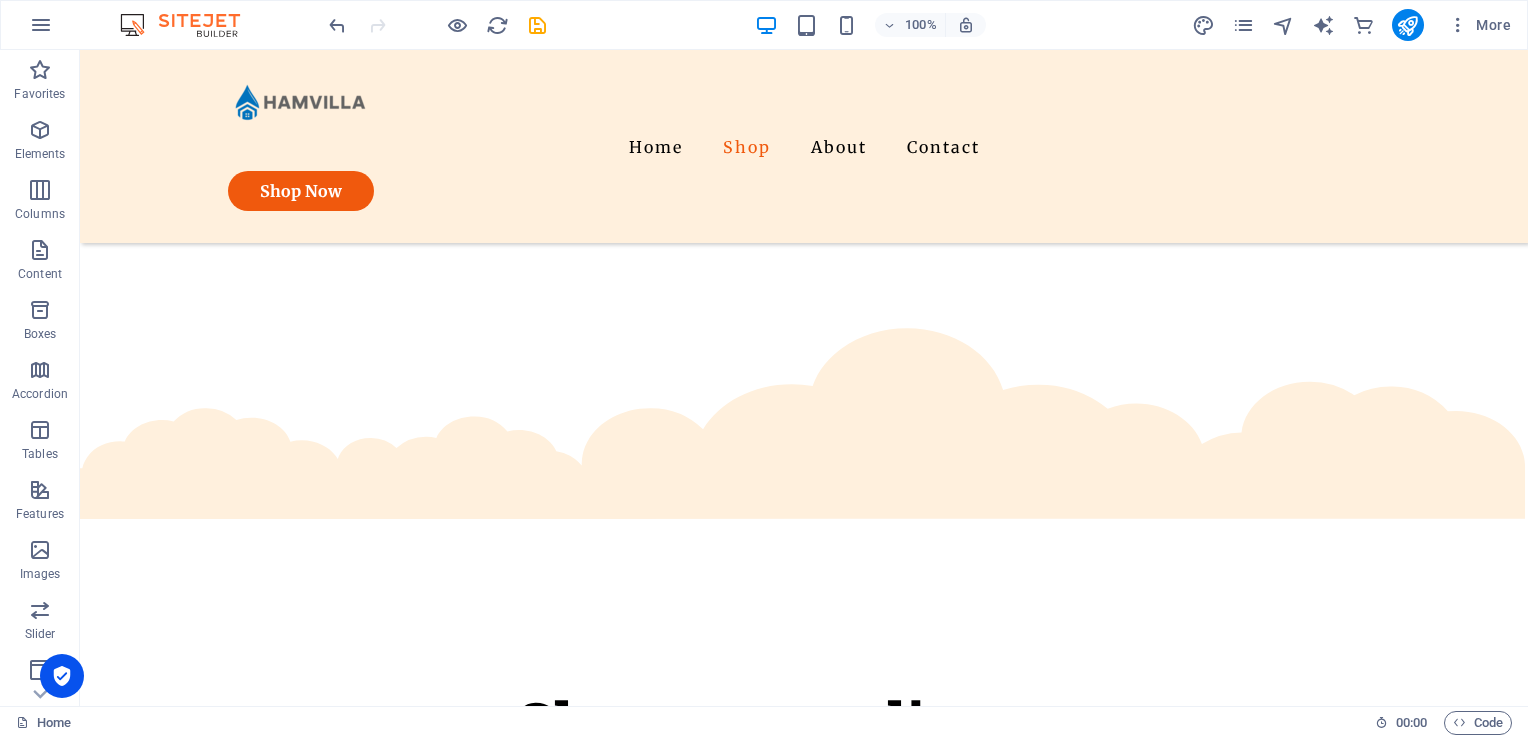 scroll, scrollTop: 872, scrollLeft: 0, axis: vertical 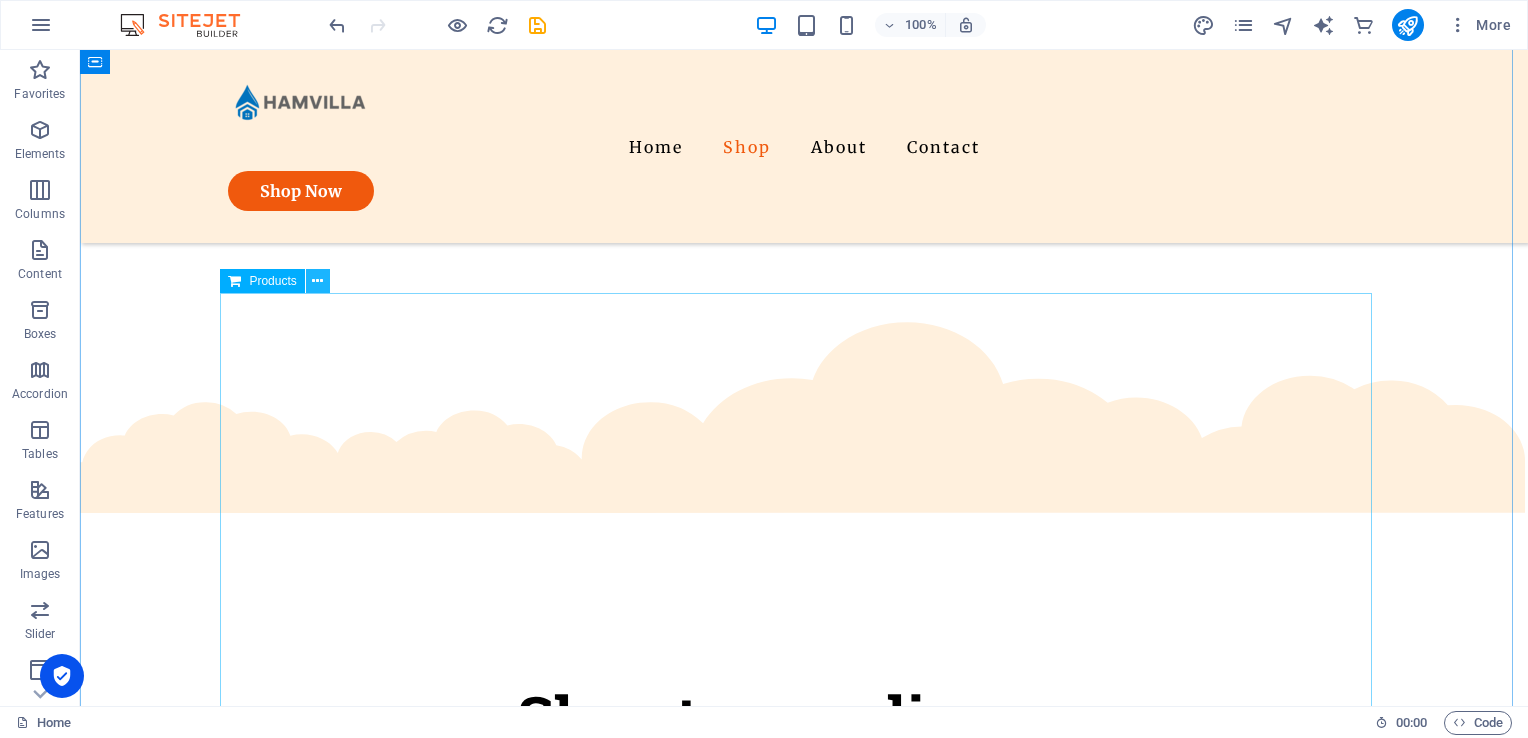 click at bounding box center [317, 281] 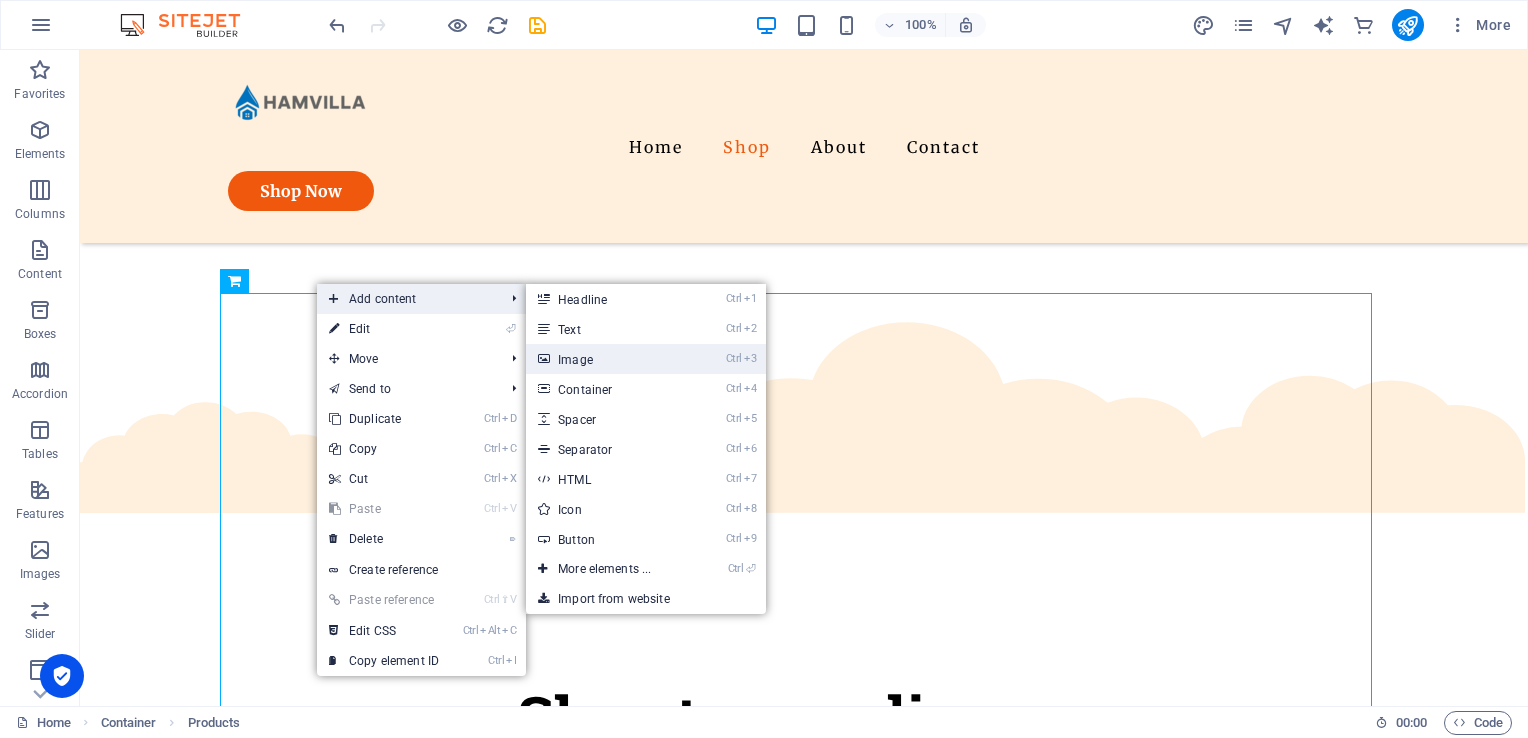 click at bounding box center [543, 359] 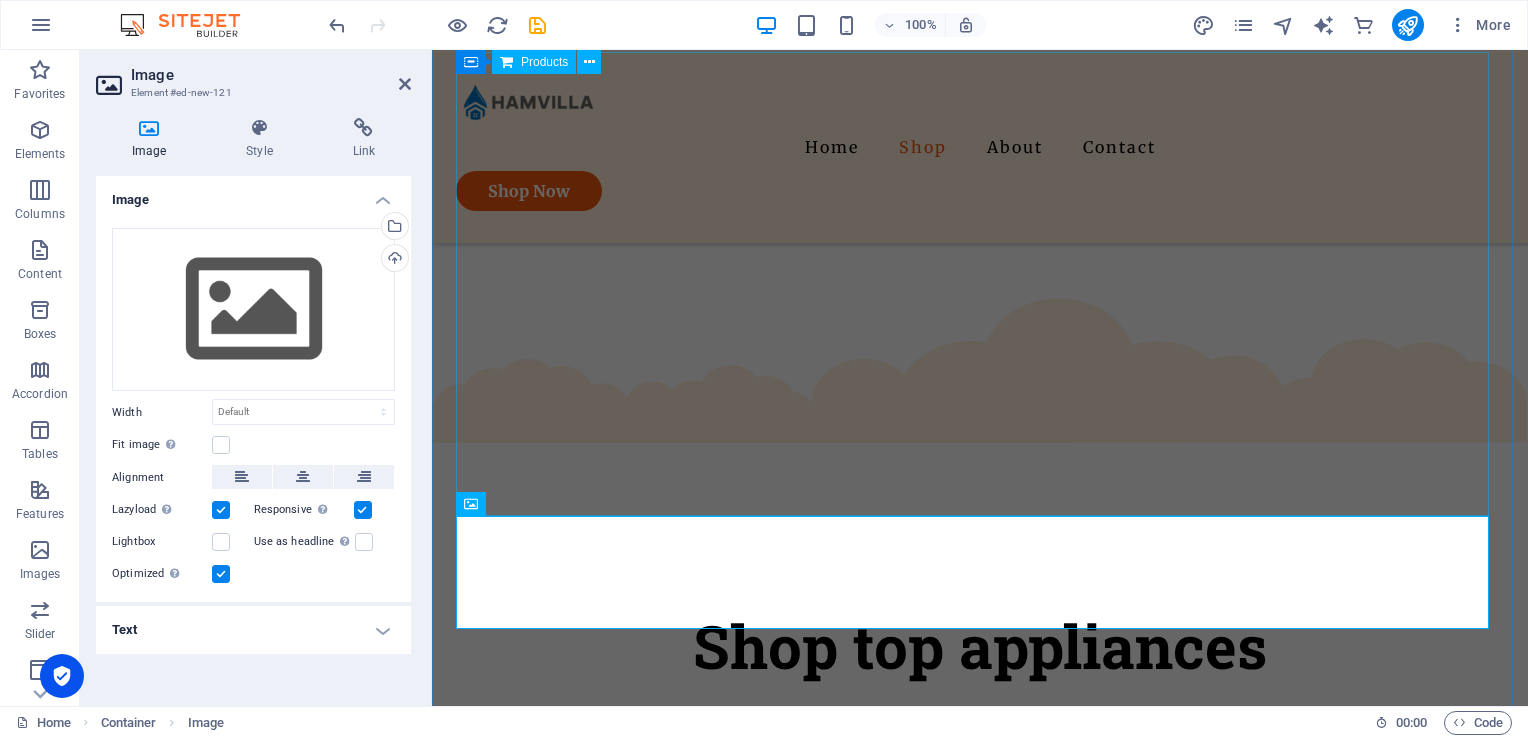 scroll, scrollTop: 1308, scrollLeft: 0, axis: vertical 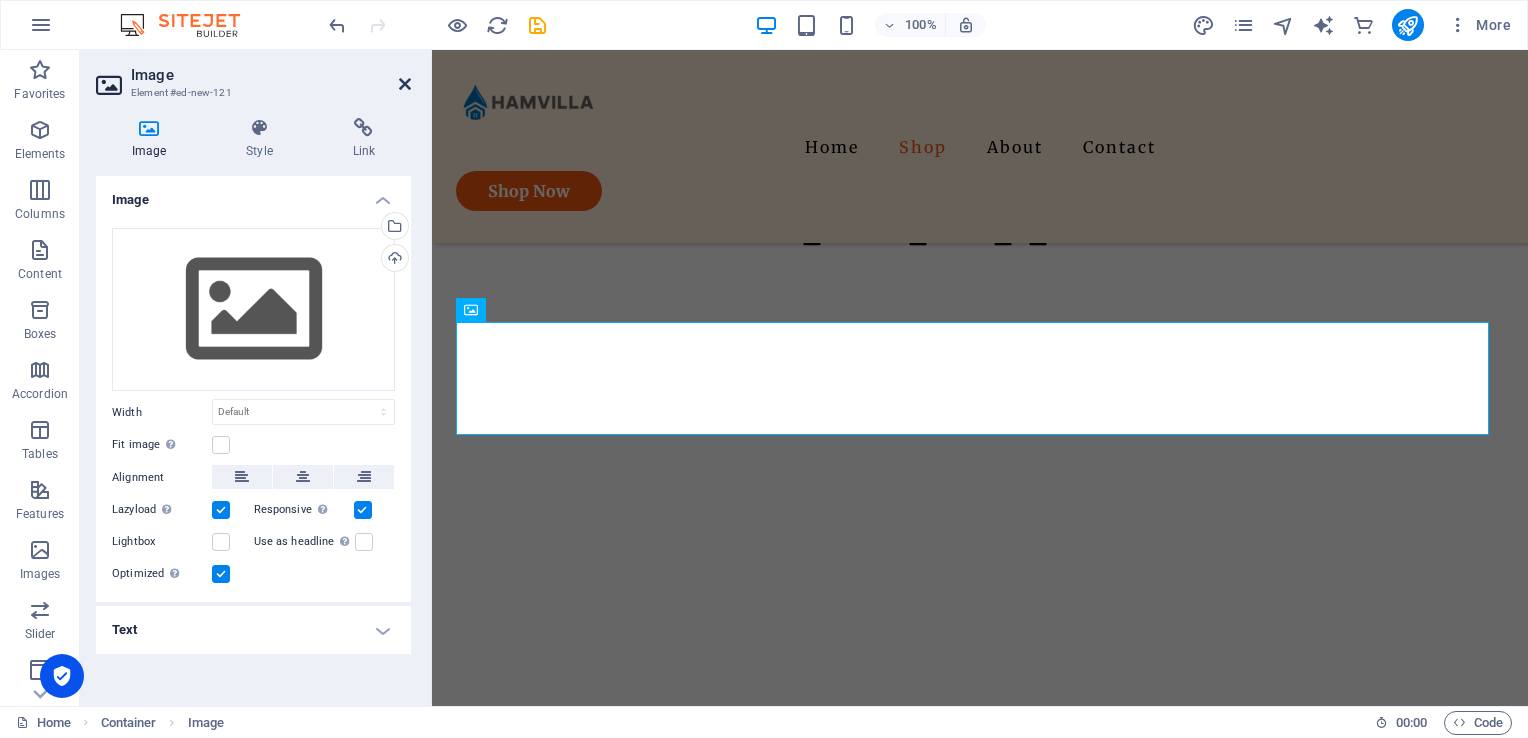 click at bounding box center [405, 84] 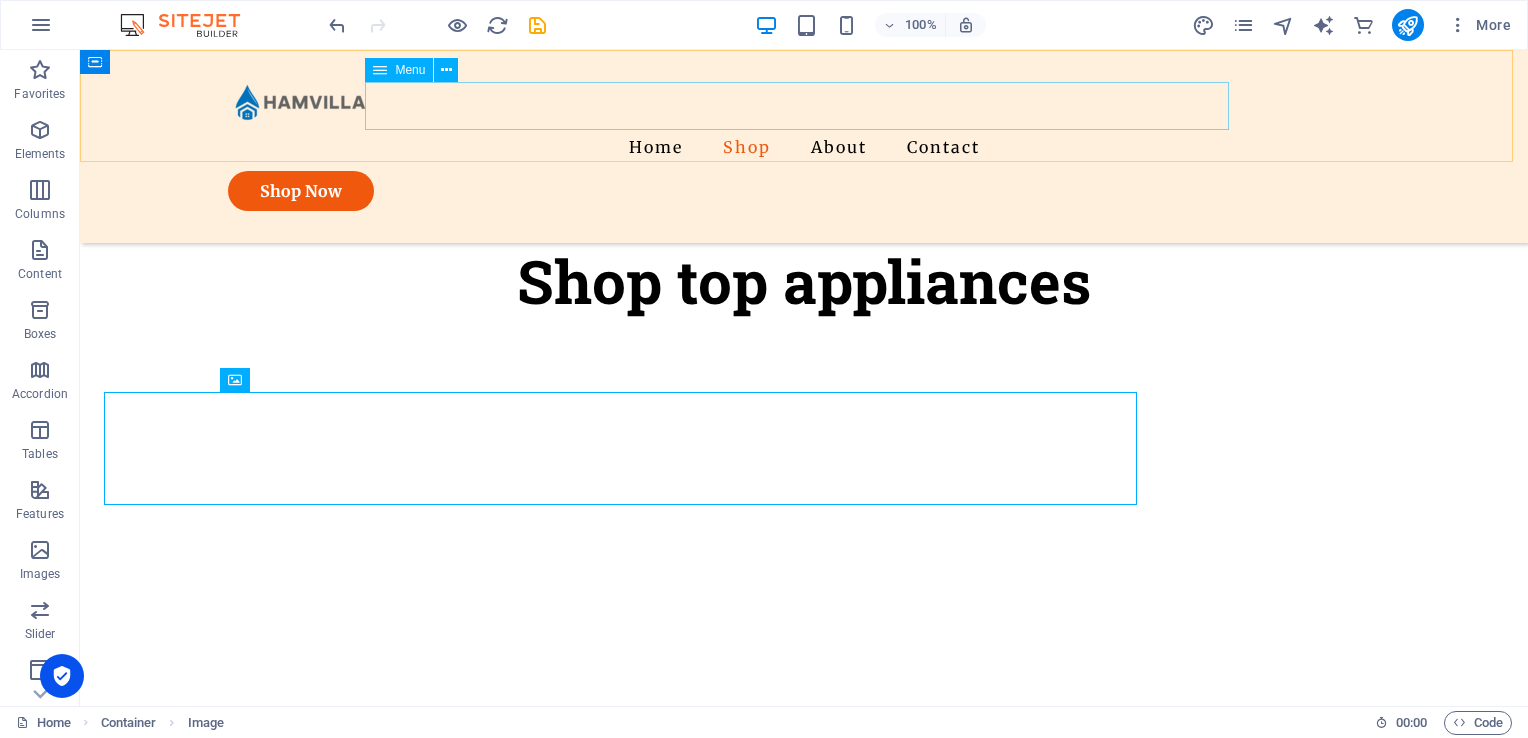 scroll, scrollTop: 1237, scrollLeft: 0, axis: vertical 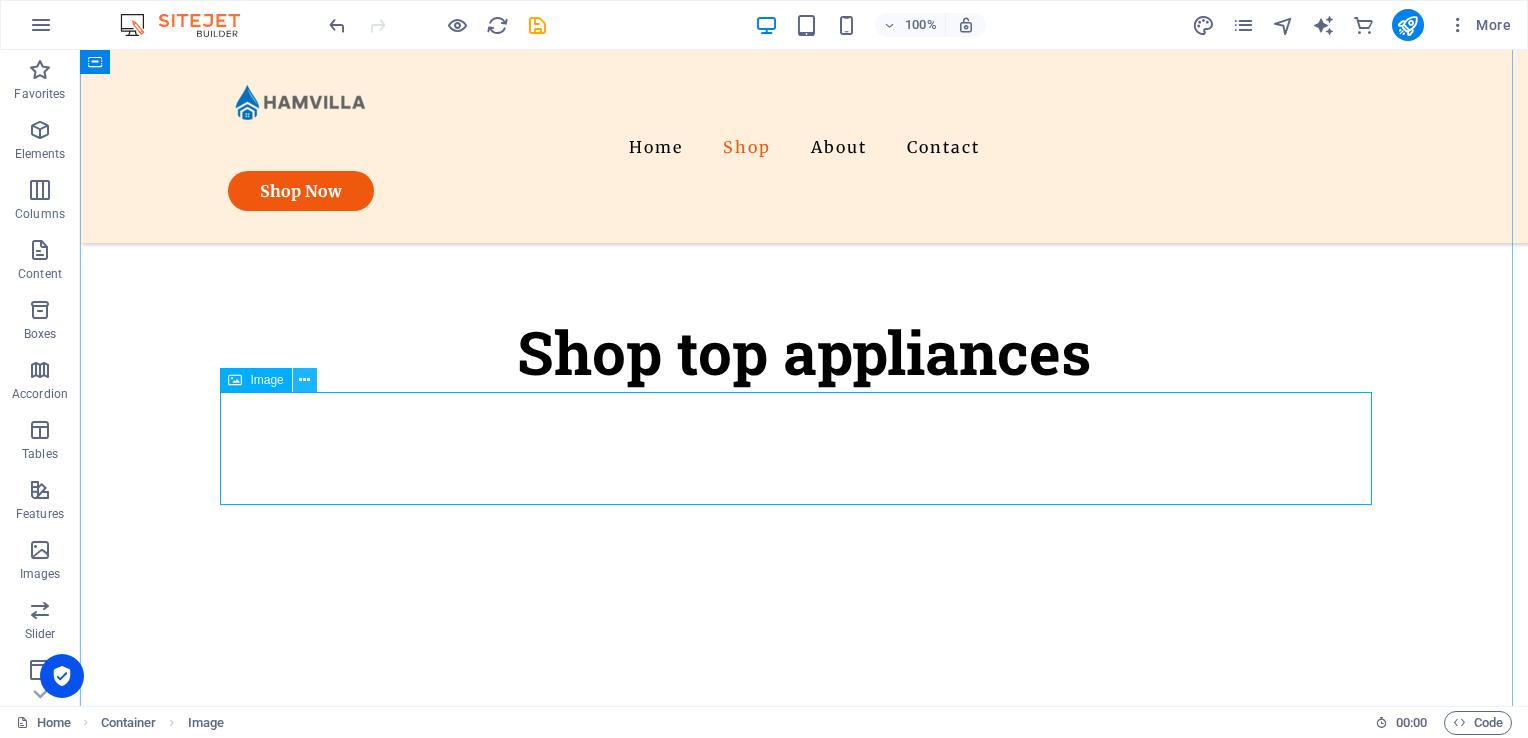 click at bounding box center (304, 380) 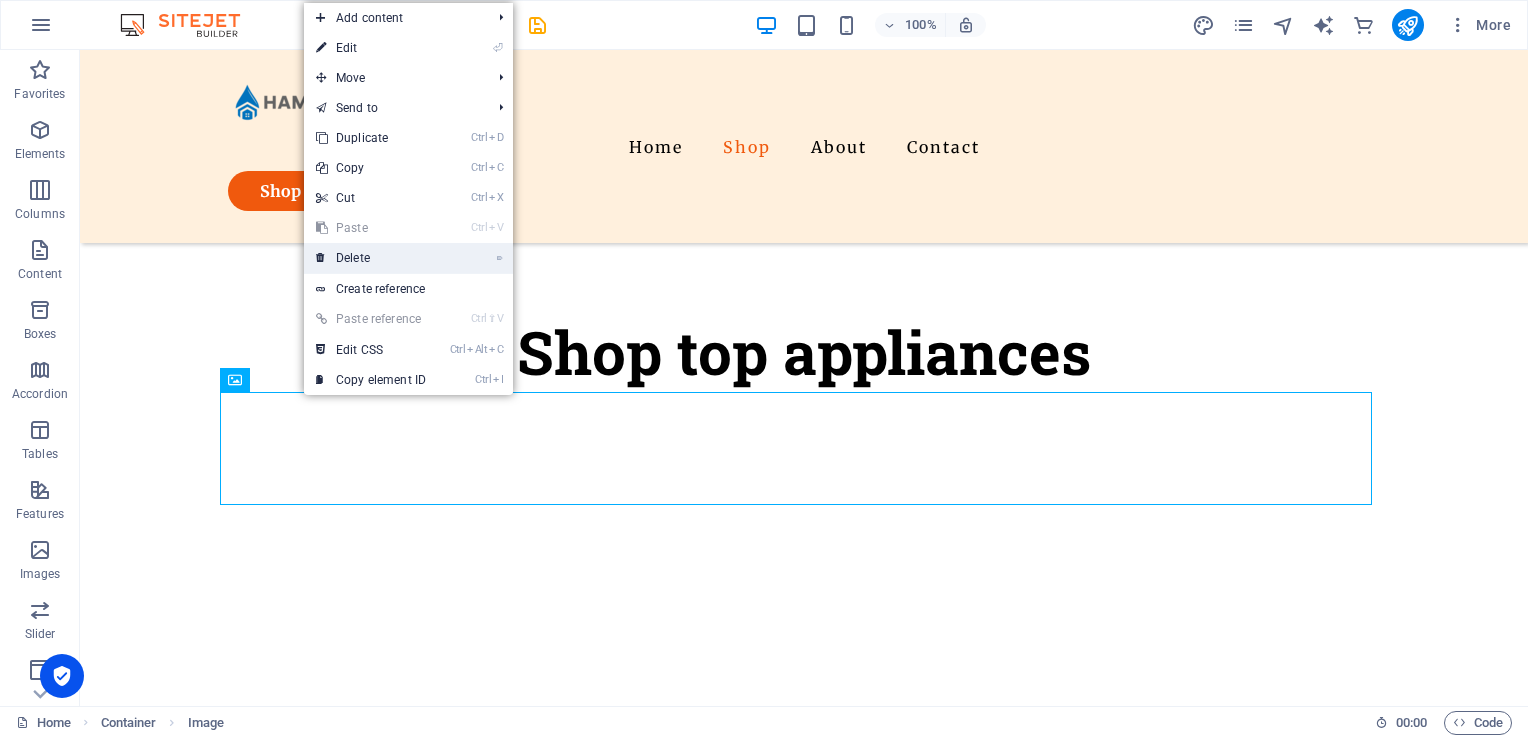 click on "⌦  Delete" at bounding box center [371, 258] 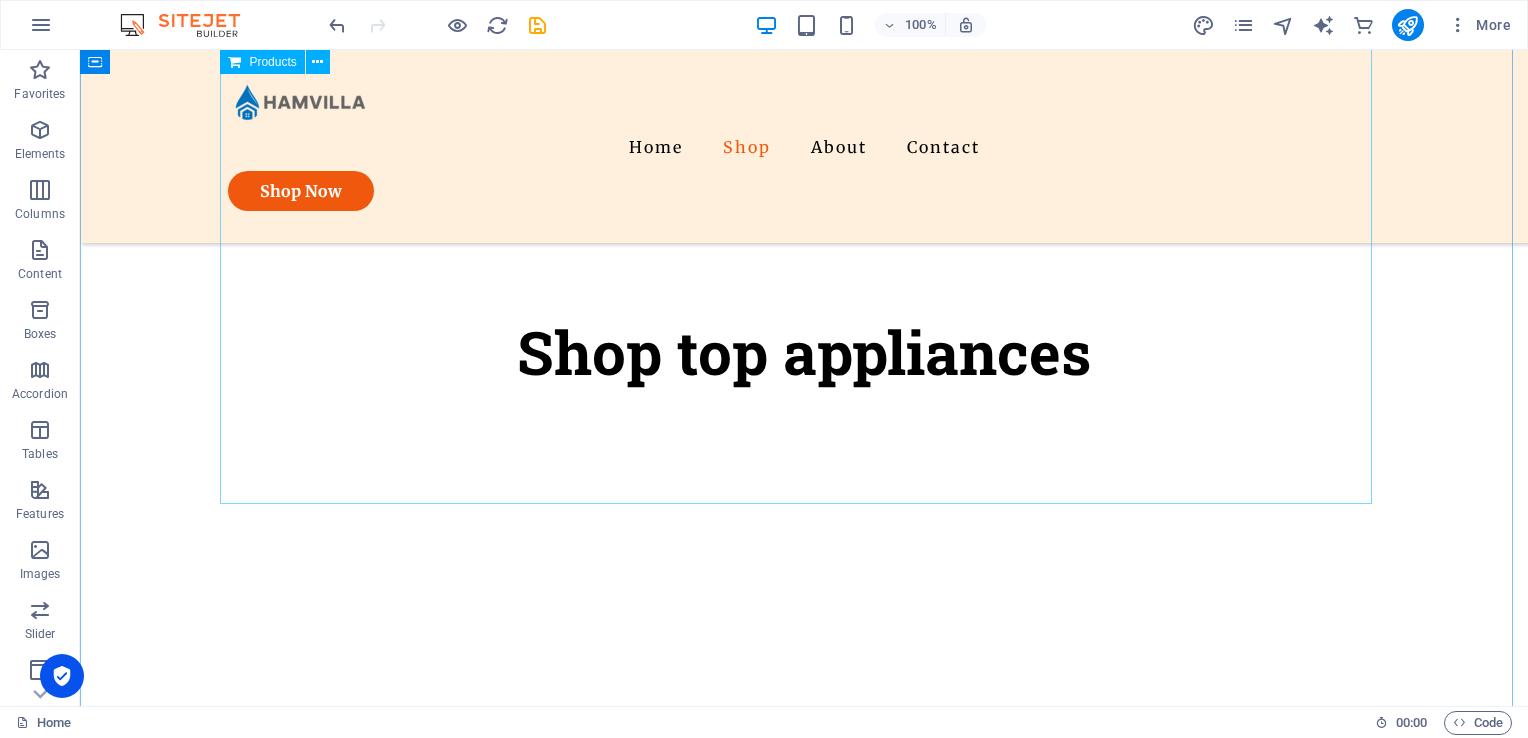 scroll, scrollTop: 1125, scrollLeft: 0, axis: vertical 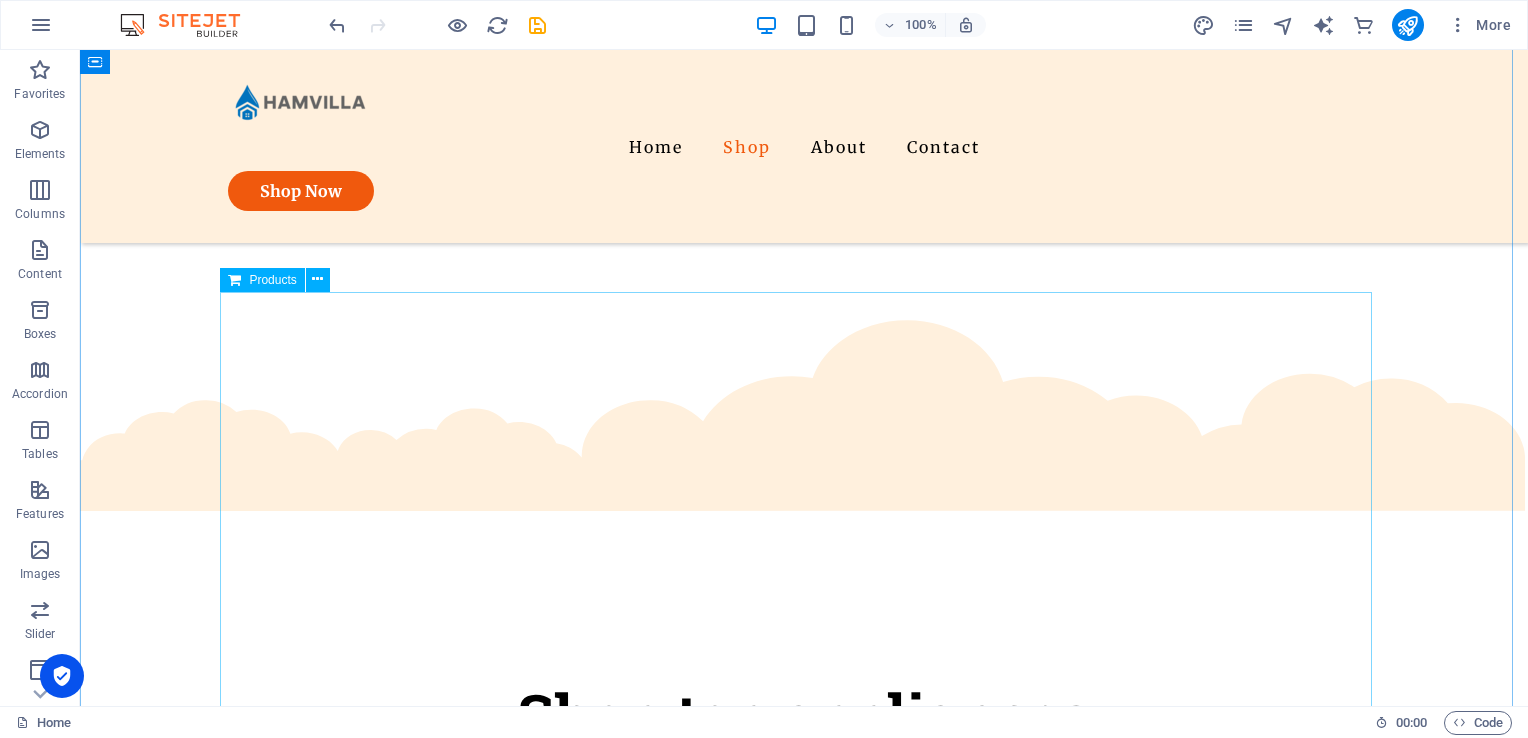click at bounding box center [804, 1063] 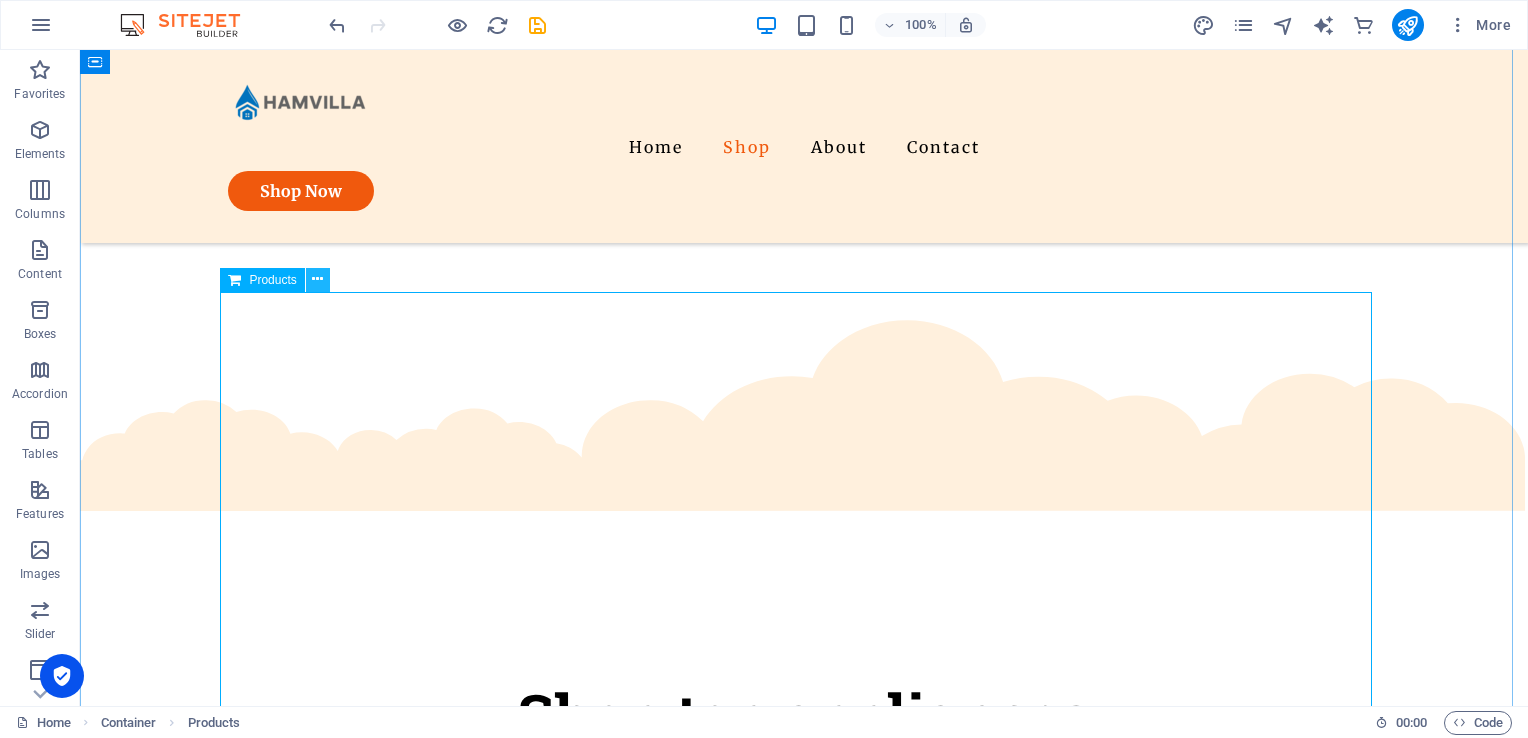 click at bounding box center (317, 279) 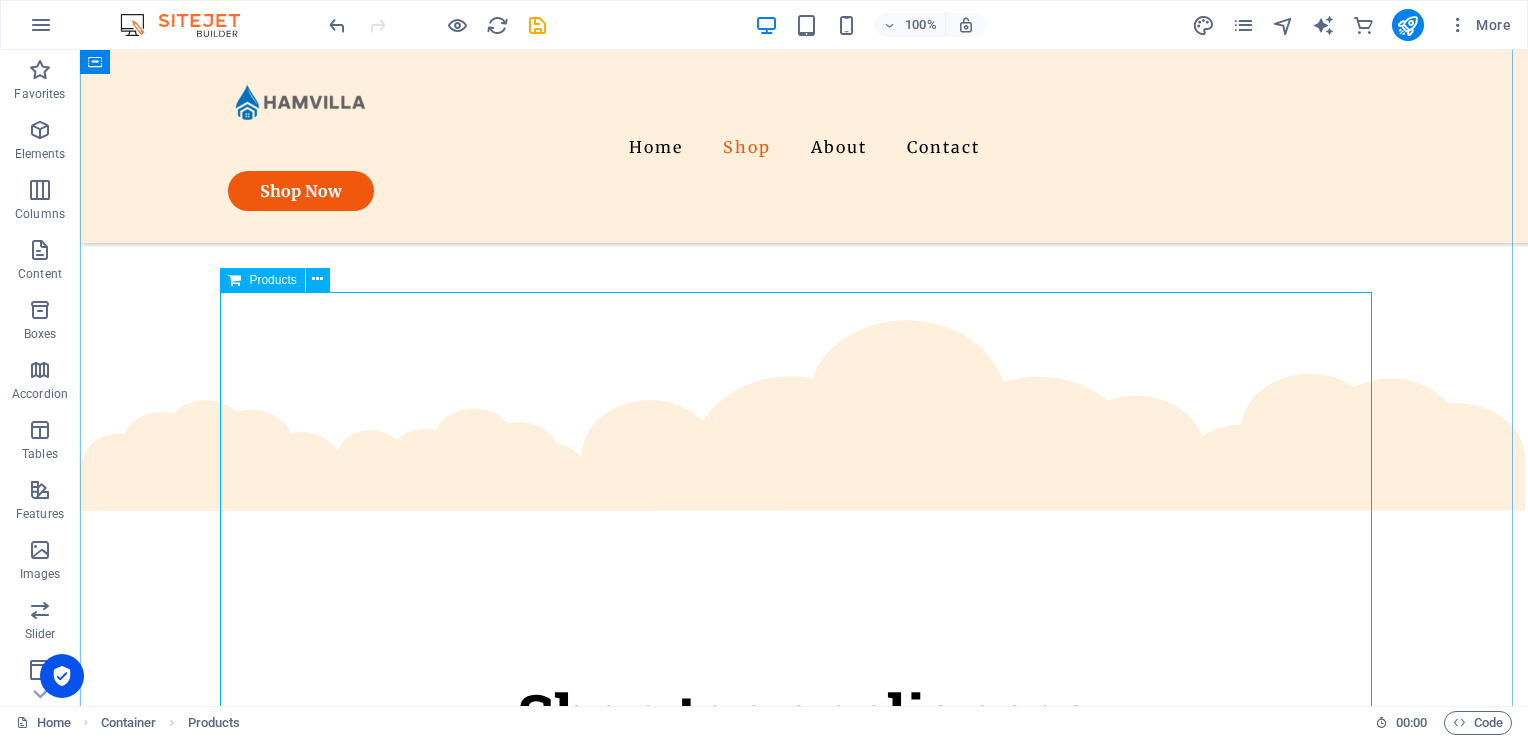 click at bounding box center (804, 1063) 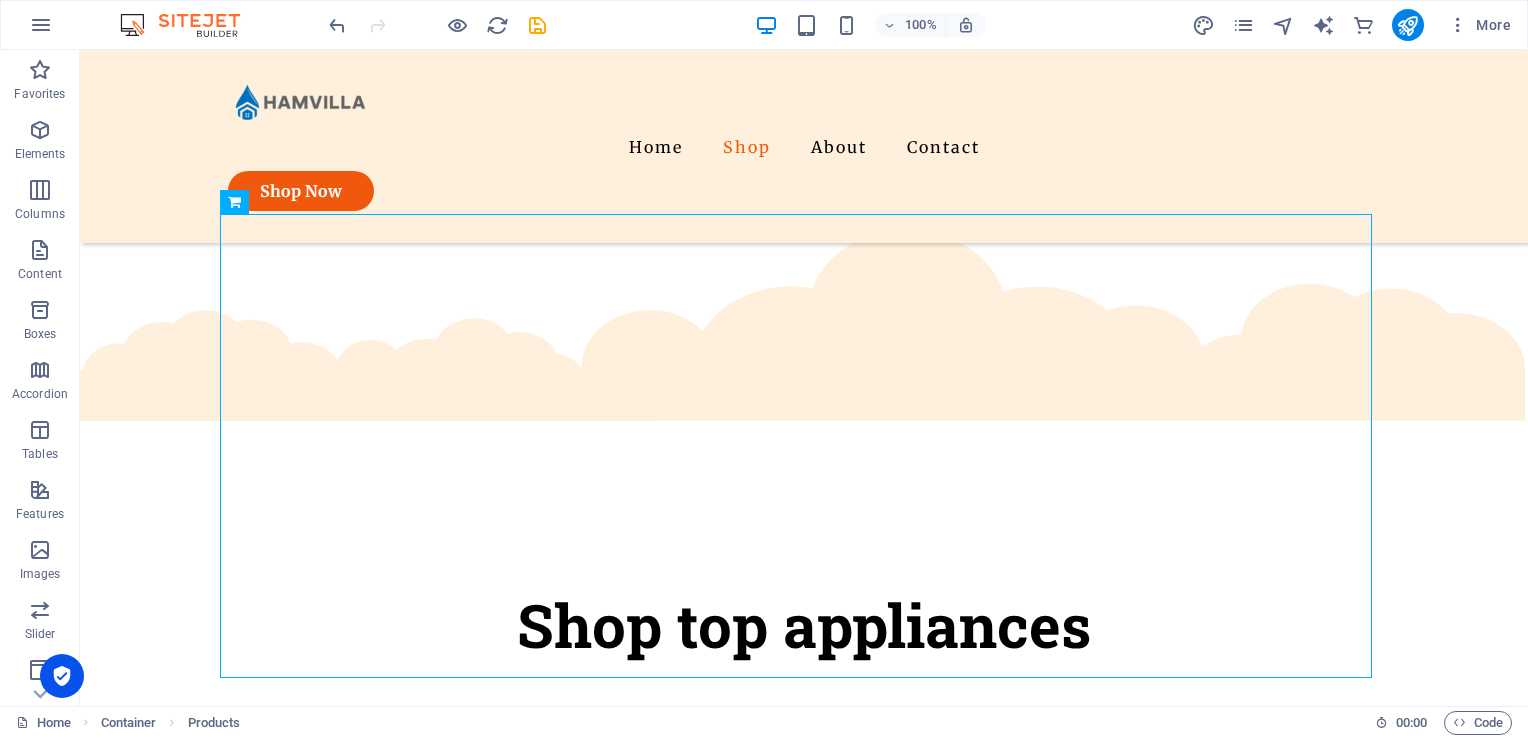 scroll, scrollTop: 952, scrollLeft: 0, axis: vertical 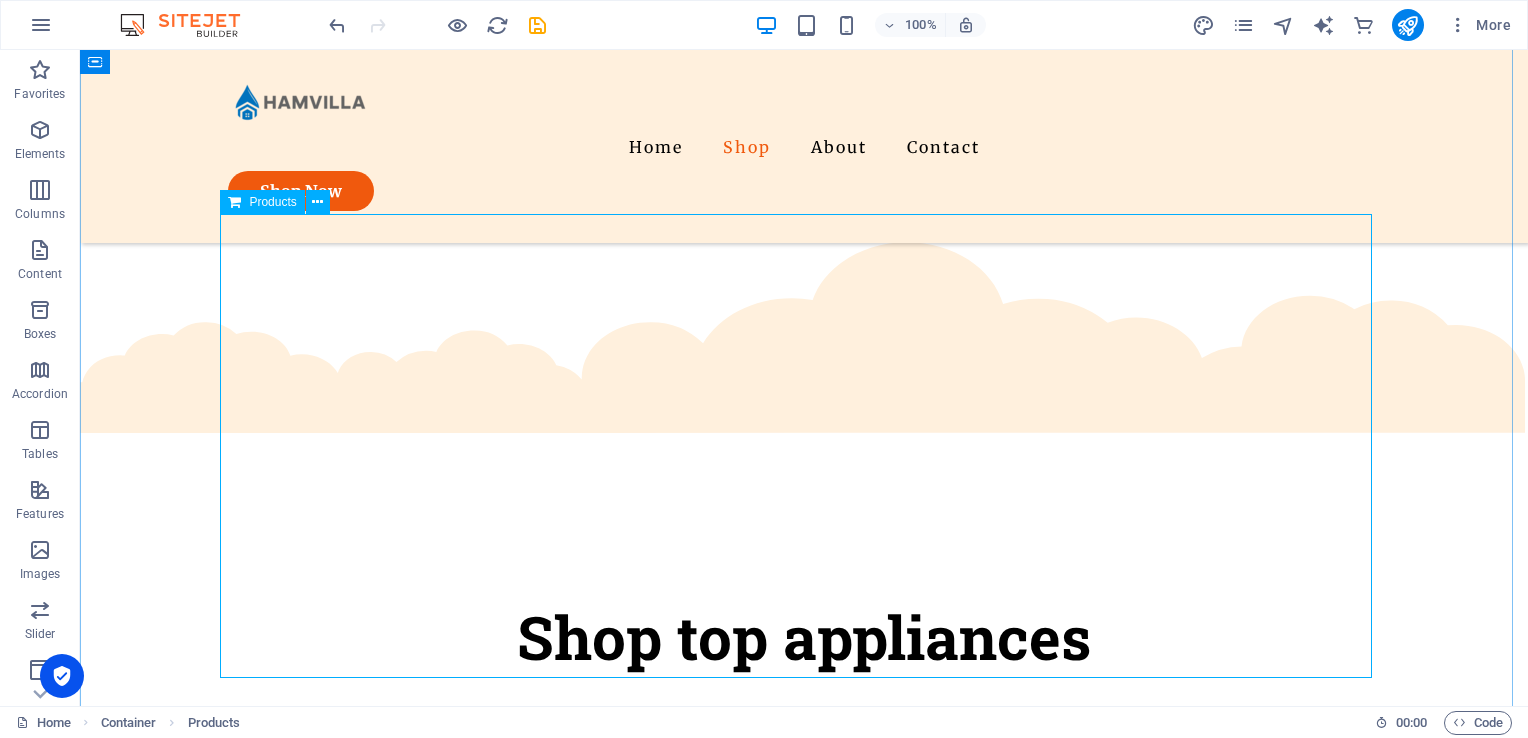 click at bounding box center (804, 985) 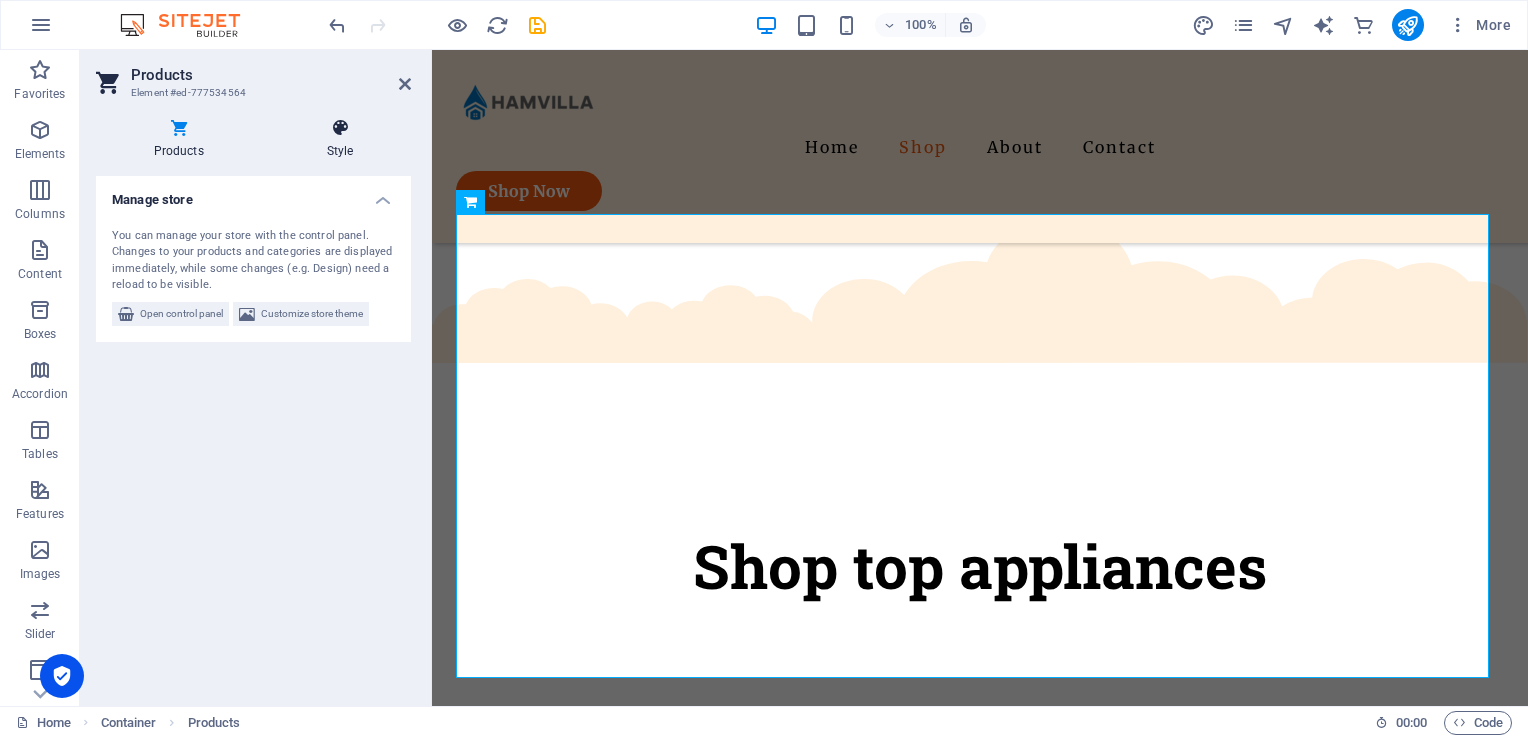 click at bounding box center [340, 128] 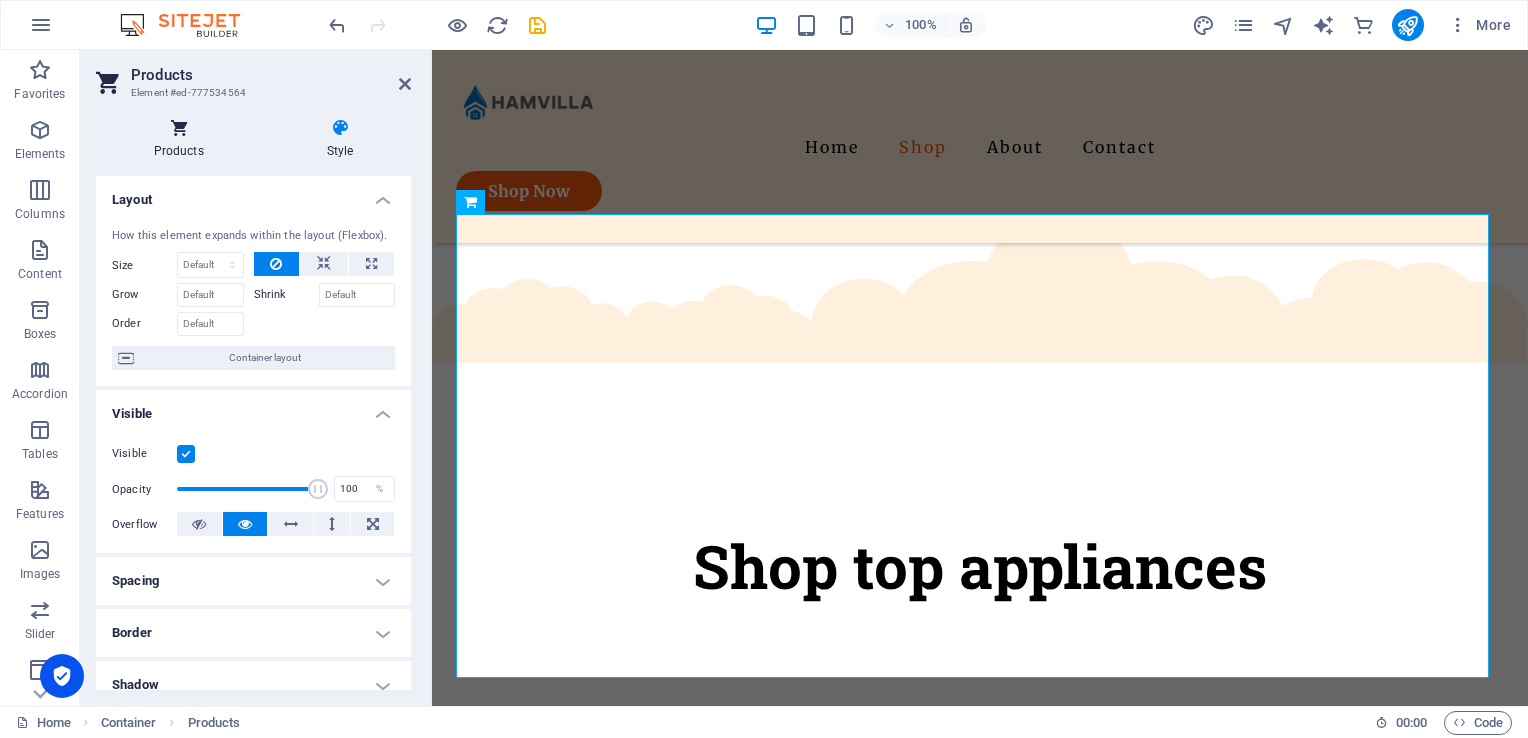 click on "Products" at bounding box center (182, 139) 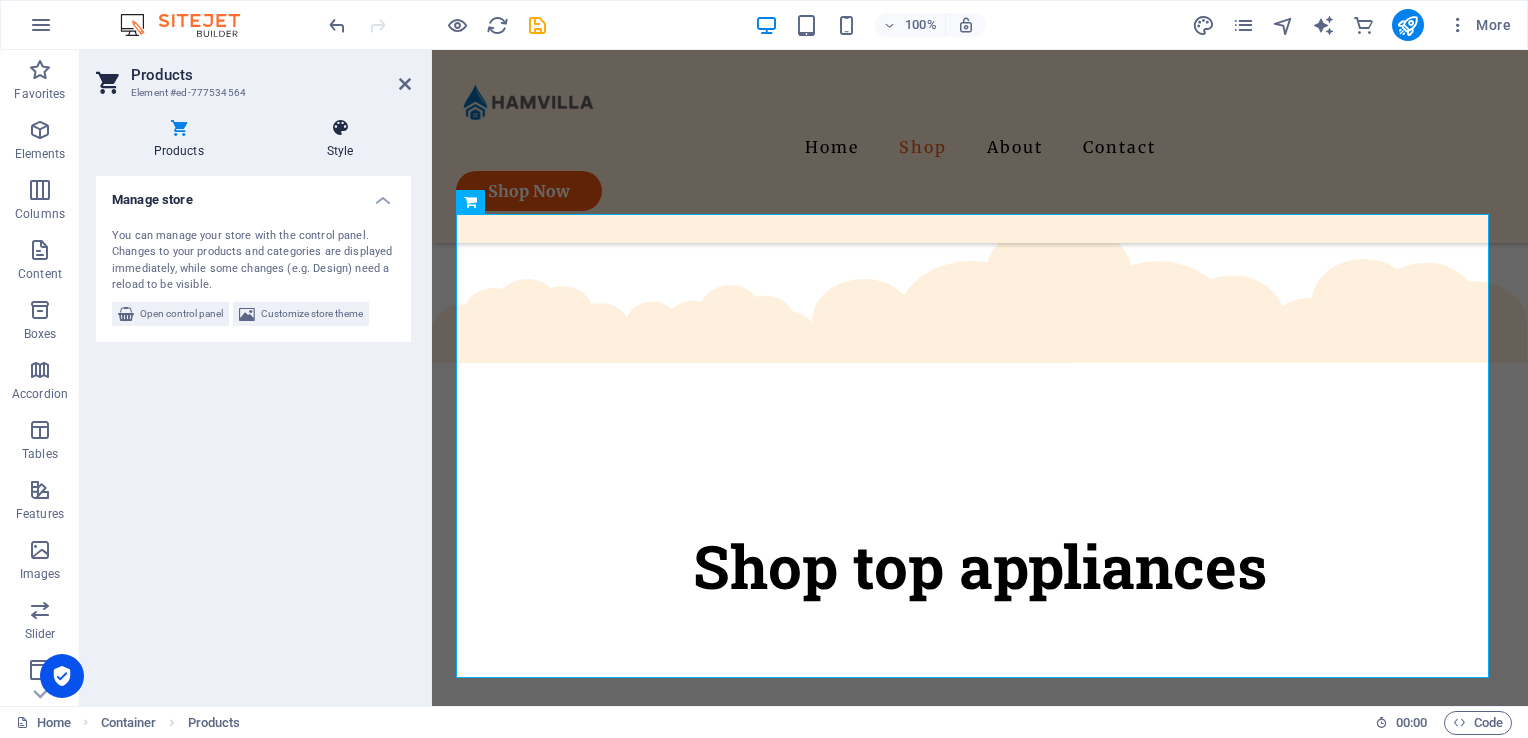 click at bounding box center [340, 128] 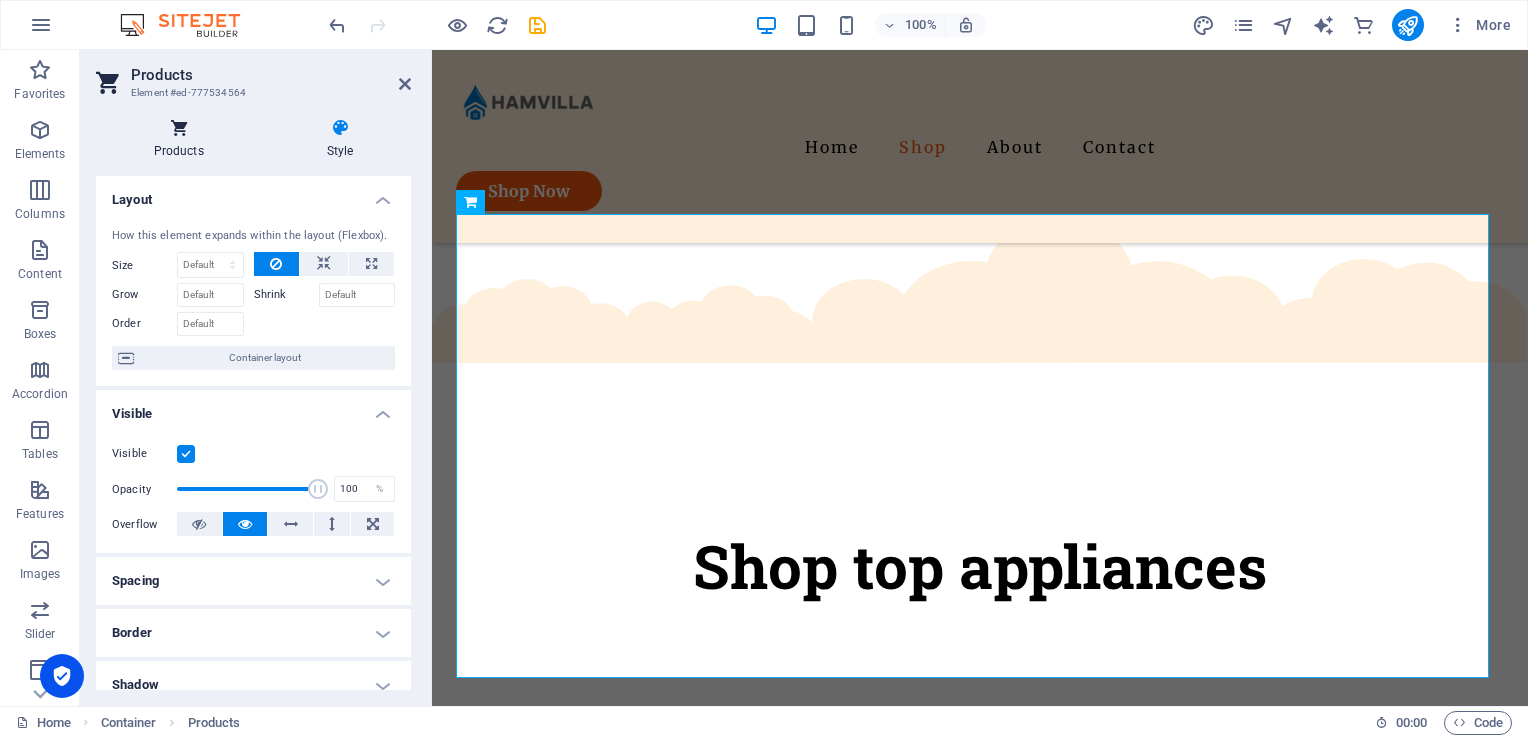 click on "Products" at bounding box center [182, 139] 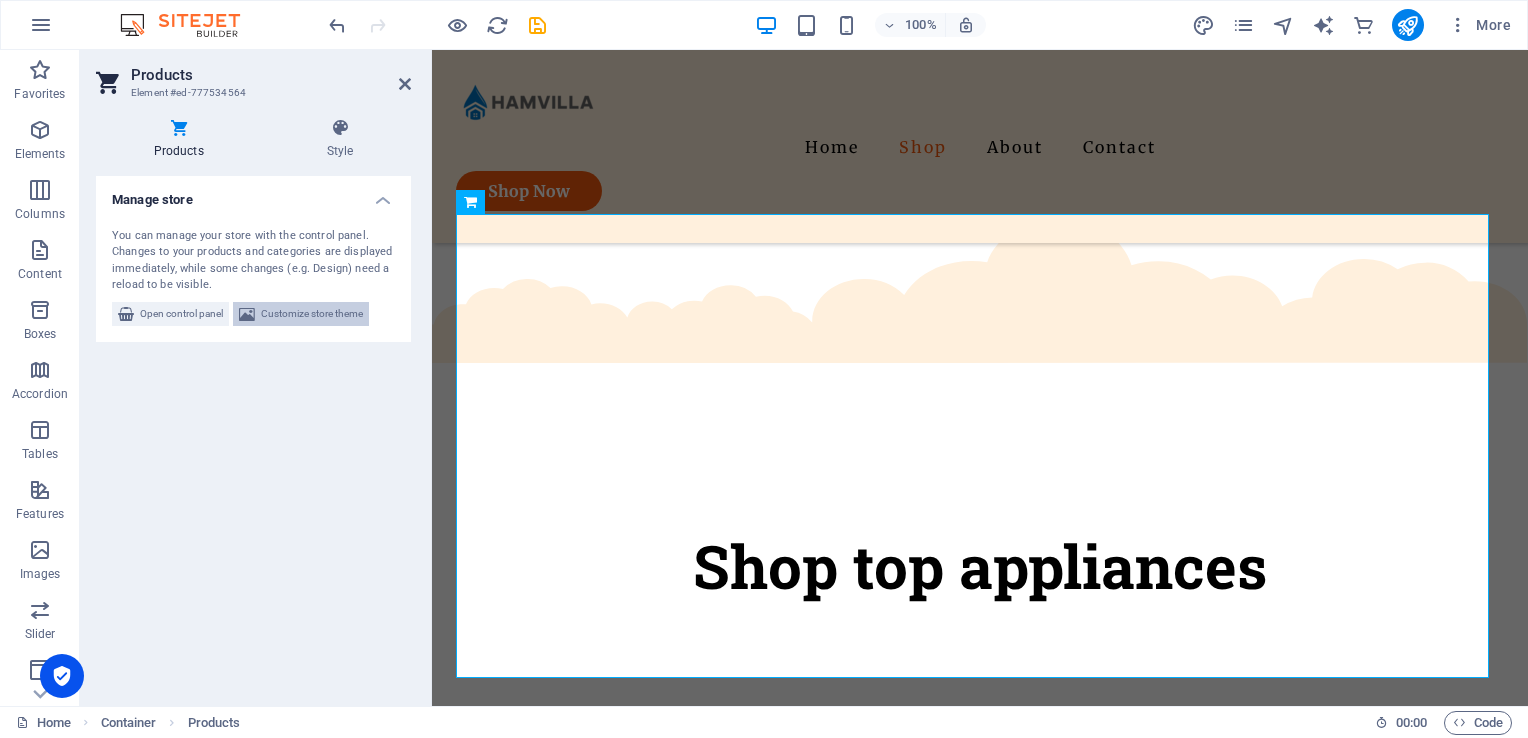 click on "Customize store theme" at bounding box center [312, 314] 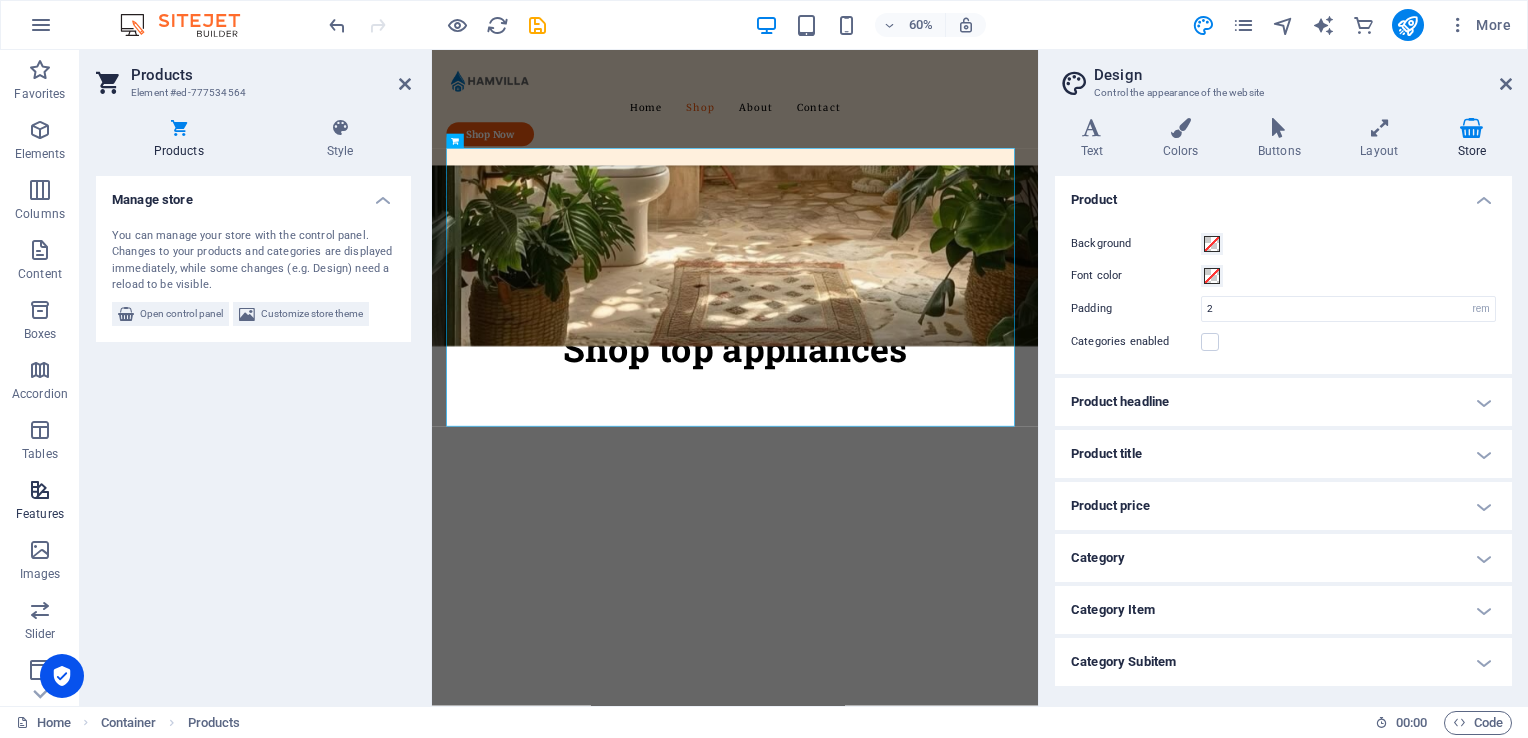 click at bounding box center [40, 490] 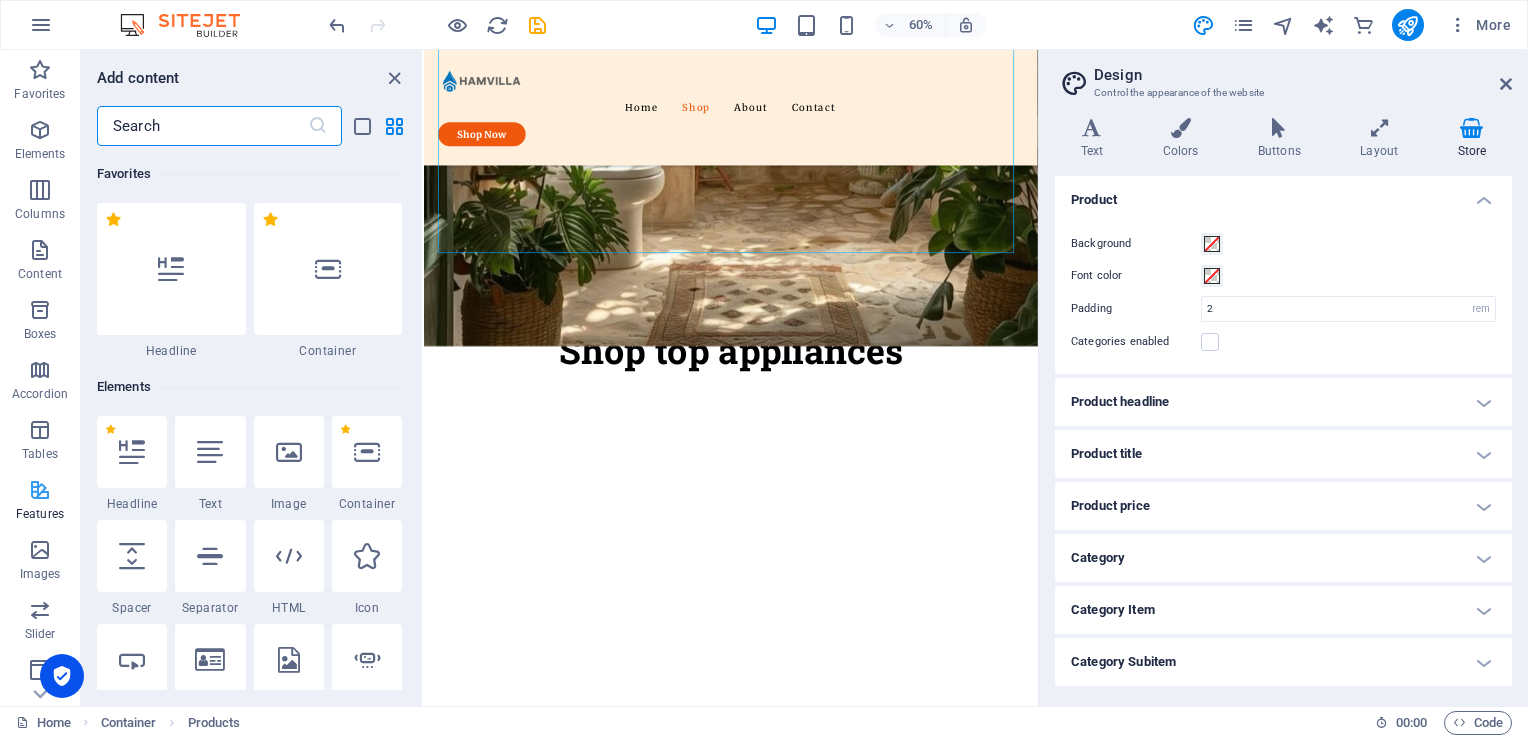 scroll, scrollTop: 1240, scrollLeft: 0, axis: vertical 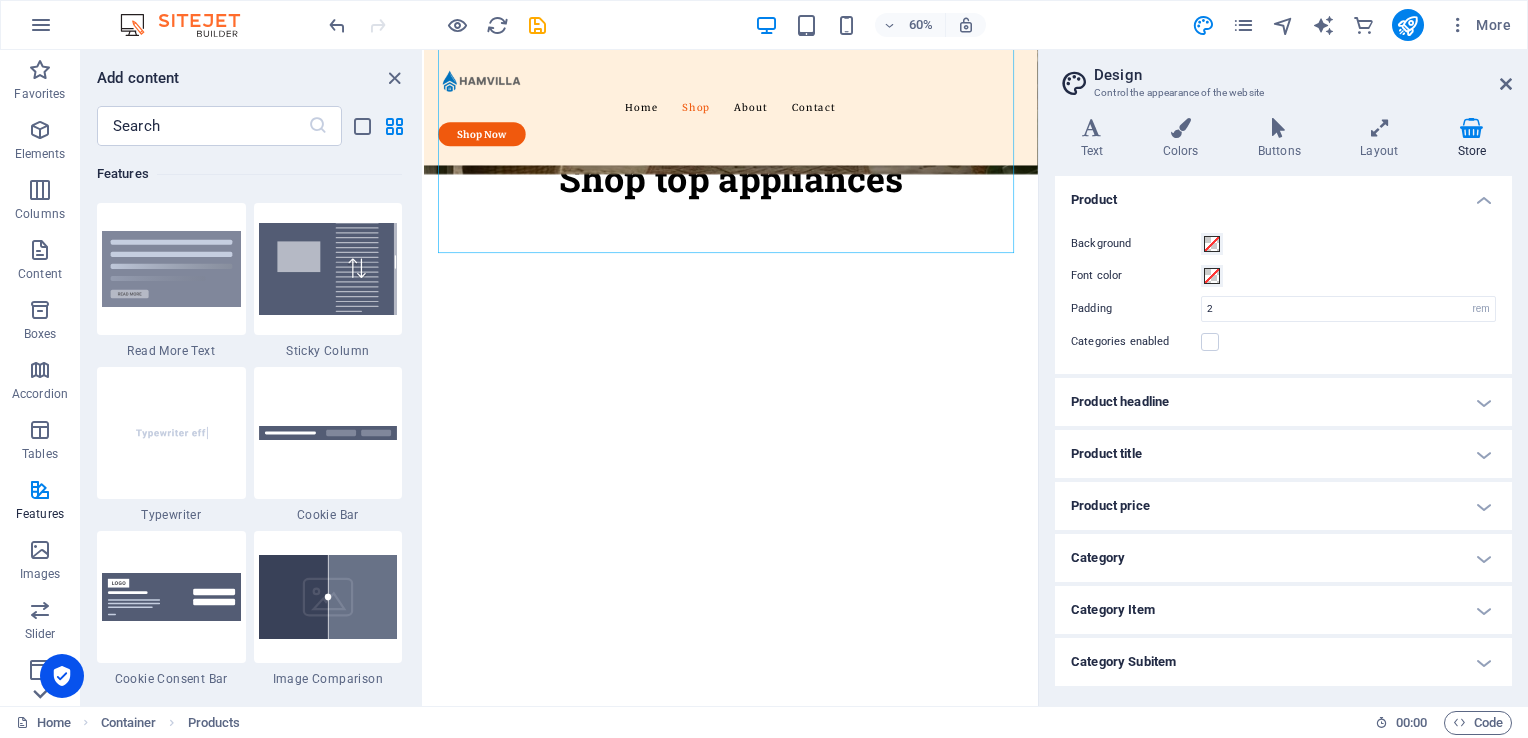 click 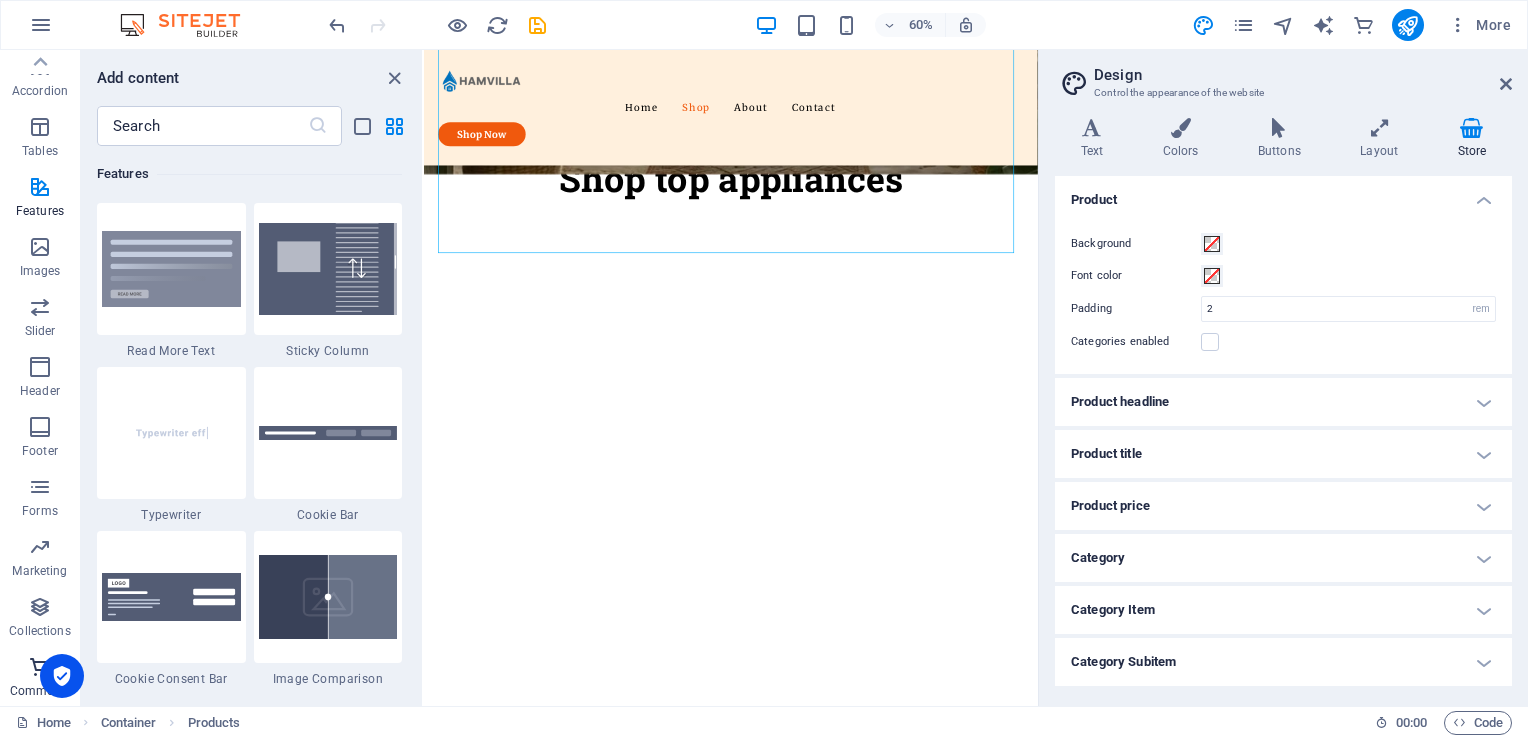 click at bounding box center [40, 667] 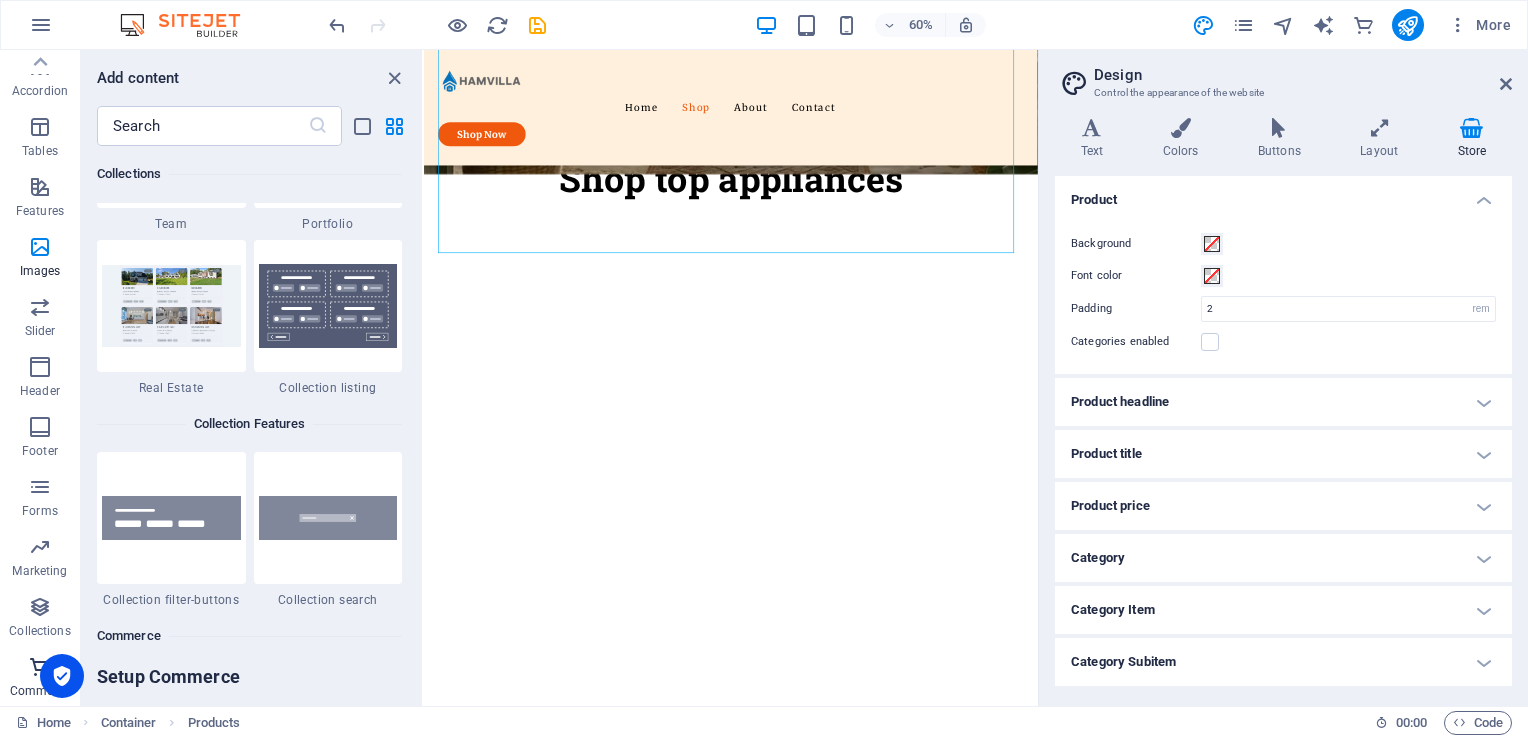 scroll, scrollTop: 19107, scrollLeft: 0, axis: vertical 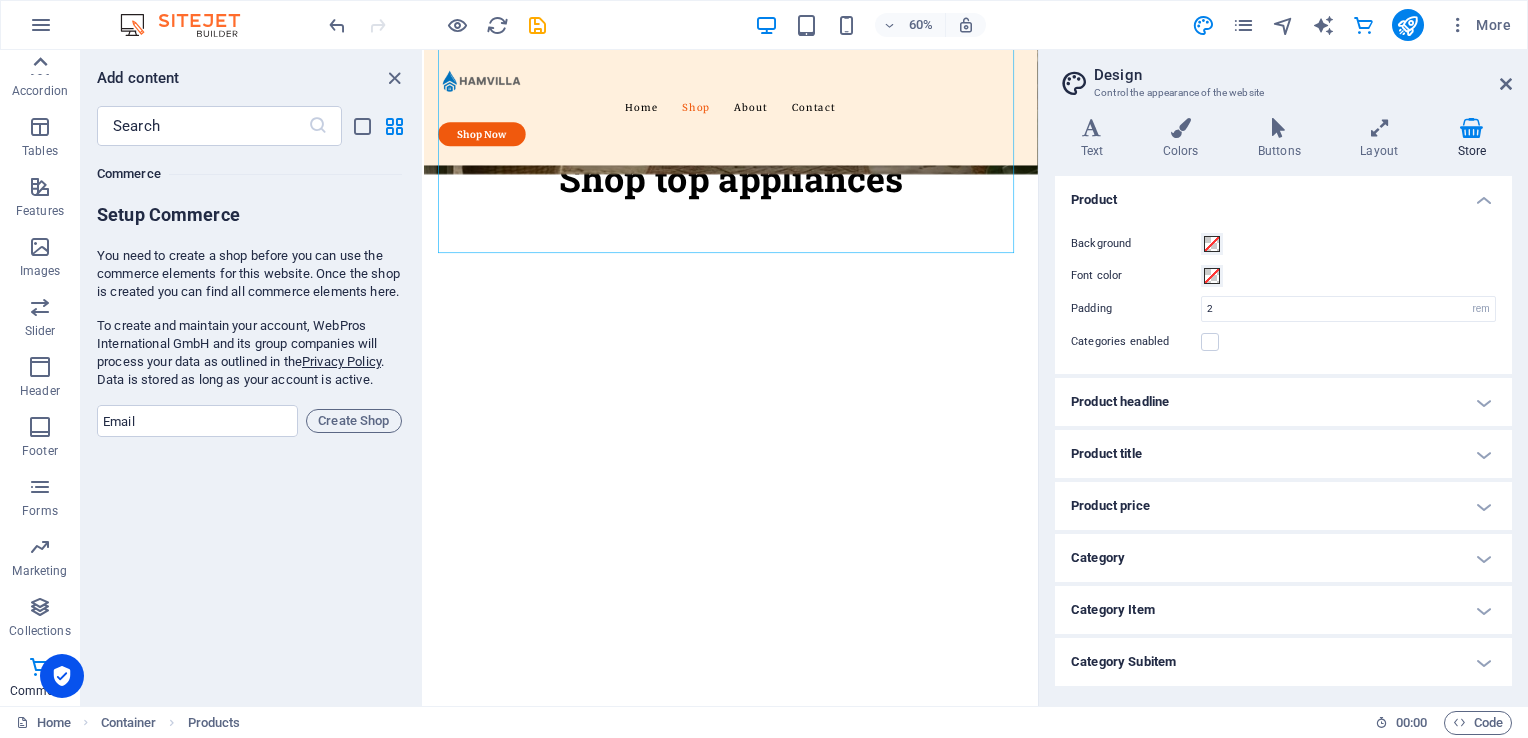 click 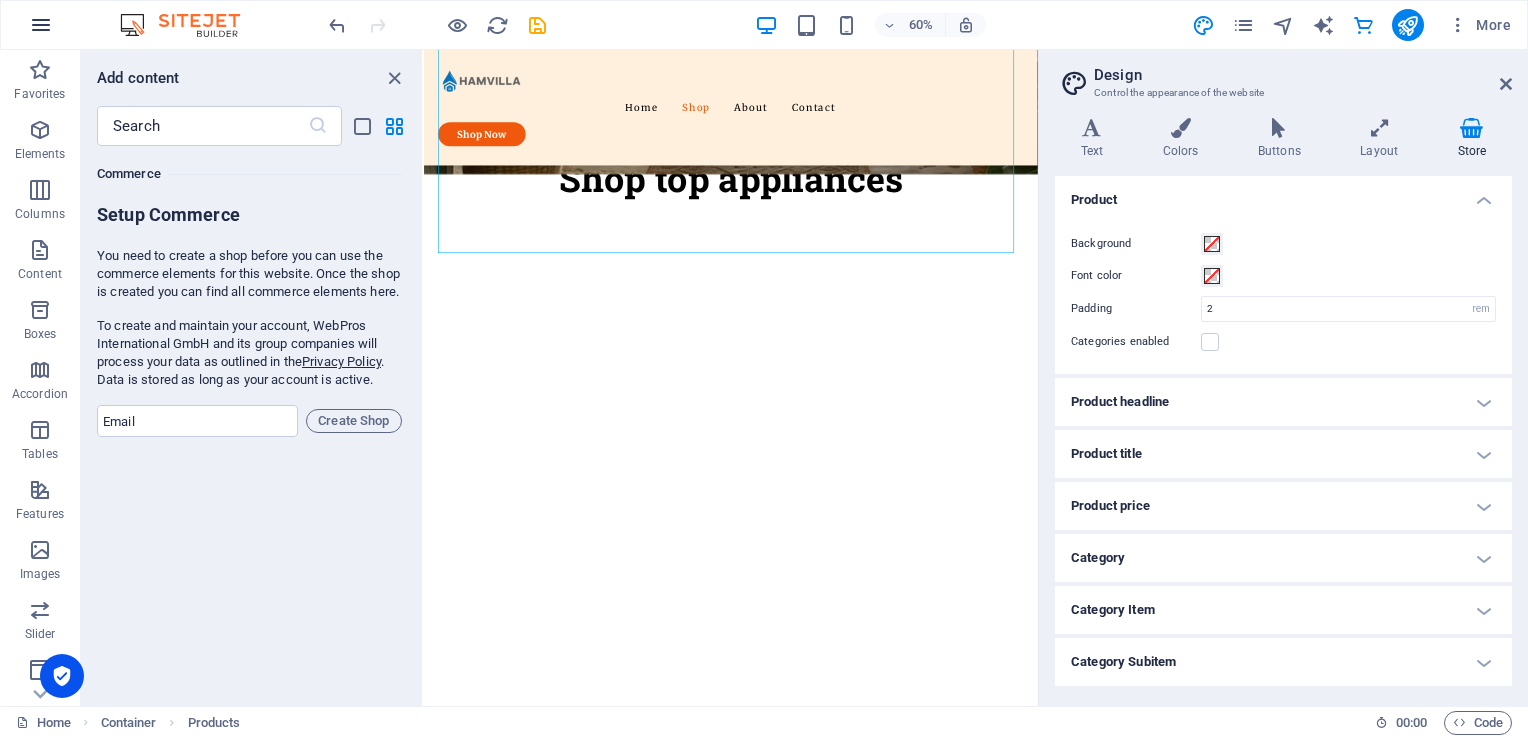 click at bounding box center (41, 25) 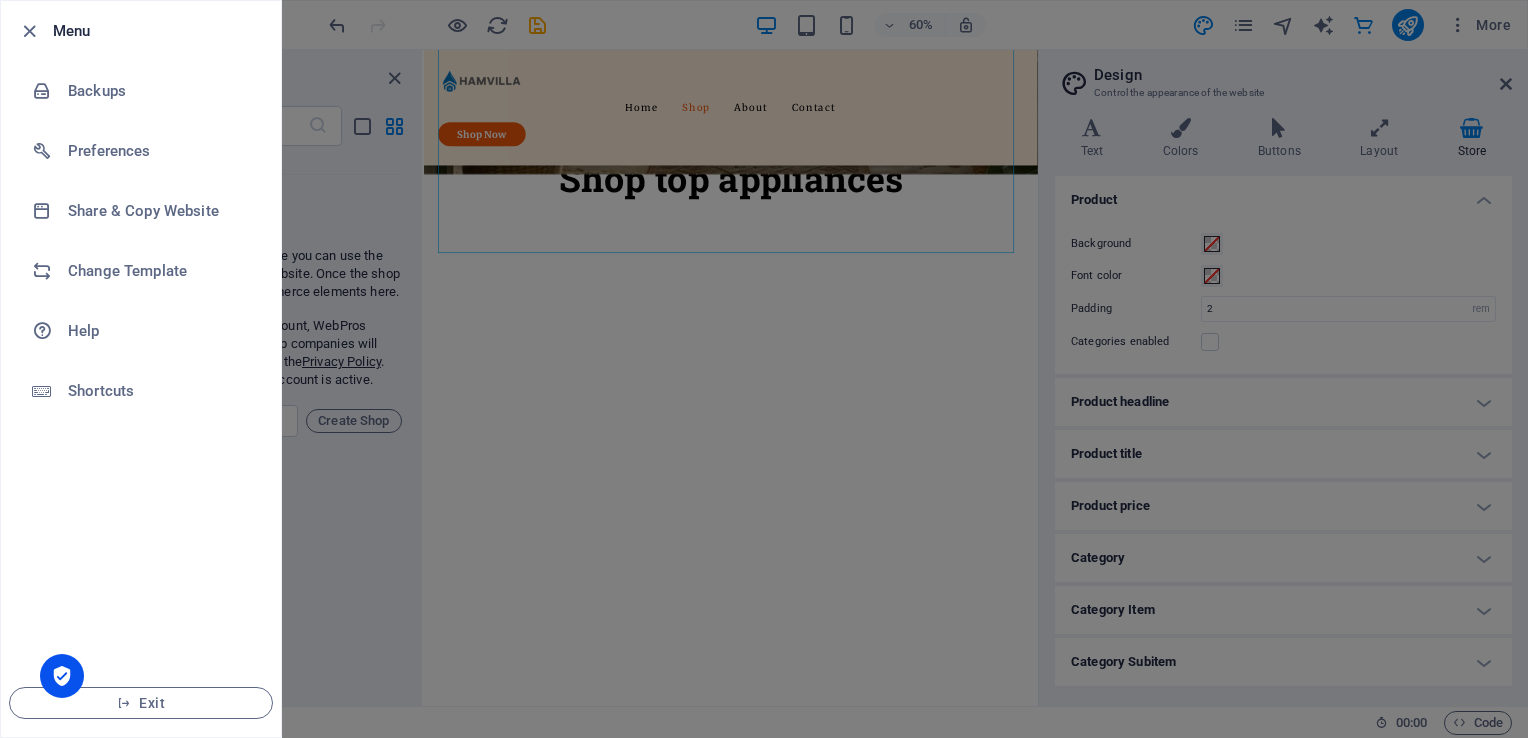 click at bounding box center [764, 369] 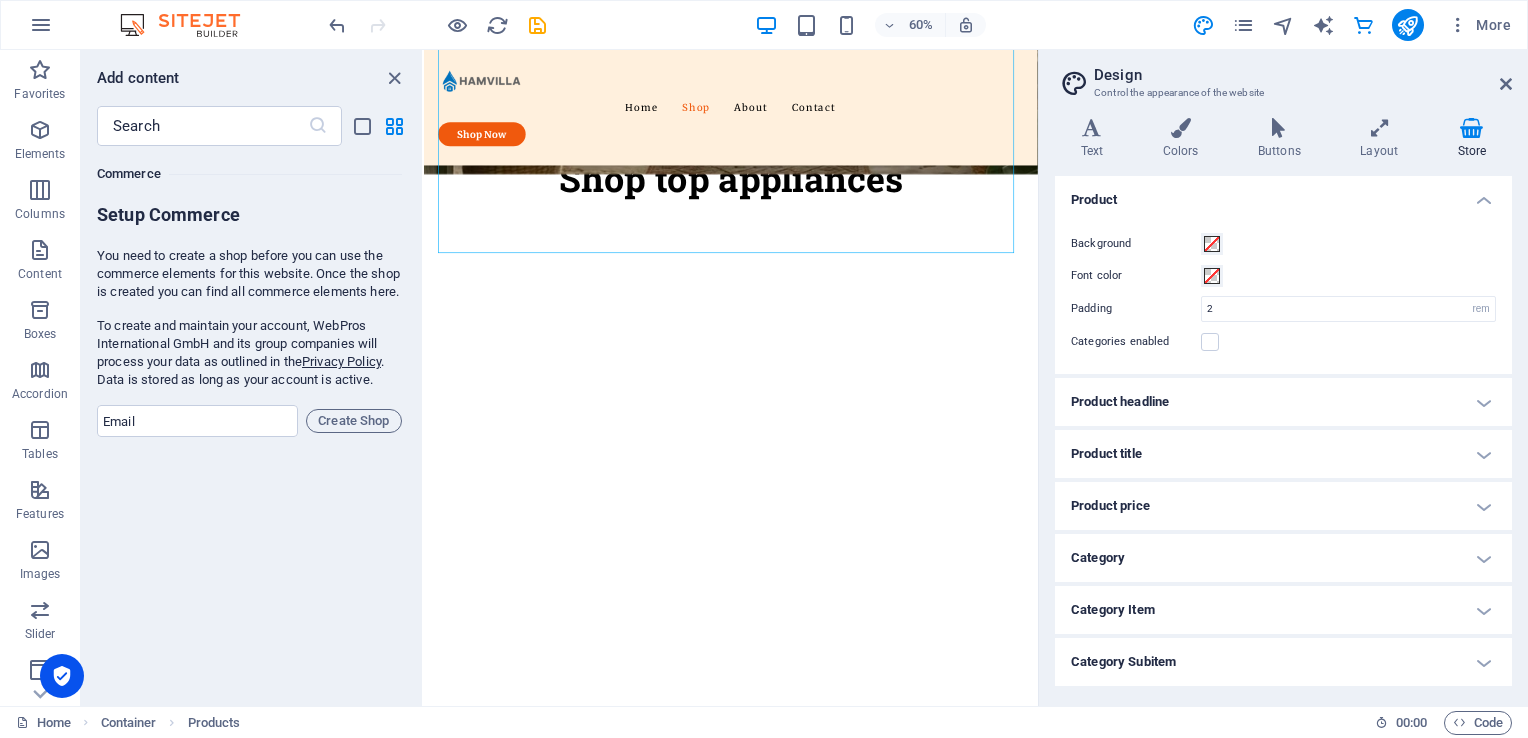 click on "Category" at bounding box center (1283, 558) 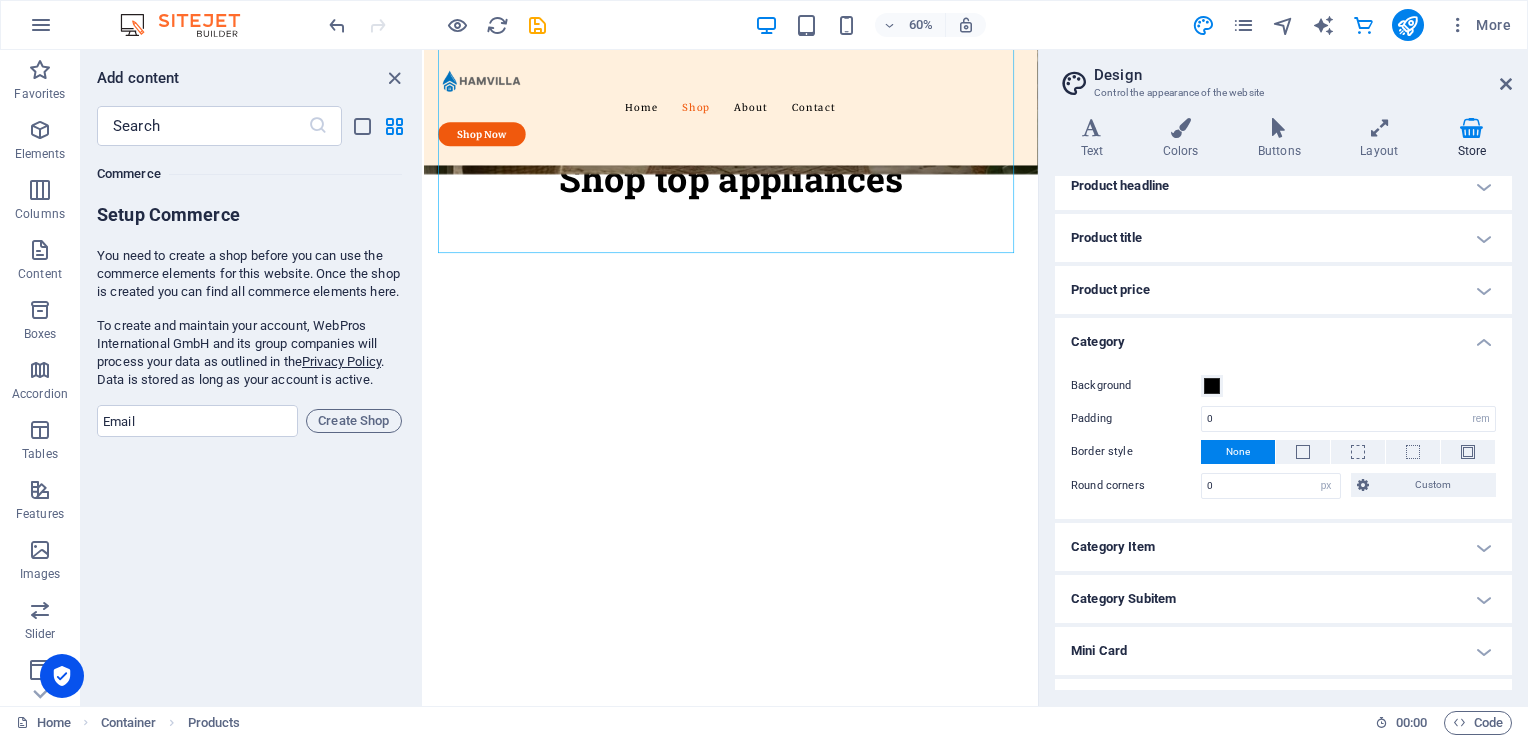 scroll, scrollTop: 218, scrollLeft: 0, axis: vertical 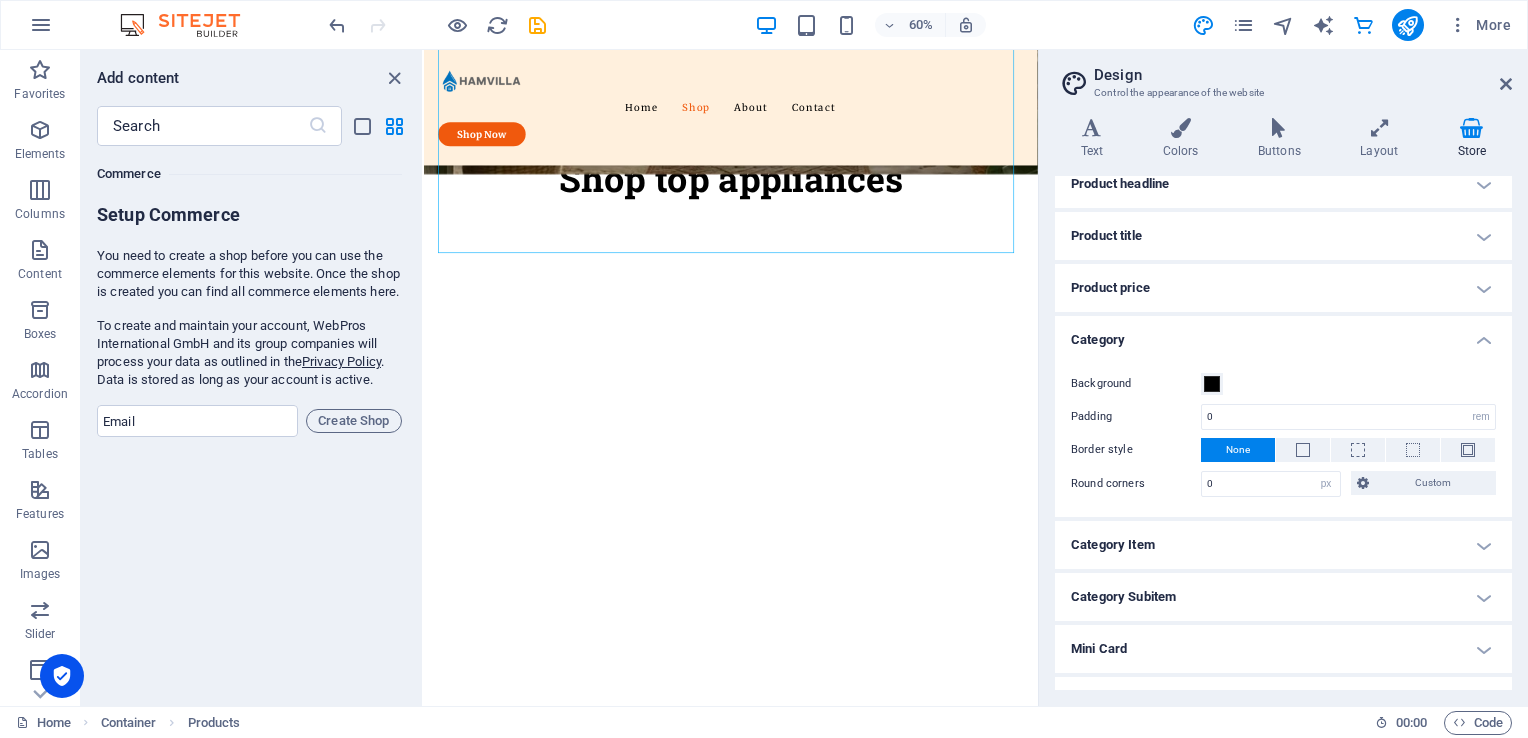 click on "Category Item" at bounding box center [1283, 545] 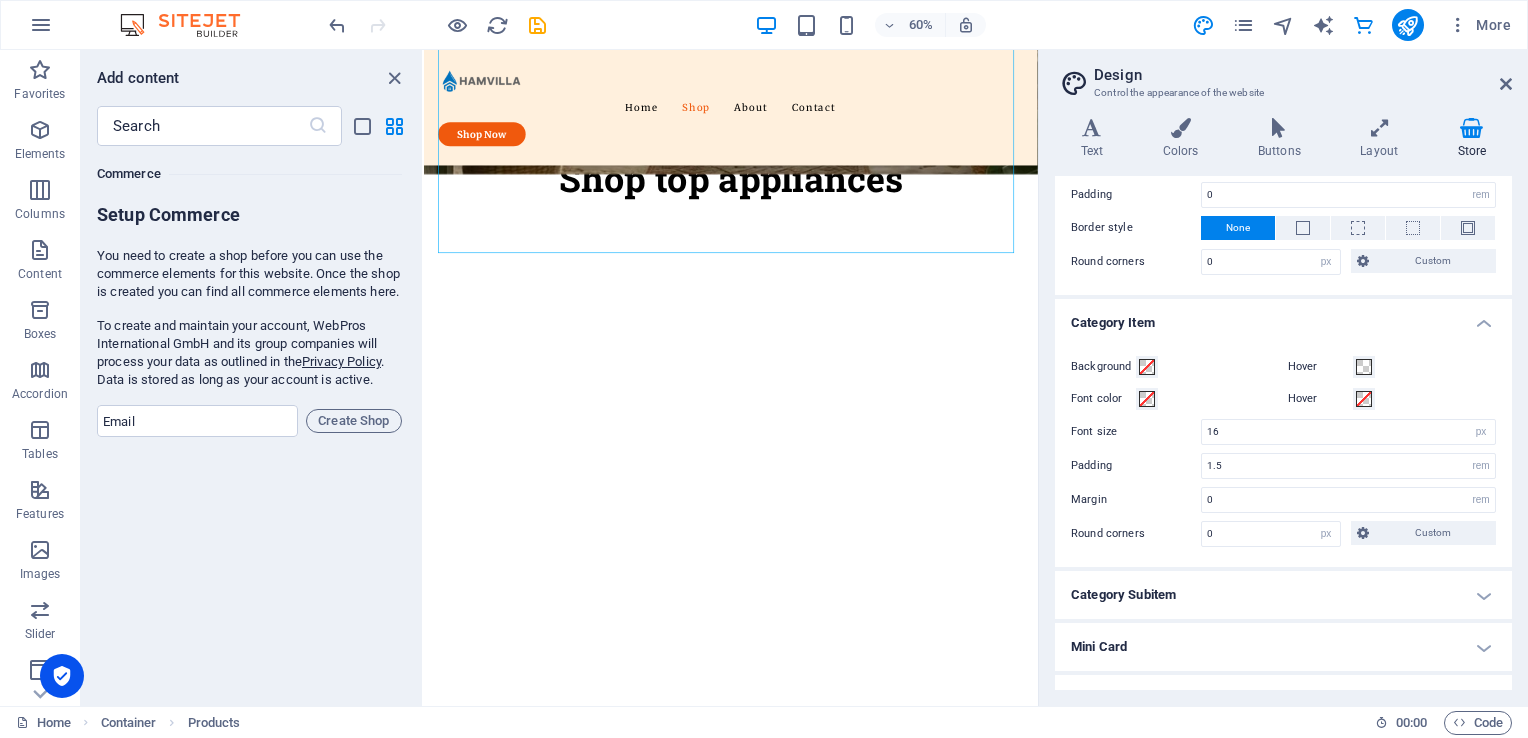 scroll, scrollTop: 468, scrollLeft: 0, axis: vertical 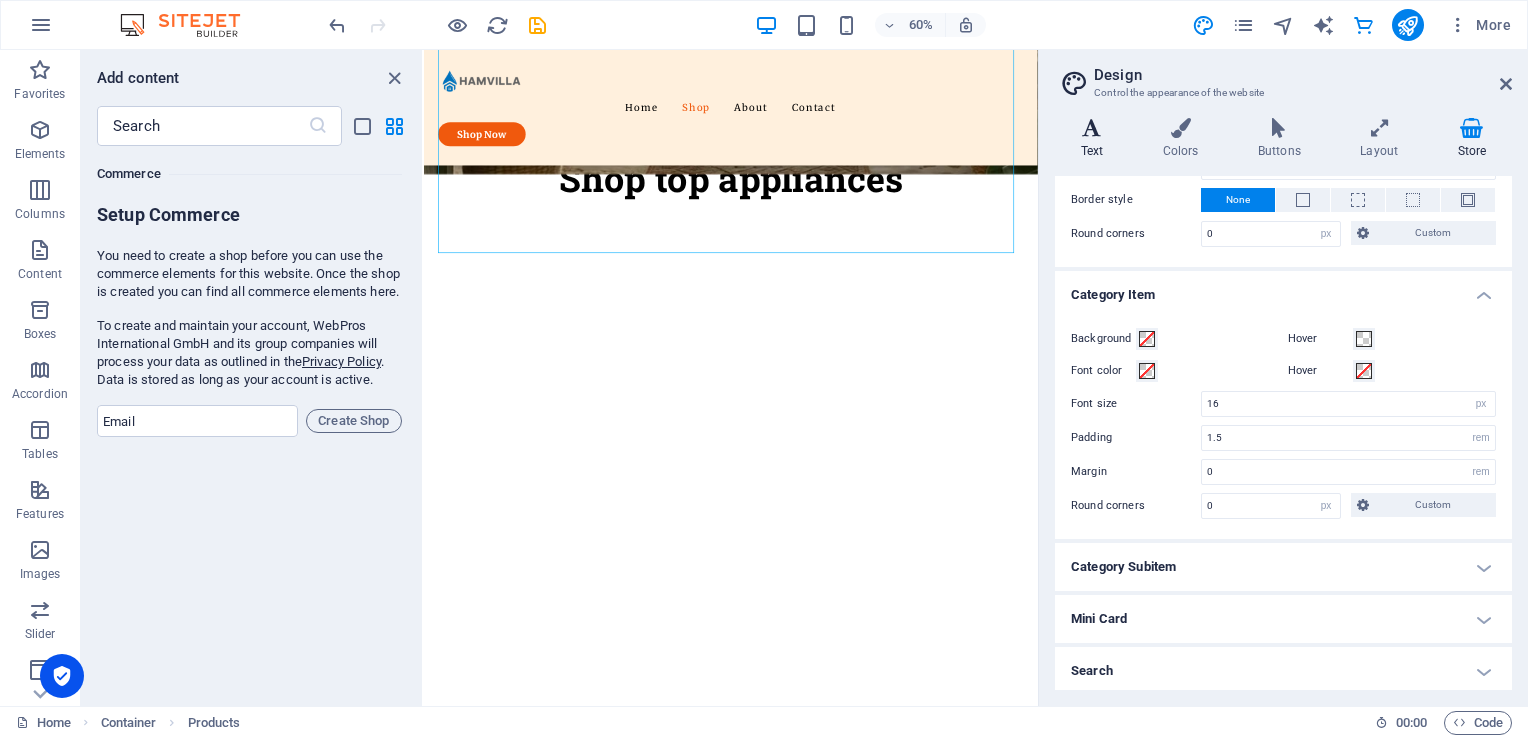 click on "Text" at bounding box center (1096, 139) 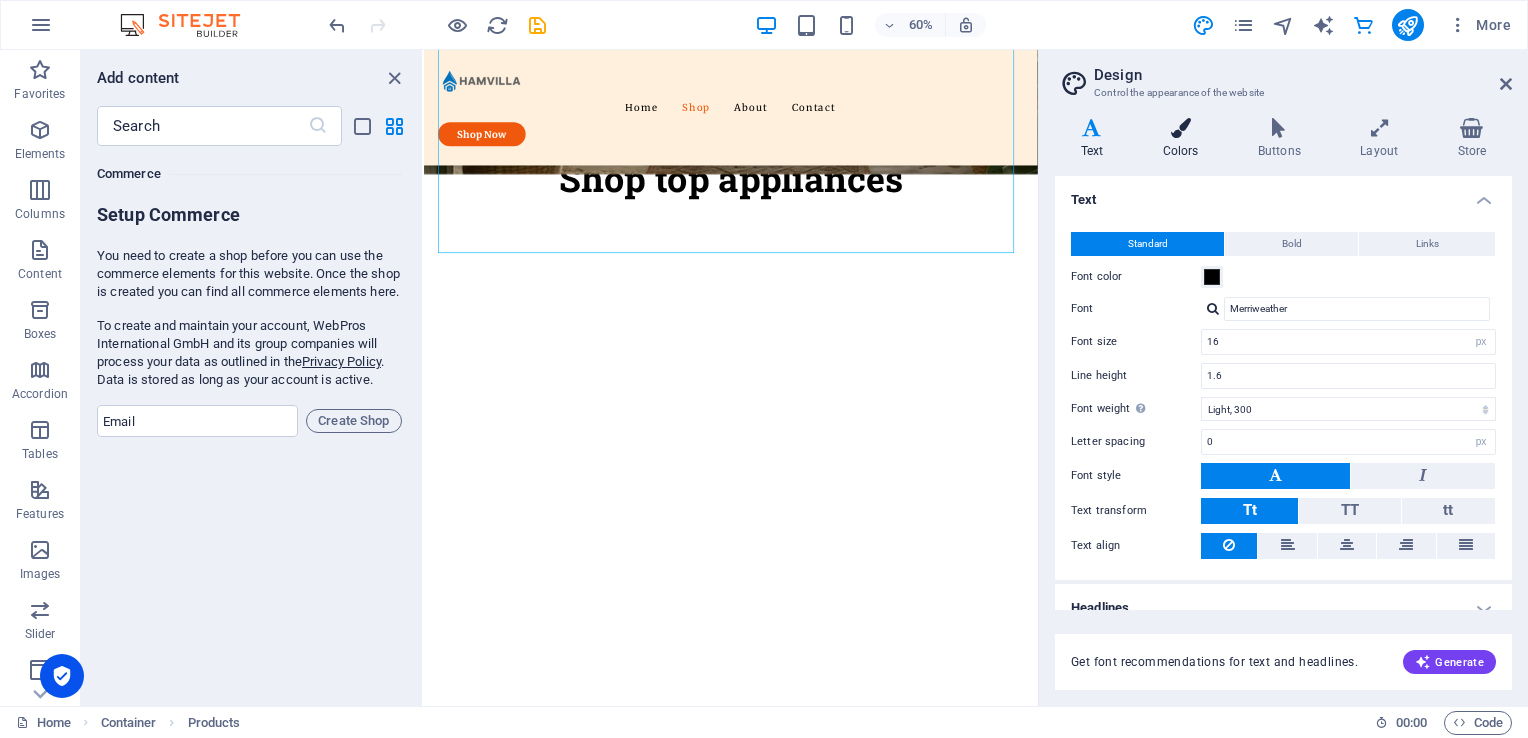 click on "Colors" at bounding box center (1181, 151) 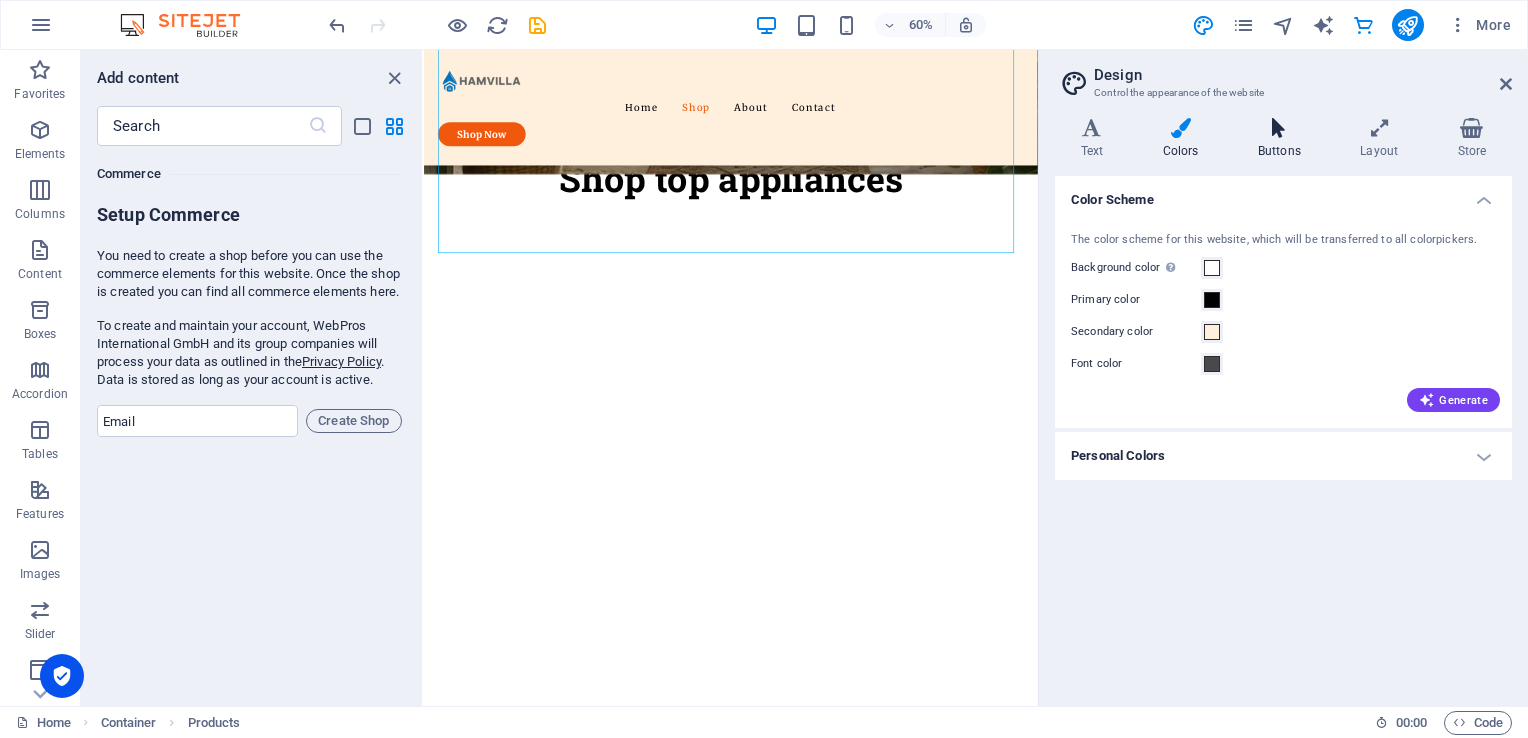 click on "Buttons" at bounding box center (1279, 151) 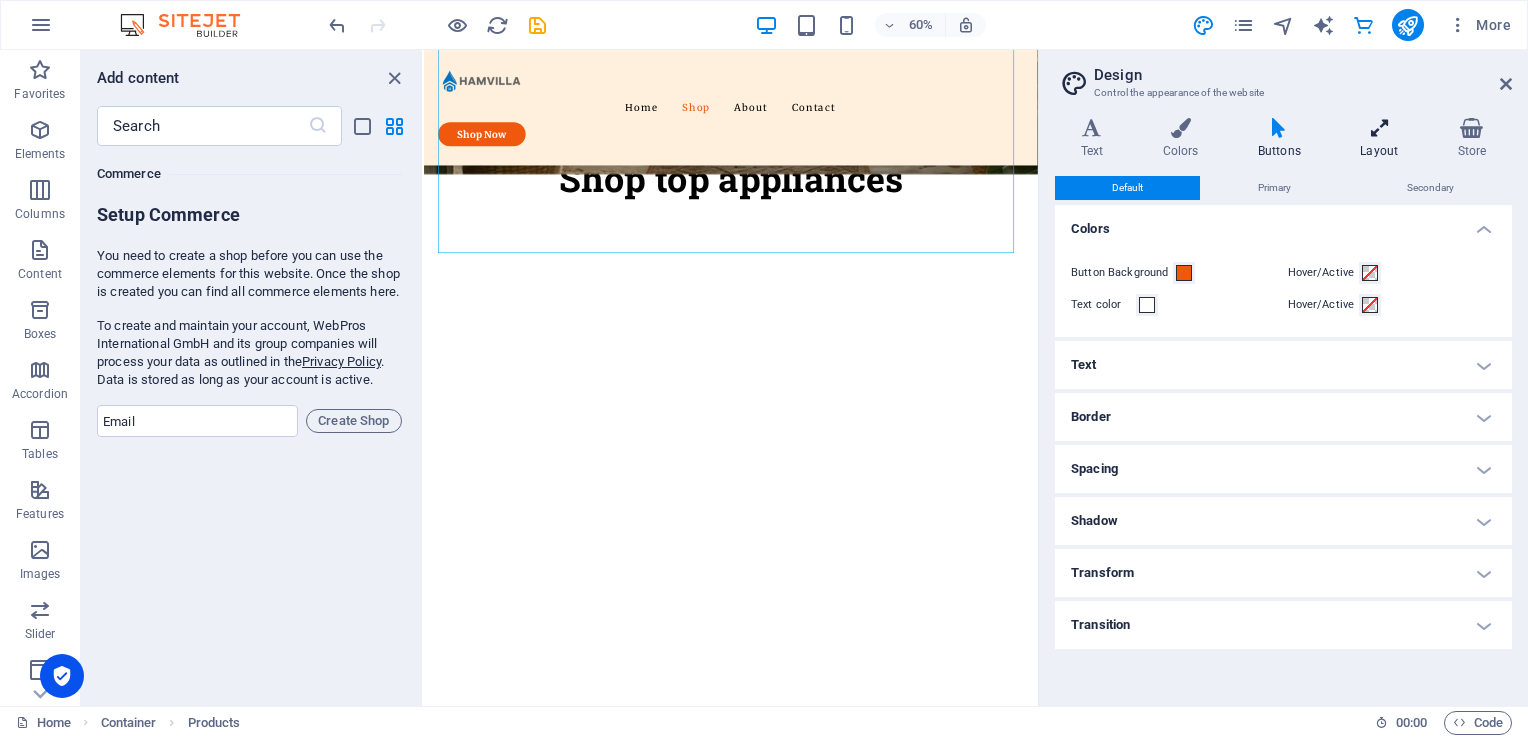click on "Layout" at bounding box center (1379, 151) 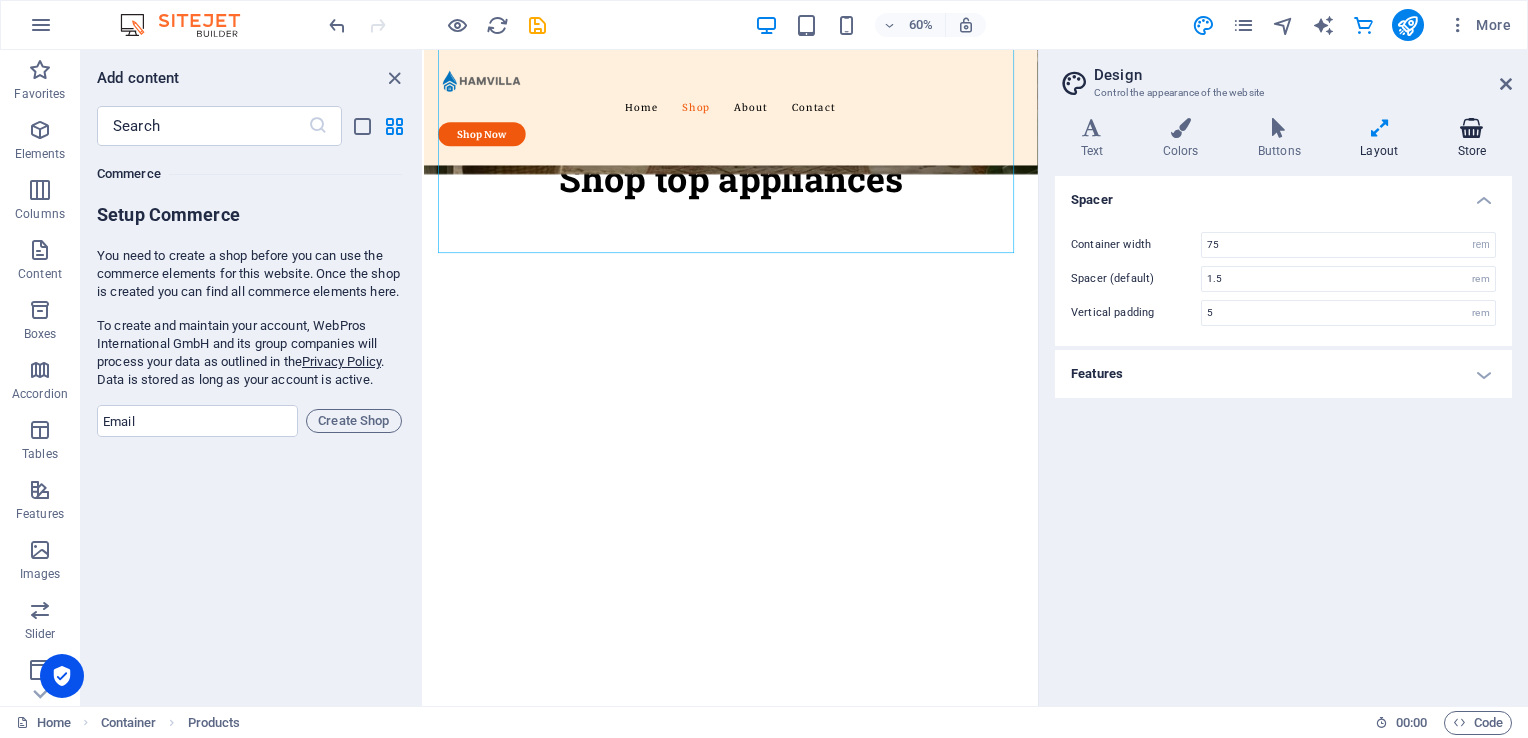 click on "Store" at bounding box center [1472, 139] 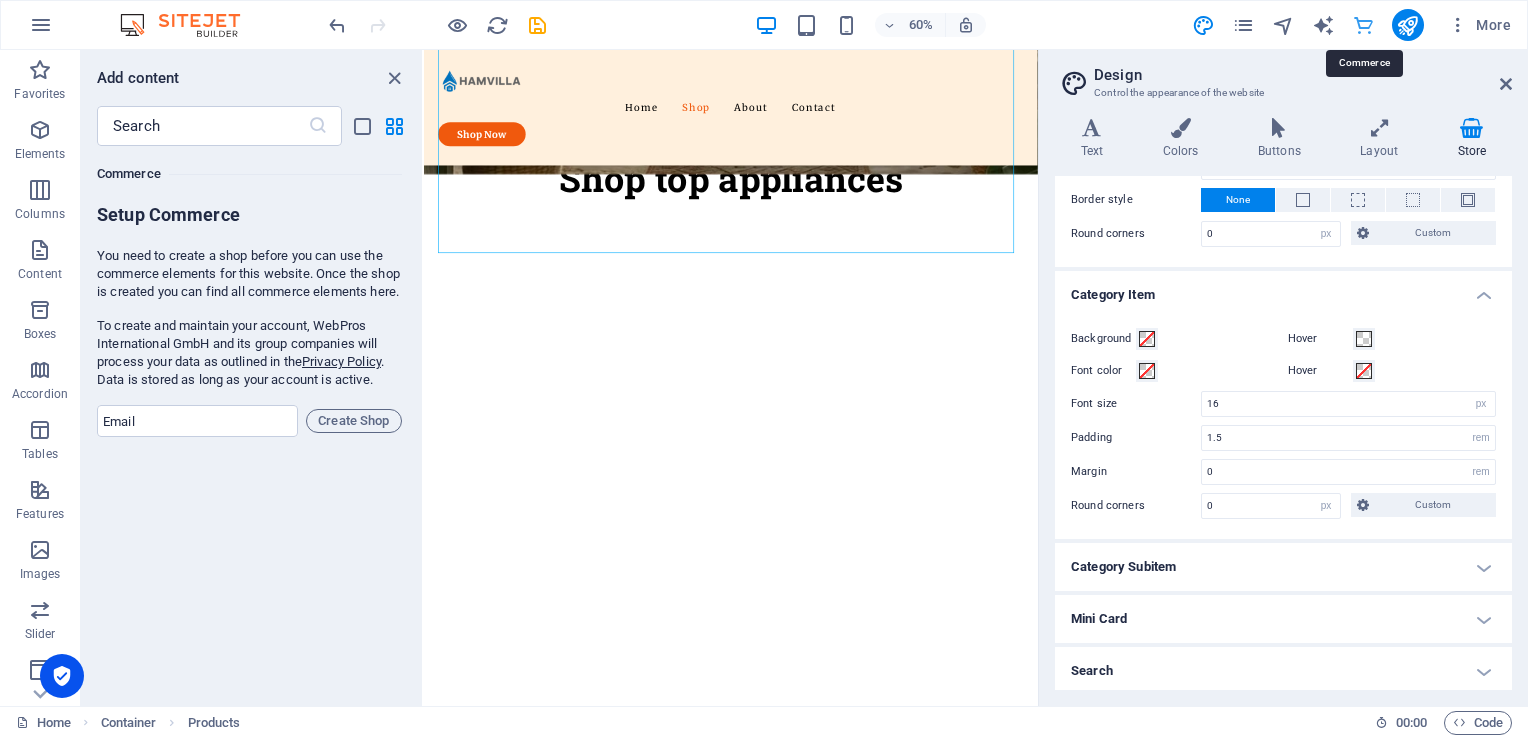 click at bounding box center (1363, 25) 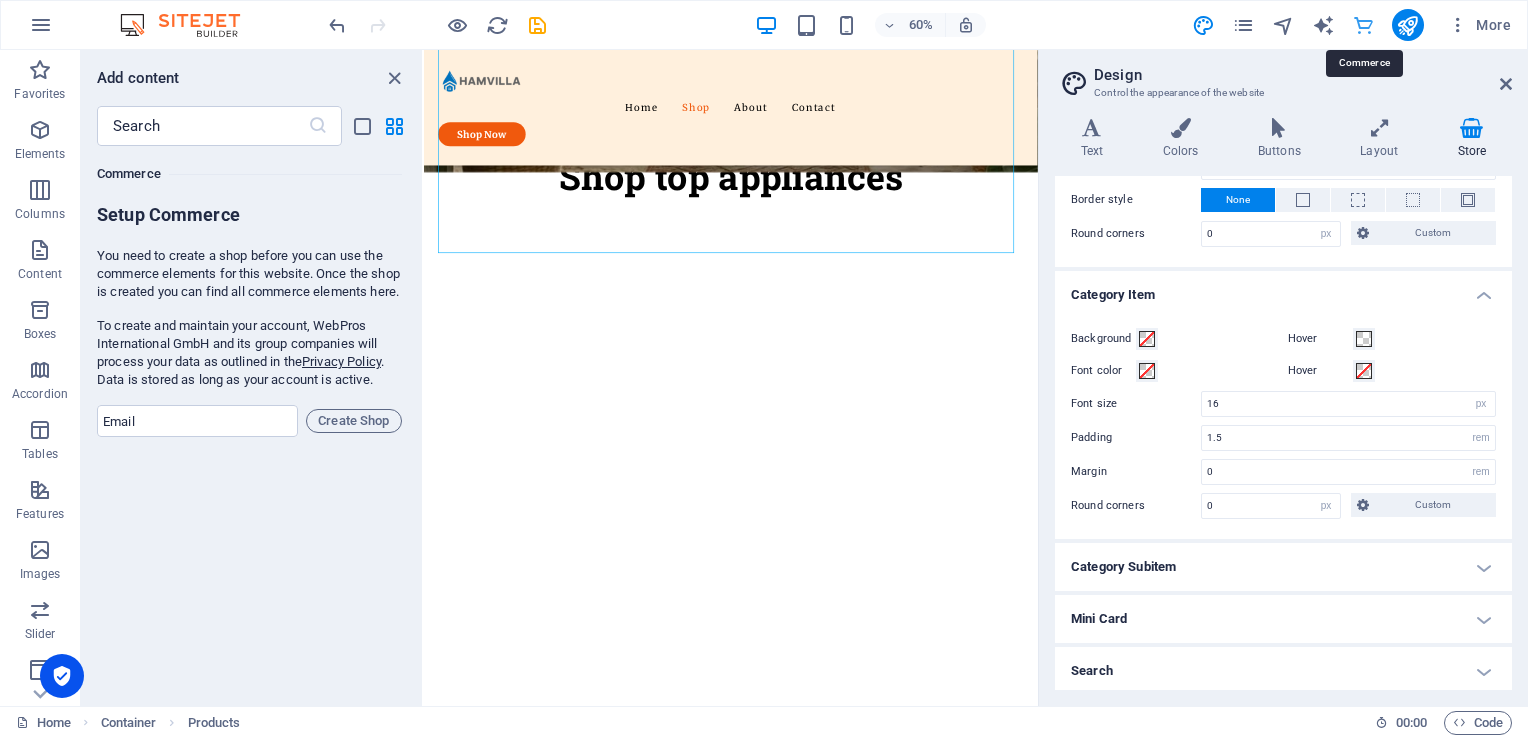 scroll, scrollTop: 1240, scrollLeft: 0, axis: vertical 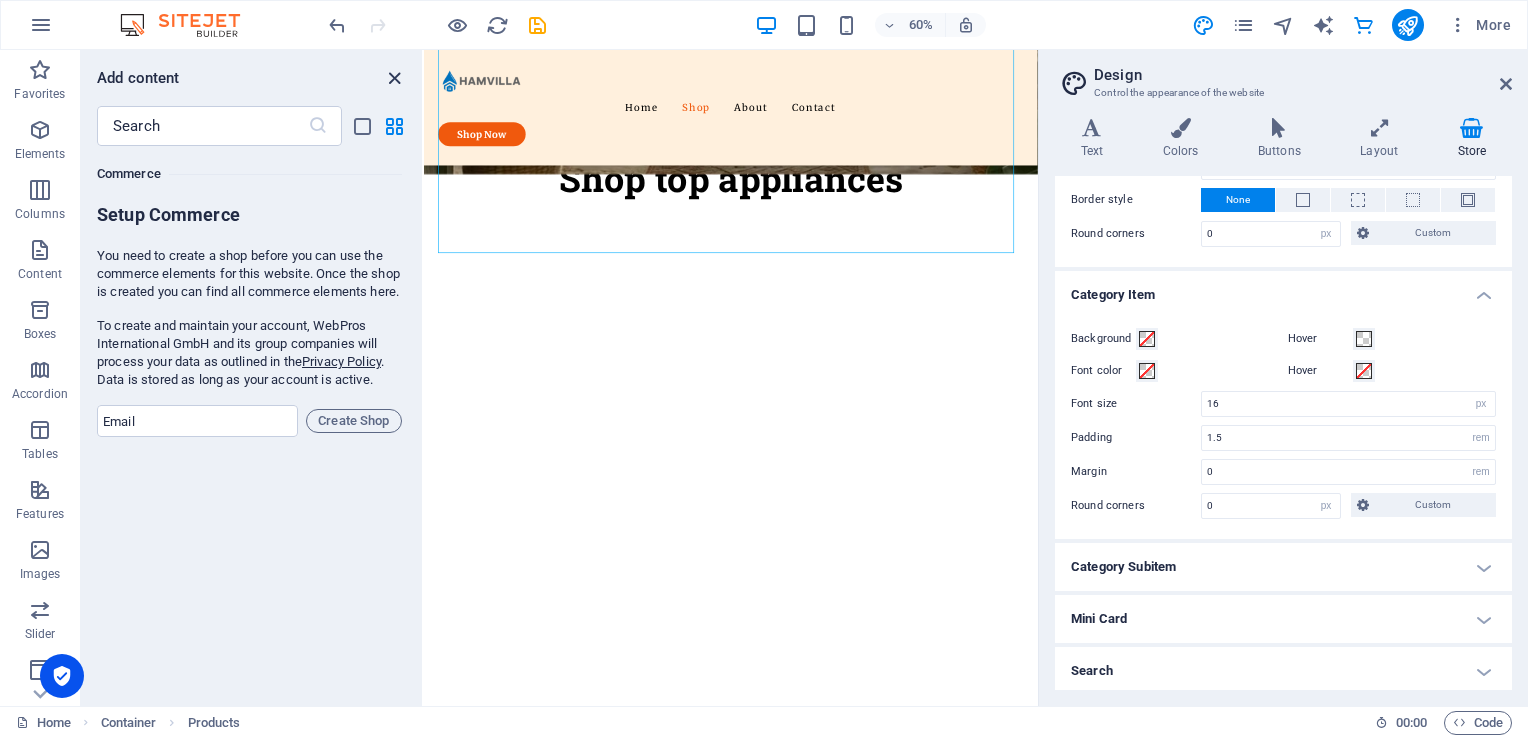 click at bounding box center [394, 78] 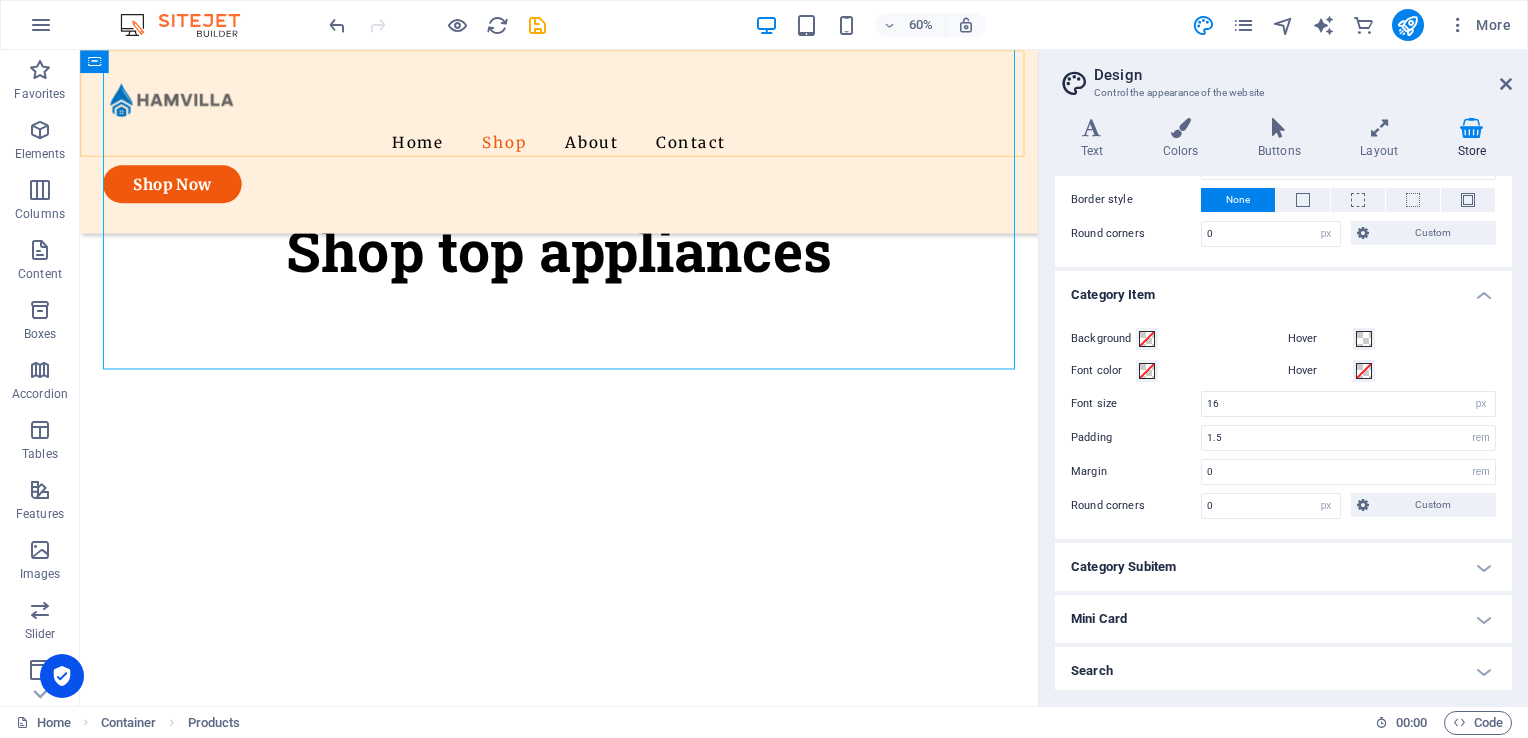 scroll, scrollTop: 1244, scrollLeft: 0, axis: vertical 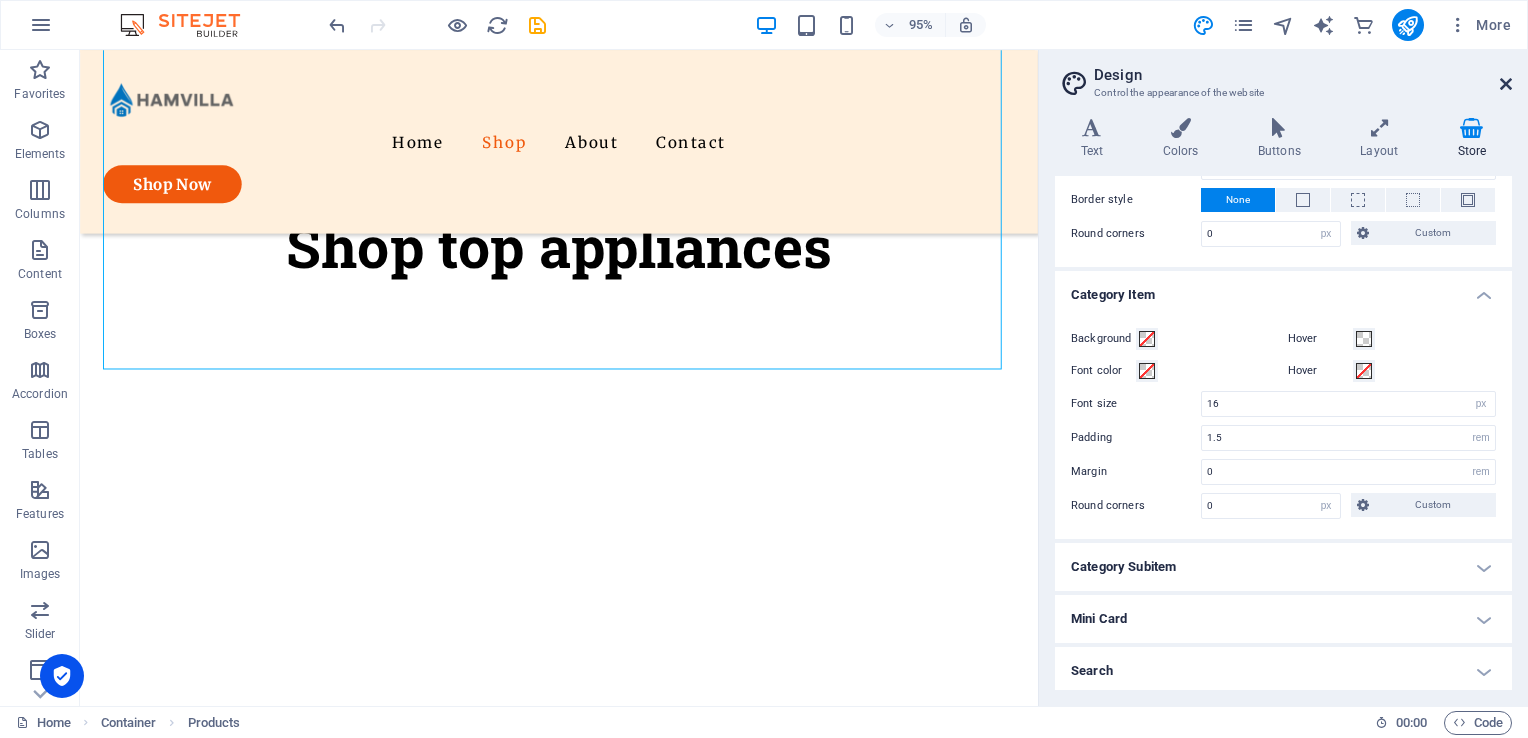 click at bounding box center (1506, 84) 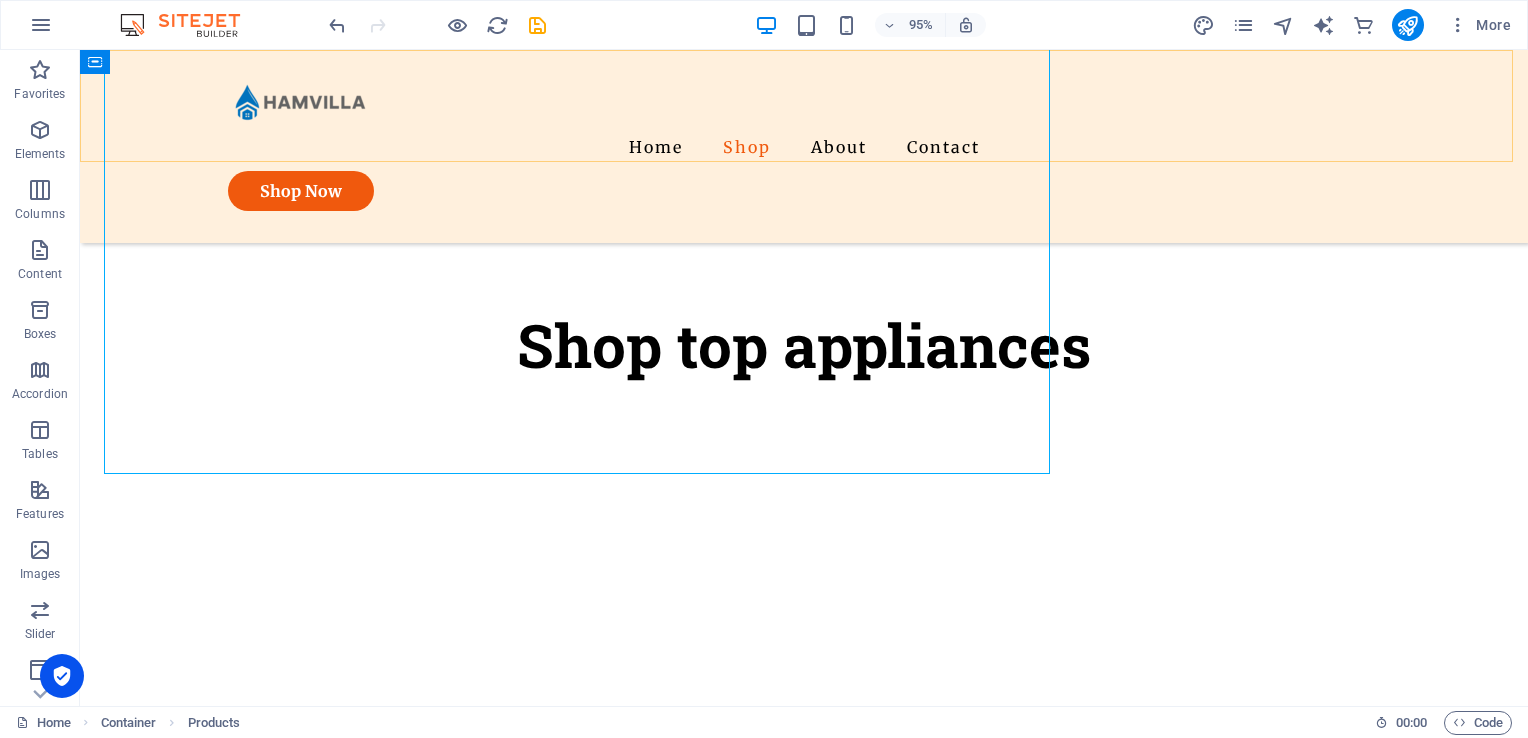 scroll, scrollTop: 1156, scrollLeft: 0, axis: vertical 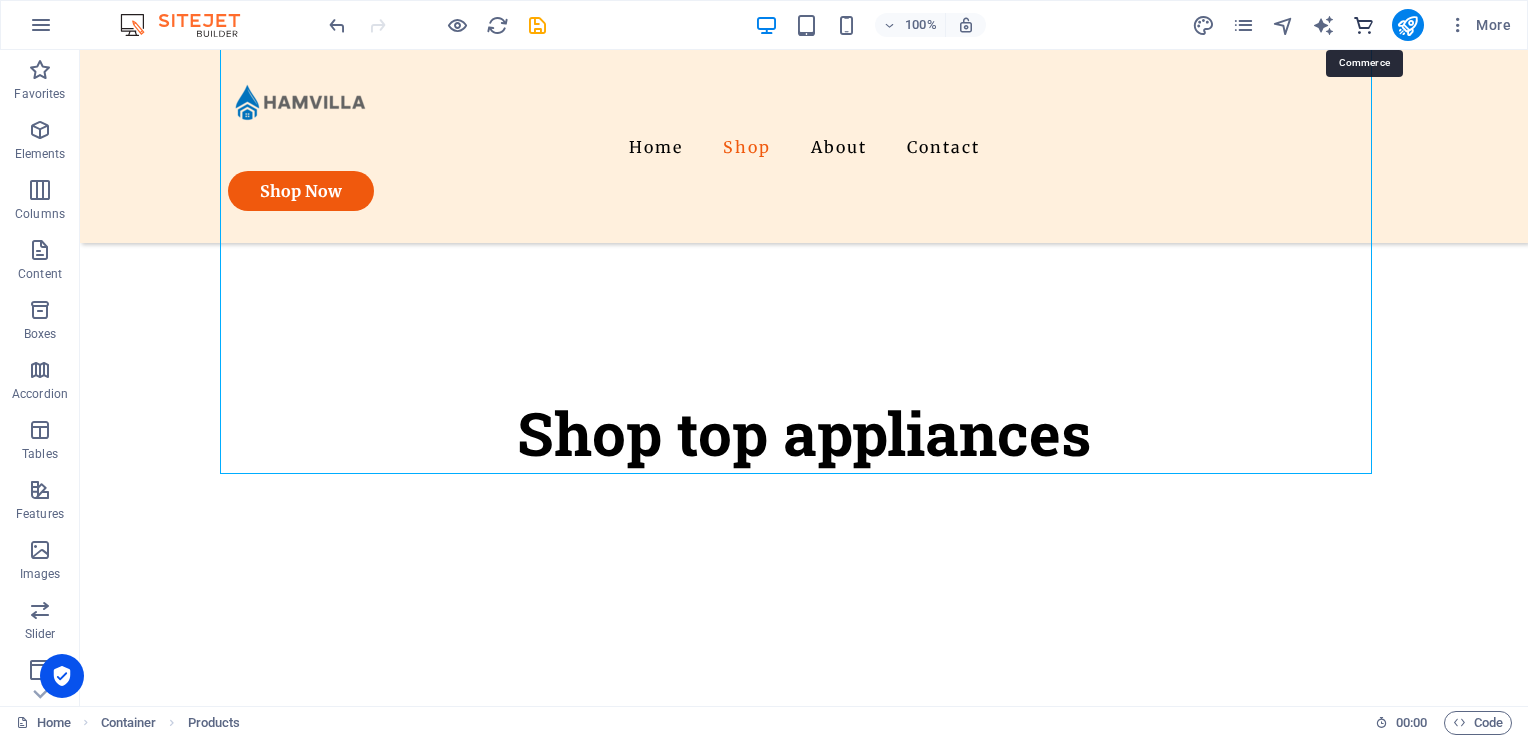 click at bounding box center (1363, 25) 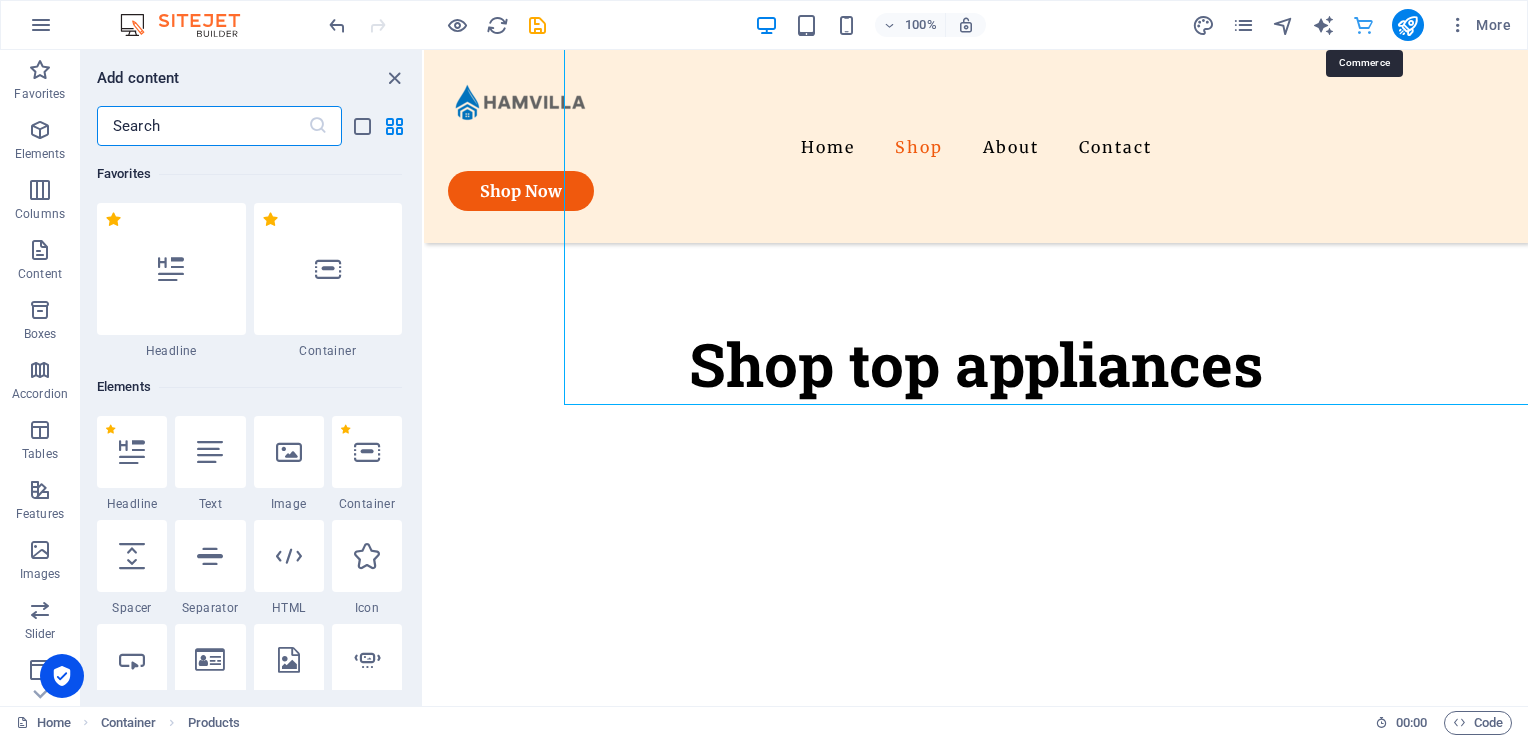 scroll, scrollTop: 1224, scrollLeft: 0, axis: vertical 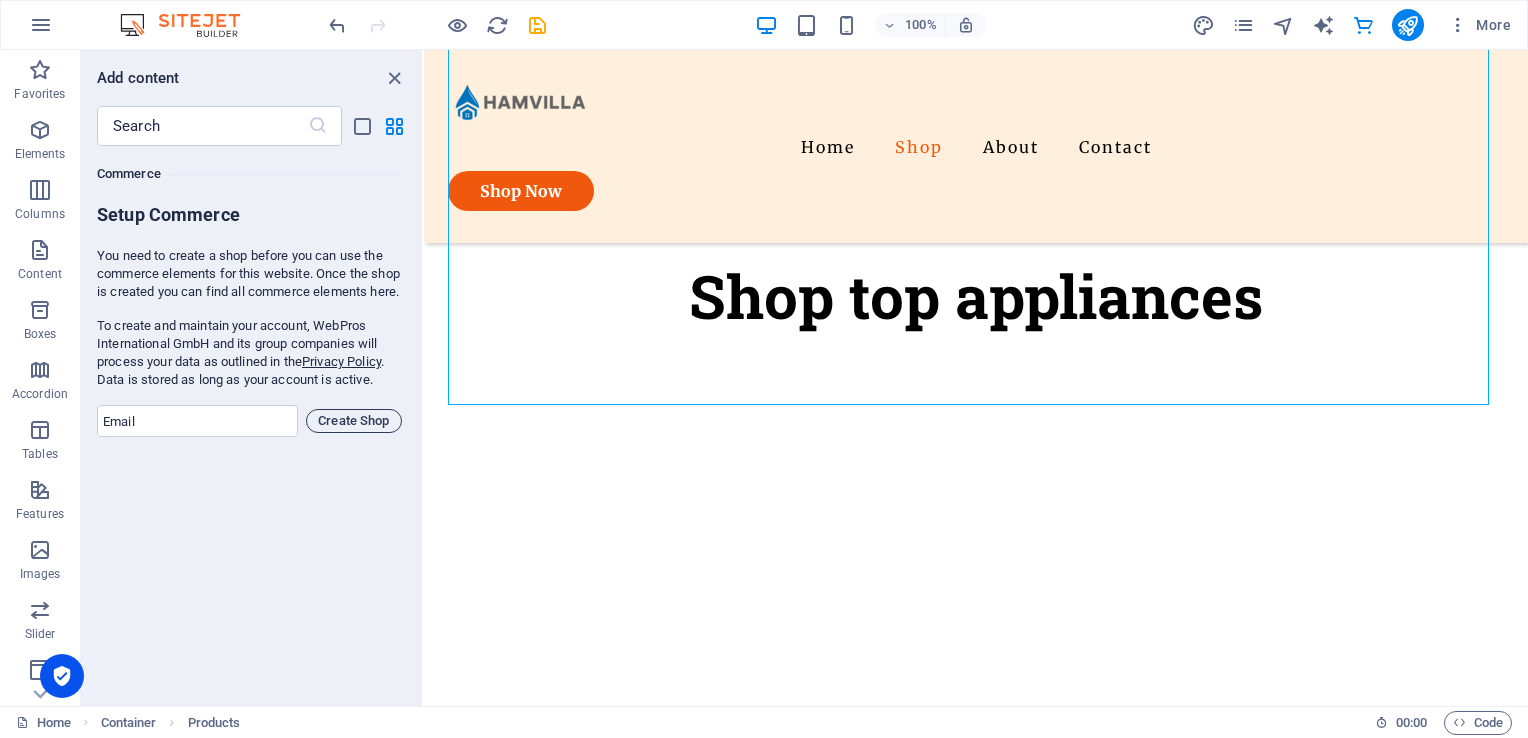 click on "Create Shop" at bounding box center [354, 421] 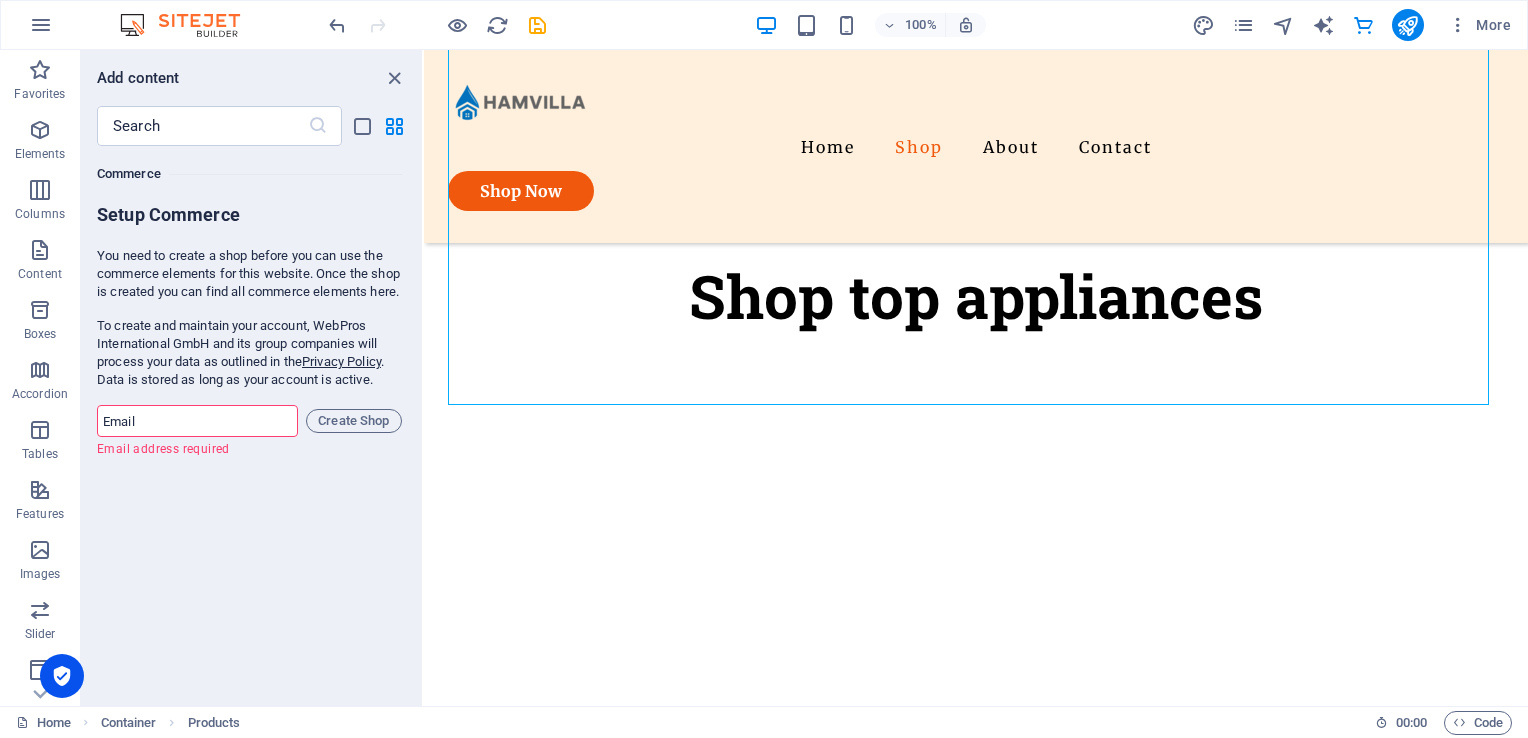 paste on "[EMAIL_ADDRESS][DOMAIN_NAME]" 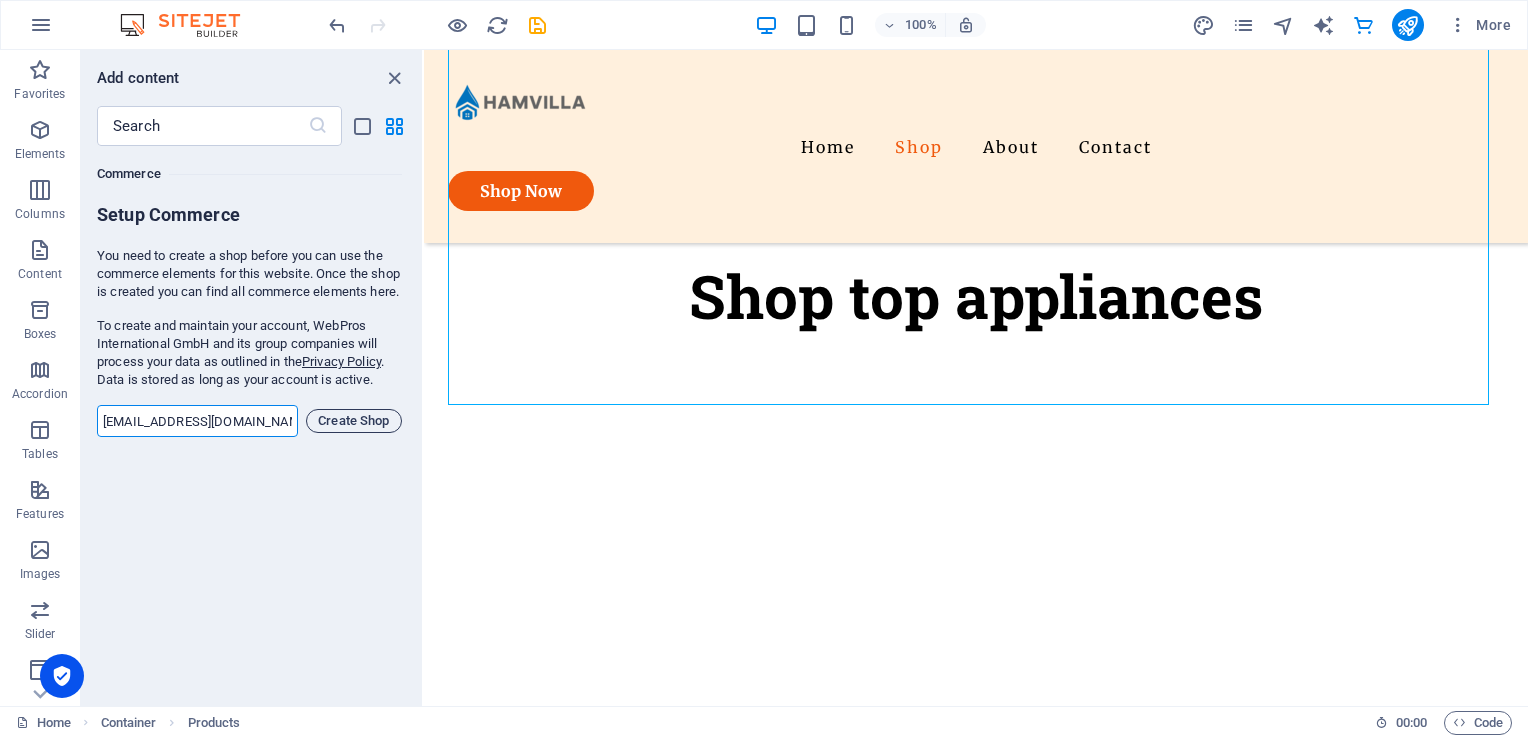 type on "[EMAIL_ADDRESS][DOMAIN_NAME]" 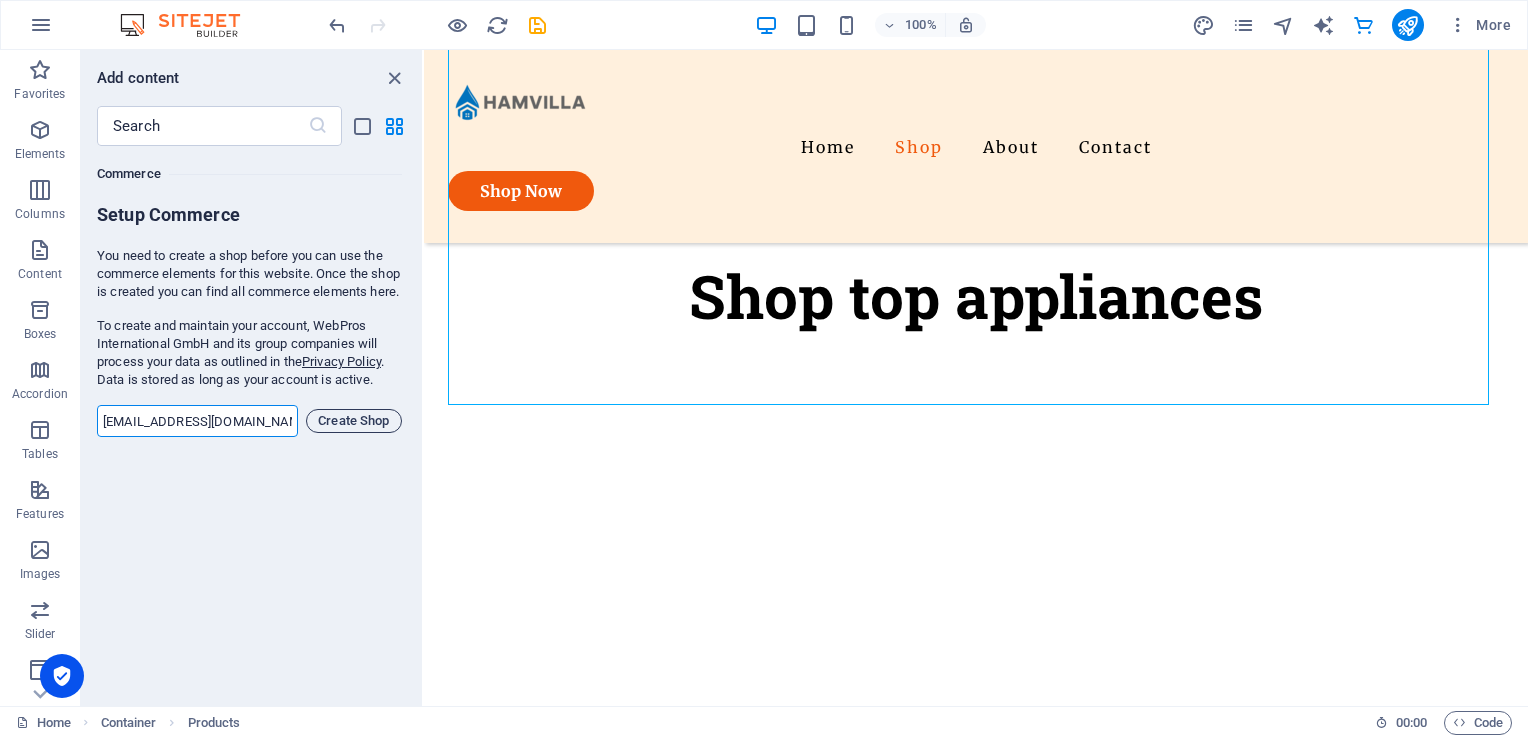 click on "Create Shop" at bounding box center (354, 421) 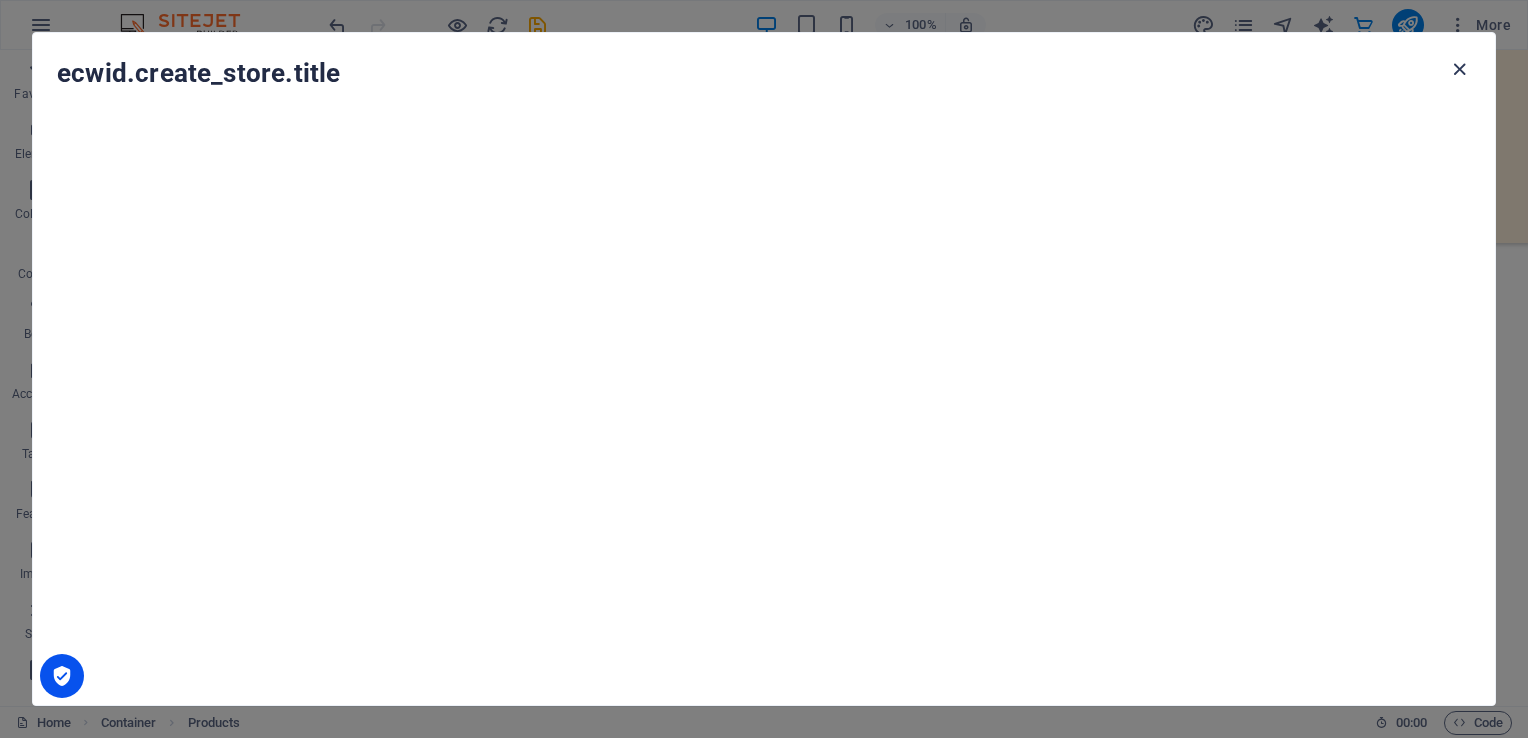 click at bounding box center [1459, 69] 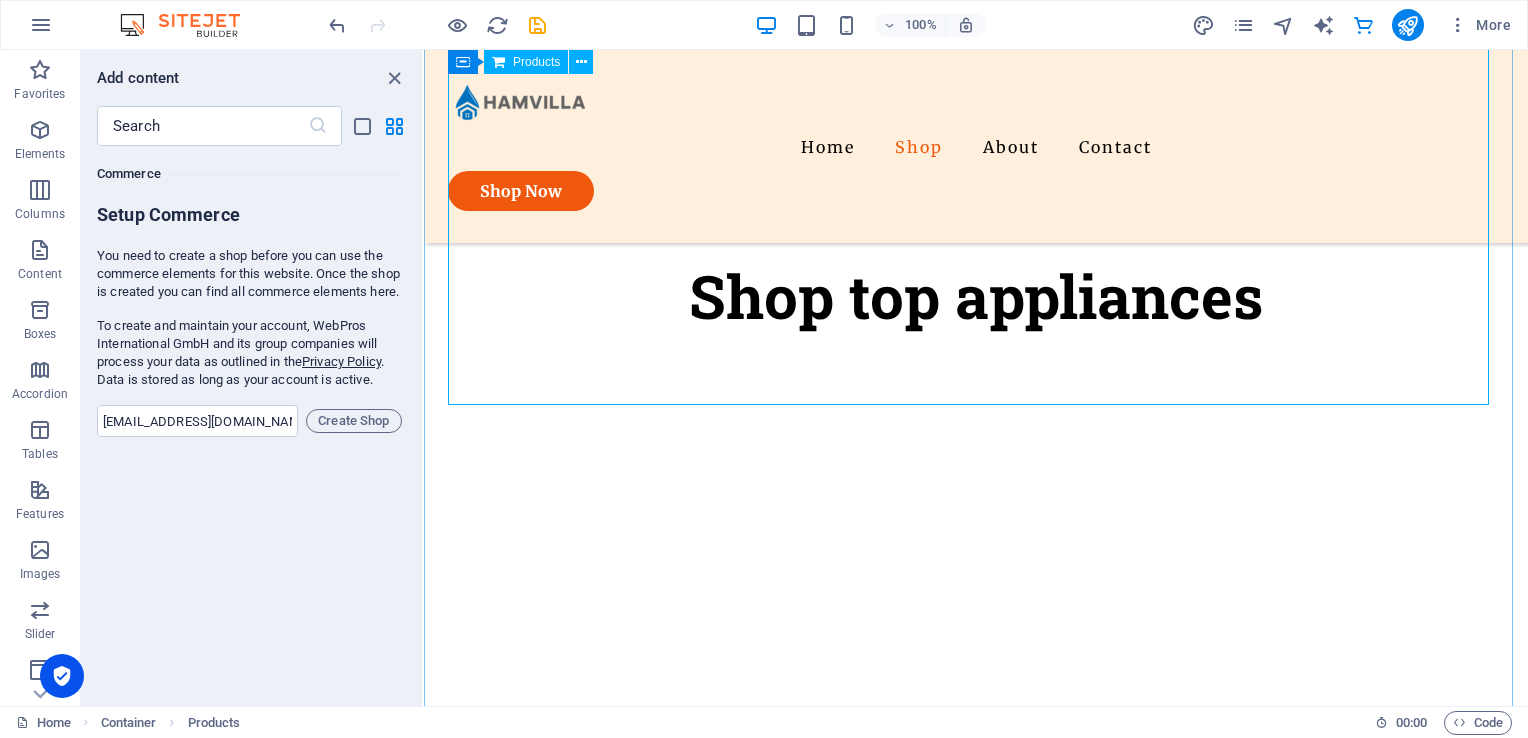 click at bounding box center (976, 644) 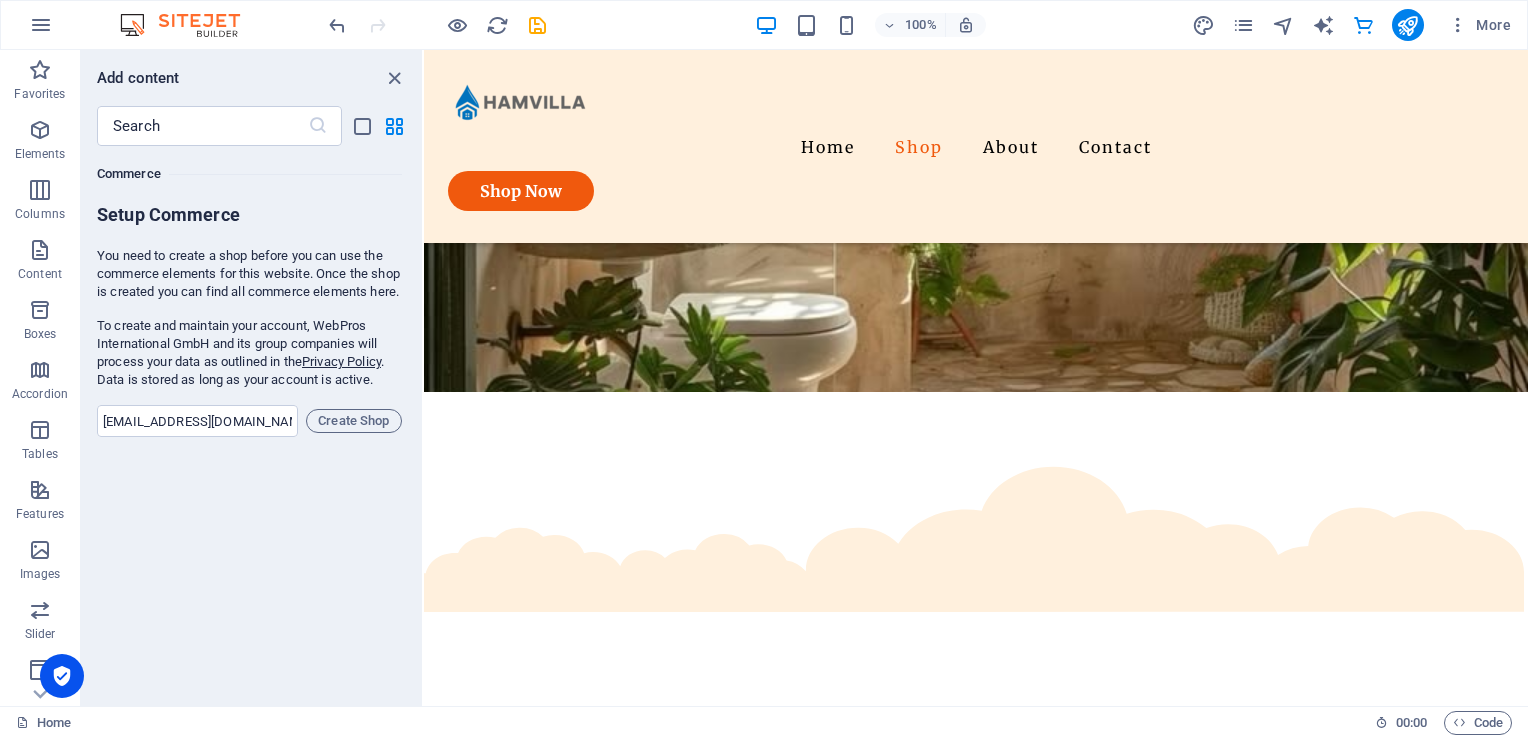 scroll, scrollTop: 716, scrollLeft: 0, axis: vertical 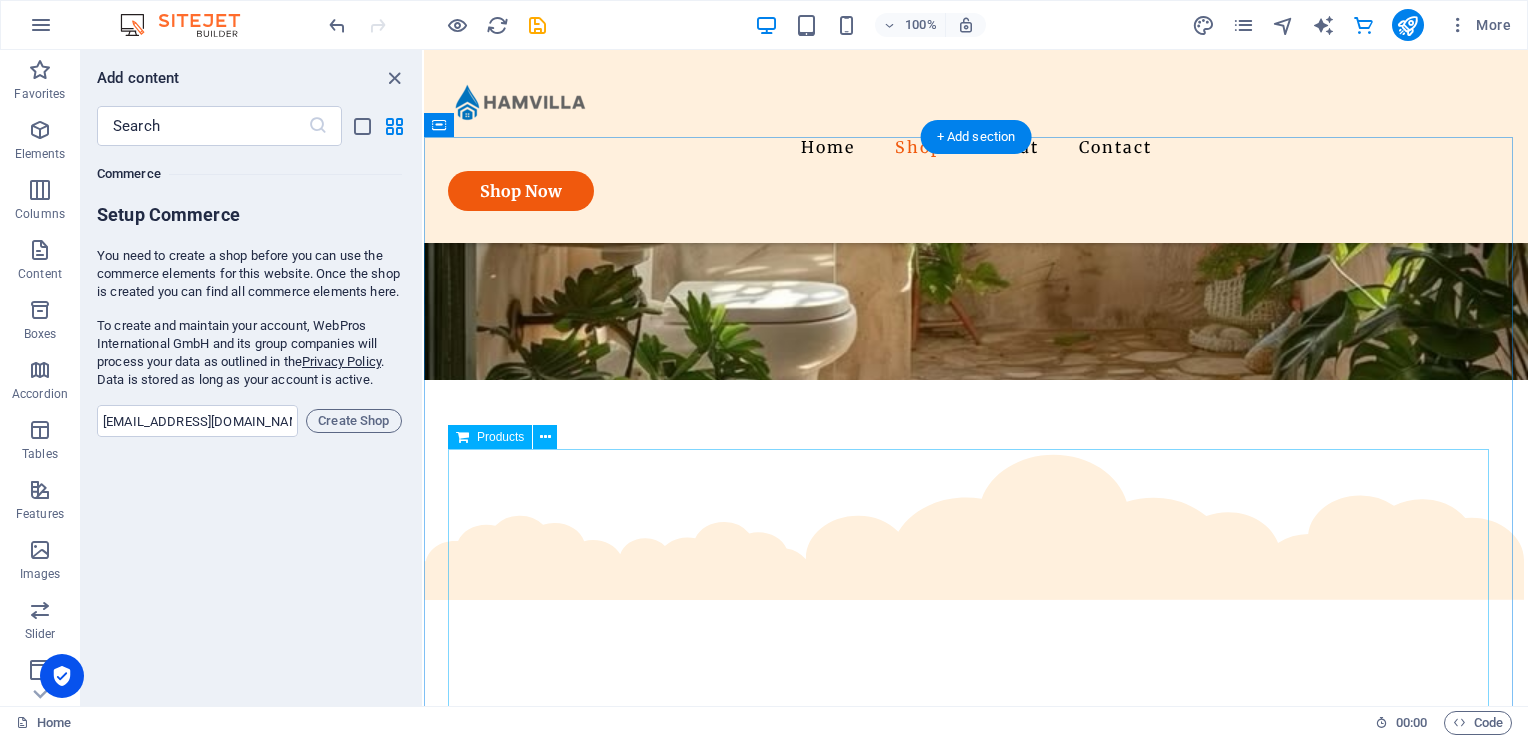 click at bounding box center [976, 1152] 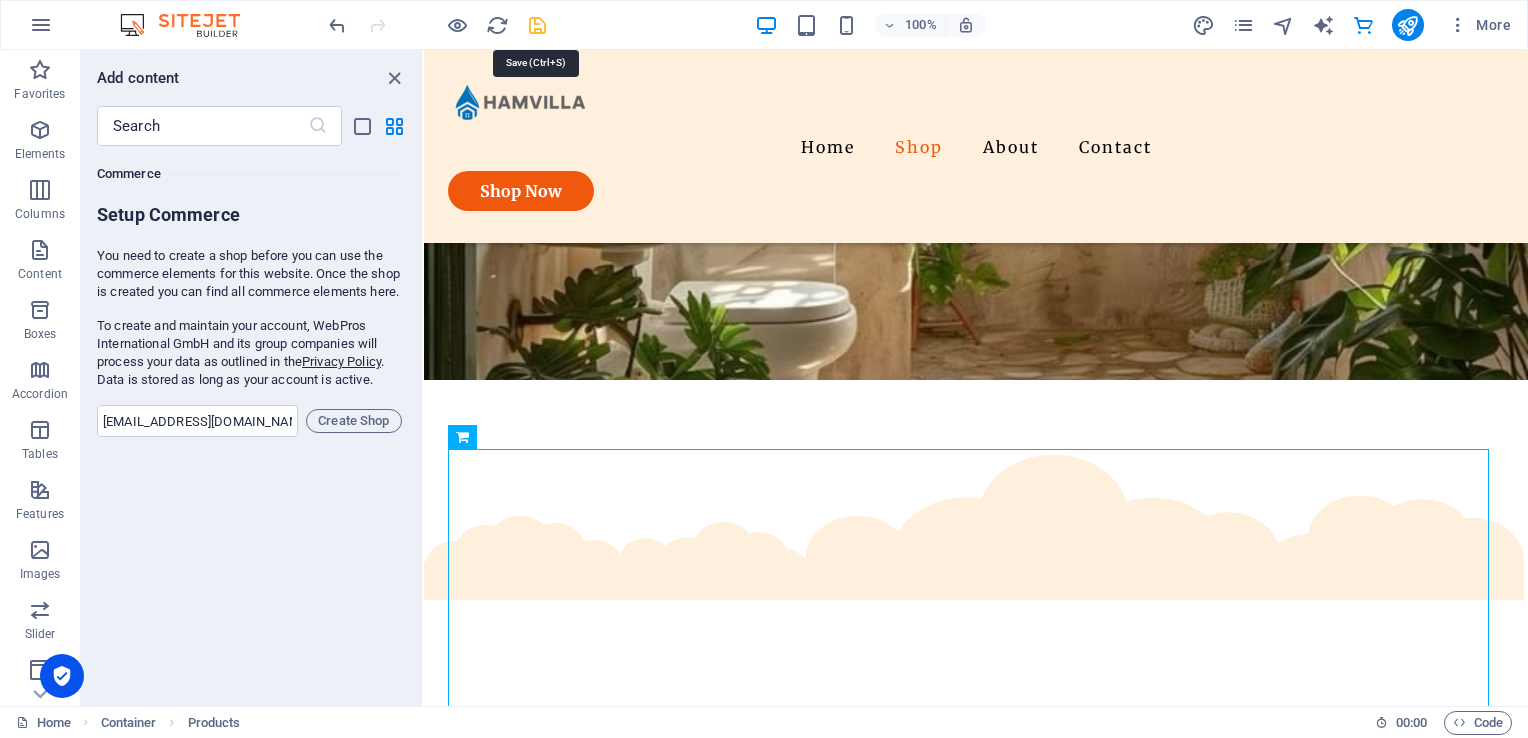 click at bounding box center [537, 25] 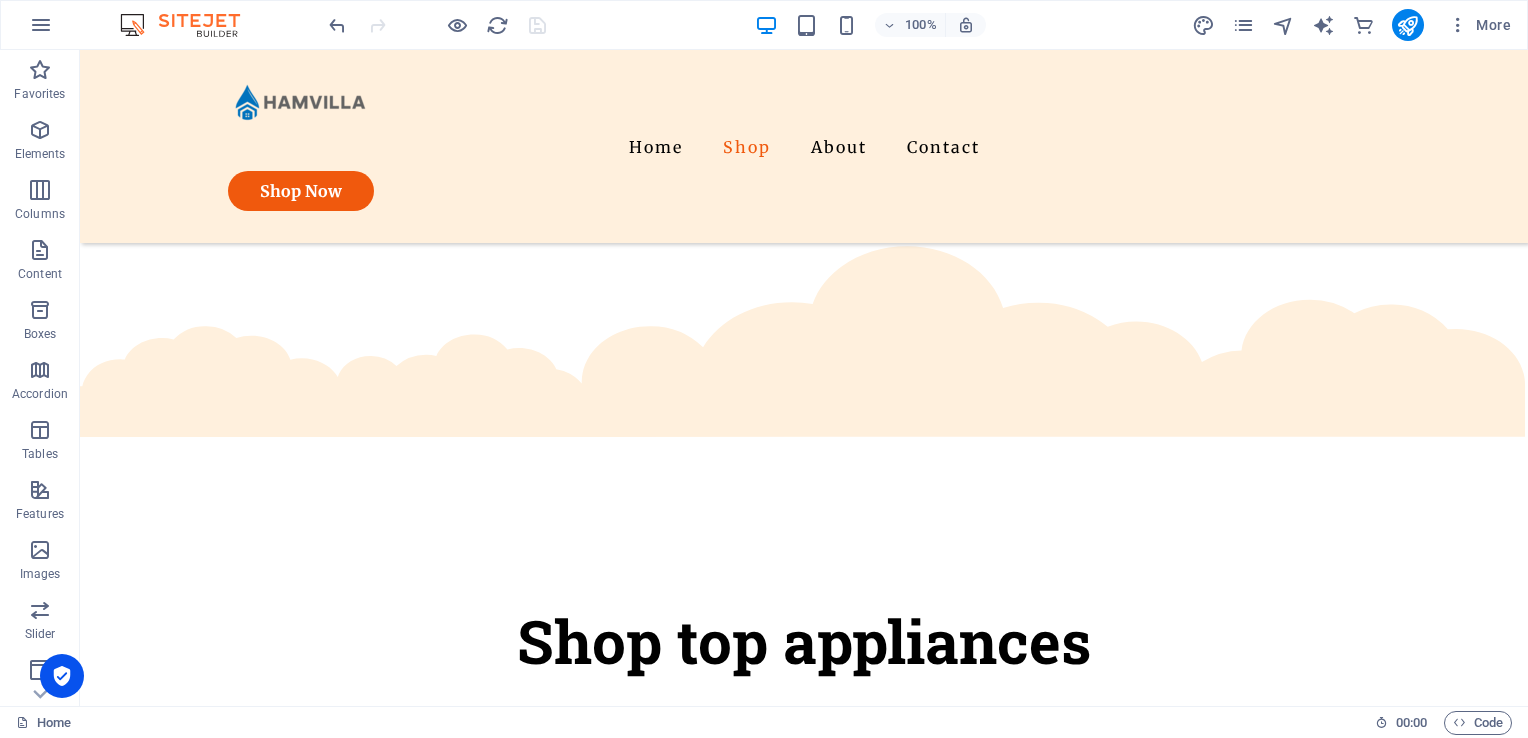 scroll, scrollTop: 941, scrollLeft: 0, axis: vertical 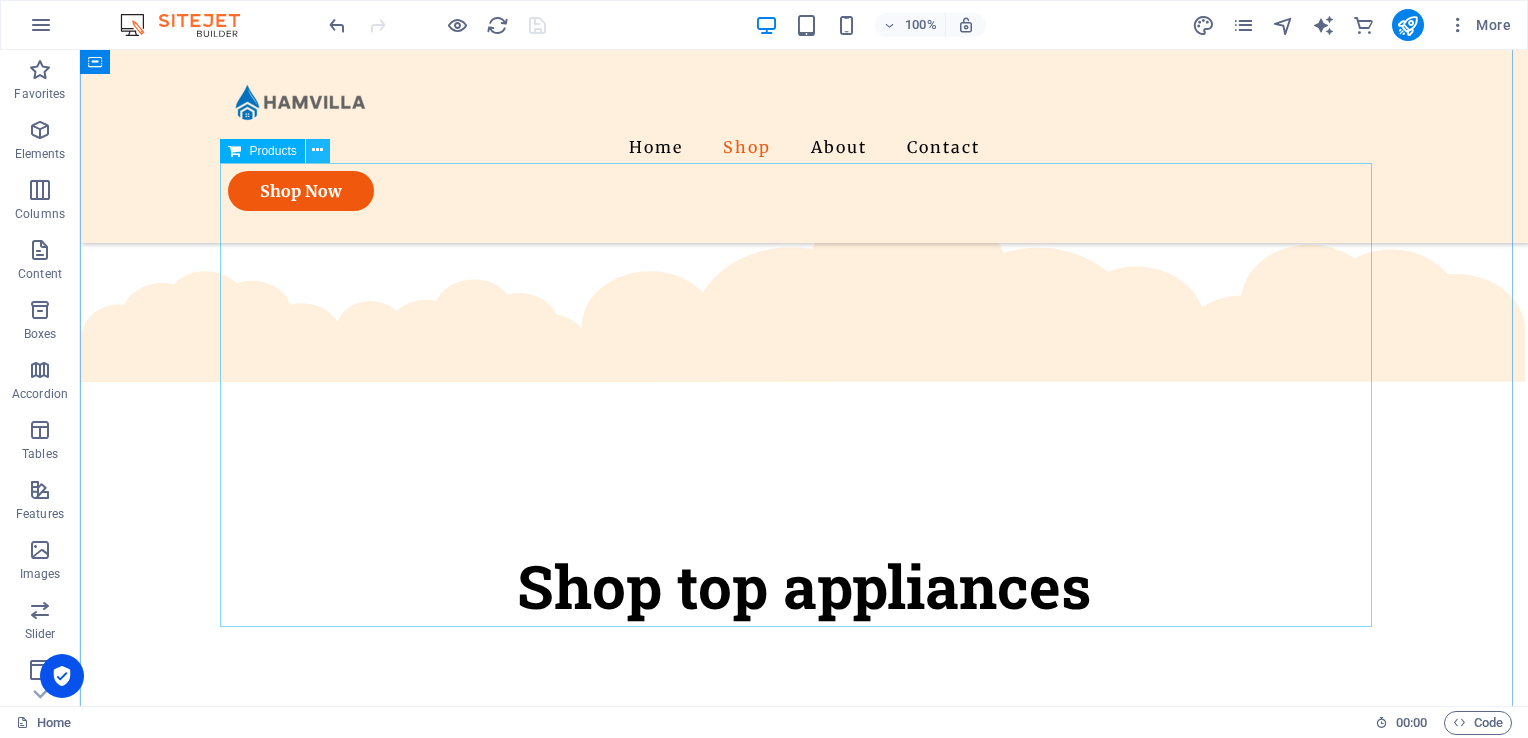 click at bounding box center [318, 151] 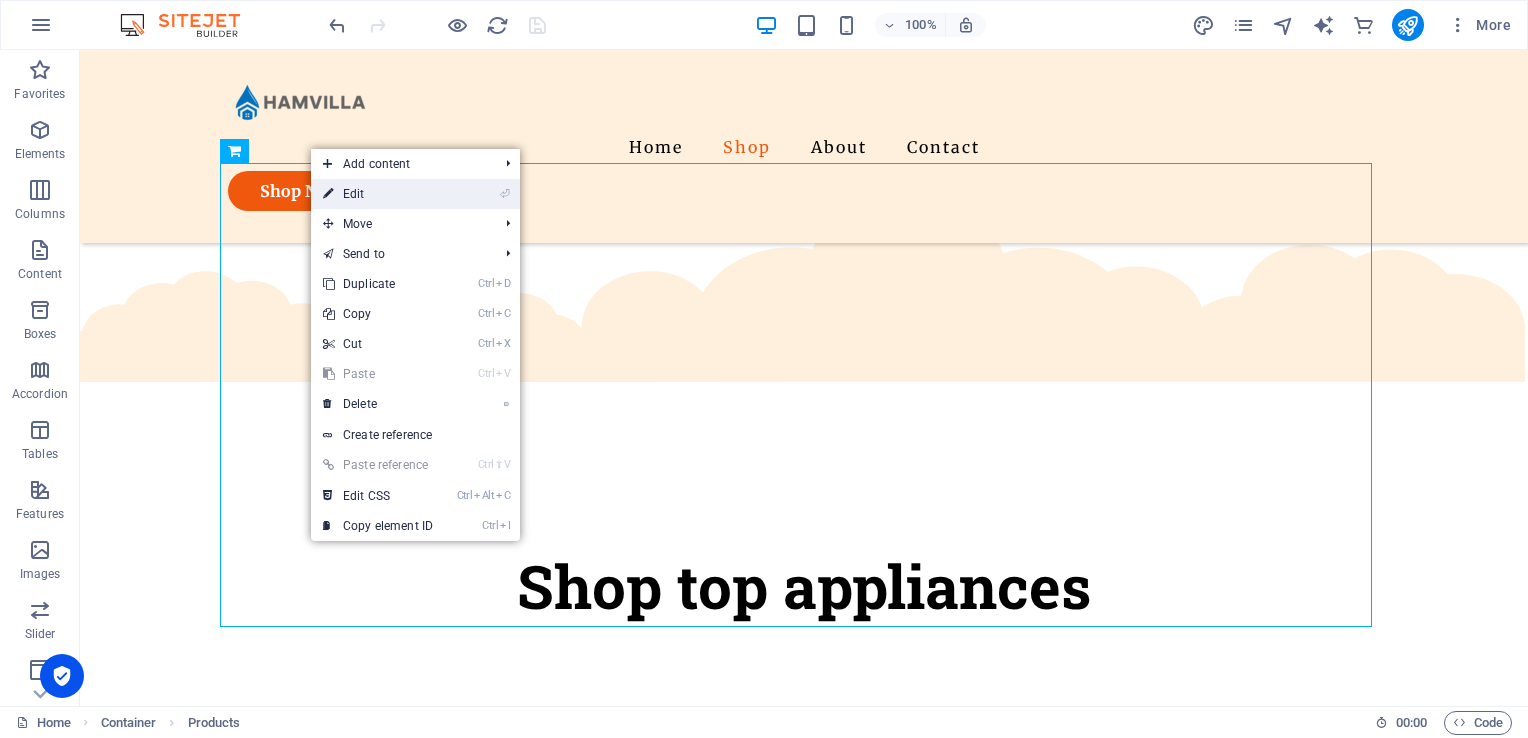click on "⏎  Edit" at bounding box center (415, 194) 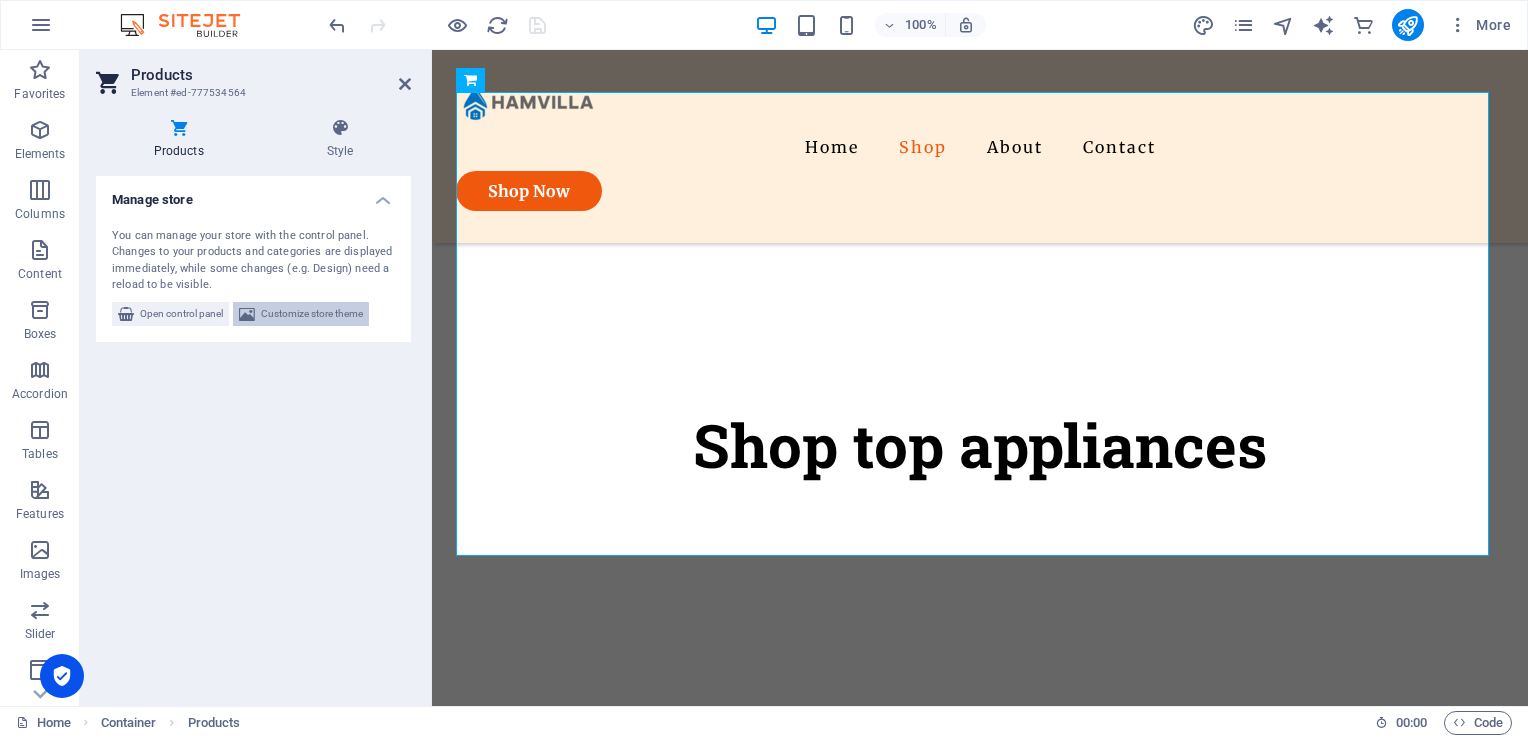 click on "Customize store theme" at bounding box center [312, 314] 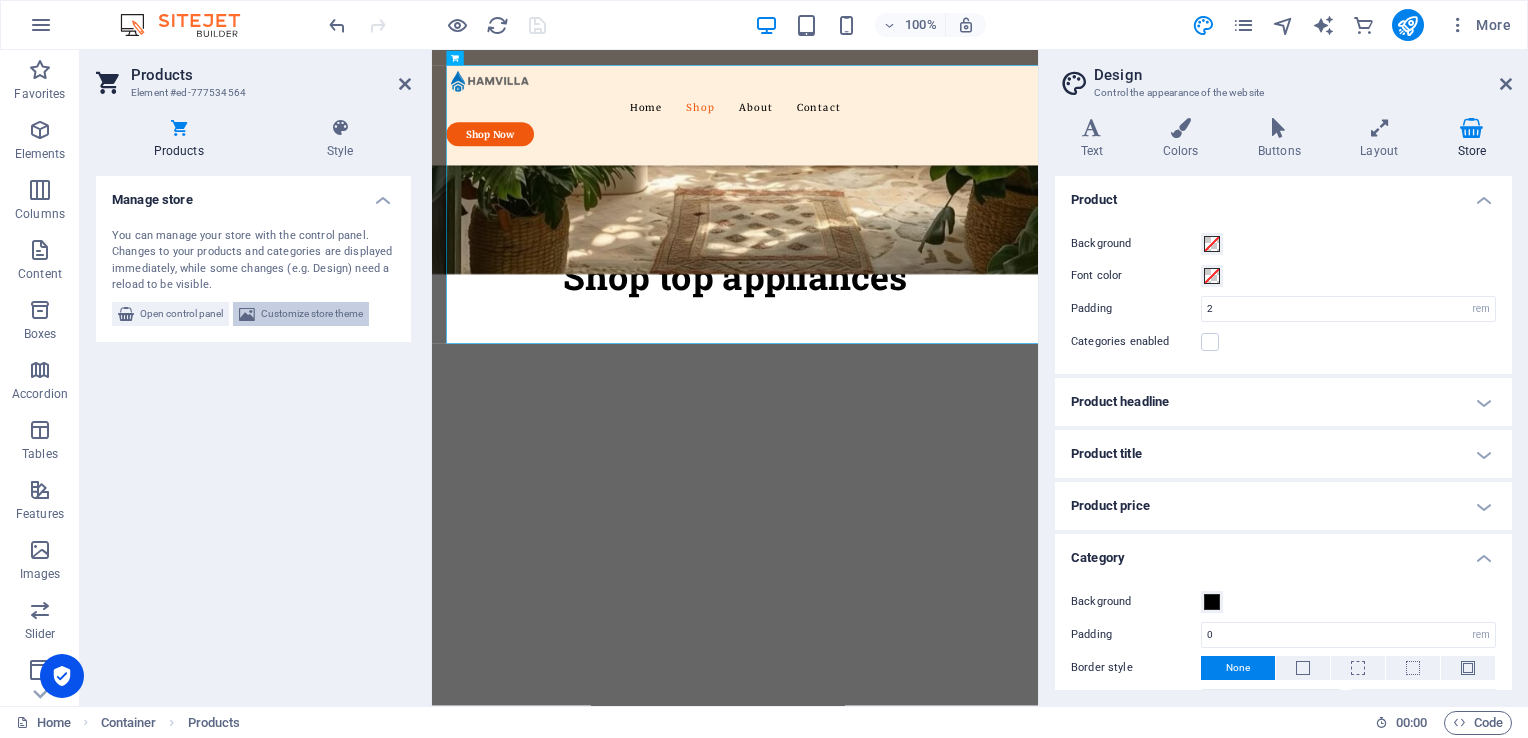 scroll, scrollTop: 1090, scrollLeft: 0, axis: vertical 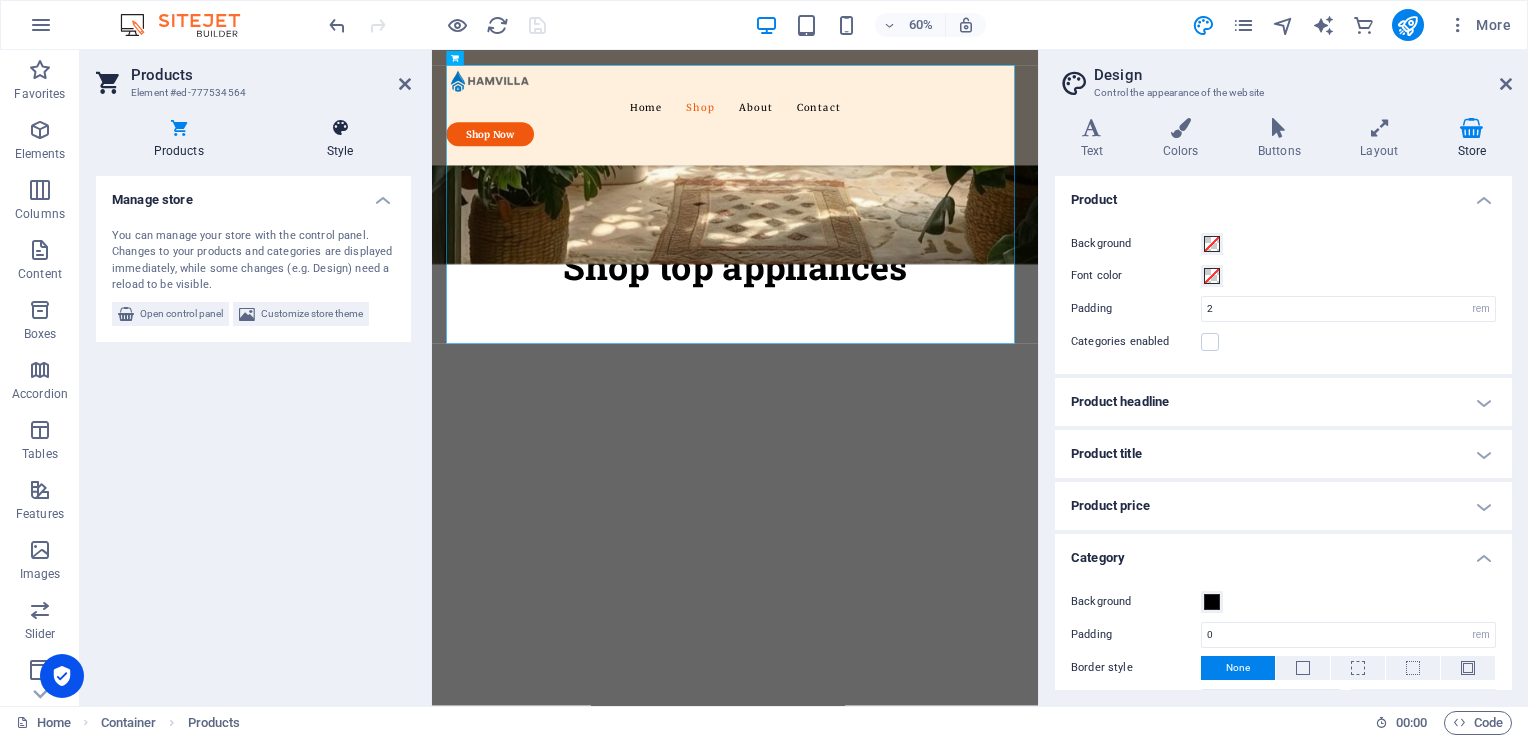click on "Style" at bounding box center [340, 151] 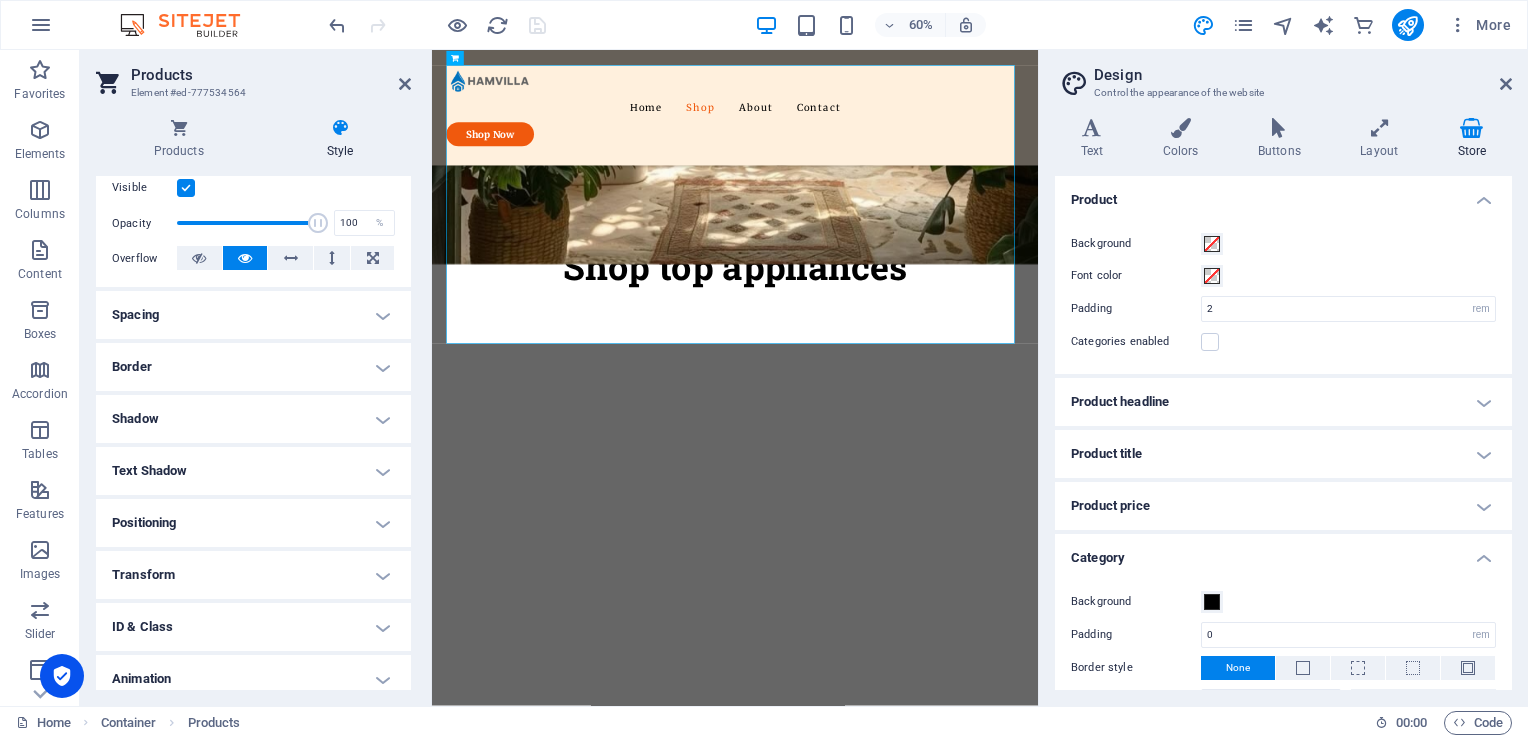 scroll, scrollTop: 264, scrollLeft: 0, axis: vertical 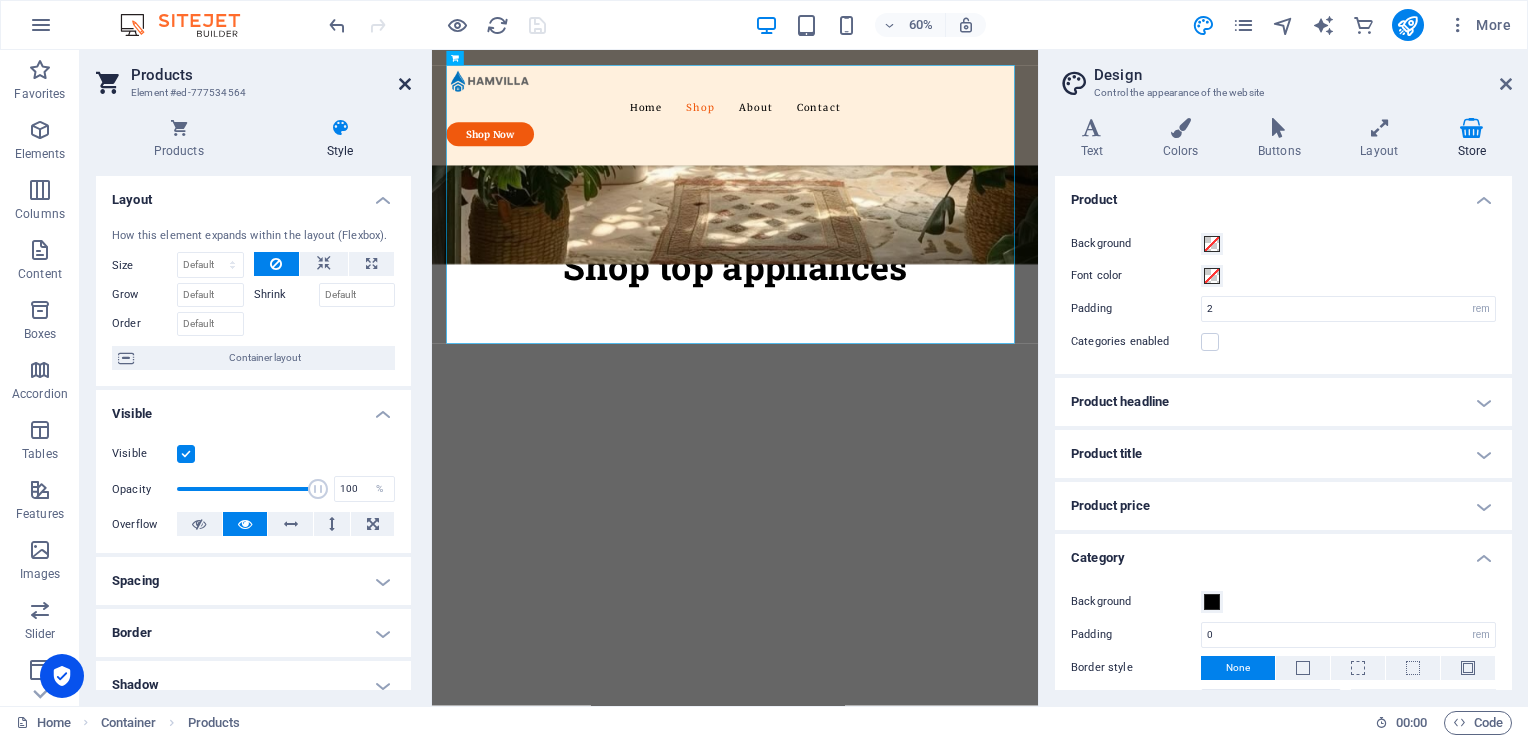click at bounding box center (405, 84) 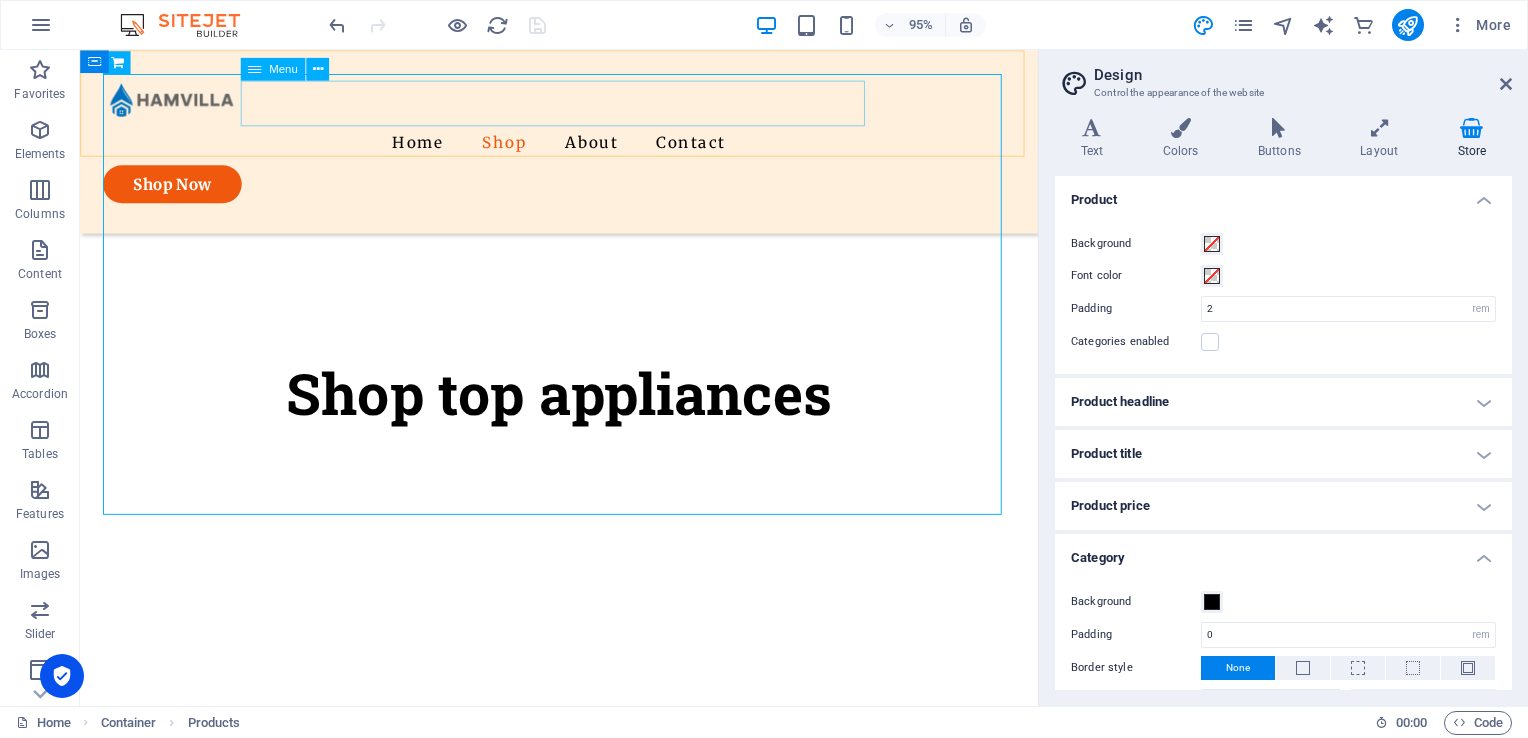 scroll, scrollTop: 1091, scrollLeft: 0, axis: vertical 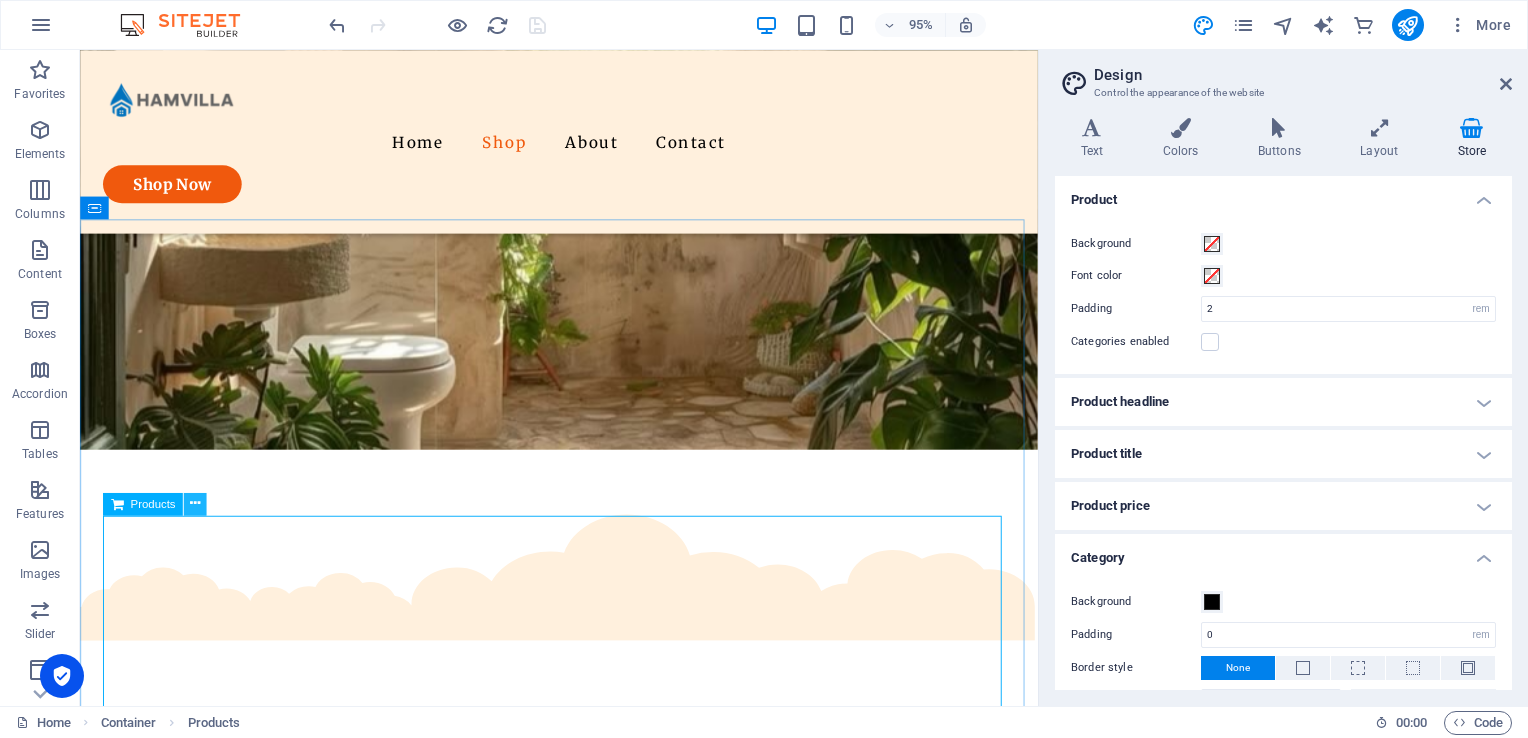 click at bounding box center [195, 503] 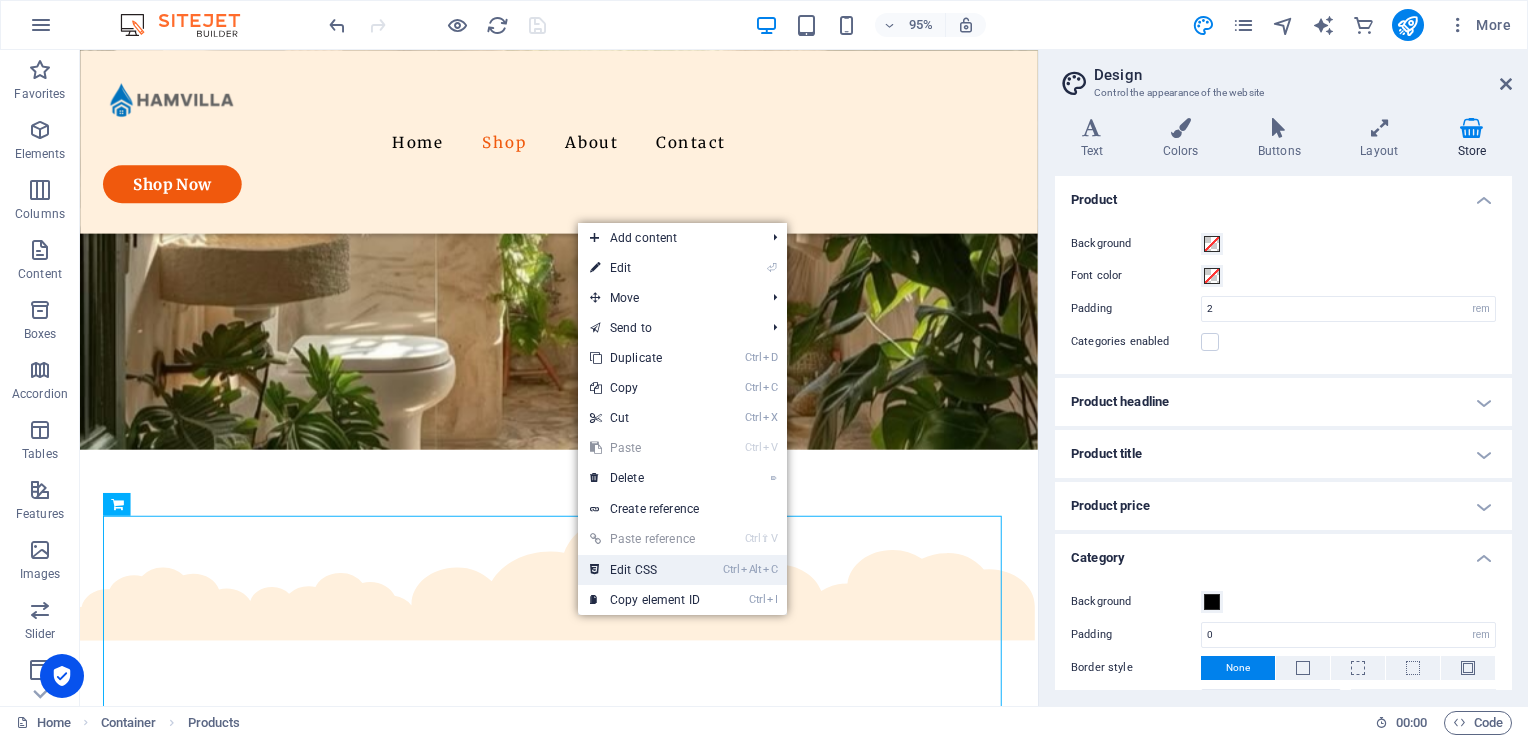 click on "Edit CSS" at bounding box center (633, 570) 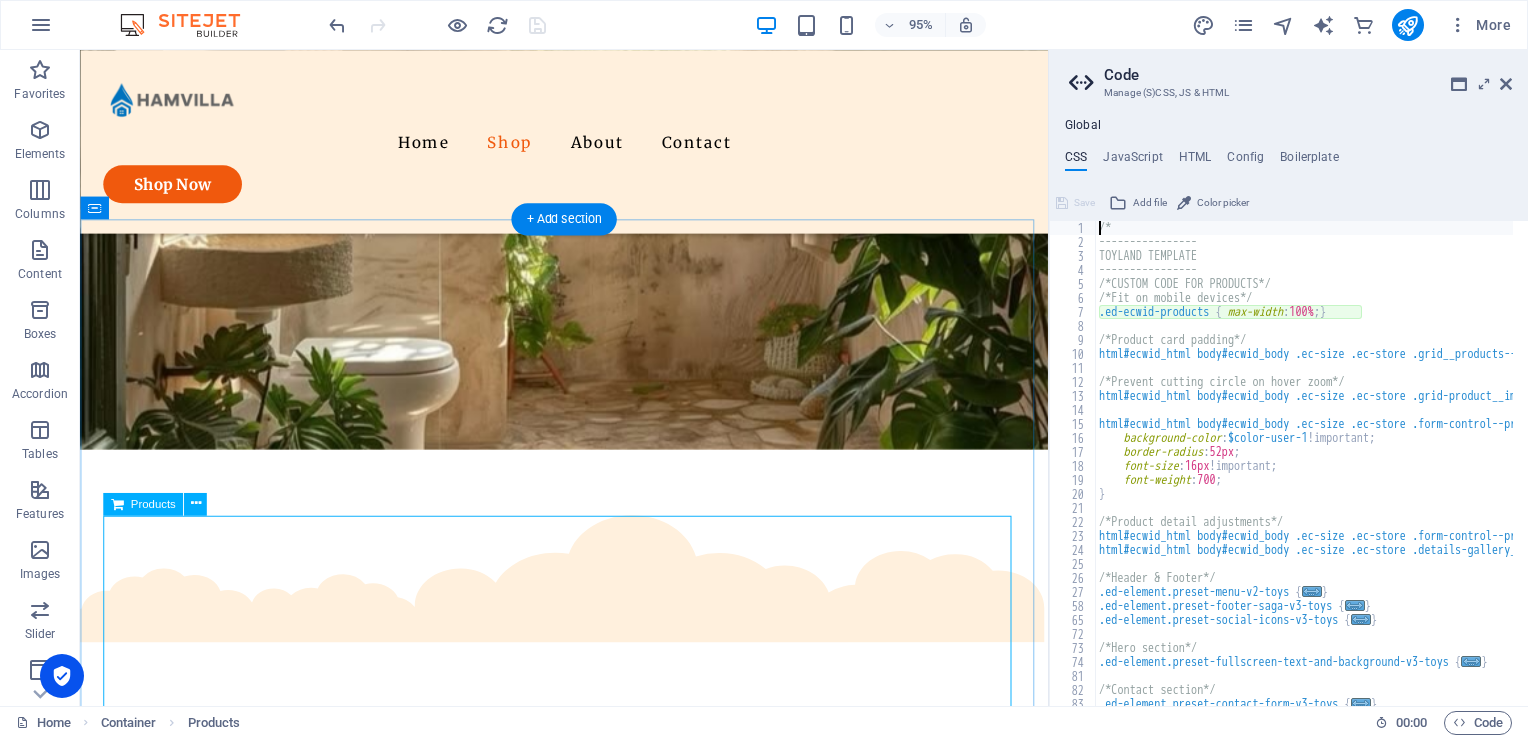 type on ".ed-ecwid-products { max-width: 100%; }" 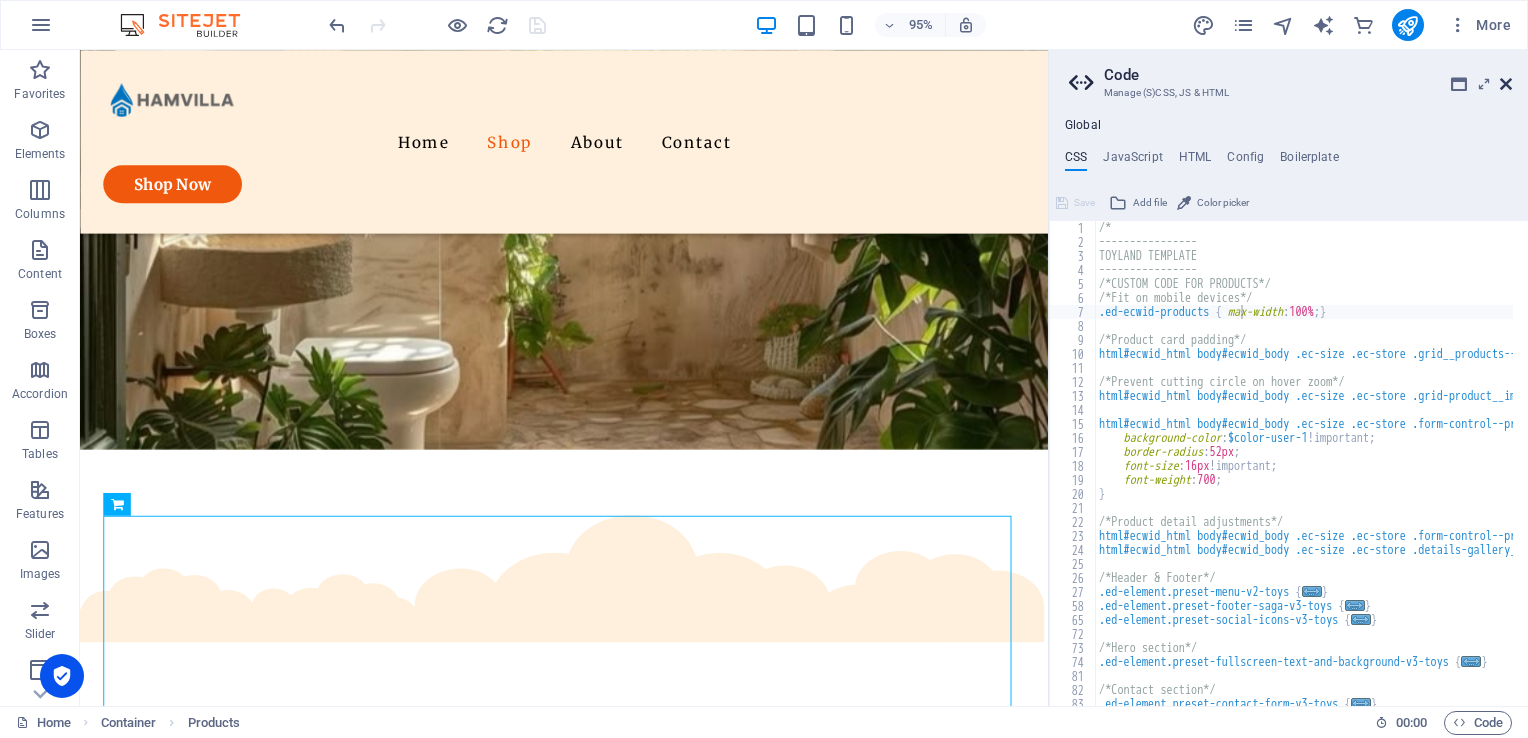 click at bounding box center (1506, 84) 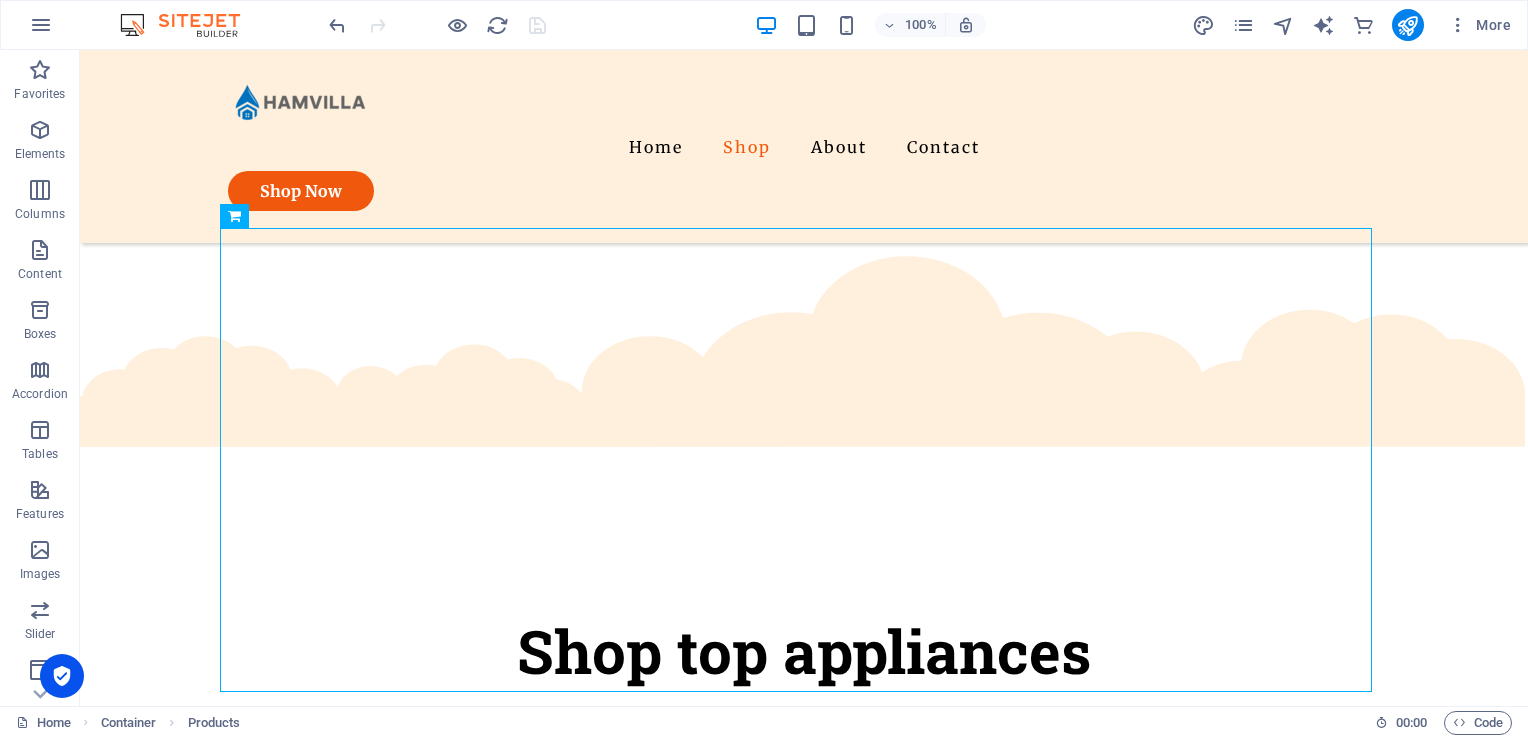 scroll, scrollTop: 912, scrollLeft: 0, axis: vertical 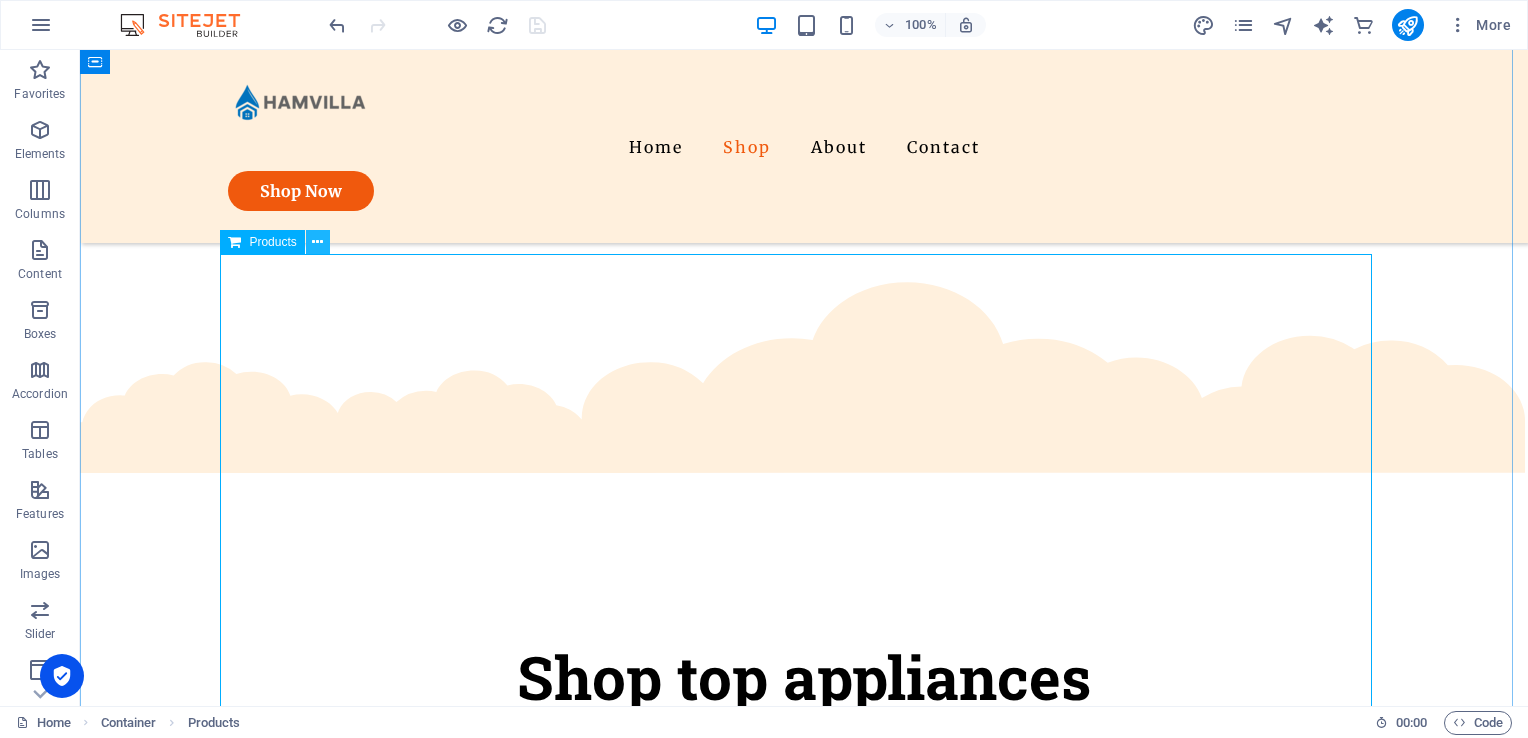 click at bounding box center [318, 242] 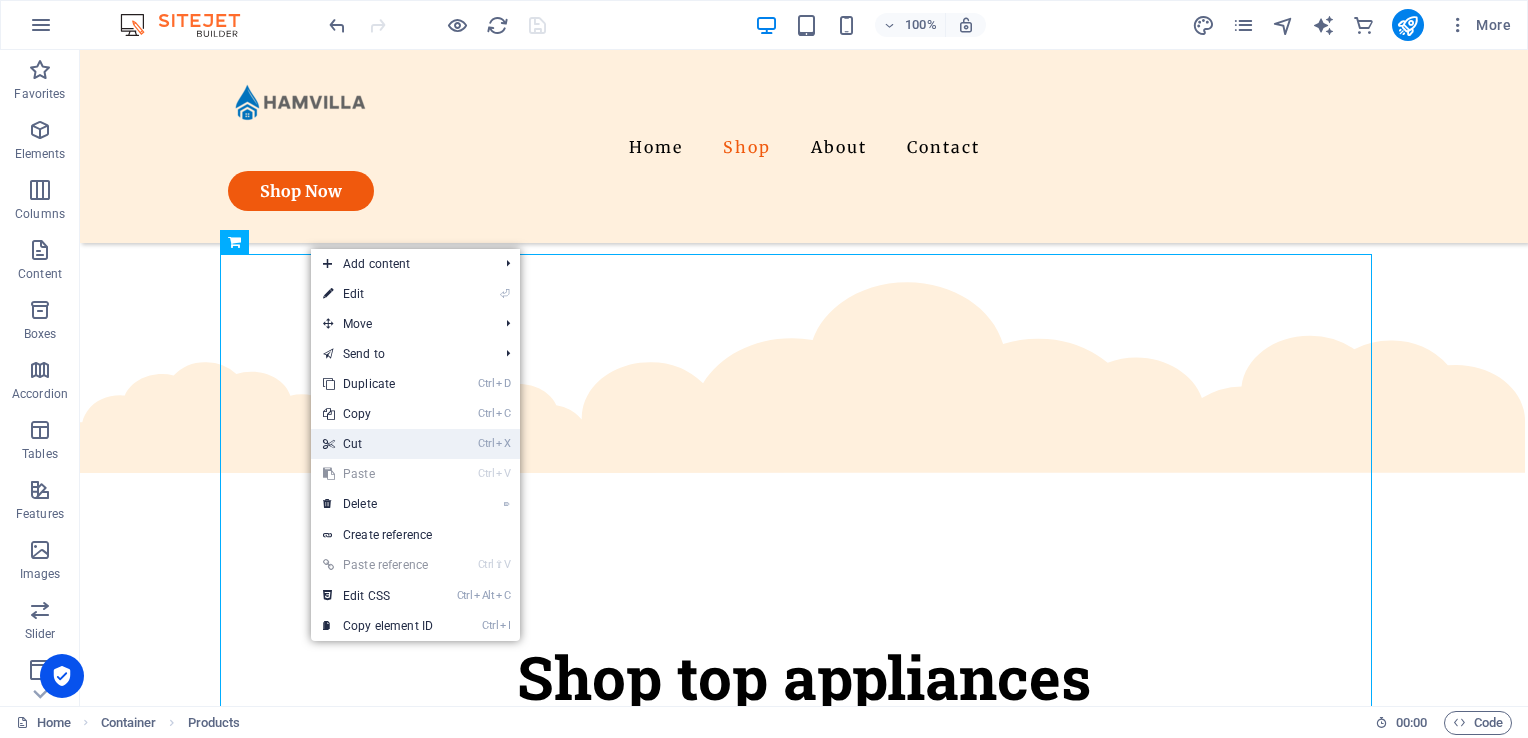 click on "Ctrl X  Cut" at bounding box center [378, 444] 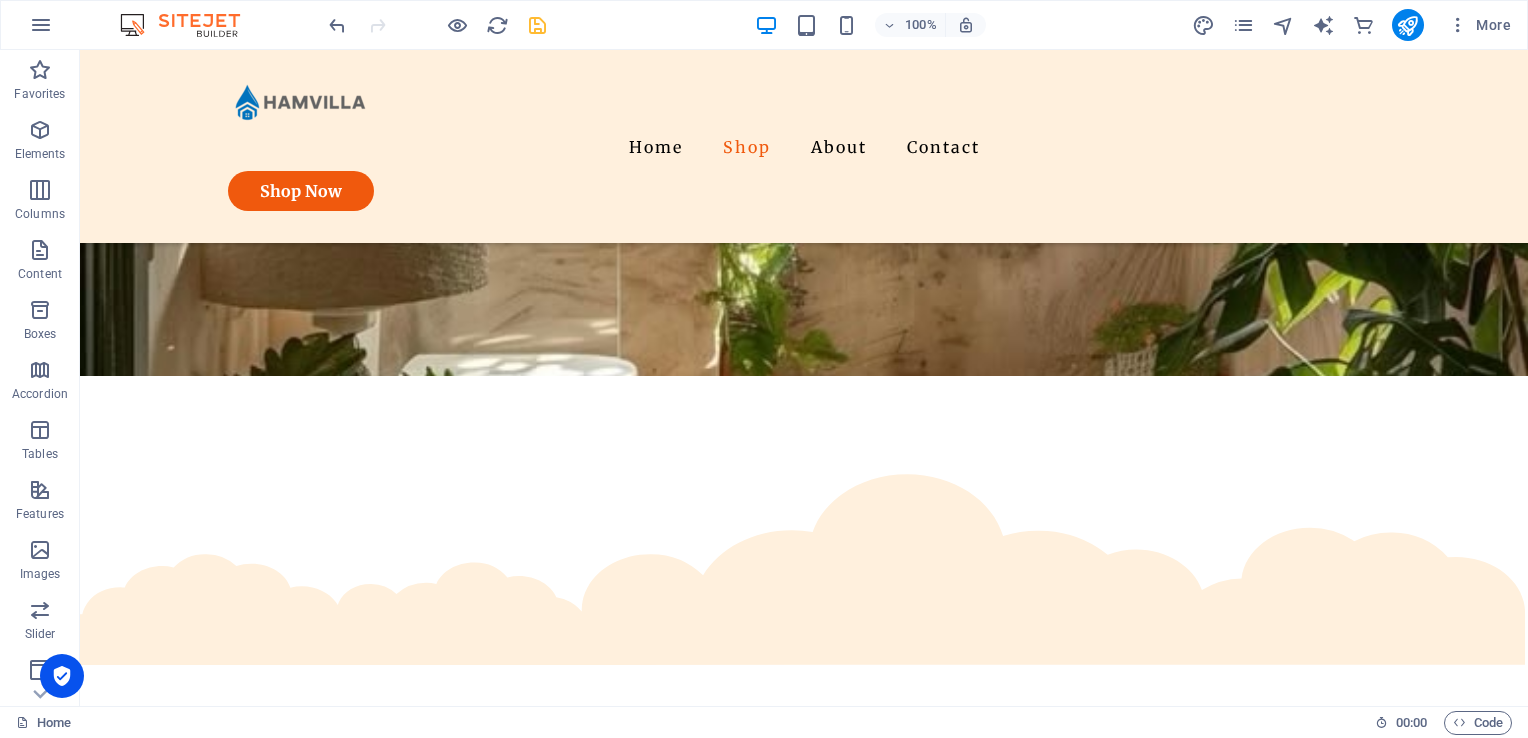 scroll, scrollTop: 602, scrollLeft: 0, axis: vertical 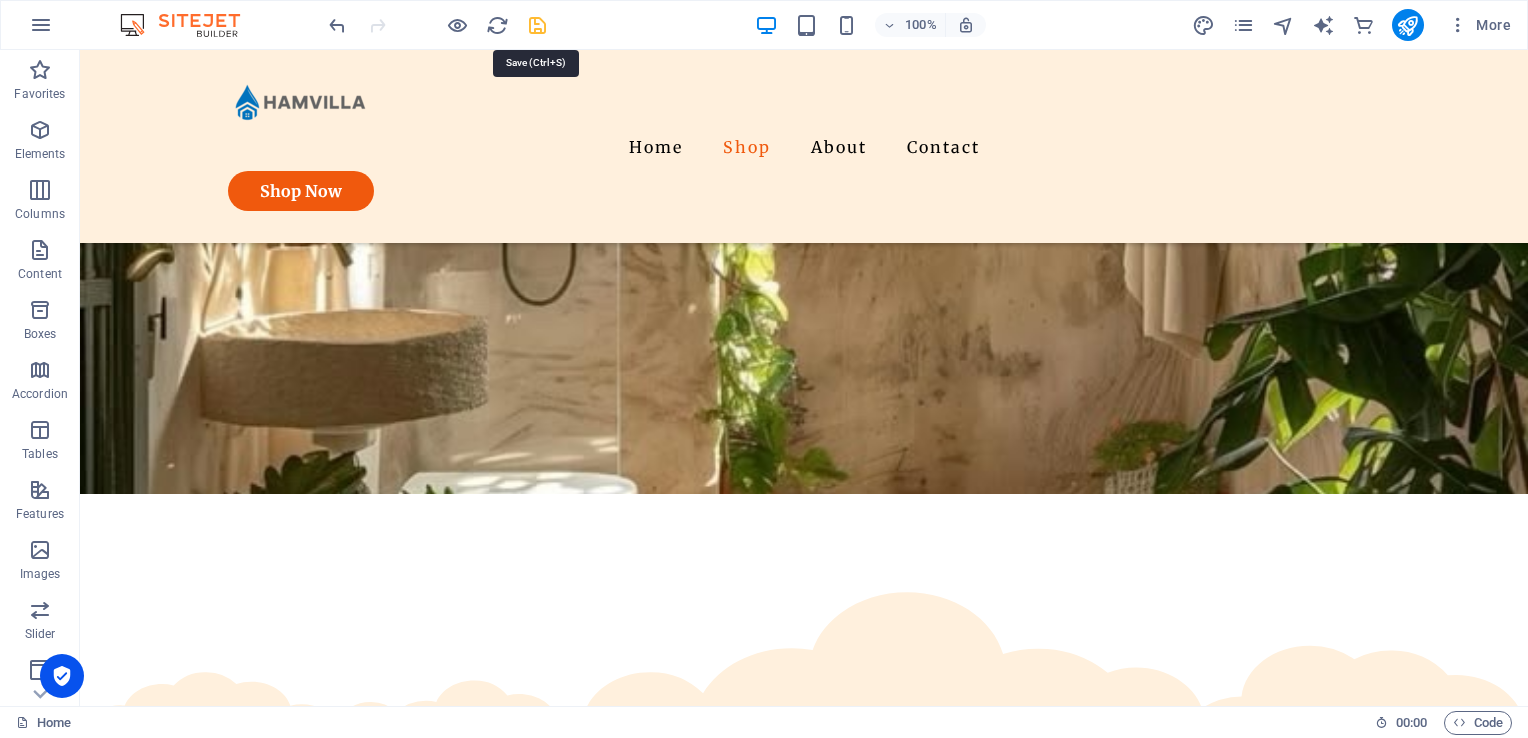 click at bounding box center [537, 25] 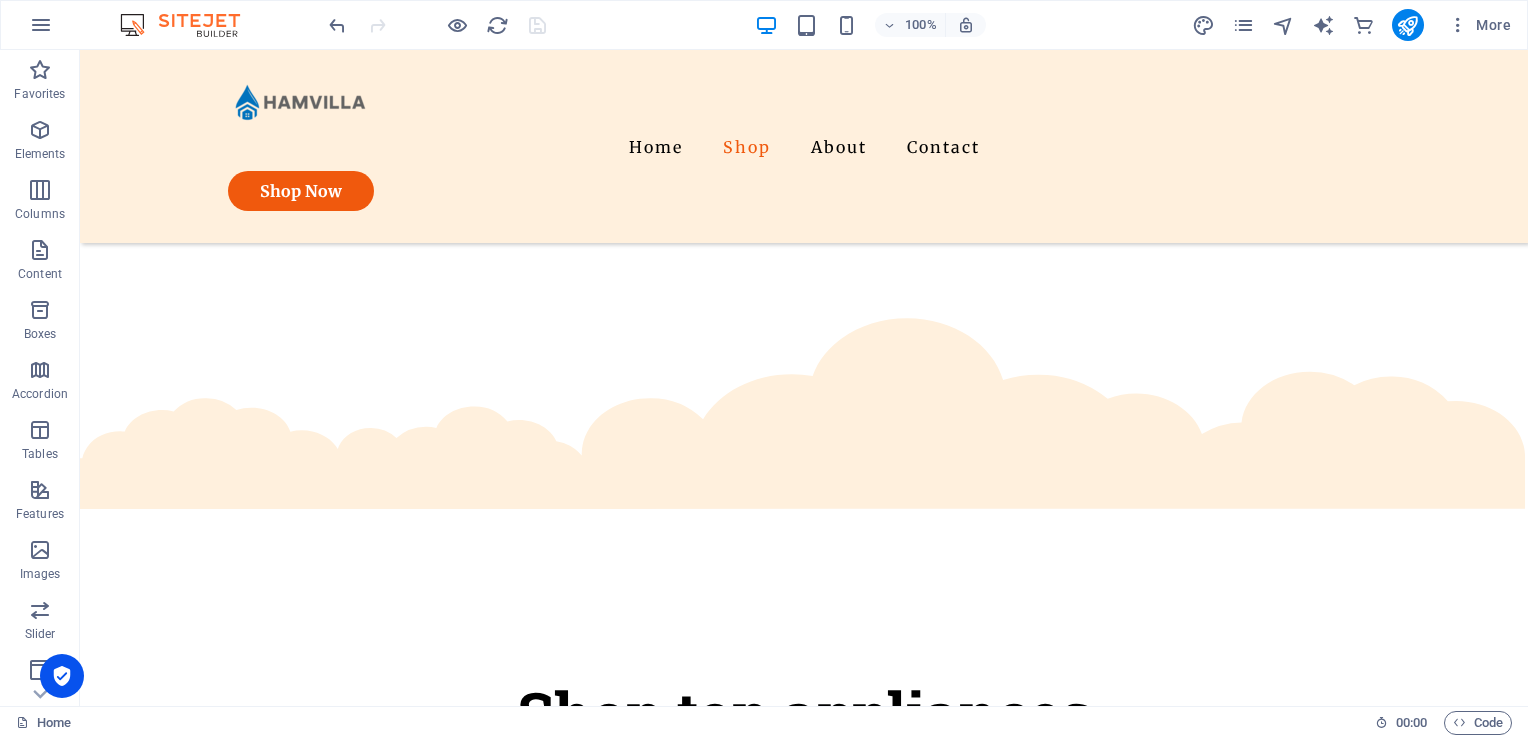 scroll, scrollTop: 604, scrollLeft: 0, axis: vertical 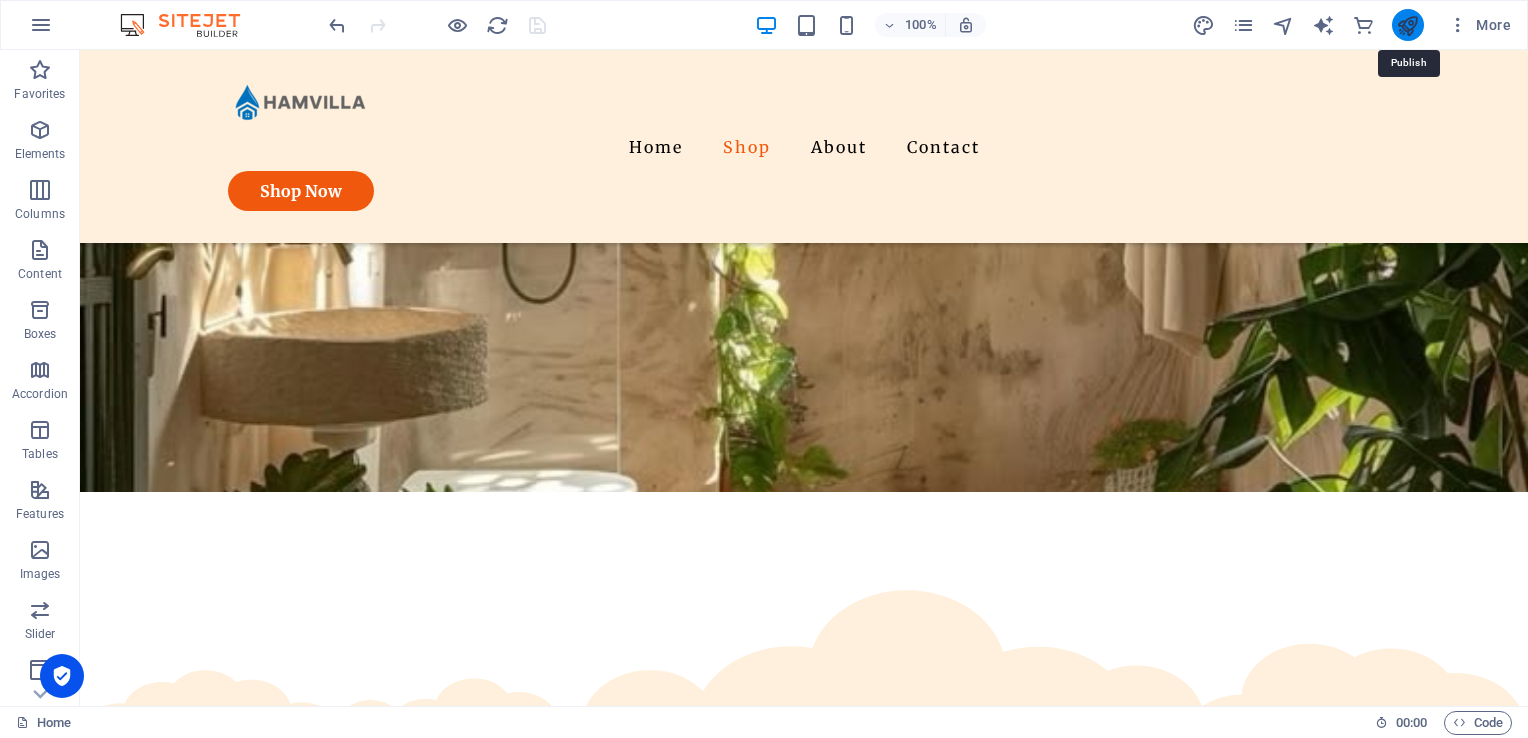 click at bounding box center [1407, 25] 